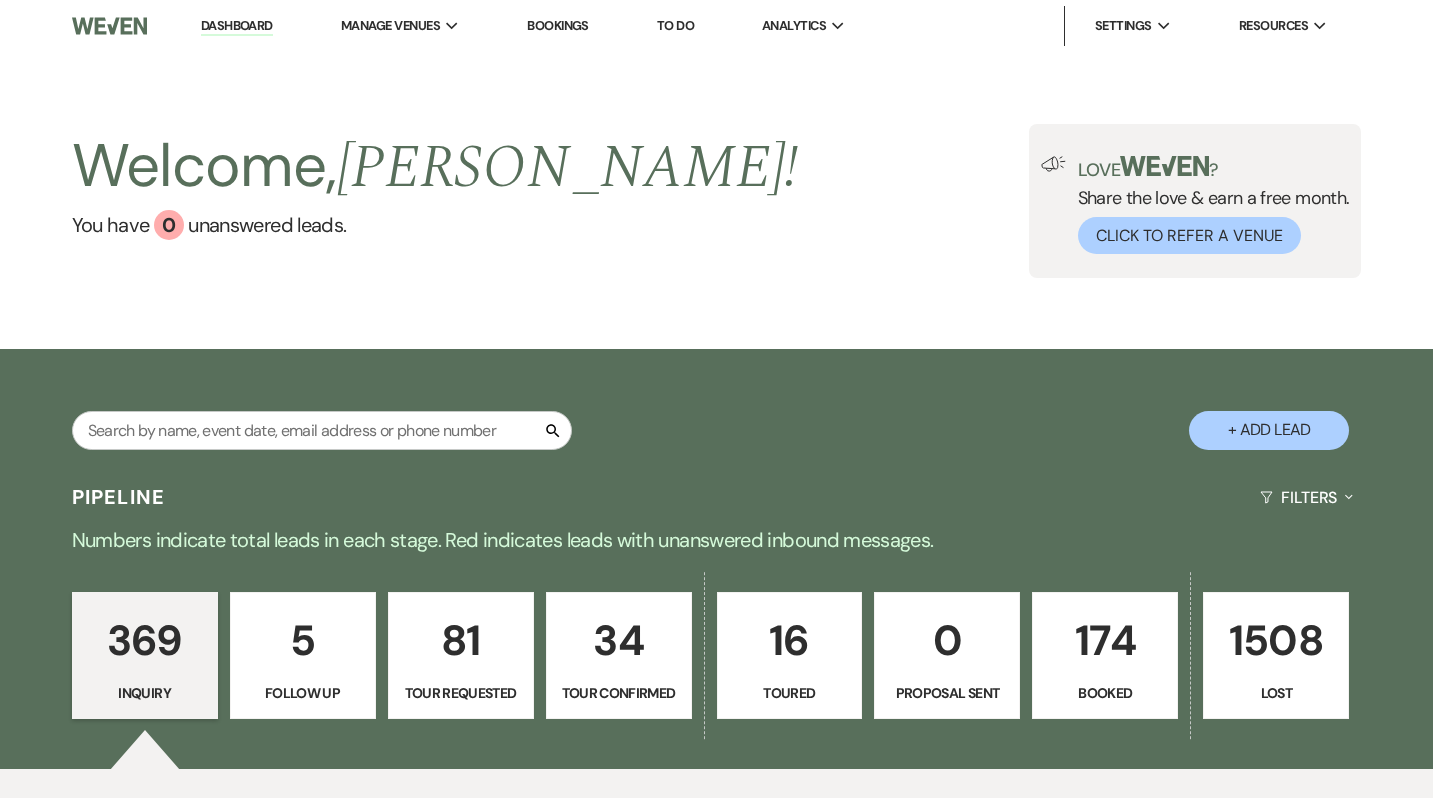 scroll, scrollTop: 0, scrollLeft: 0, axis: both 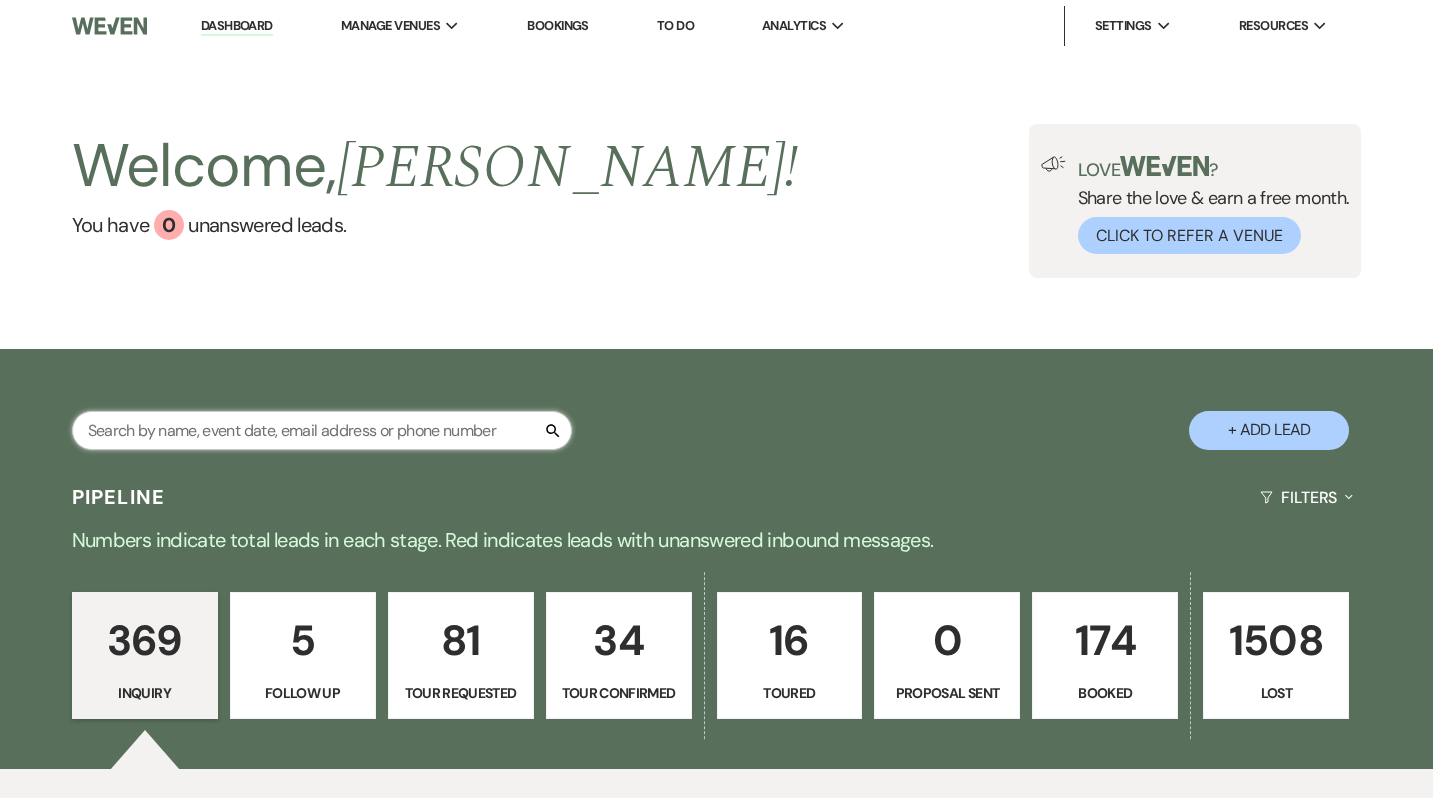 click at bounding box center (322, 430) 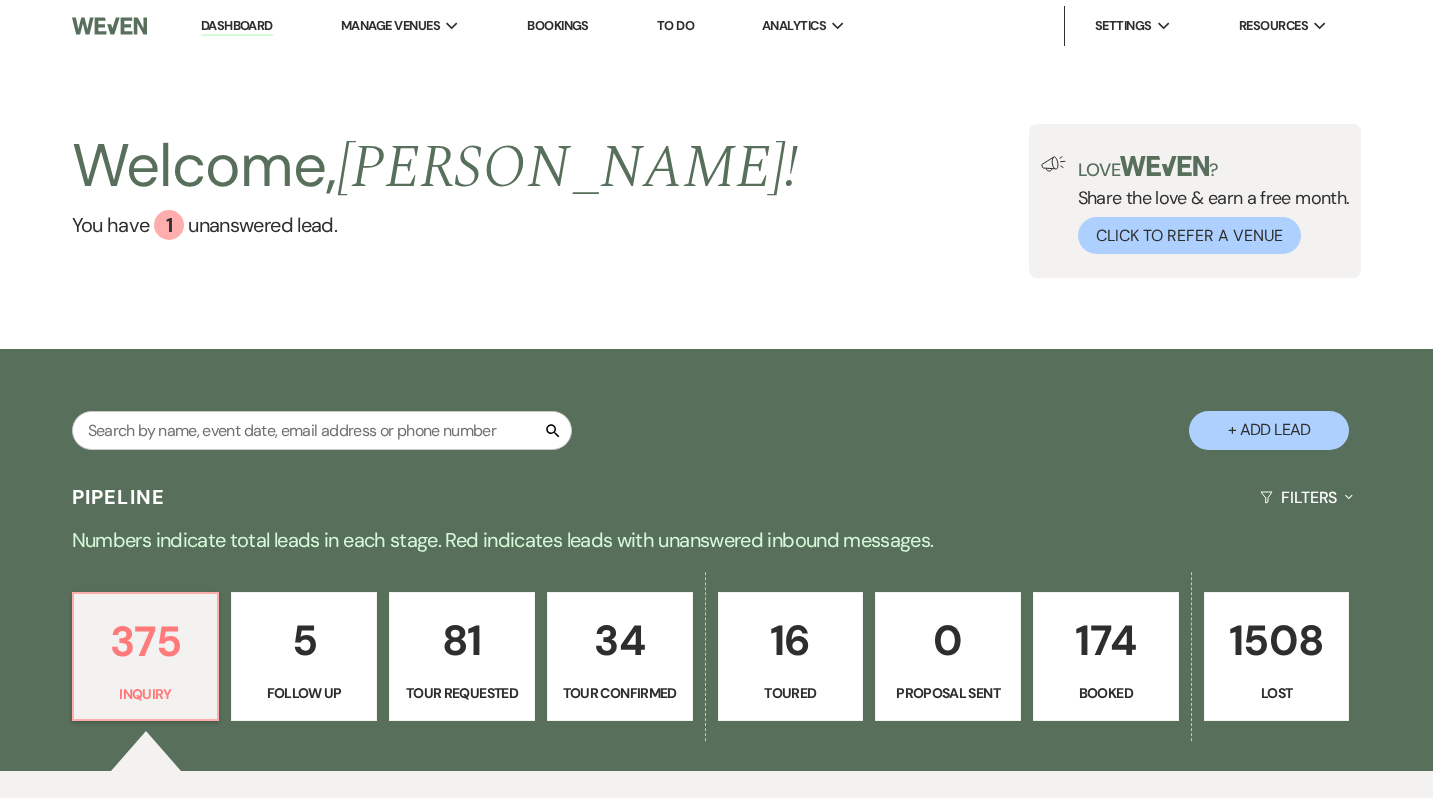 scroll, scrollTop: 0, scrollLeft: 0, axis: both 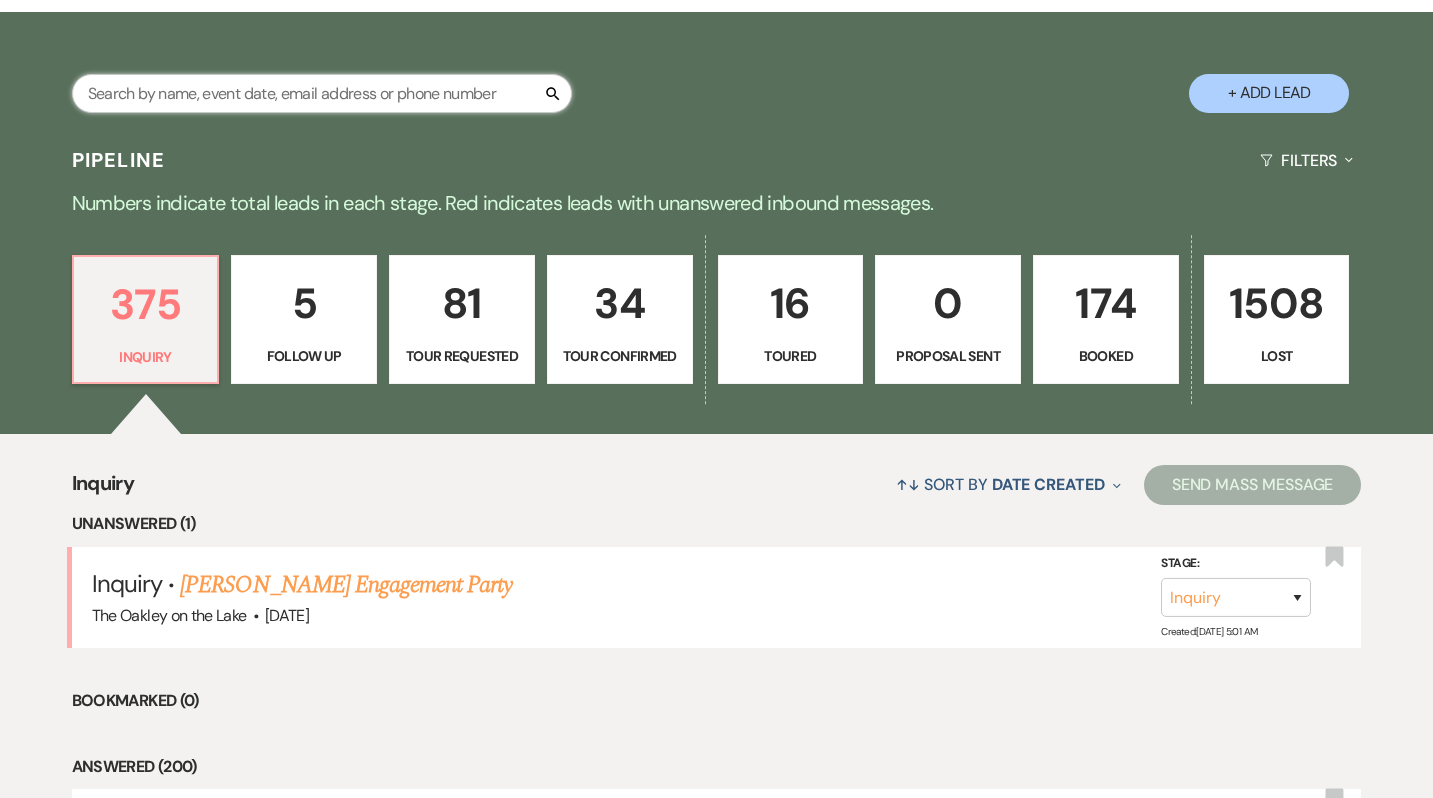 click at bounding box center (322, 93) 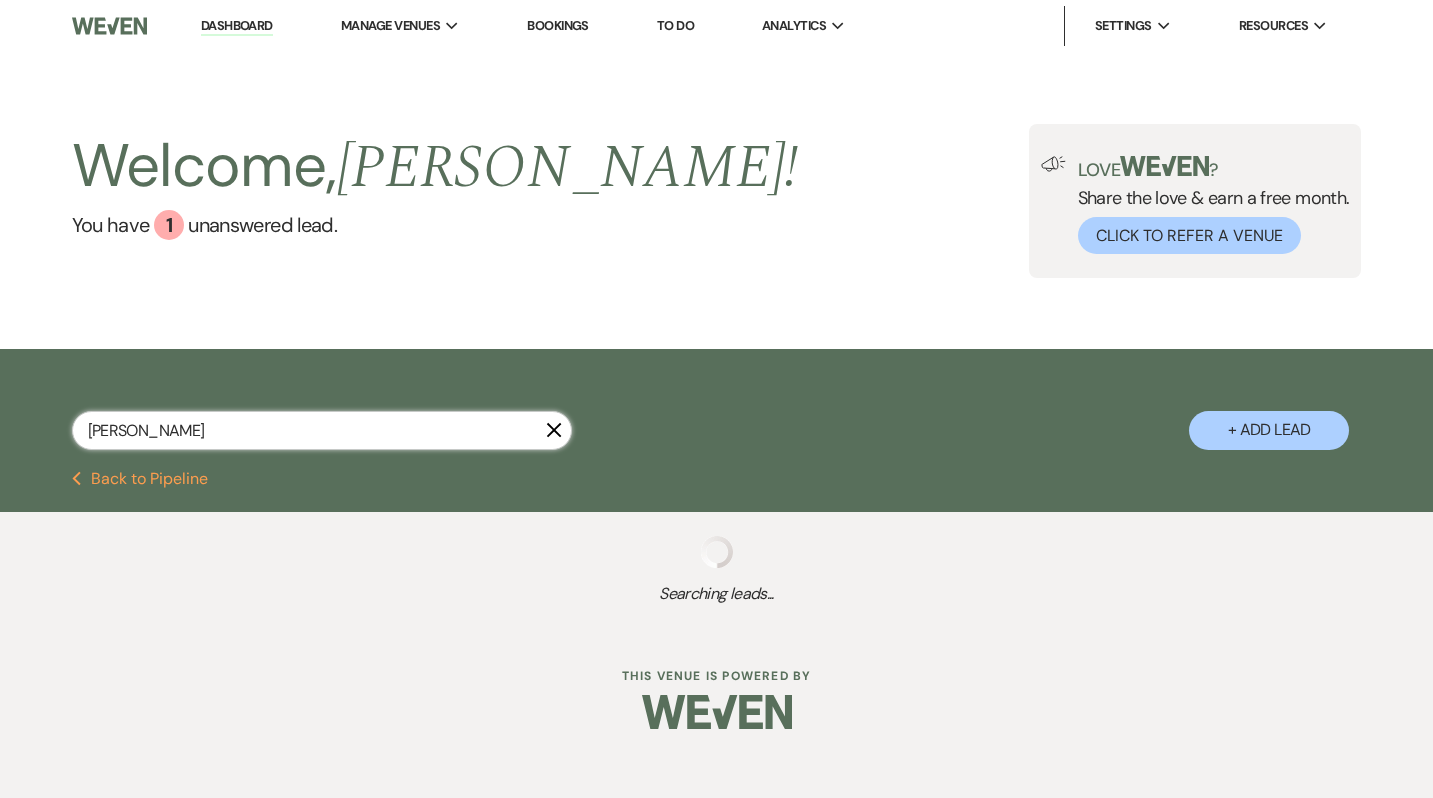 scroll, scrollTop: 0, scrollLeft: 0, axis: both 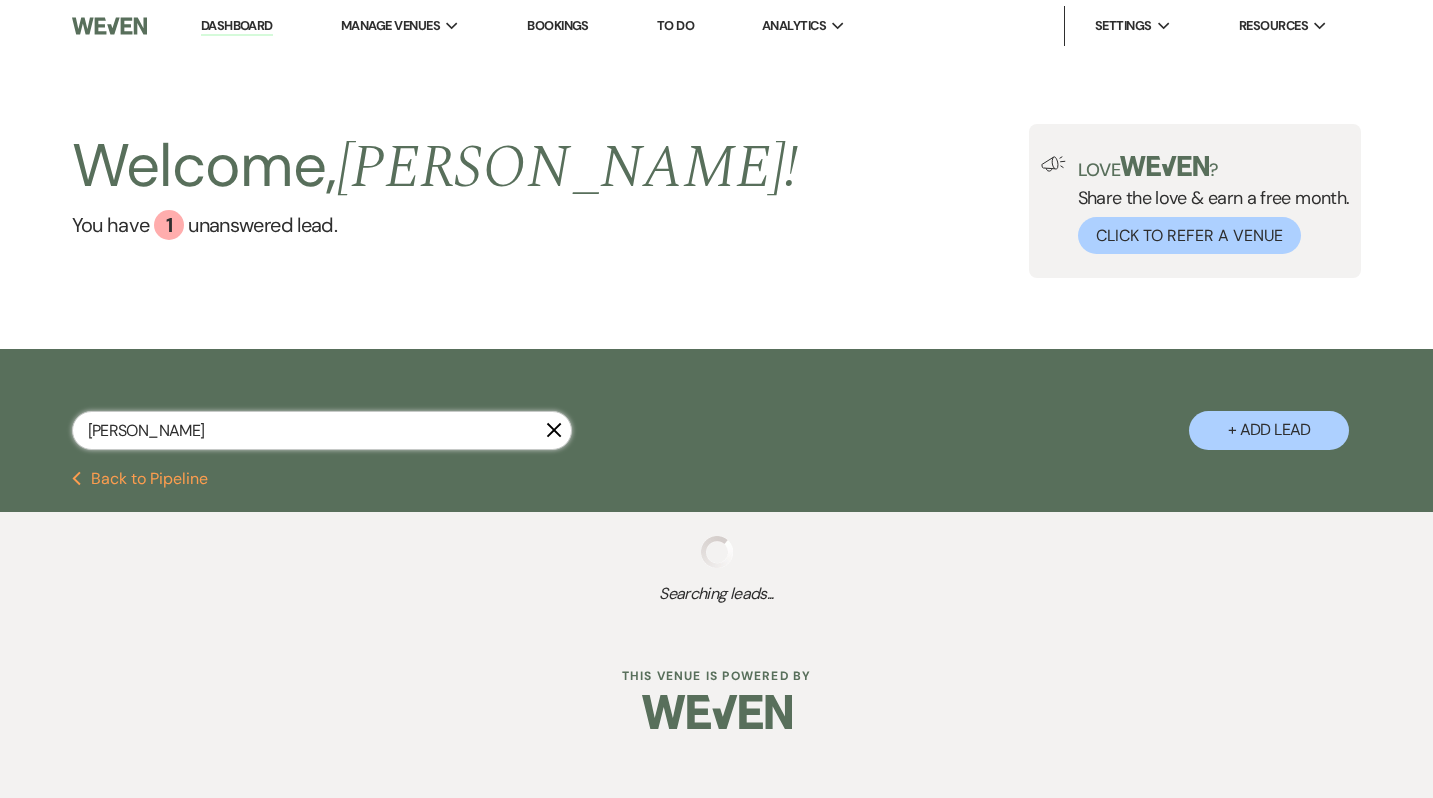 type on "[PERSON_NAME]" 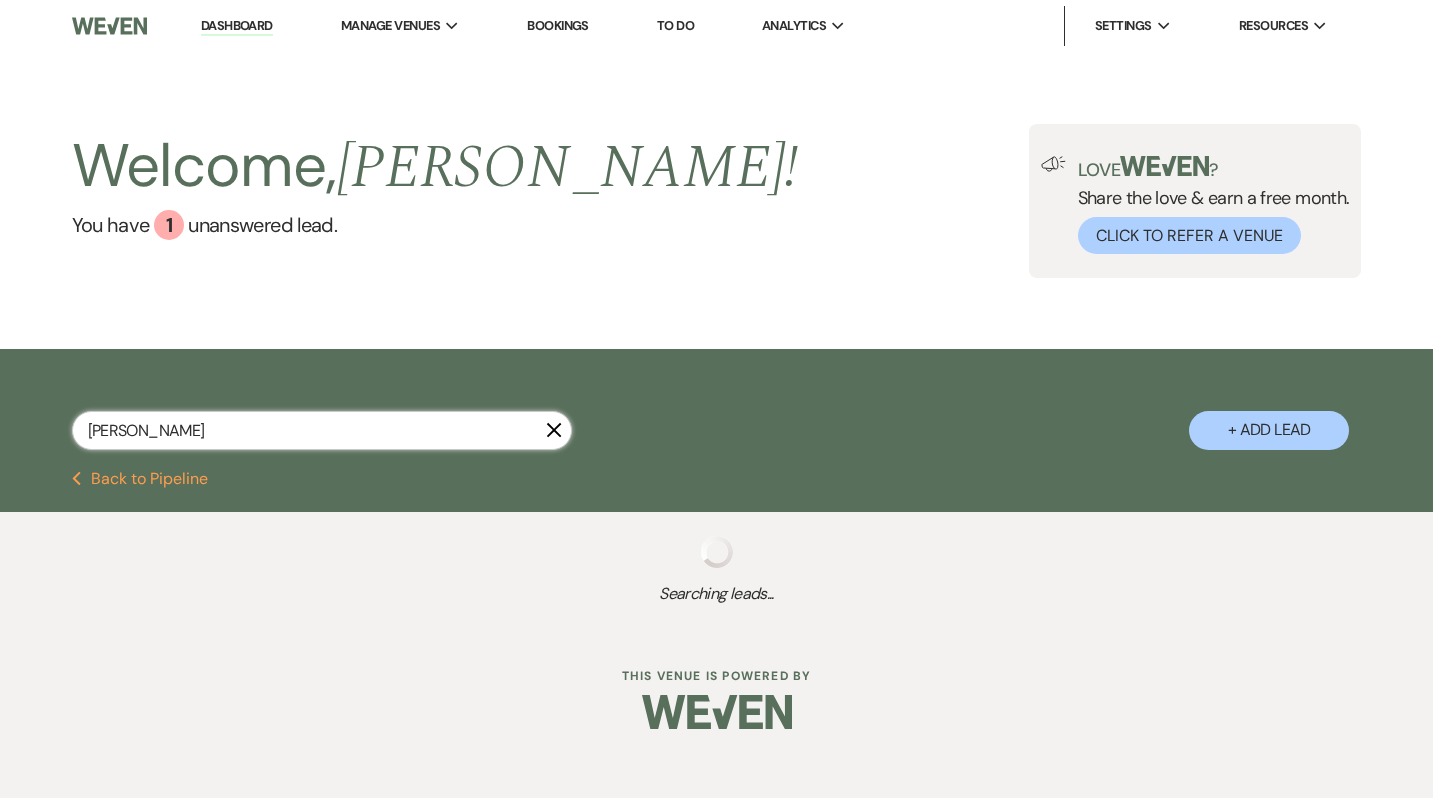 select on "4" 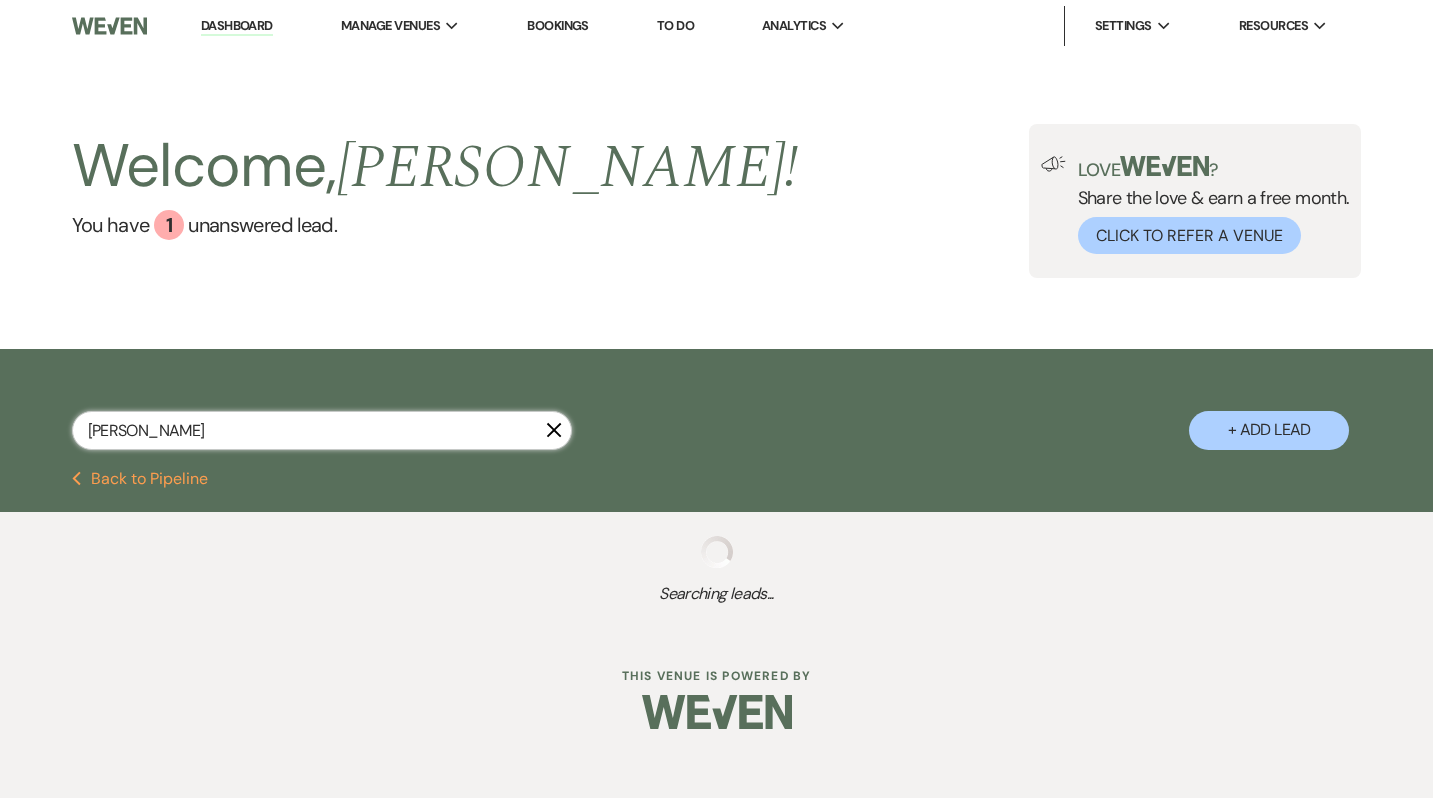 select on "8" 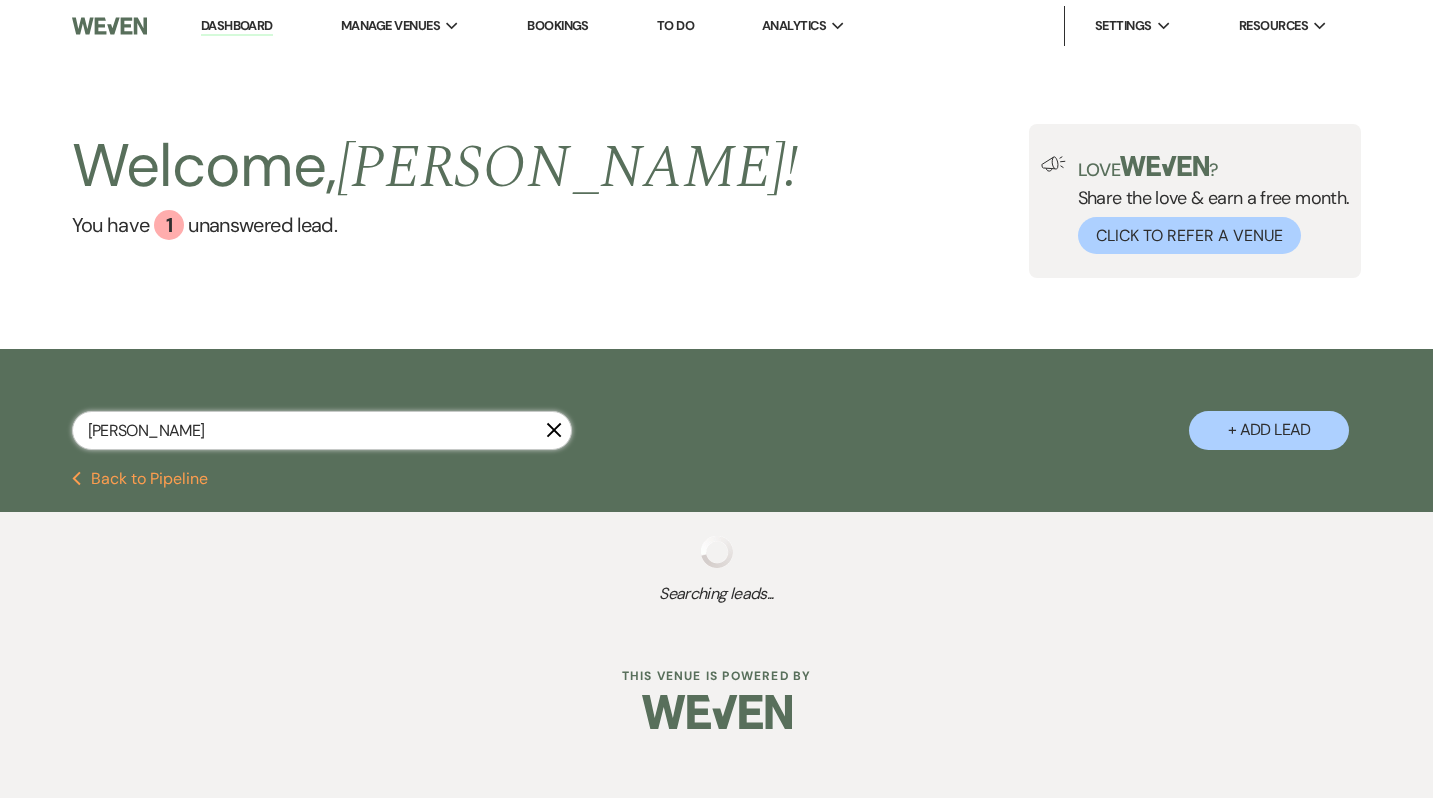 select on "3" 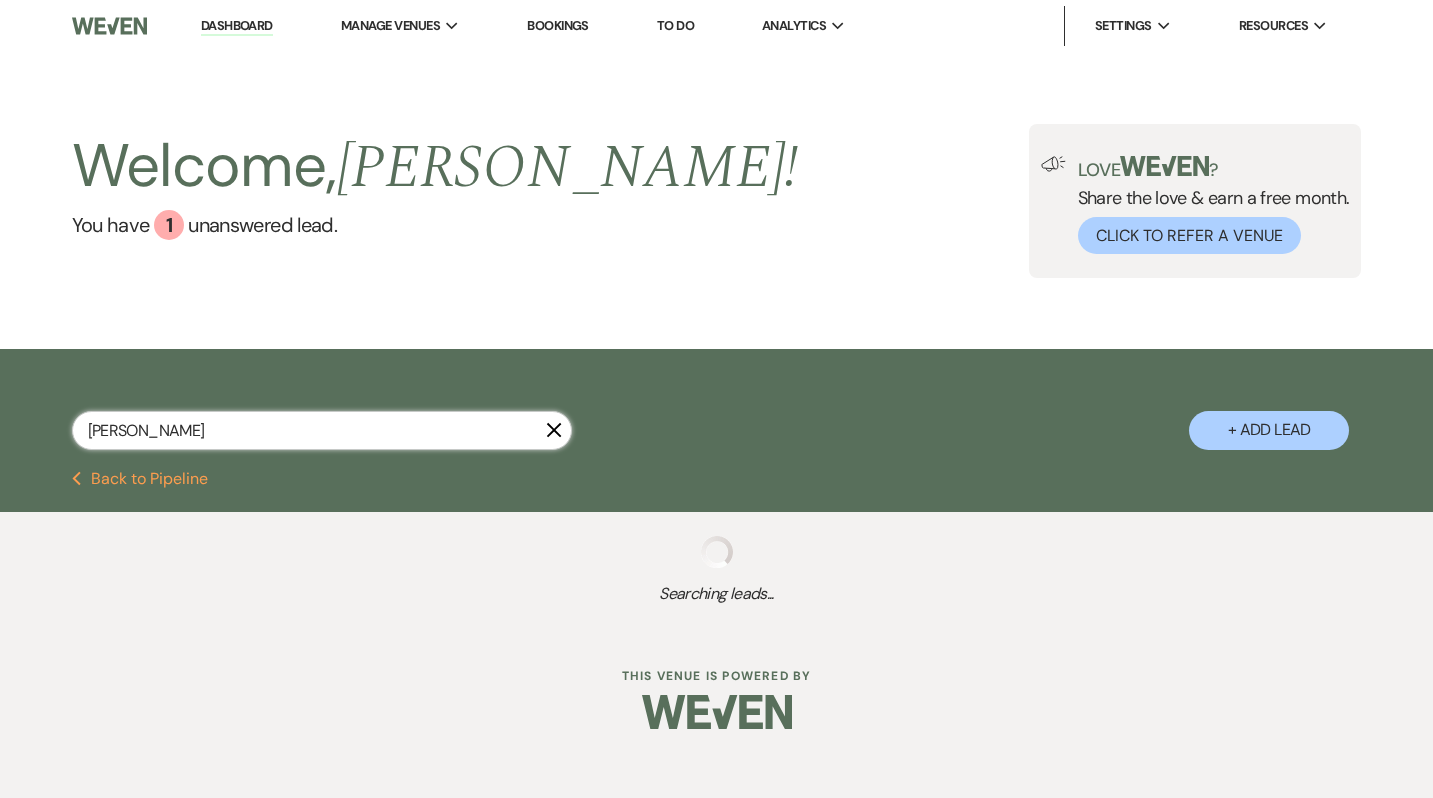 select on "8" 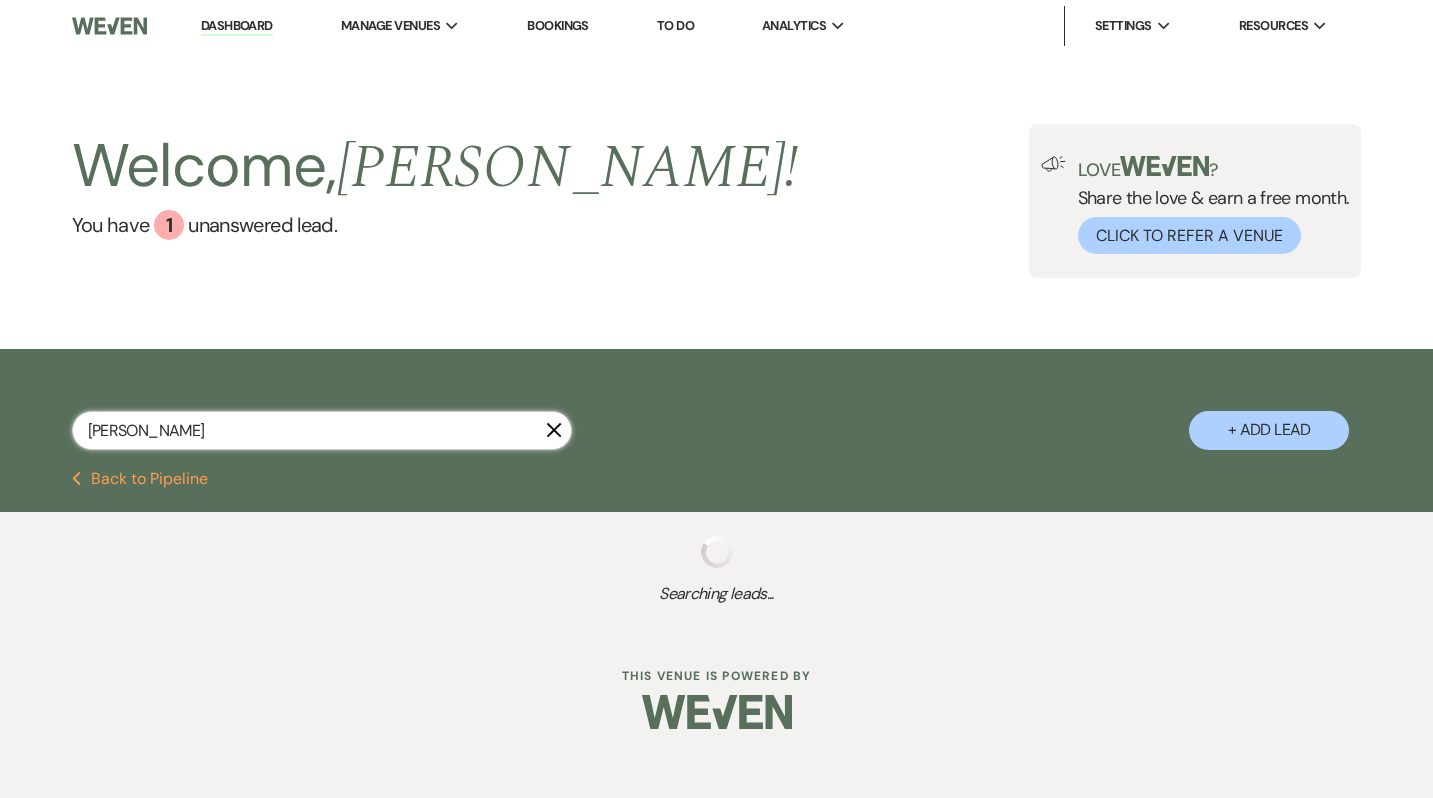 select on "5" 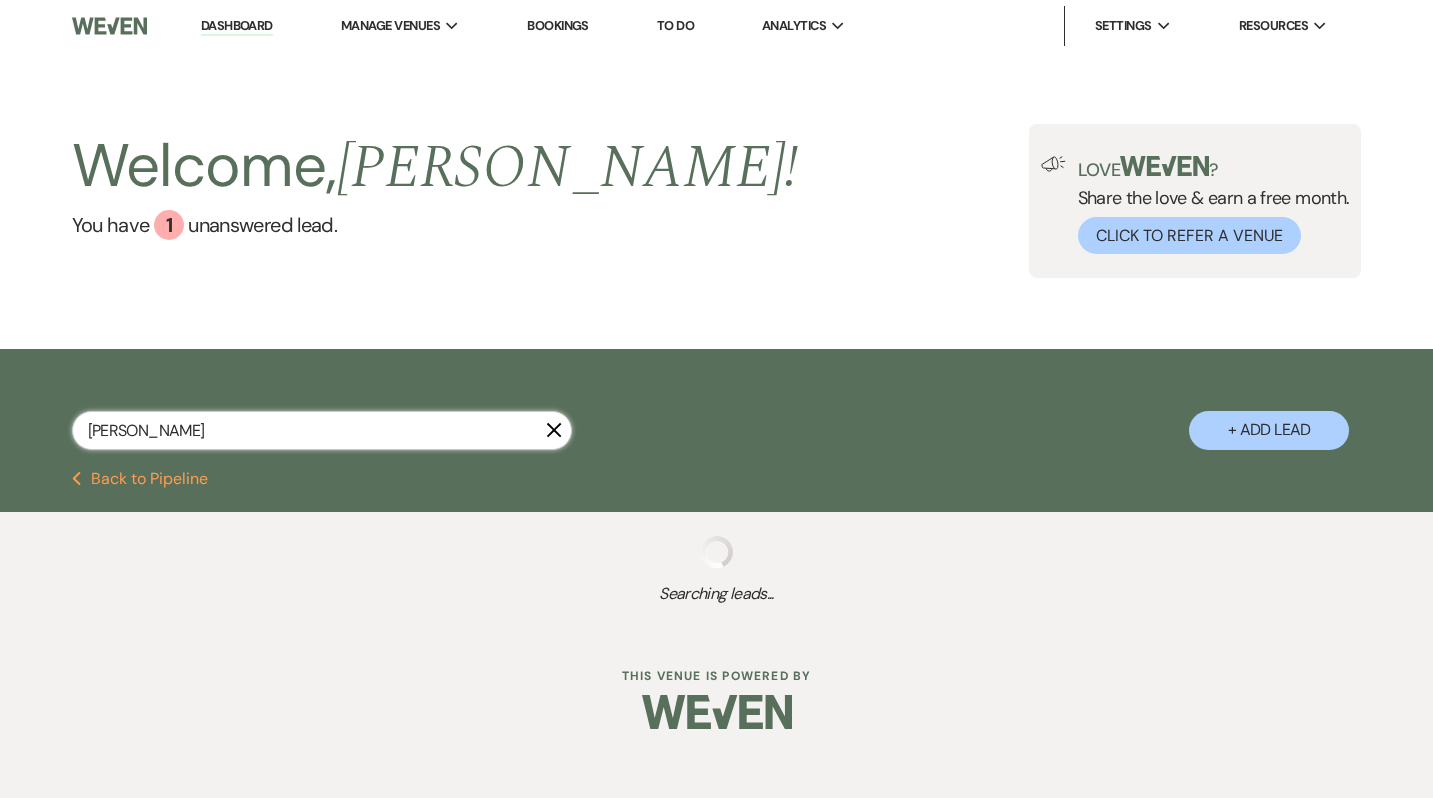 select on "8" 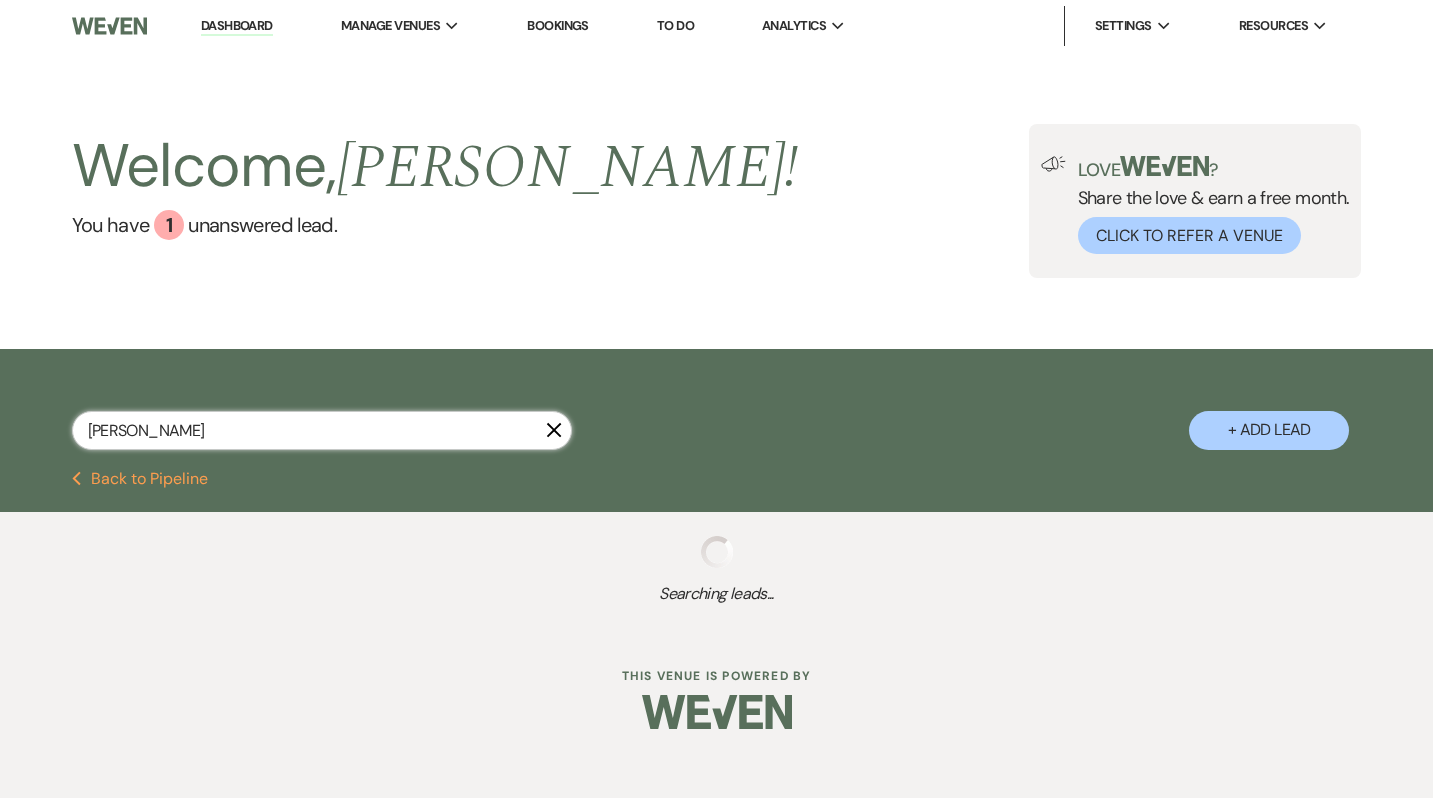 select on "5" 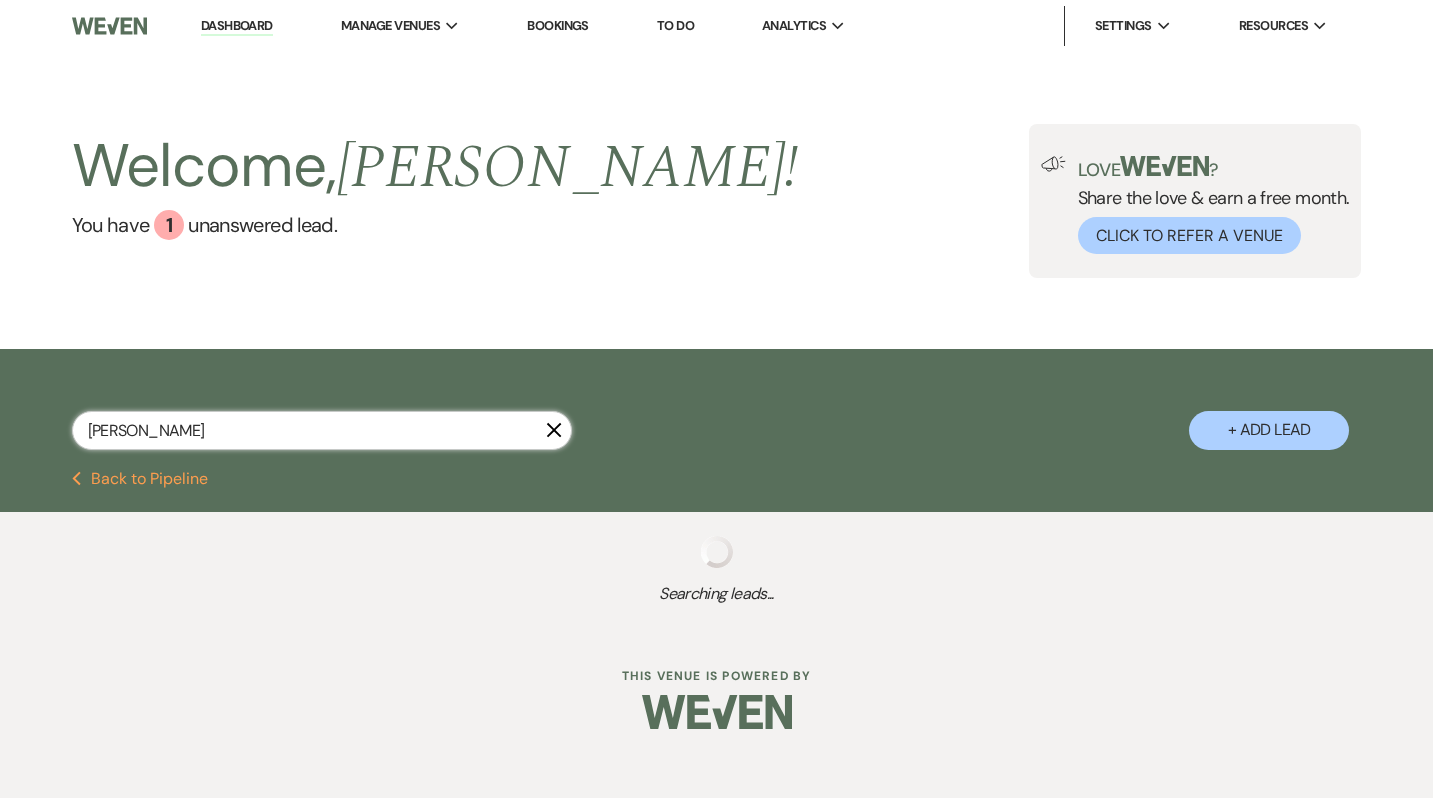 select on "8" 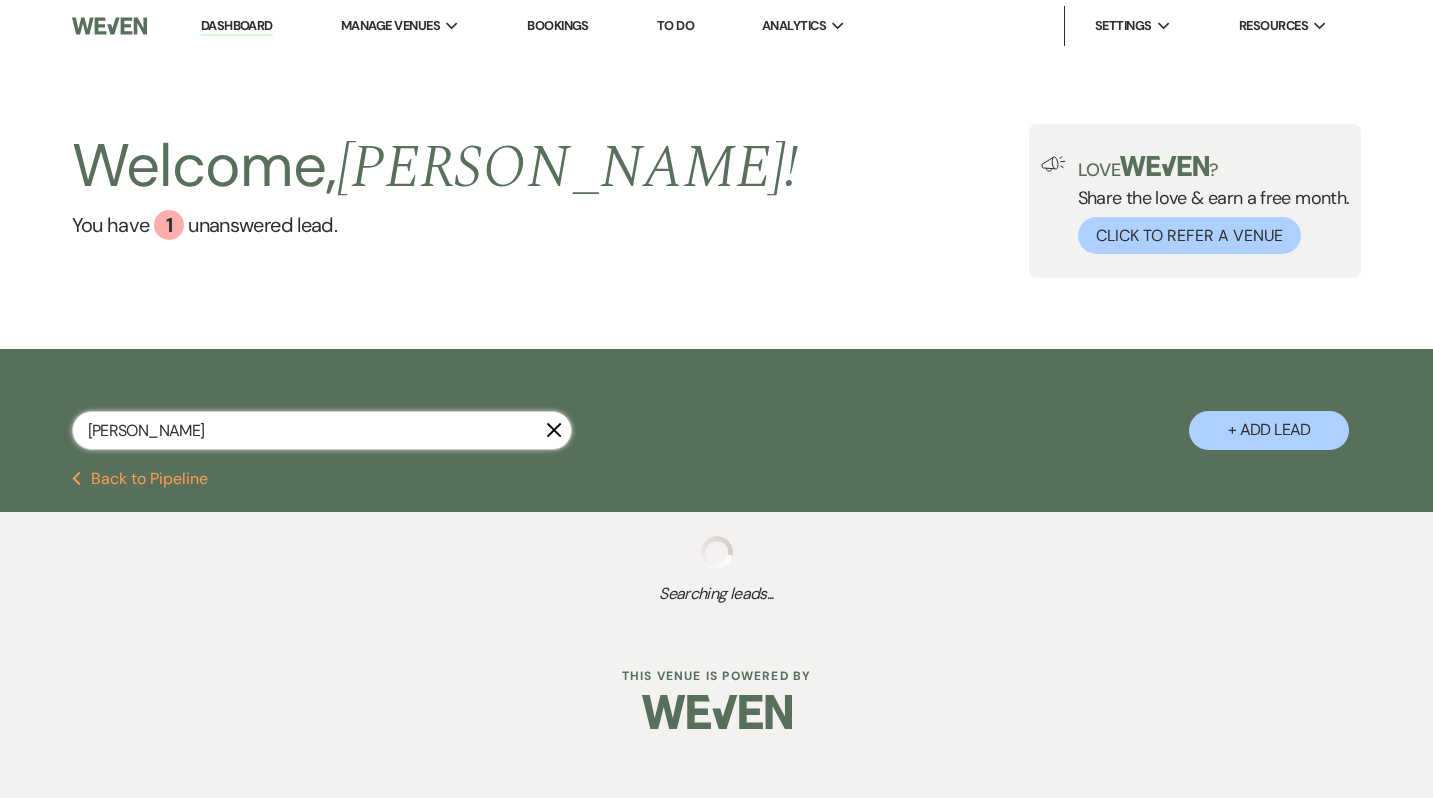 select on "4" 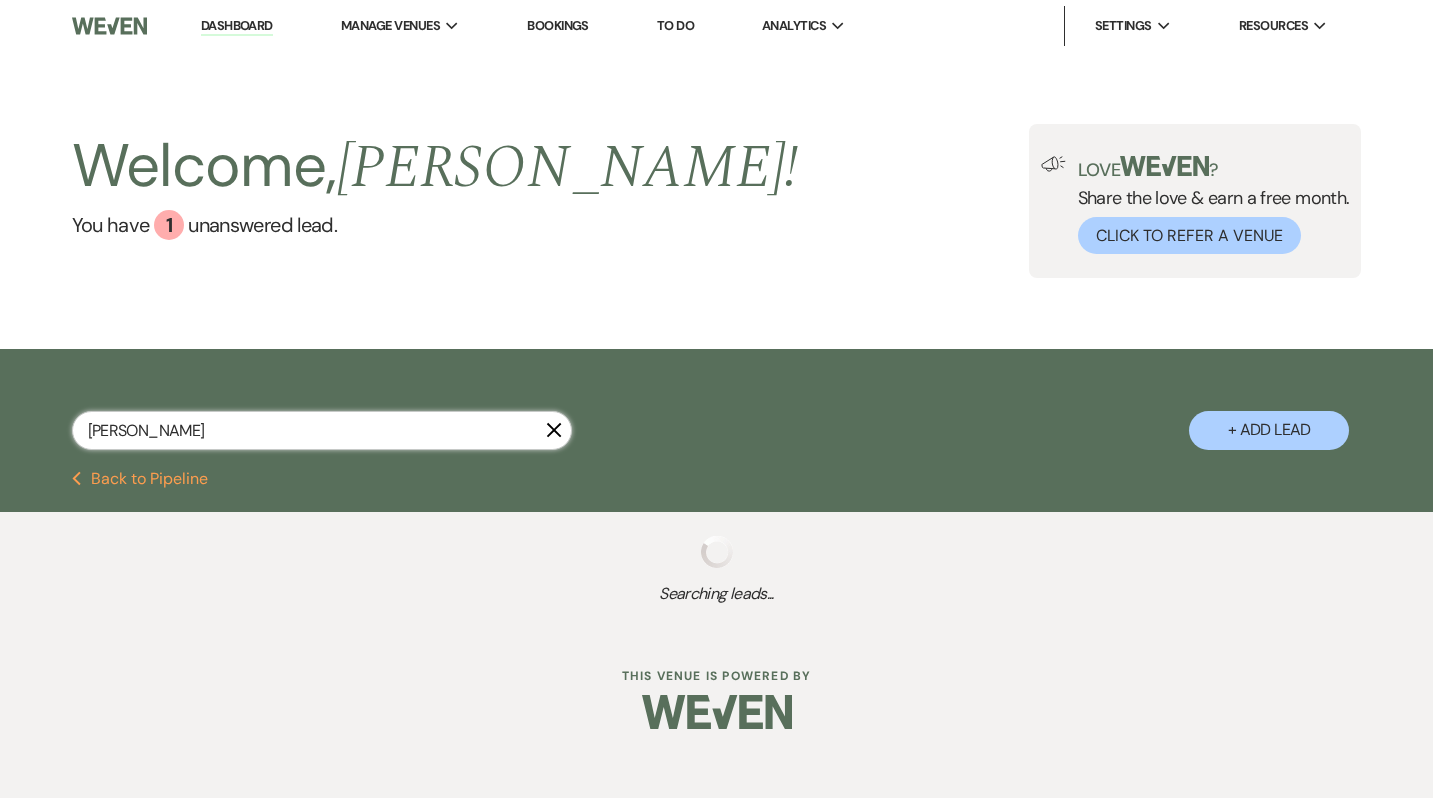 select on "8" 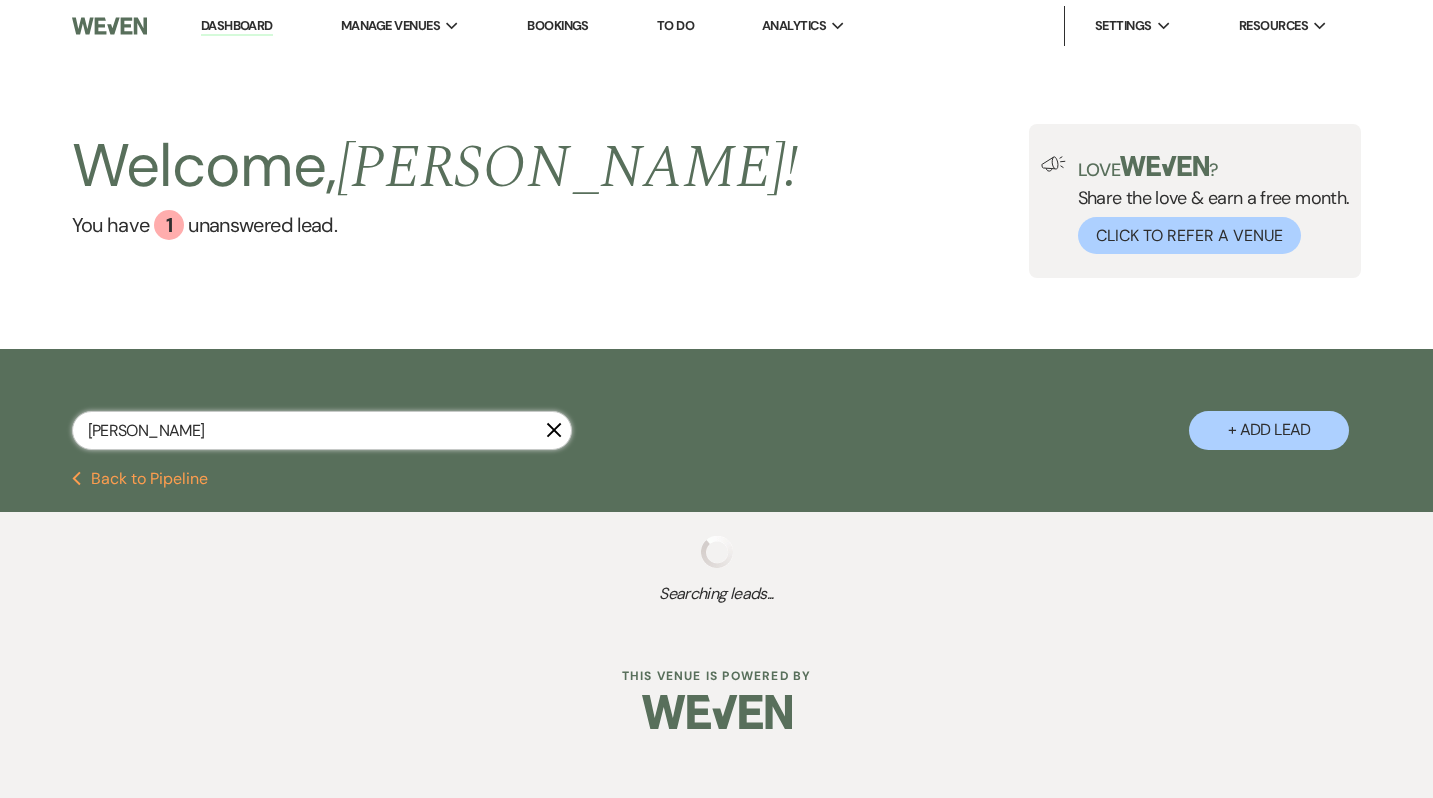 select on "5" 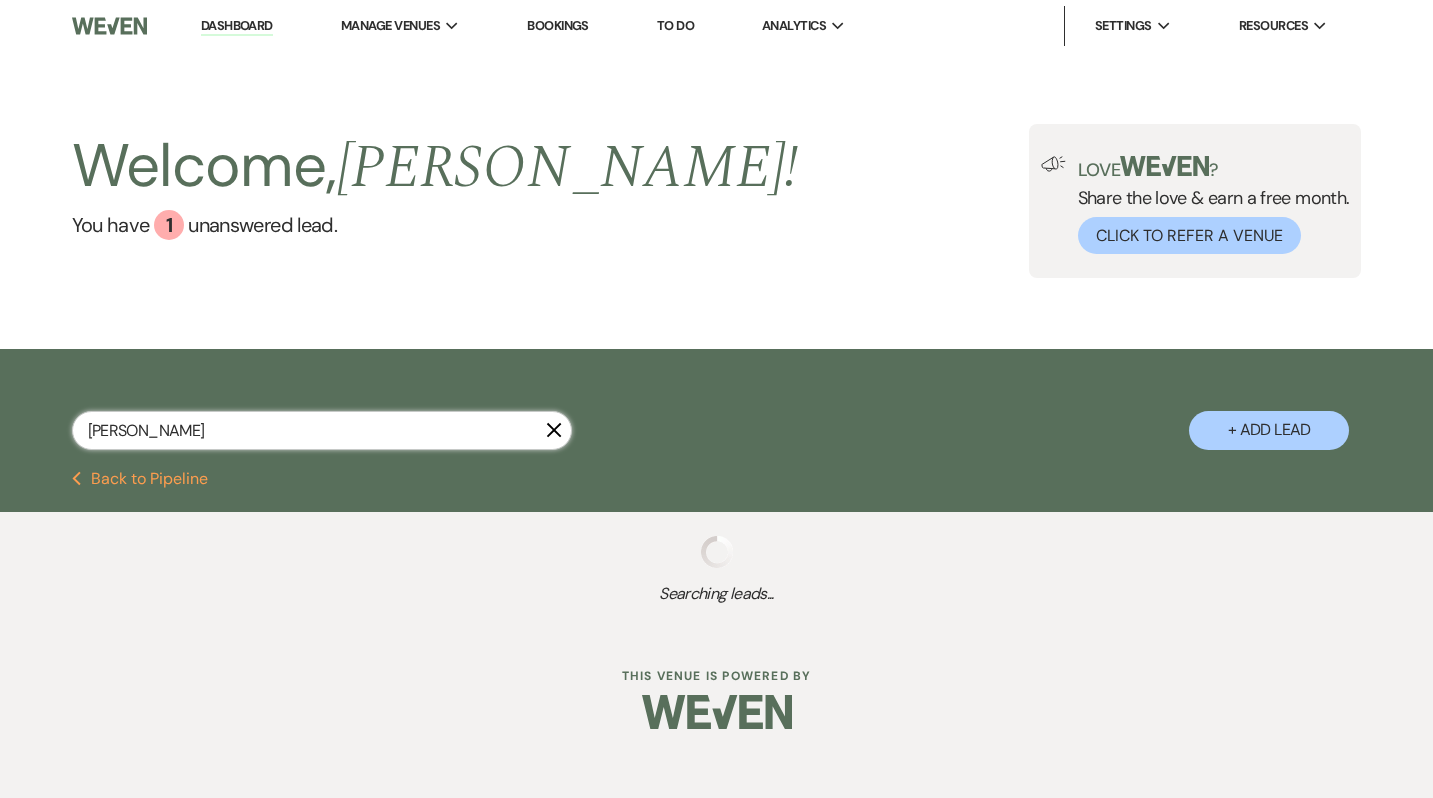 select on "8" 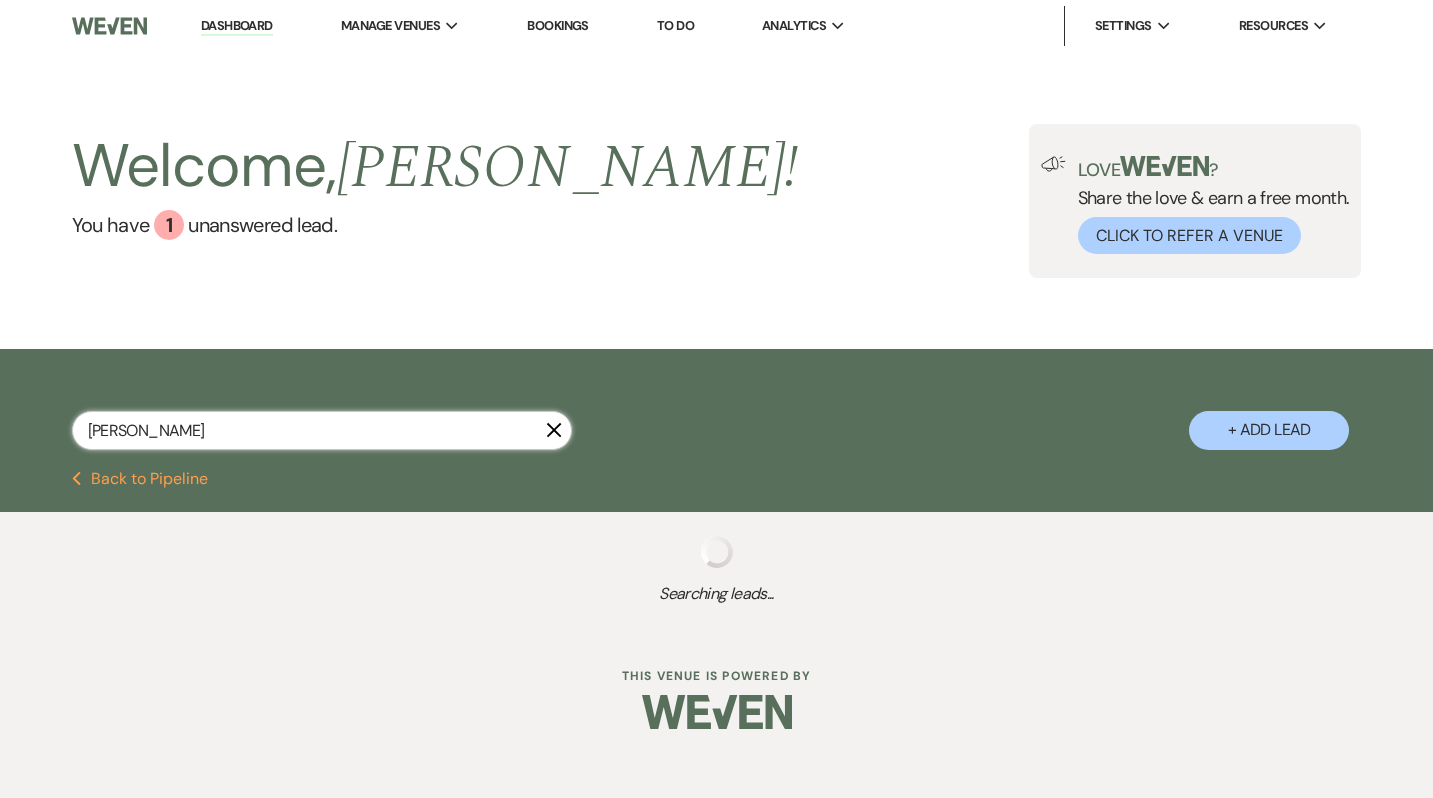 select on "5" 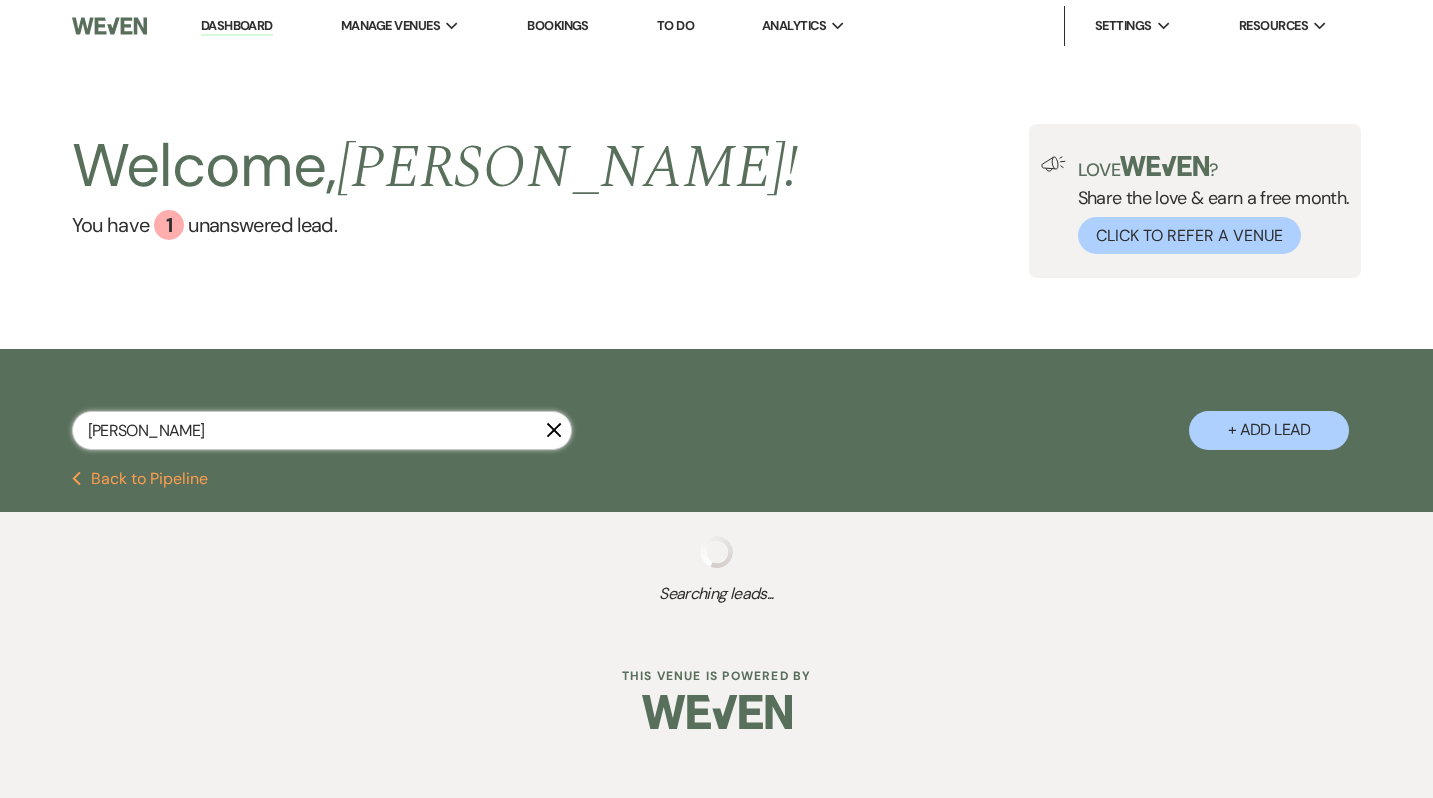 select on "8" 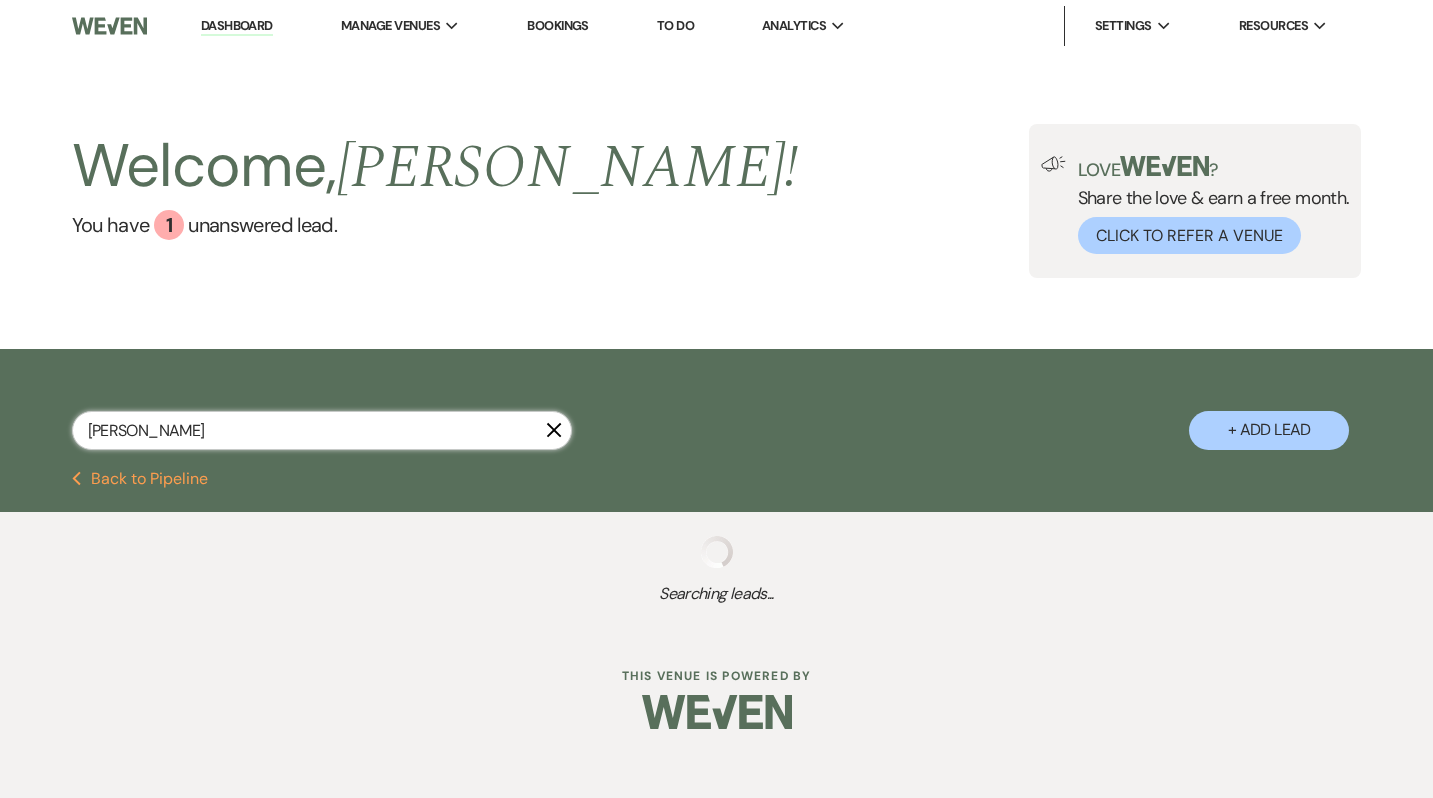 select on "6" 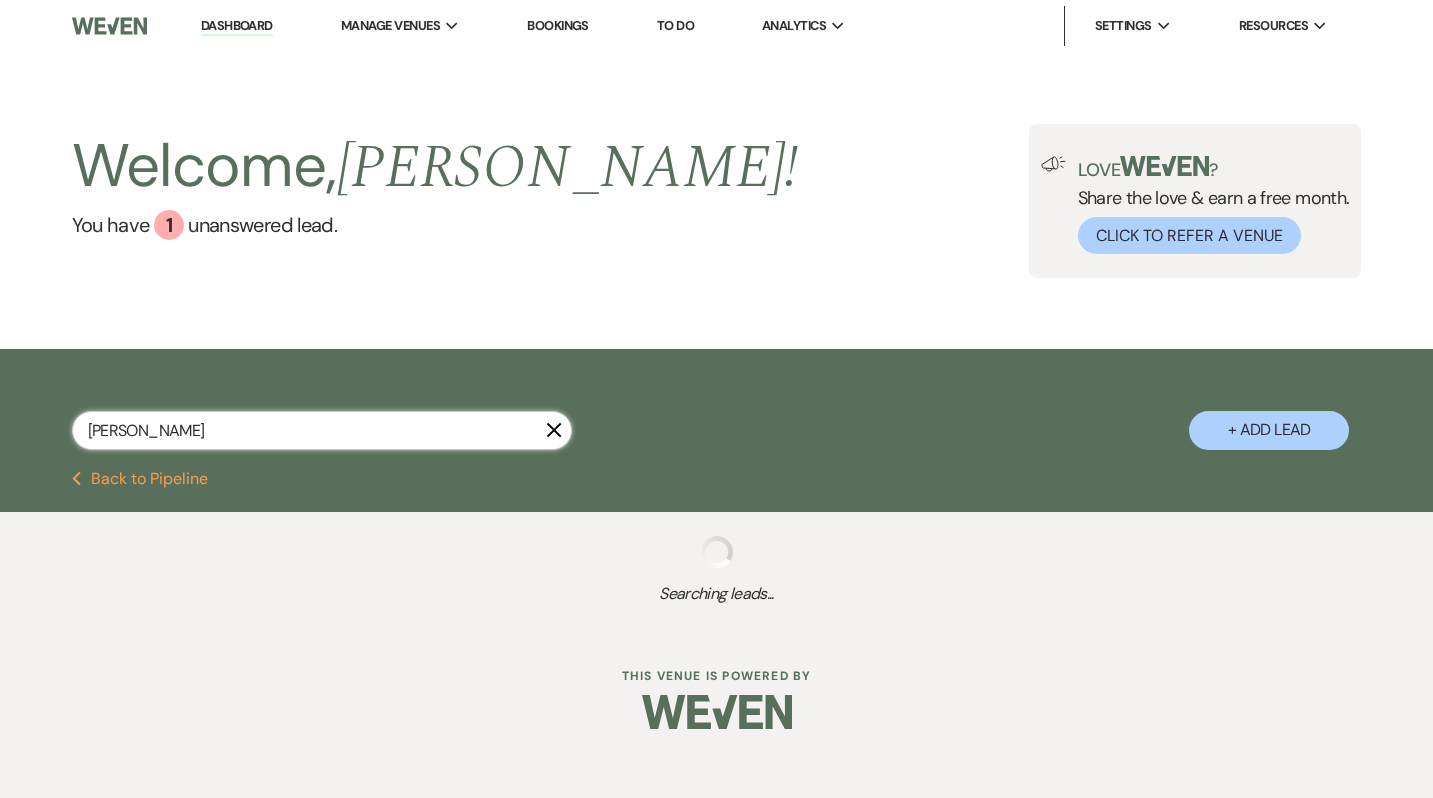 select on "8" 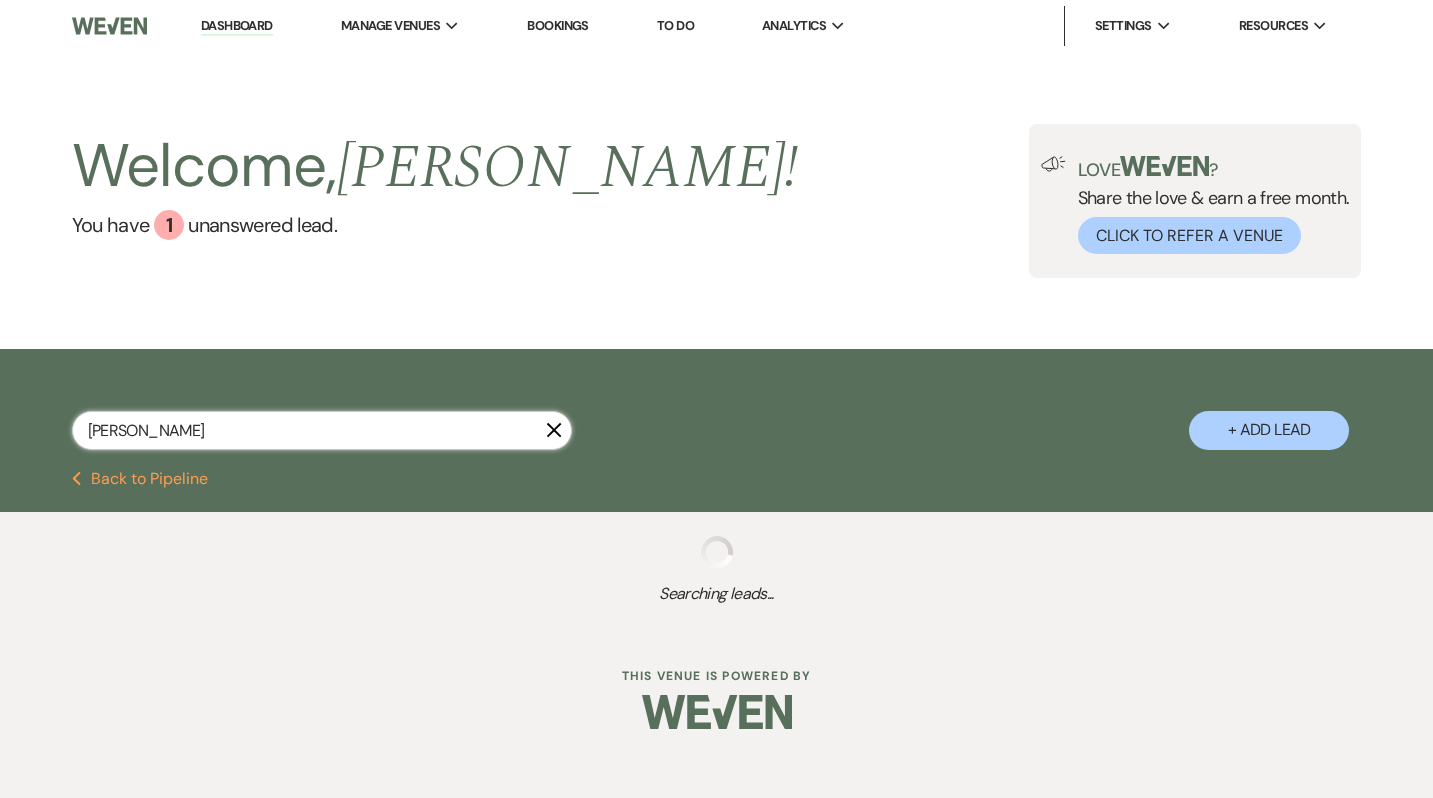 select on "10" 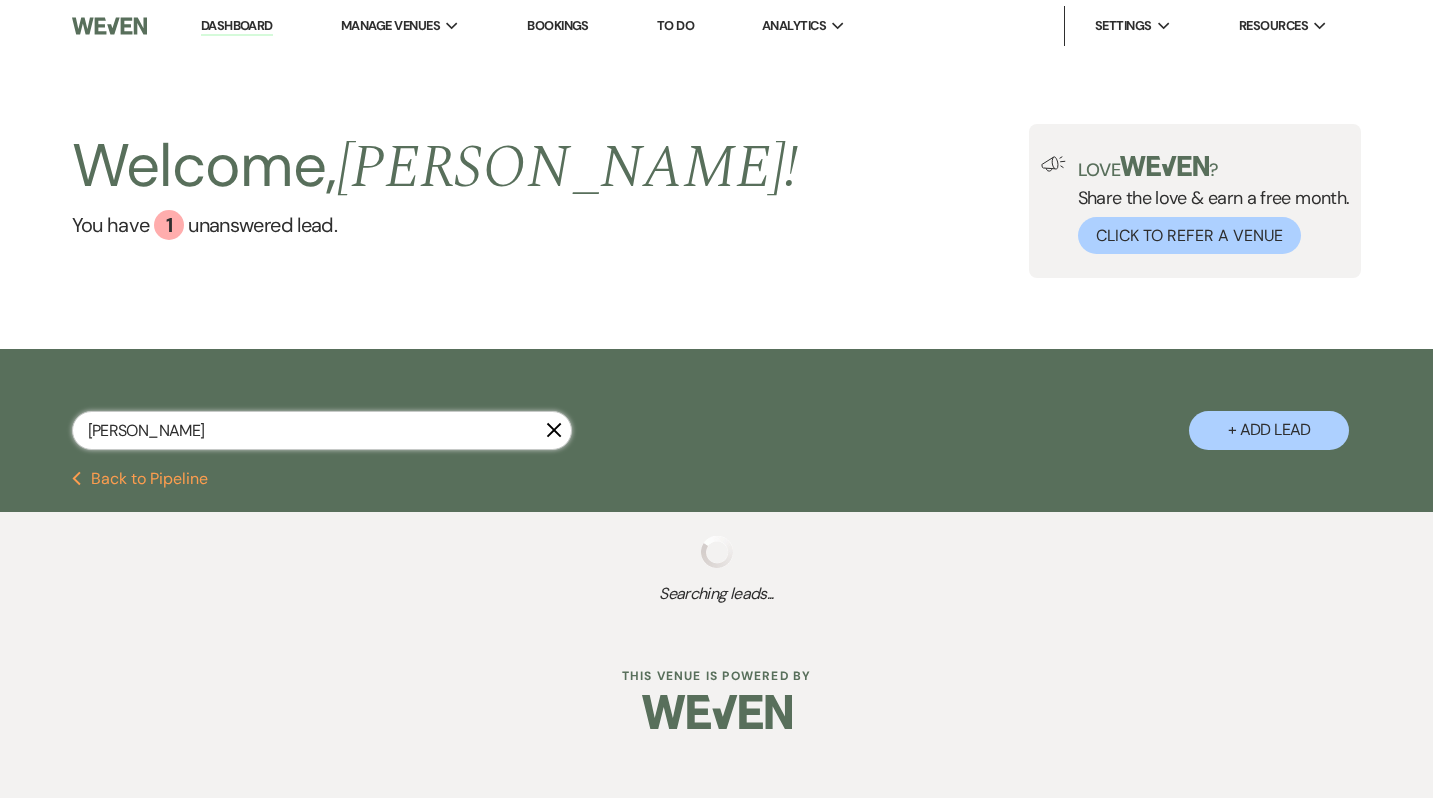 select on "8" 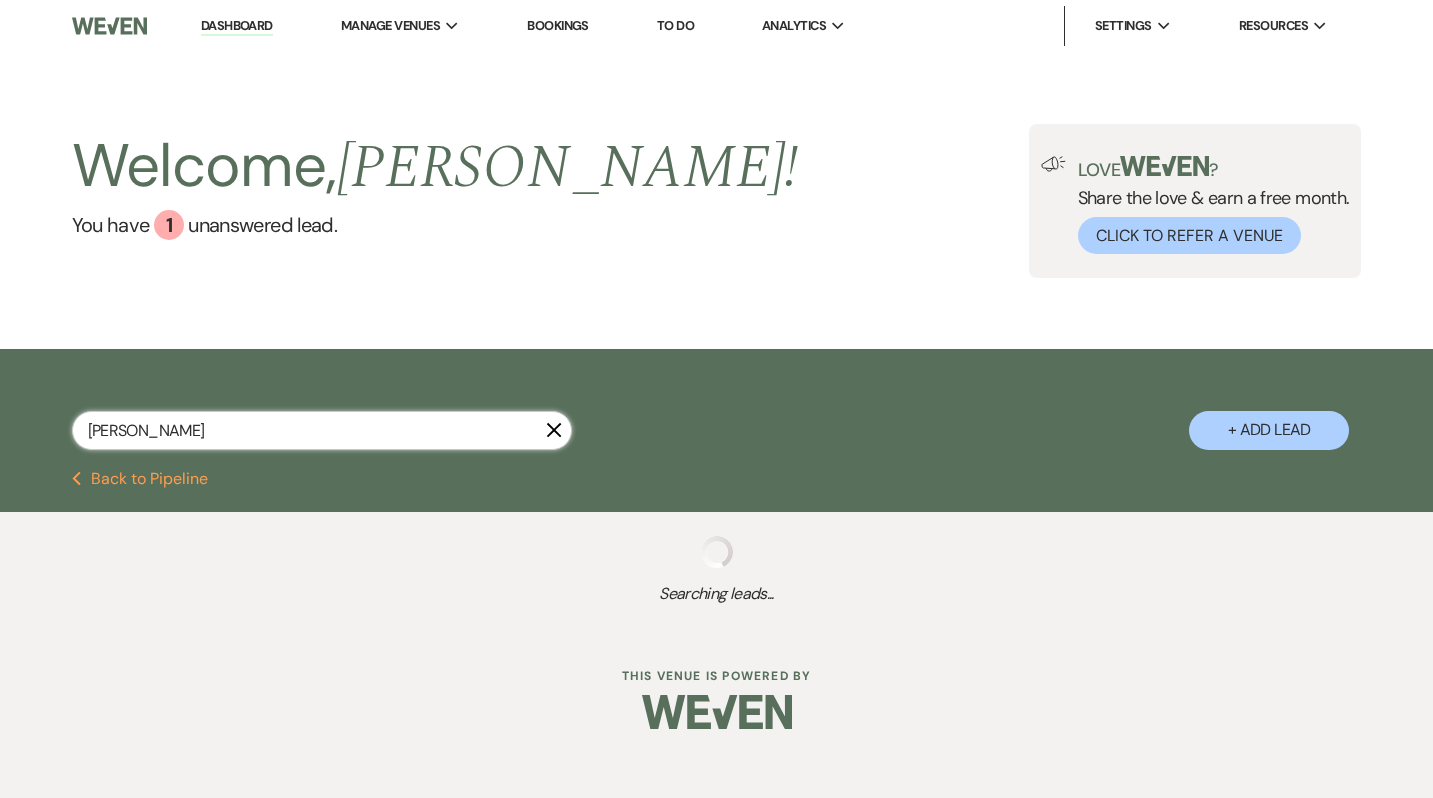 select on "5" 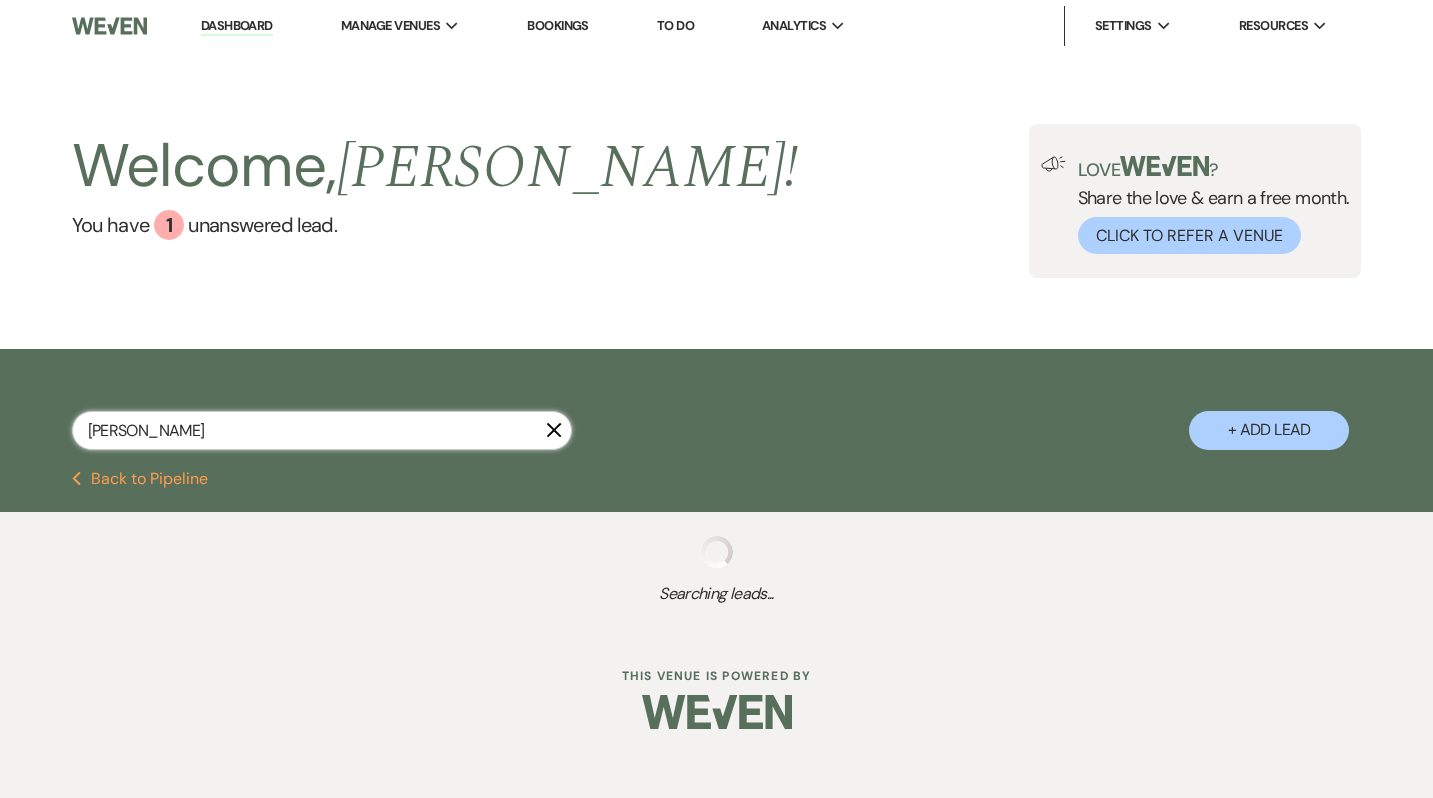 select on "8" 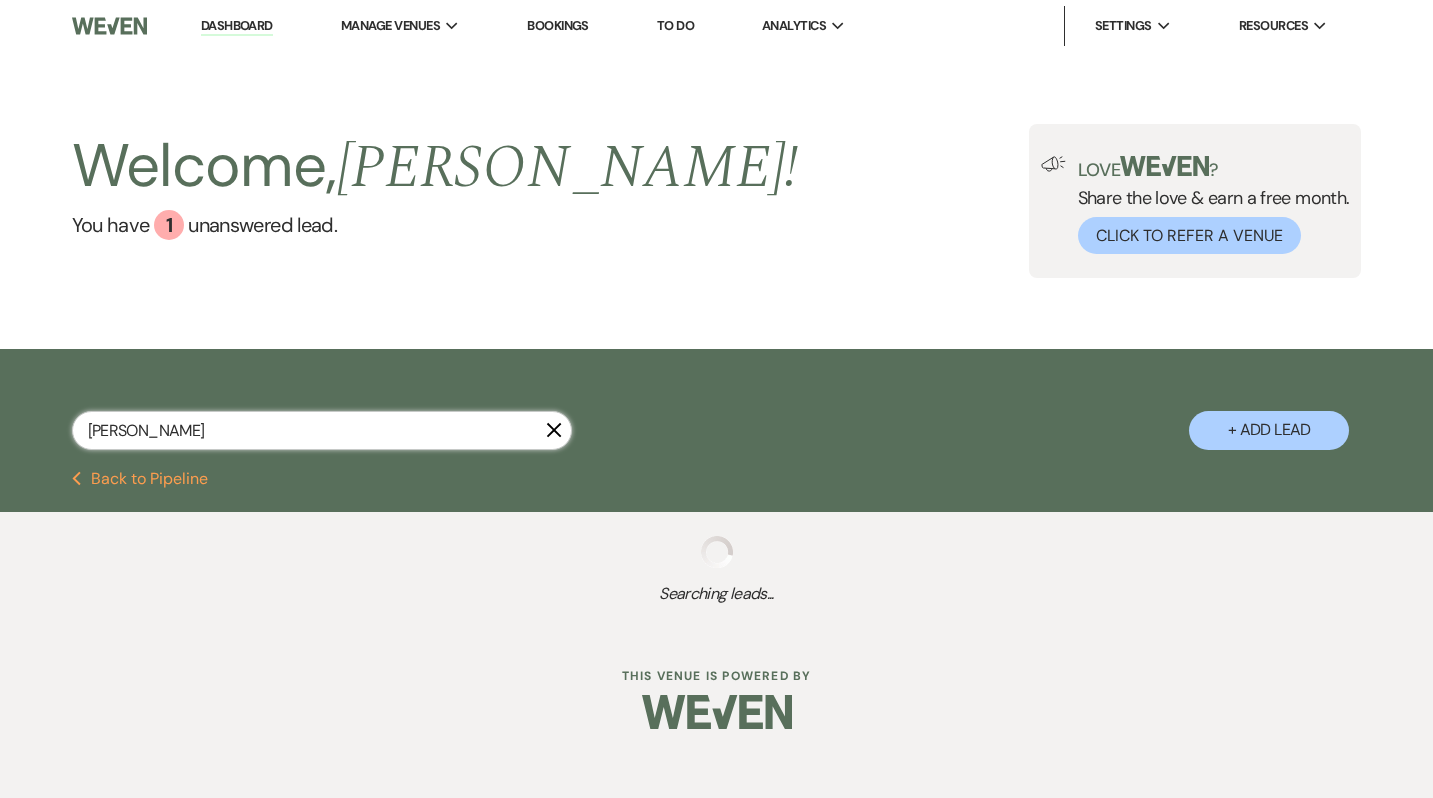 select on "10" 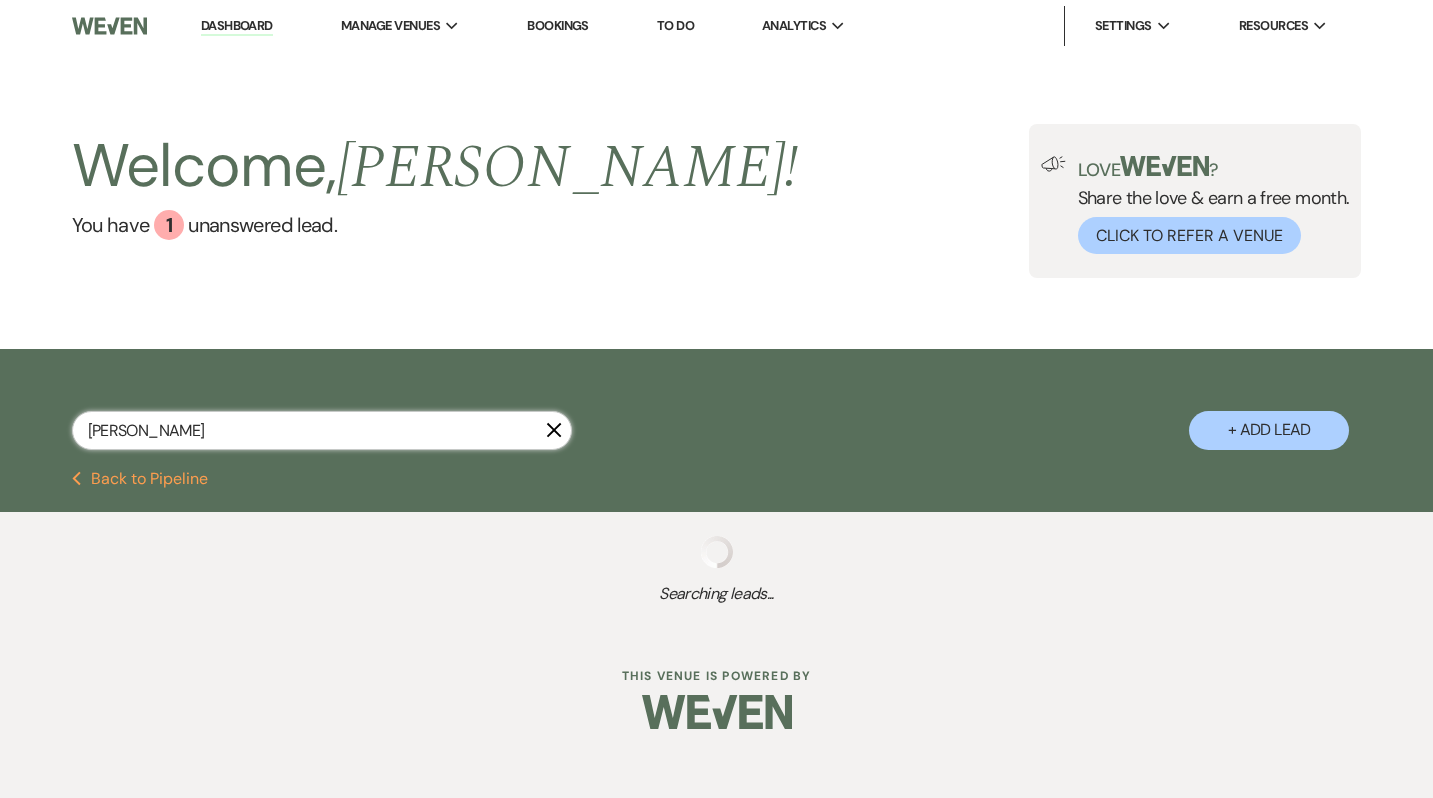 select on "8" 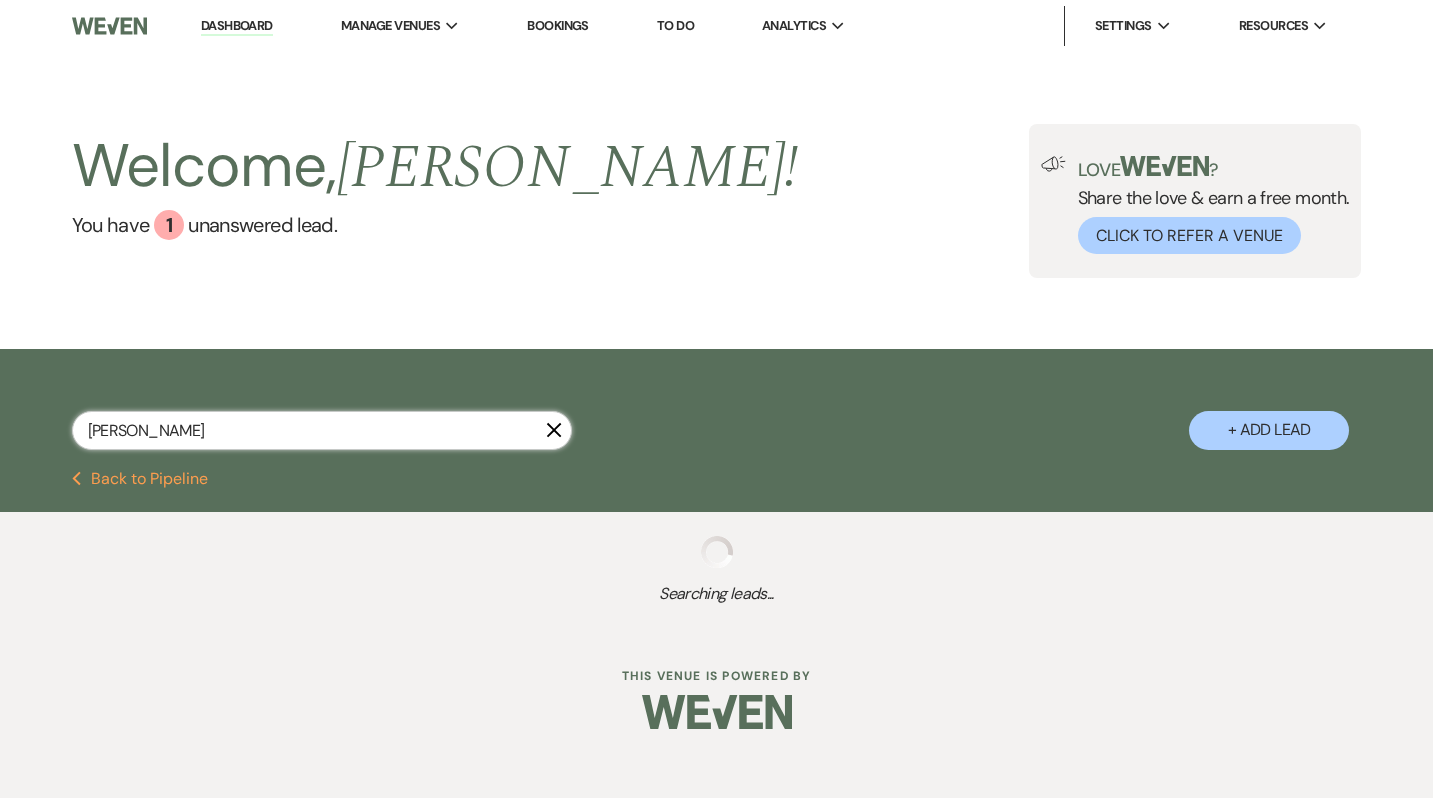 select on "5" 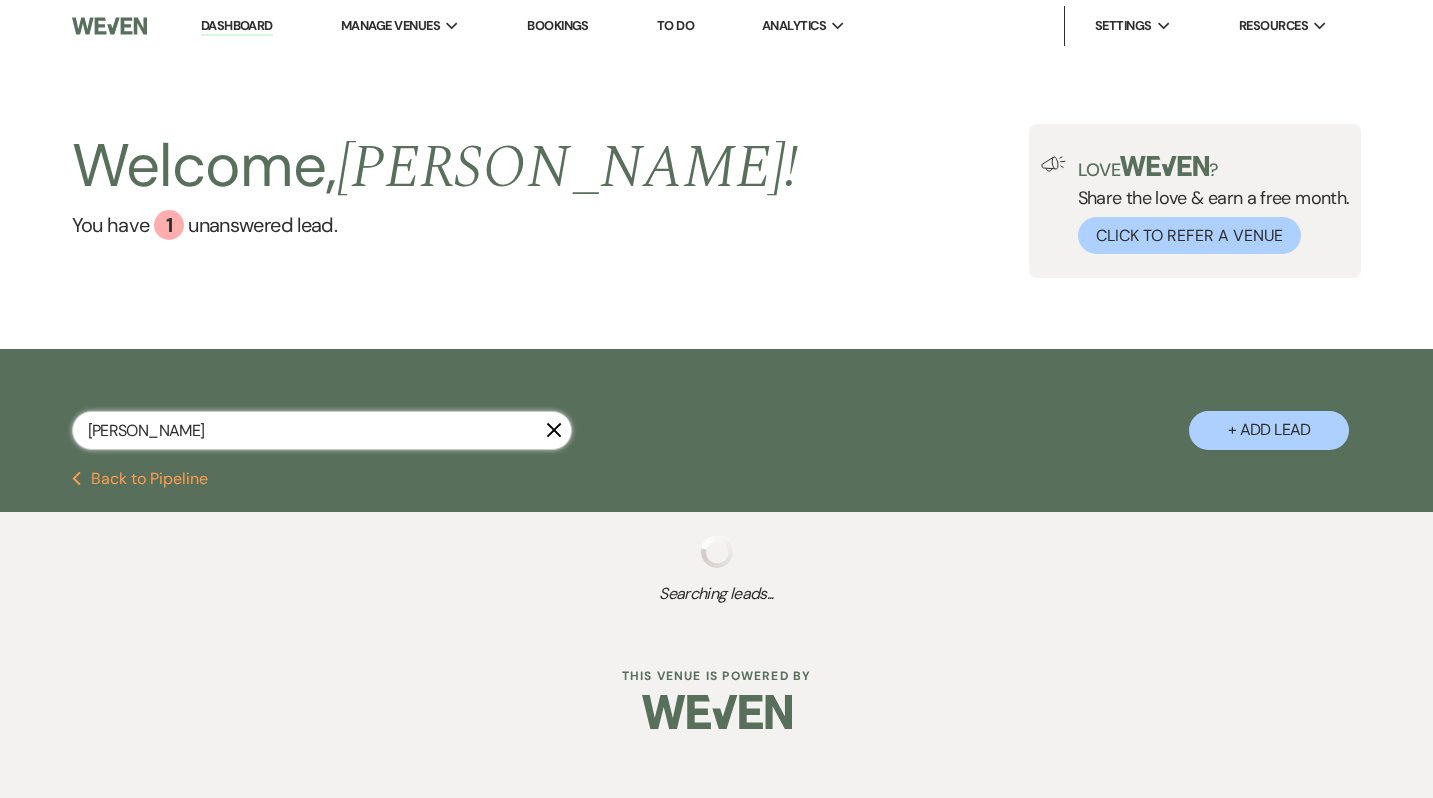 select on "8" 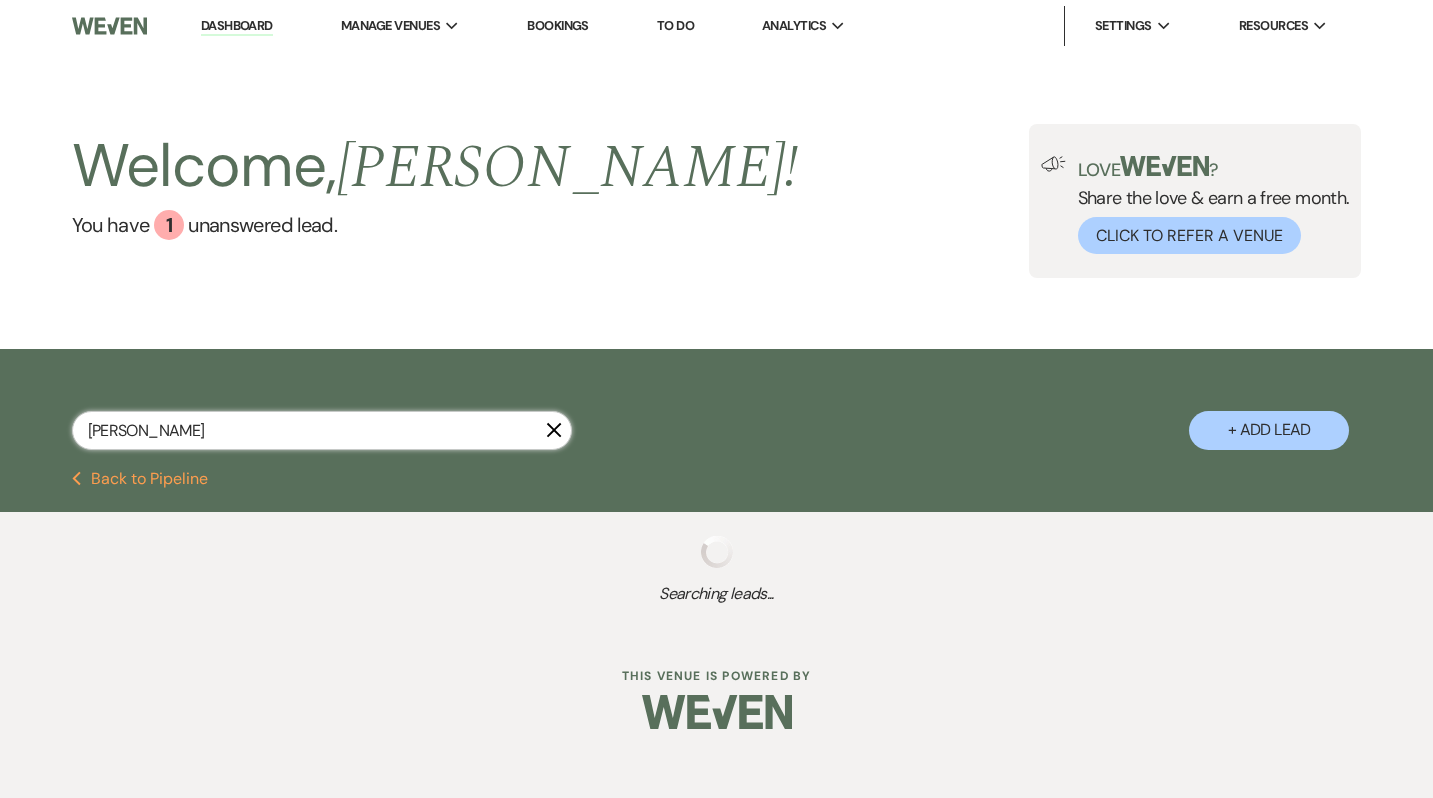select on "6" 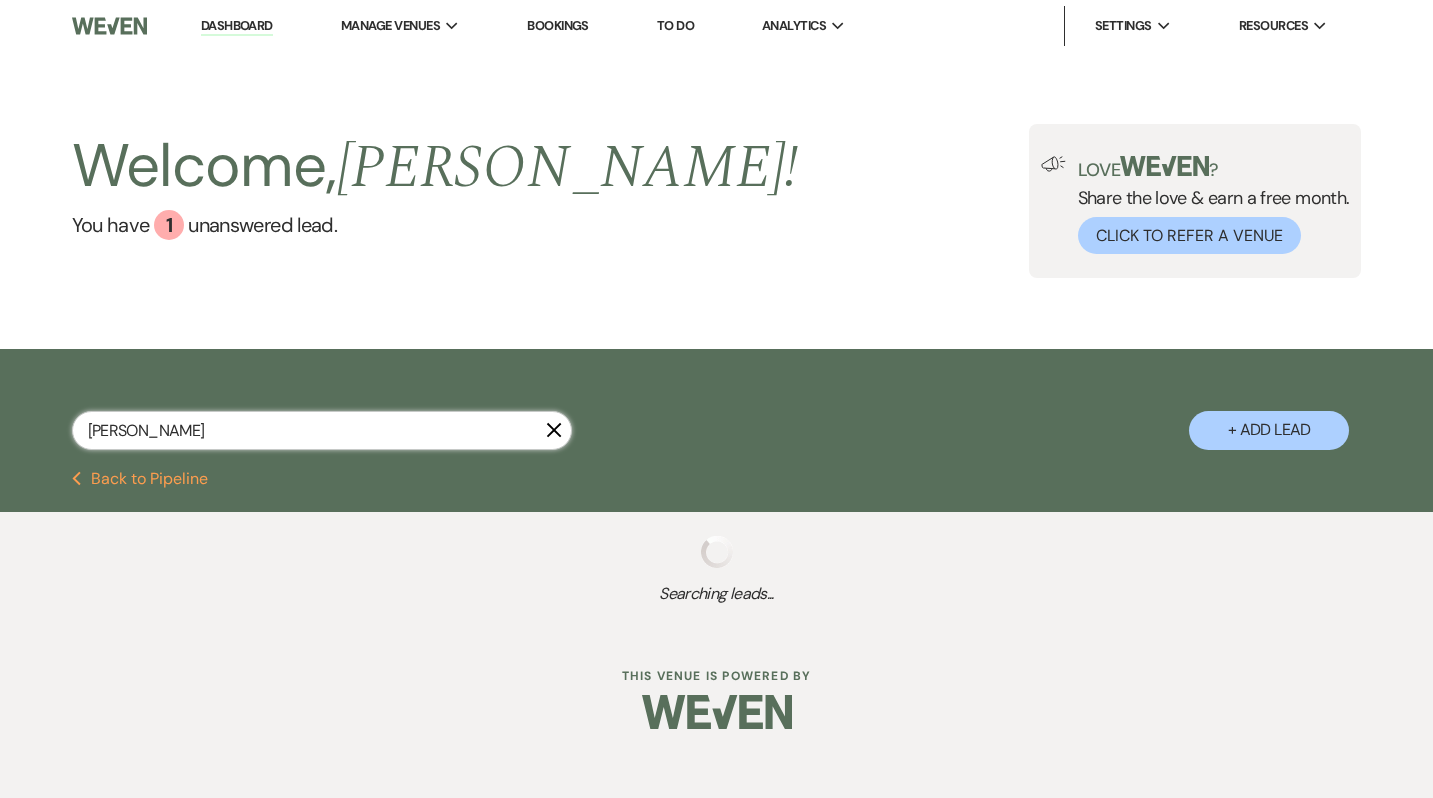 select on "8" 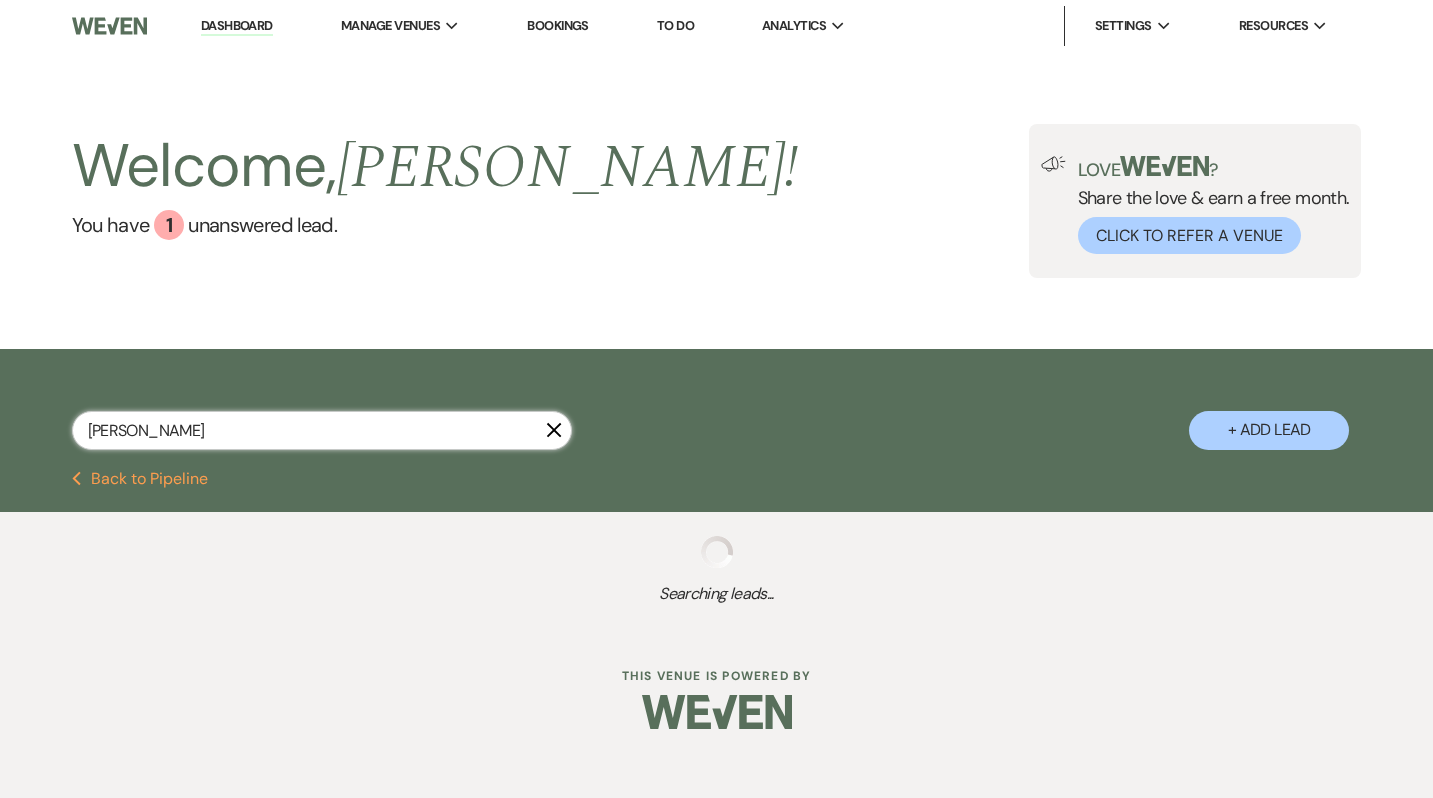 select on "6" 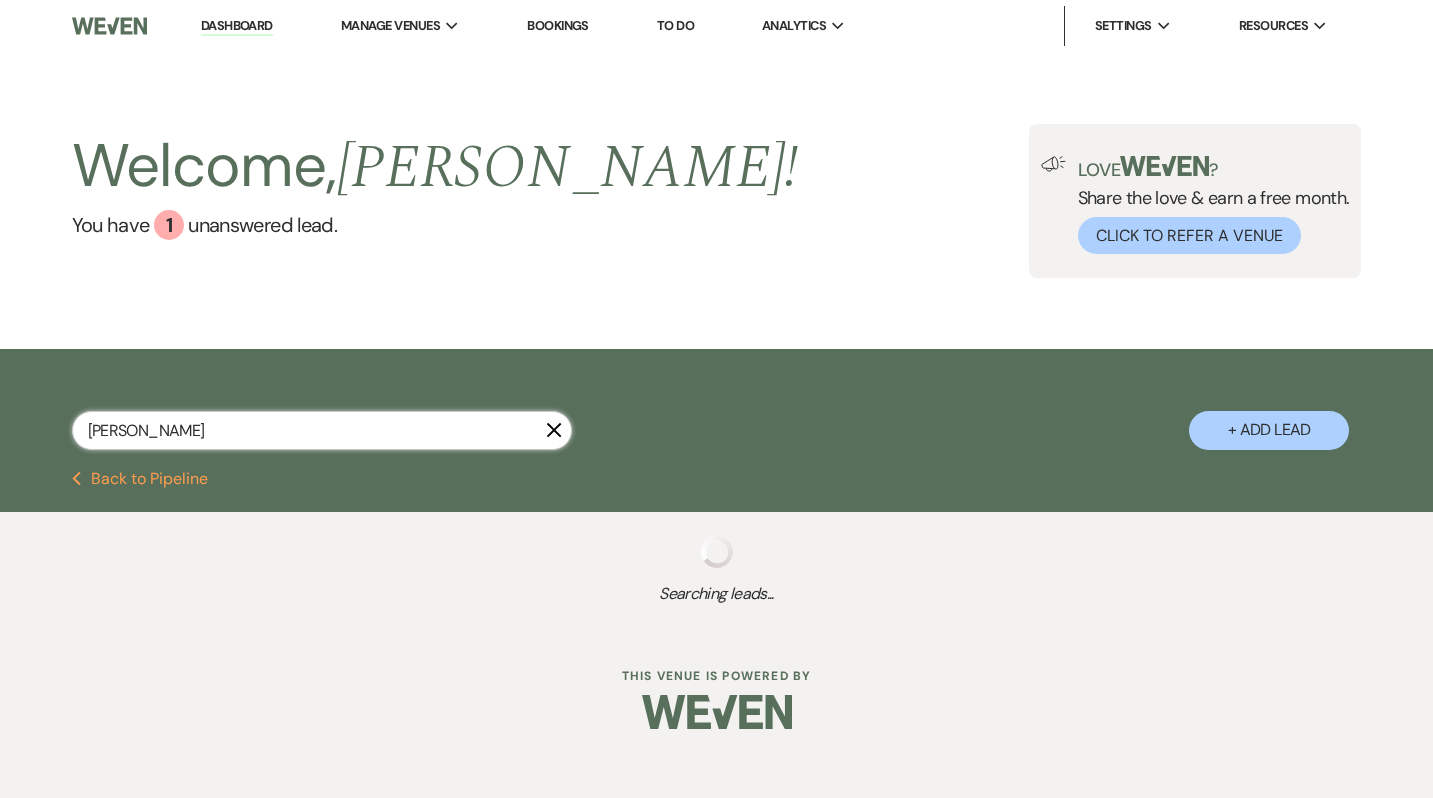 select on "8" 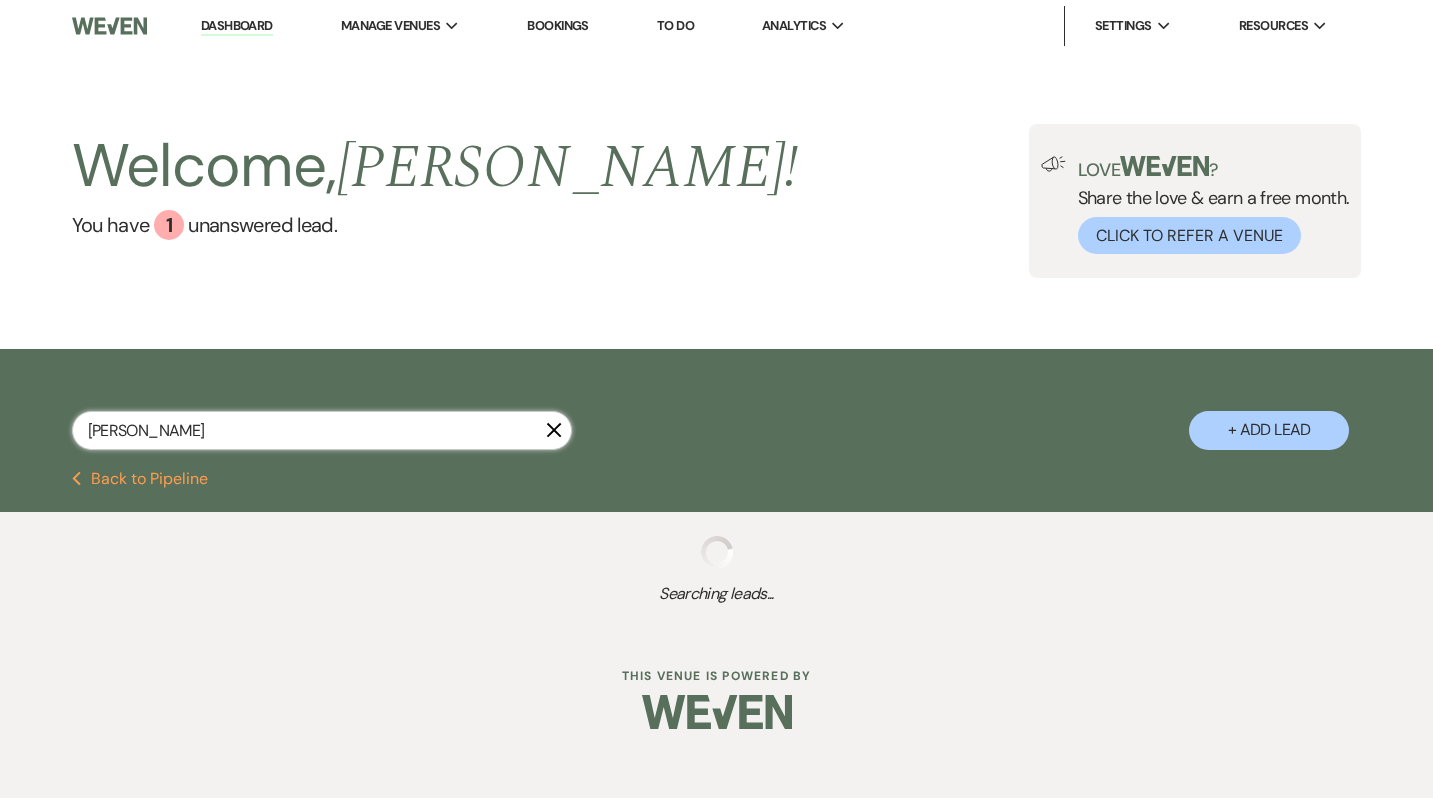 select on "2" 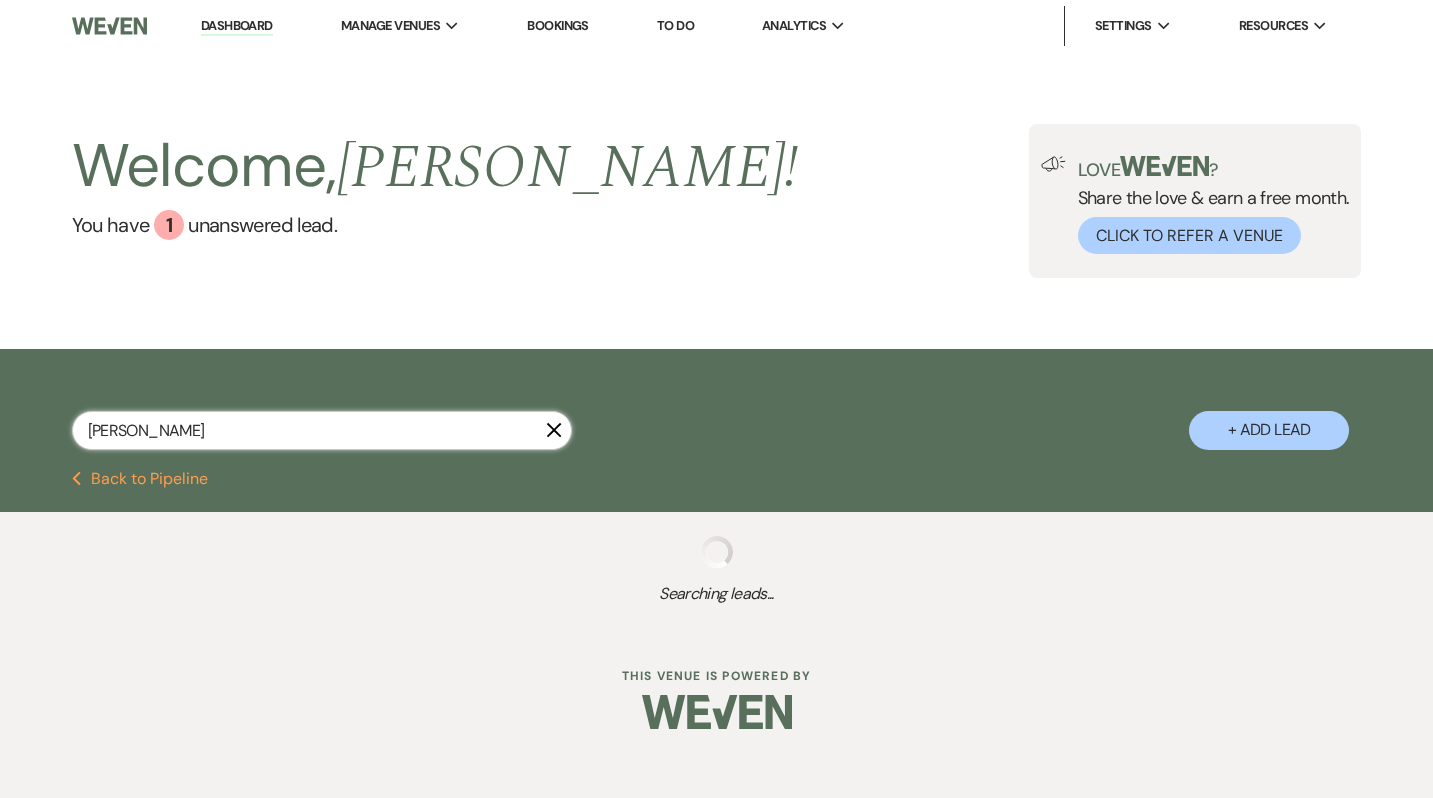 select on "8" 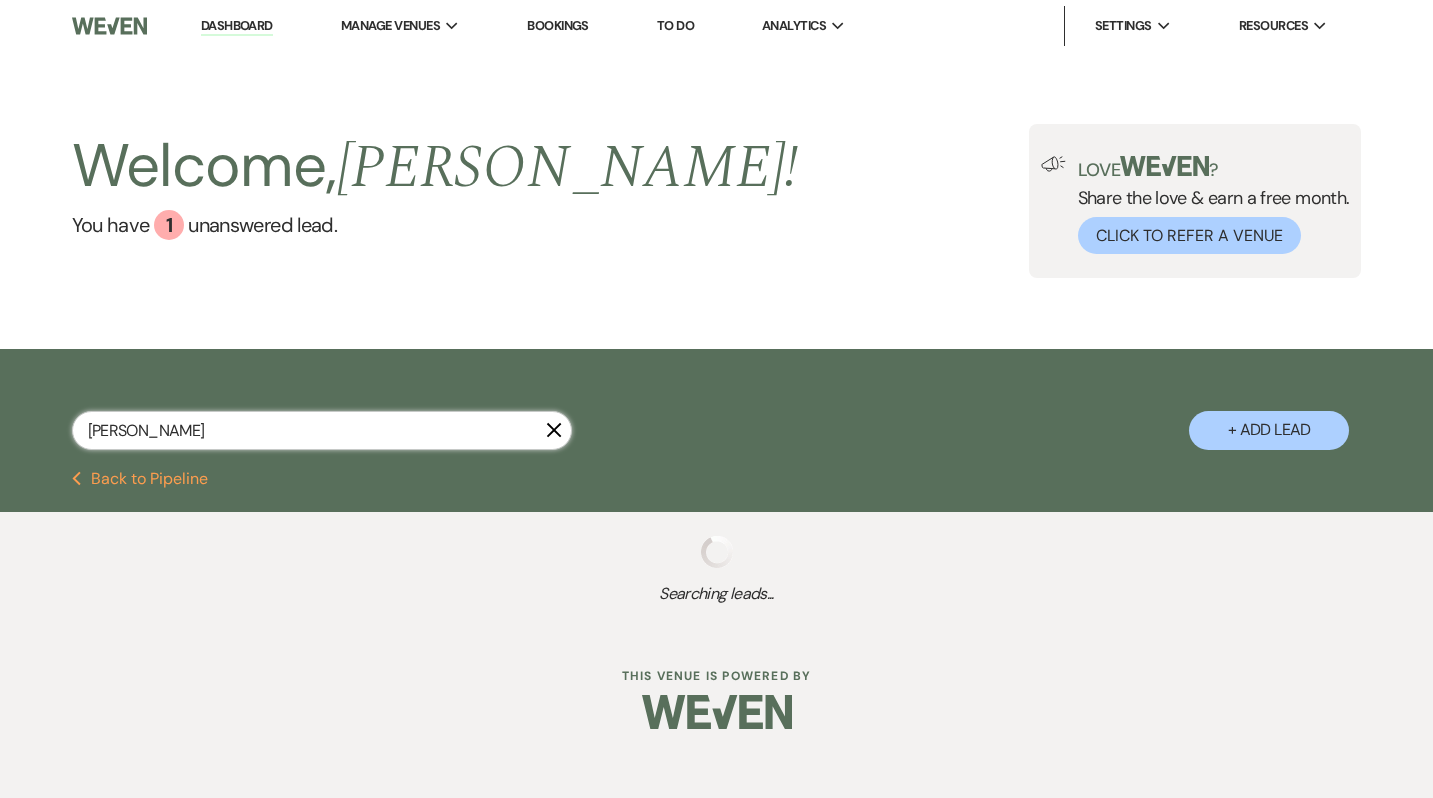 select on "5" 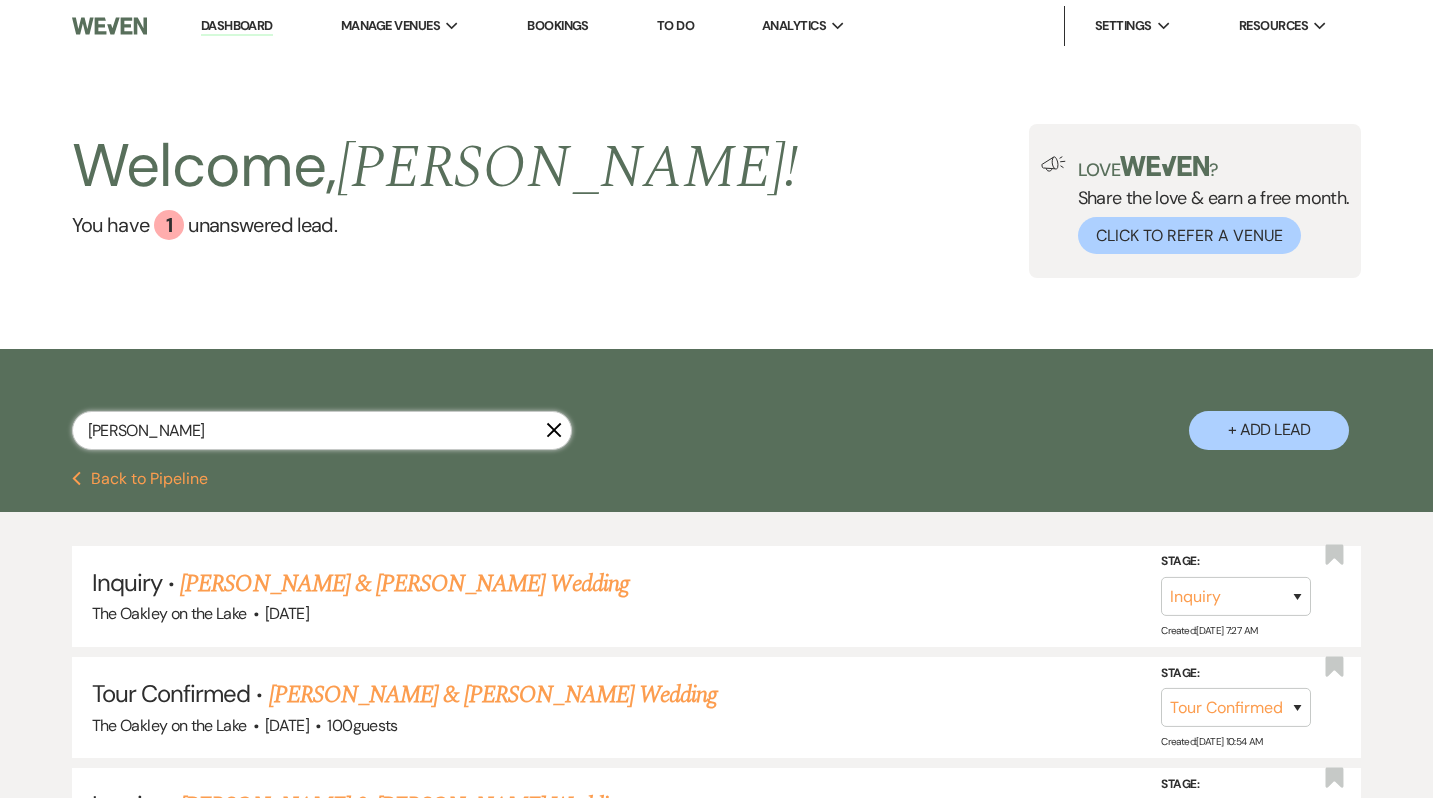 type on "[PERSON_NAME]" 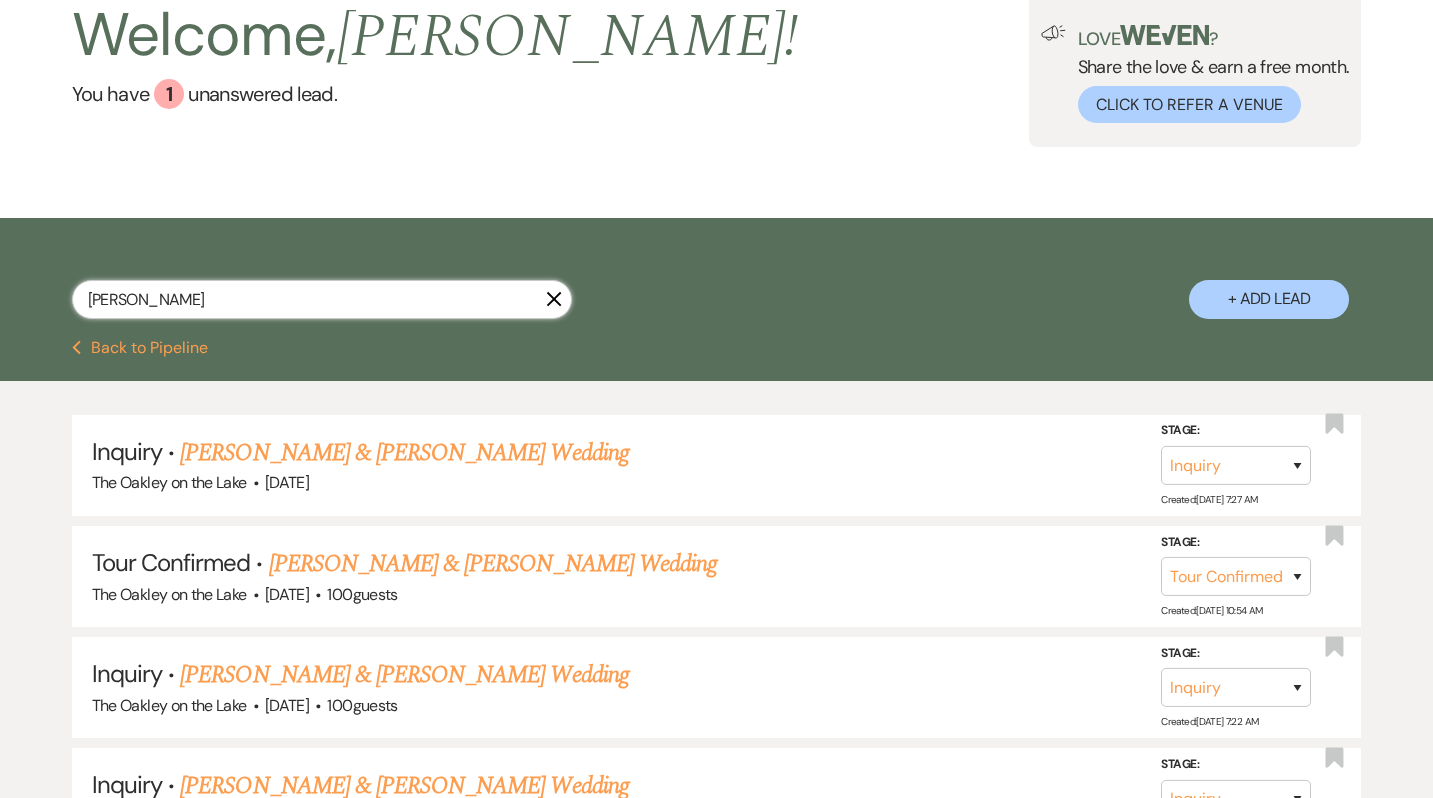 scroll, scrollTop: 132, scrollLeft: 0, axis: vertical 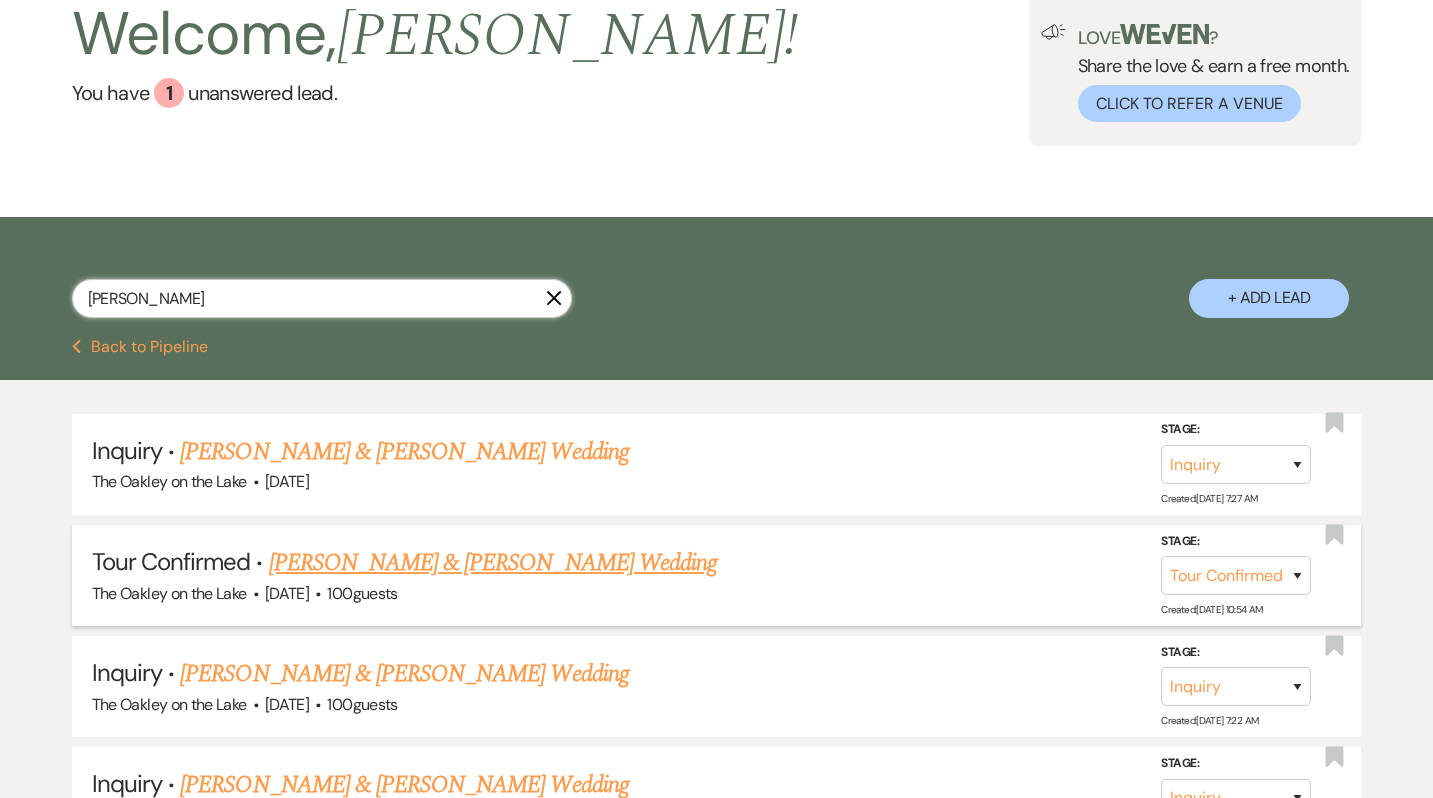 type on "[PERSON_NAME]" 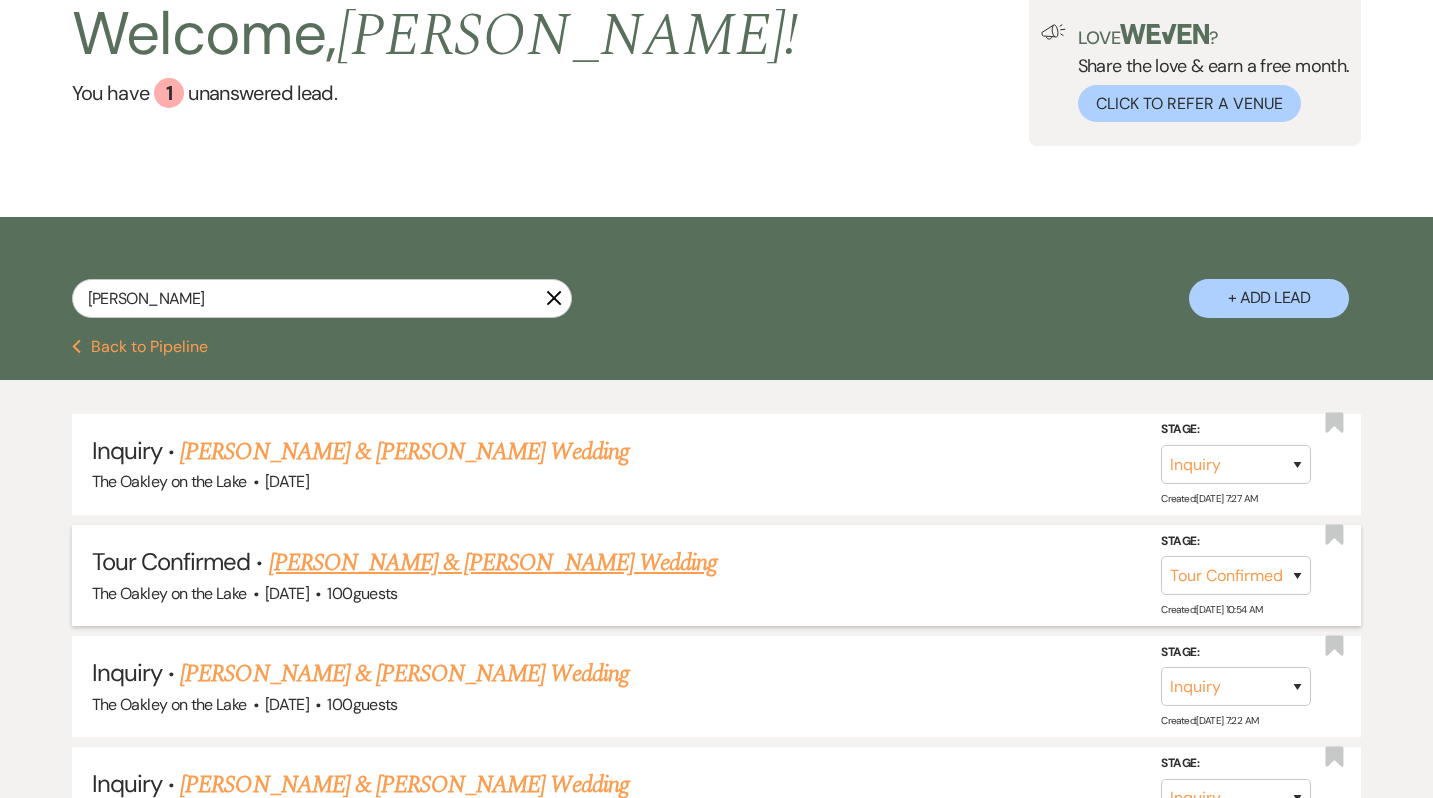 click on "[PERSON_NAME] & [PERSON_NAME] Wedding" at bounding box center [493, 563] 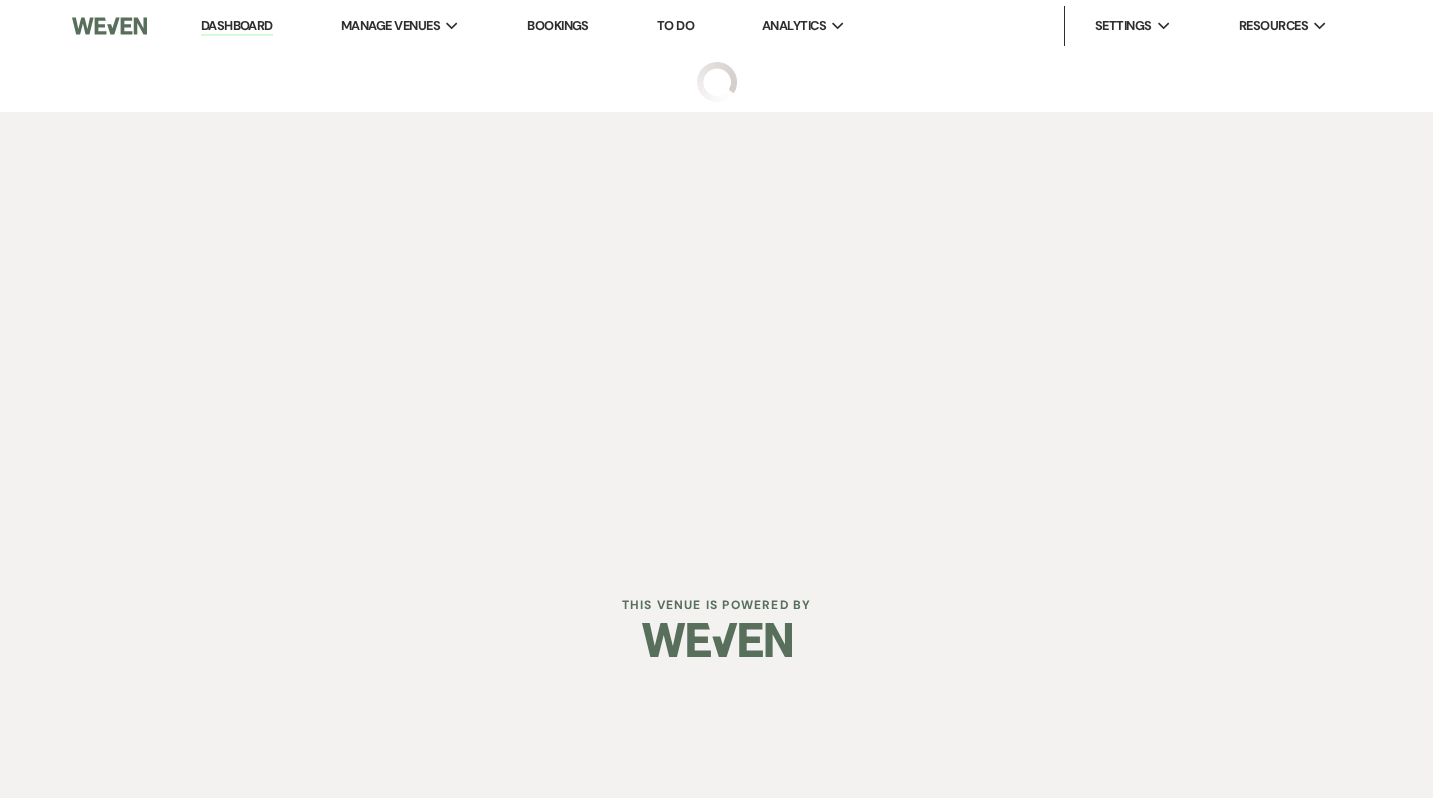 scroll, scrollTop: 0, scrollLeft: 0, axis: both 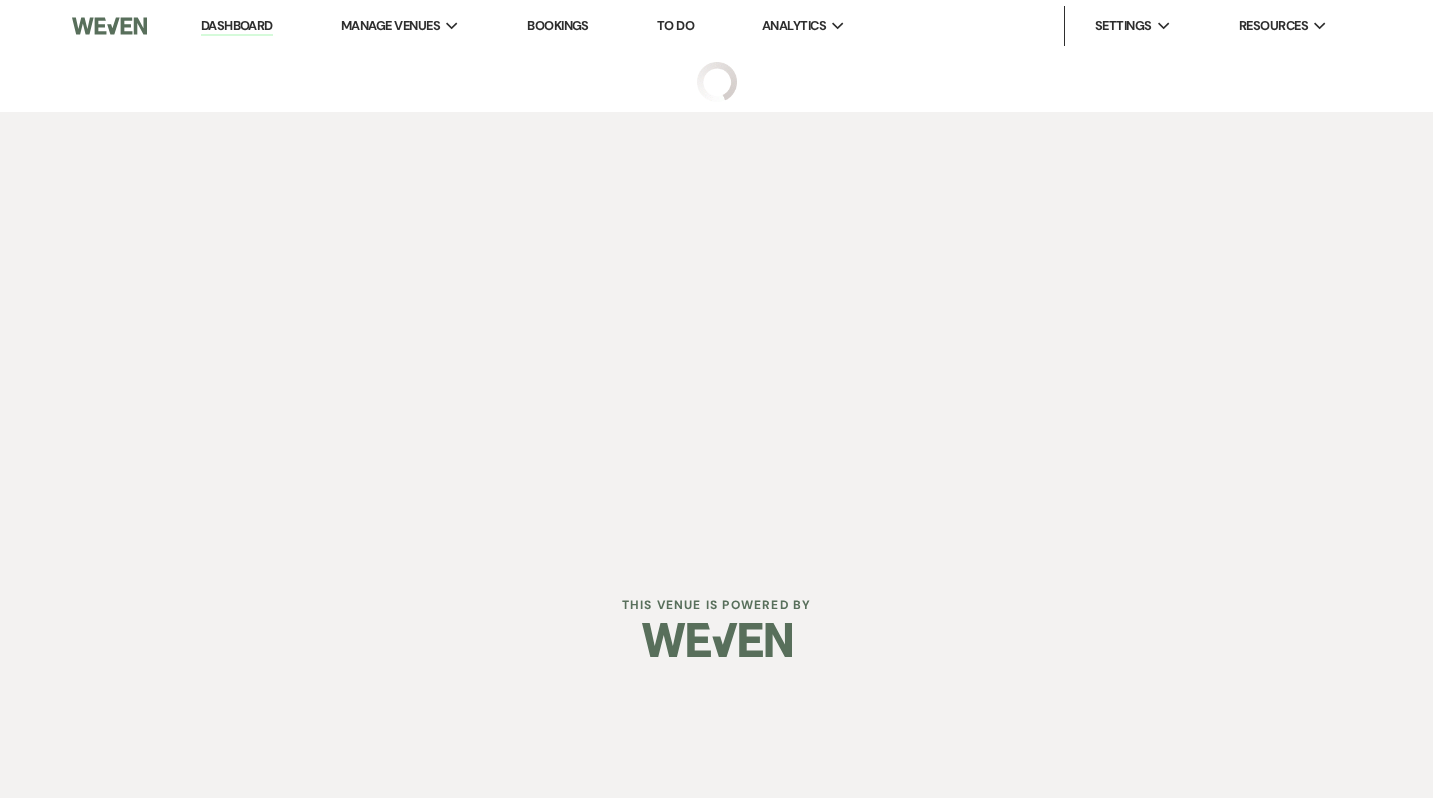select on "4" 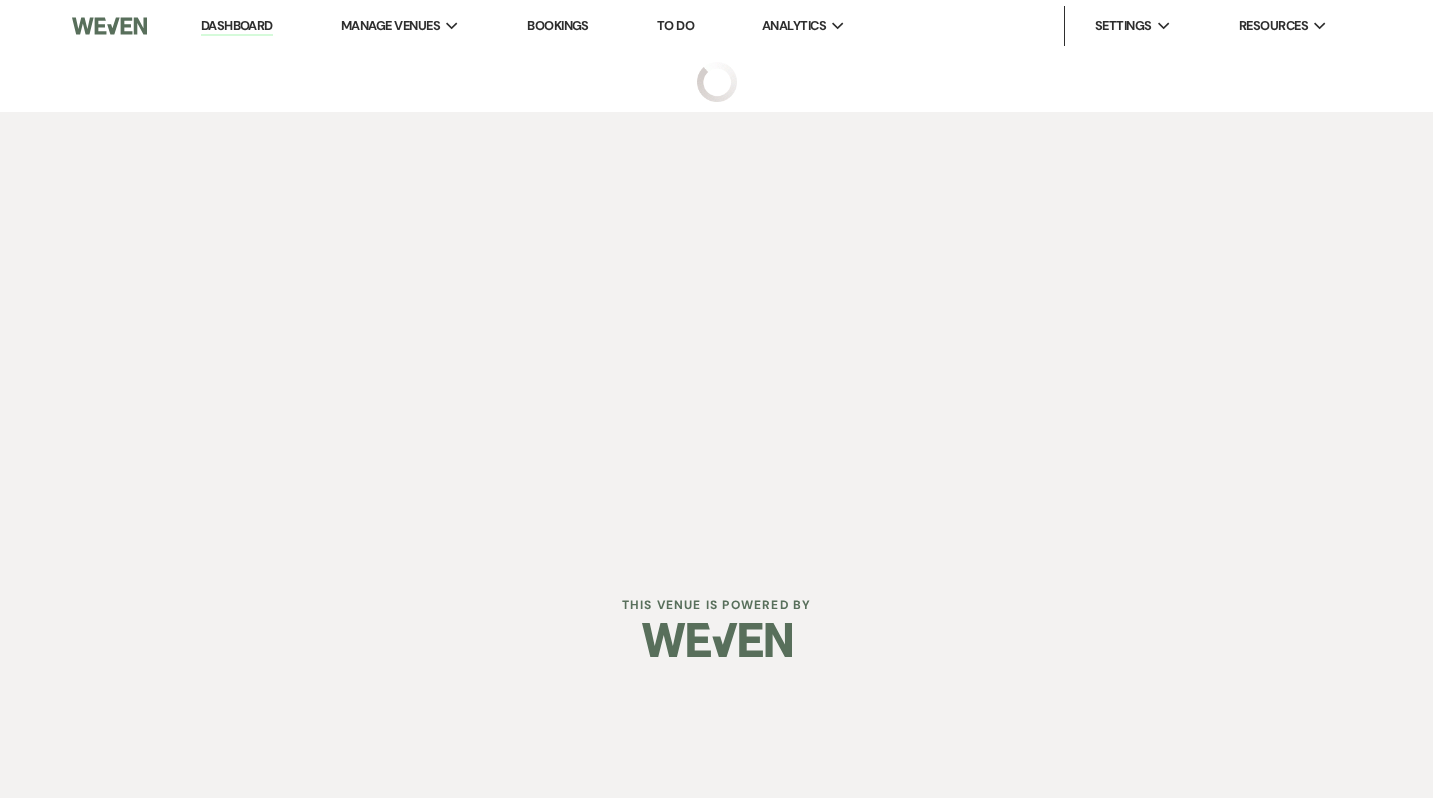select on "5" 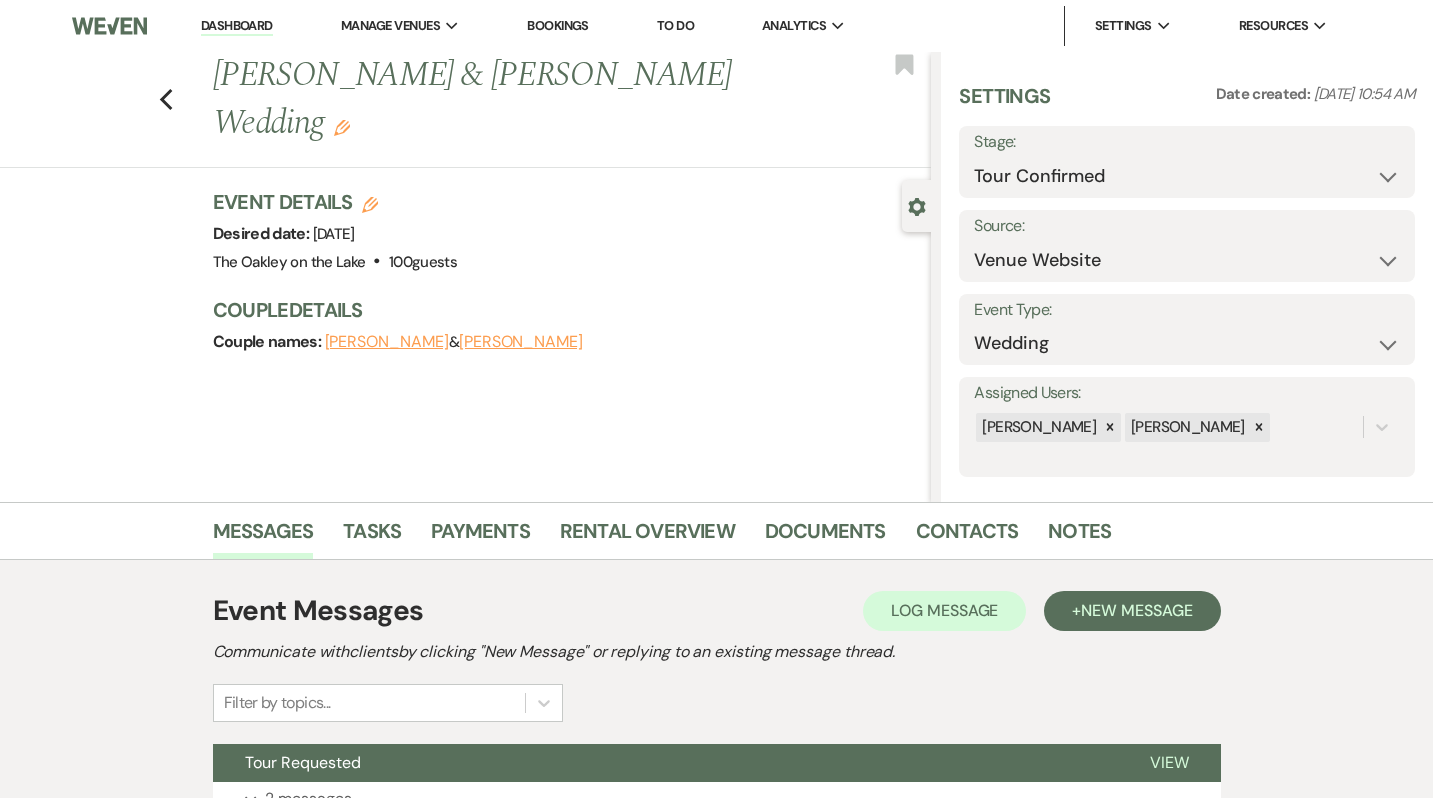 scroll, scrollTop: 176, scrollLeft: 0, axis: vertical 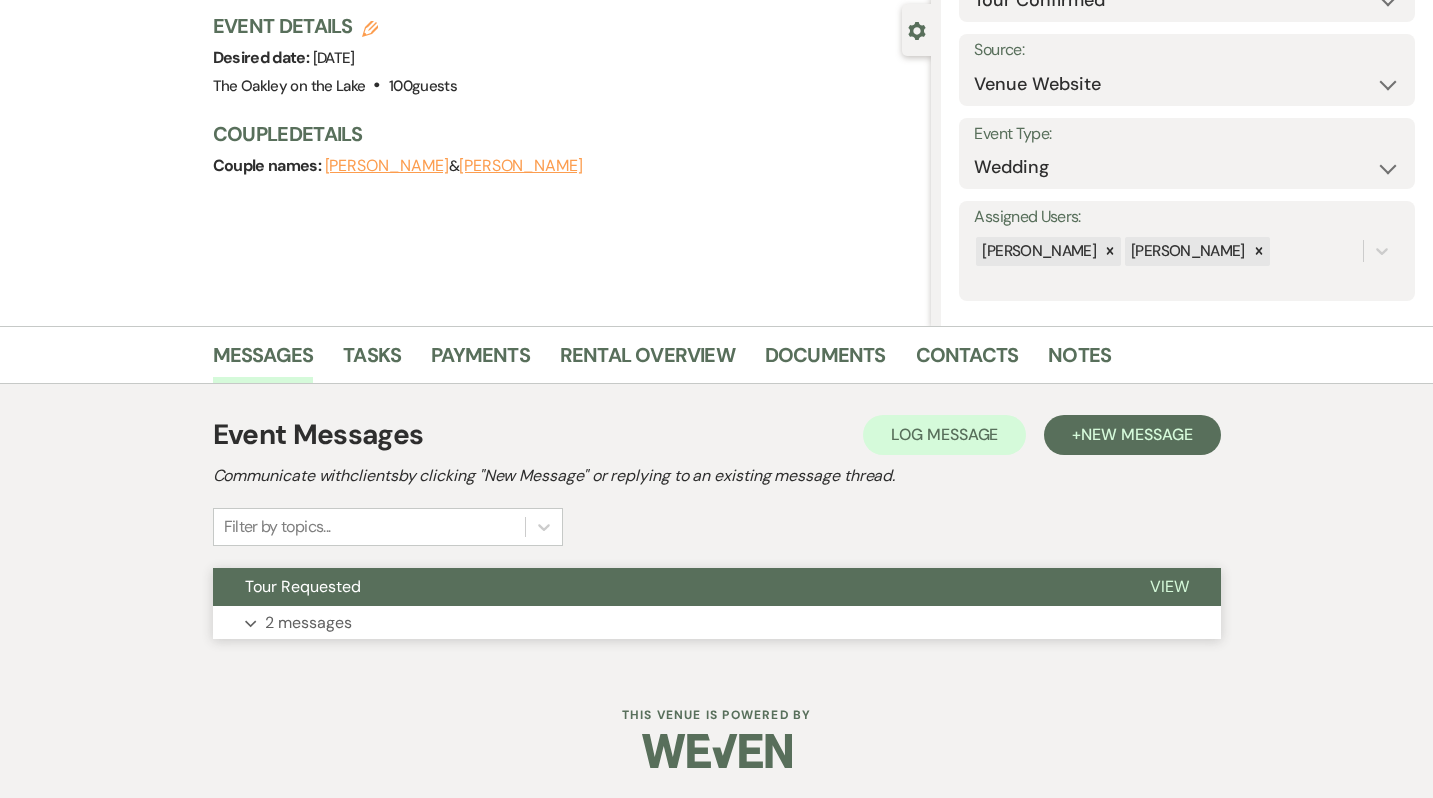 click on "Tour Requested" at bounding box center (665, 587) 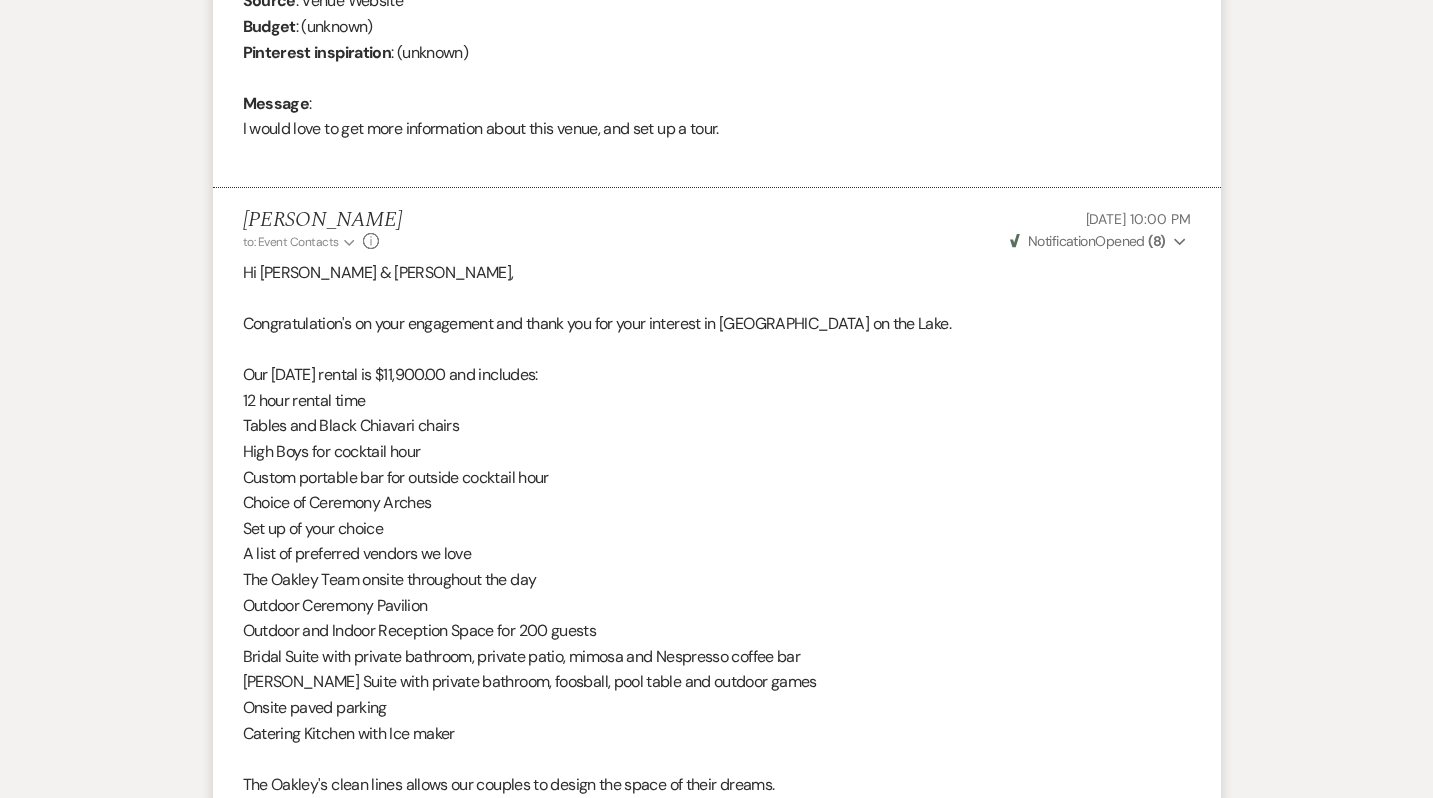 scroll, scrollTop: 975, scrollLeft: 0, axis: vertical 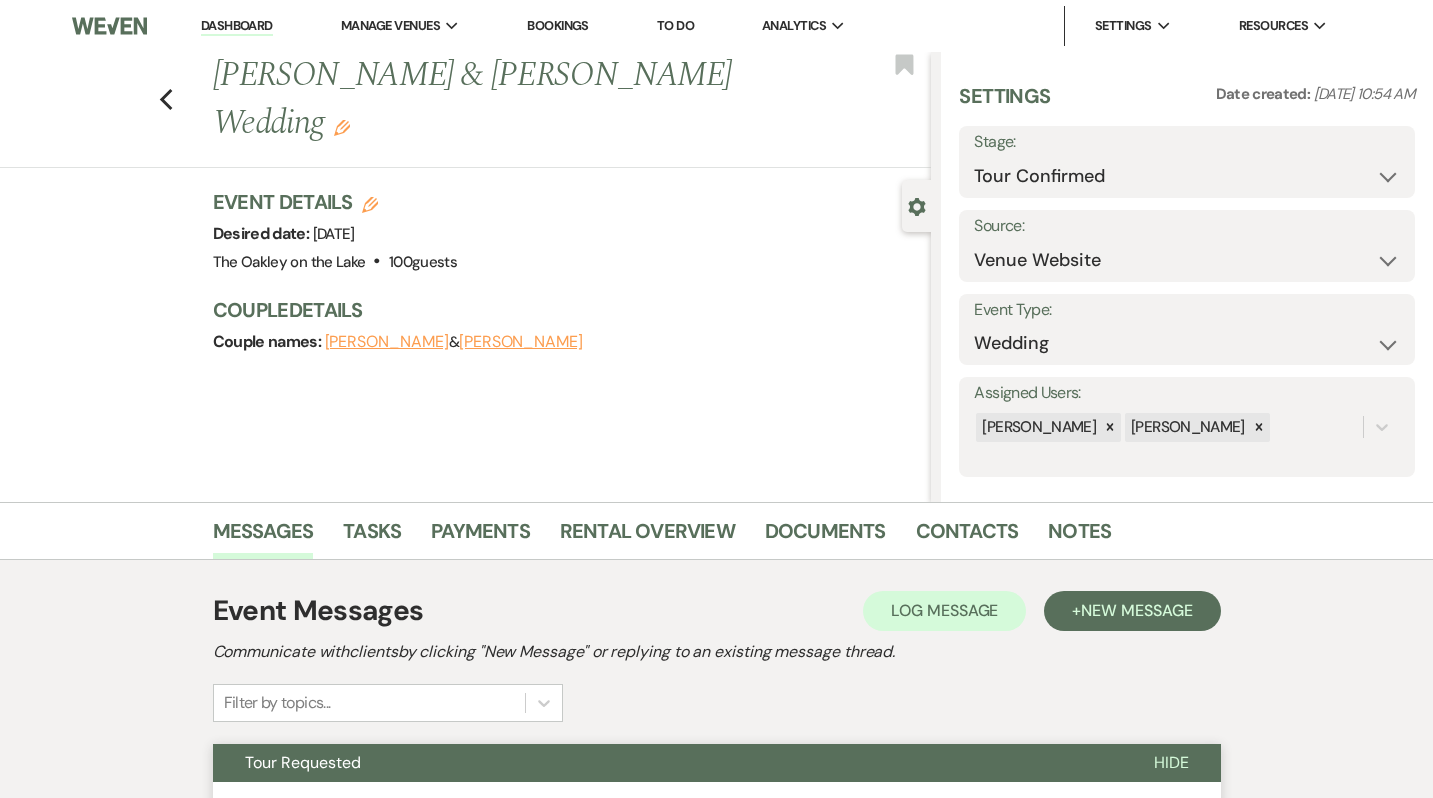 click on "Dashboard" at bounding box center [237, 26] 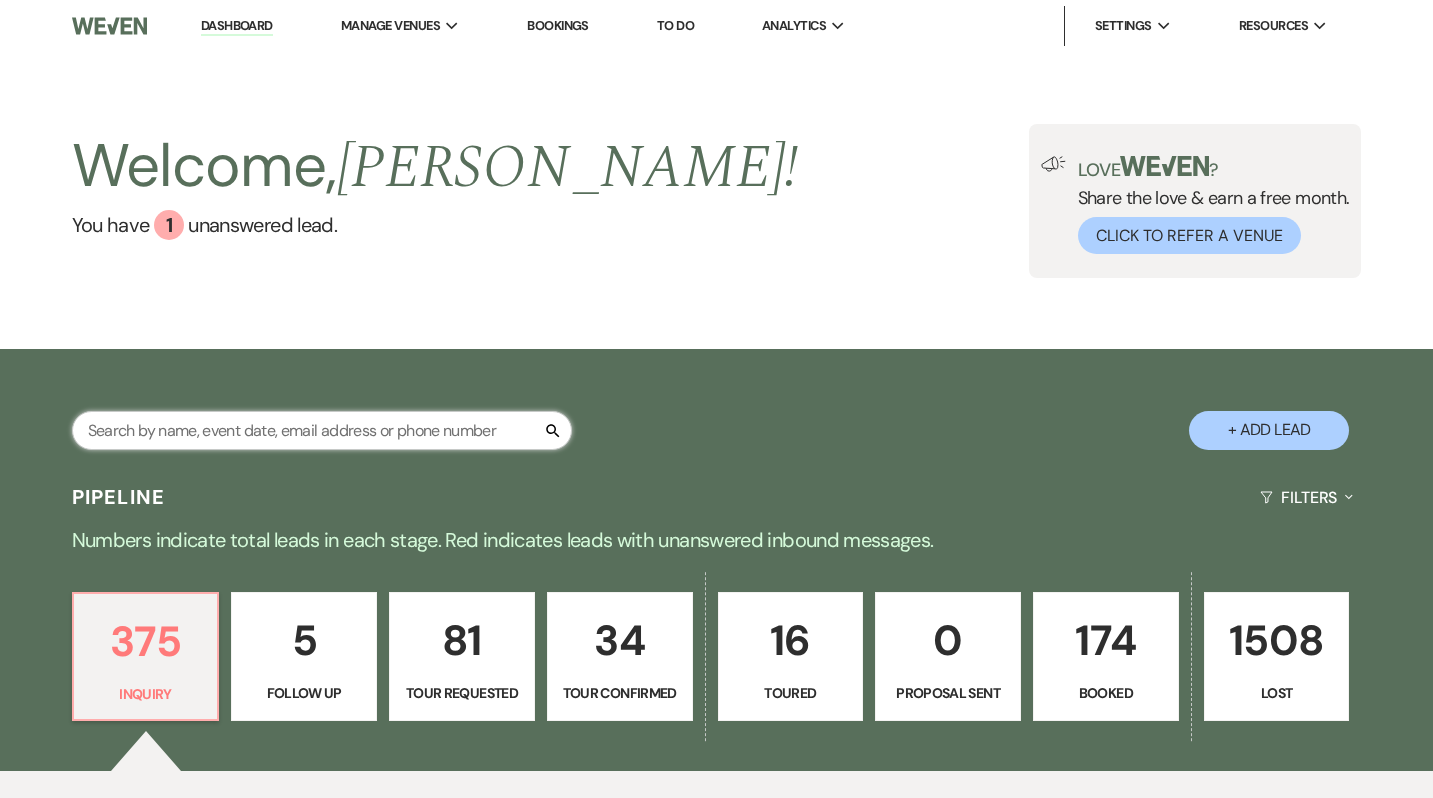 click at bounding box center (322, 430) 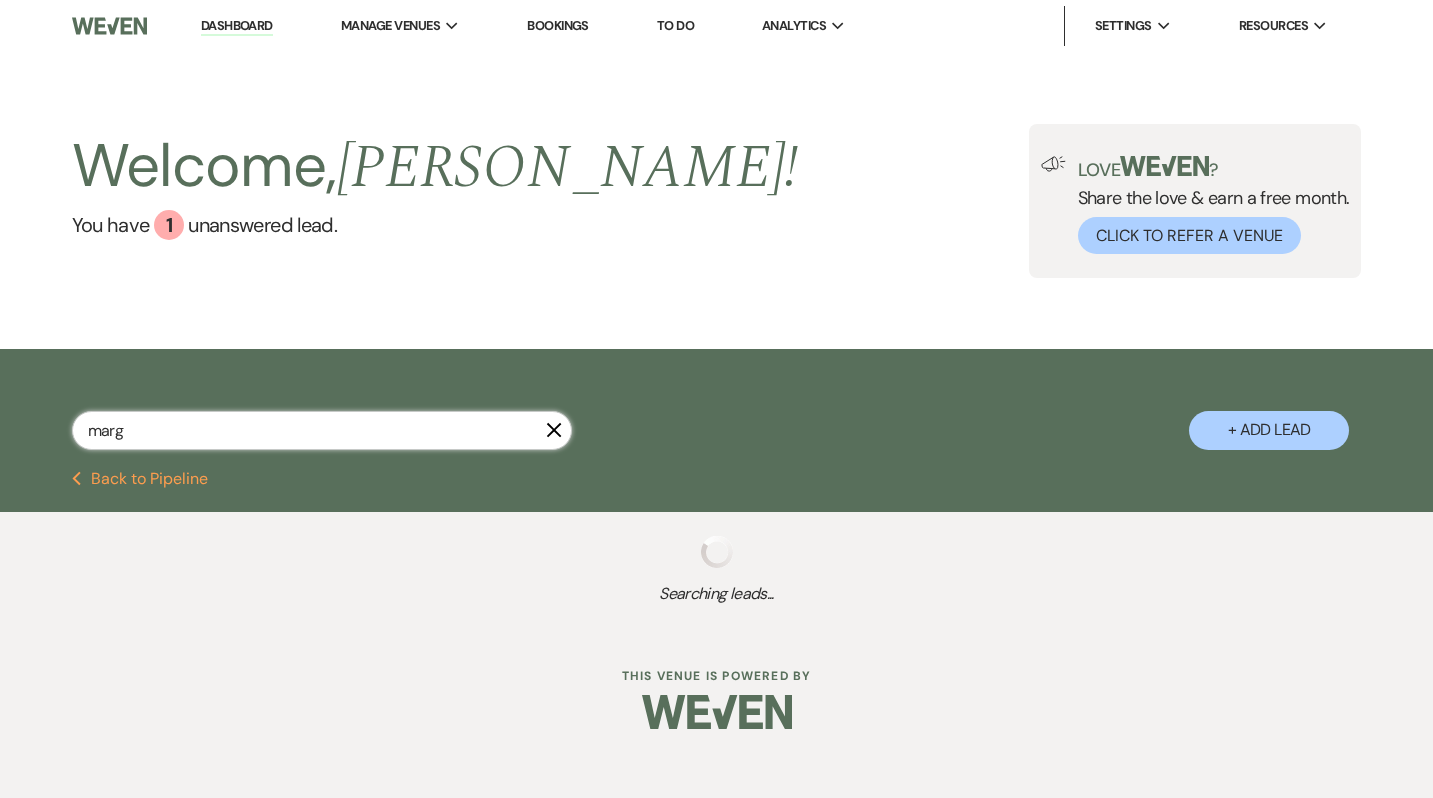 type on "margq" 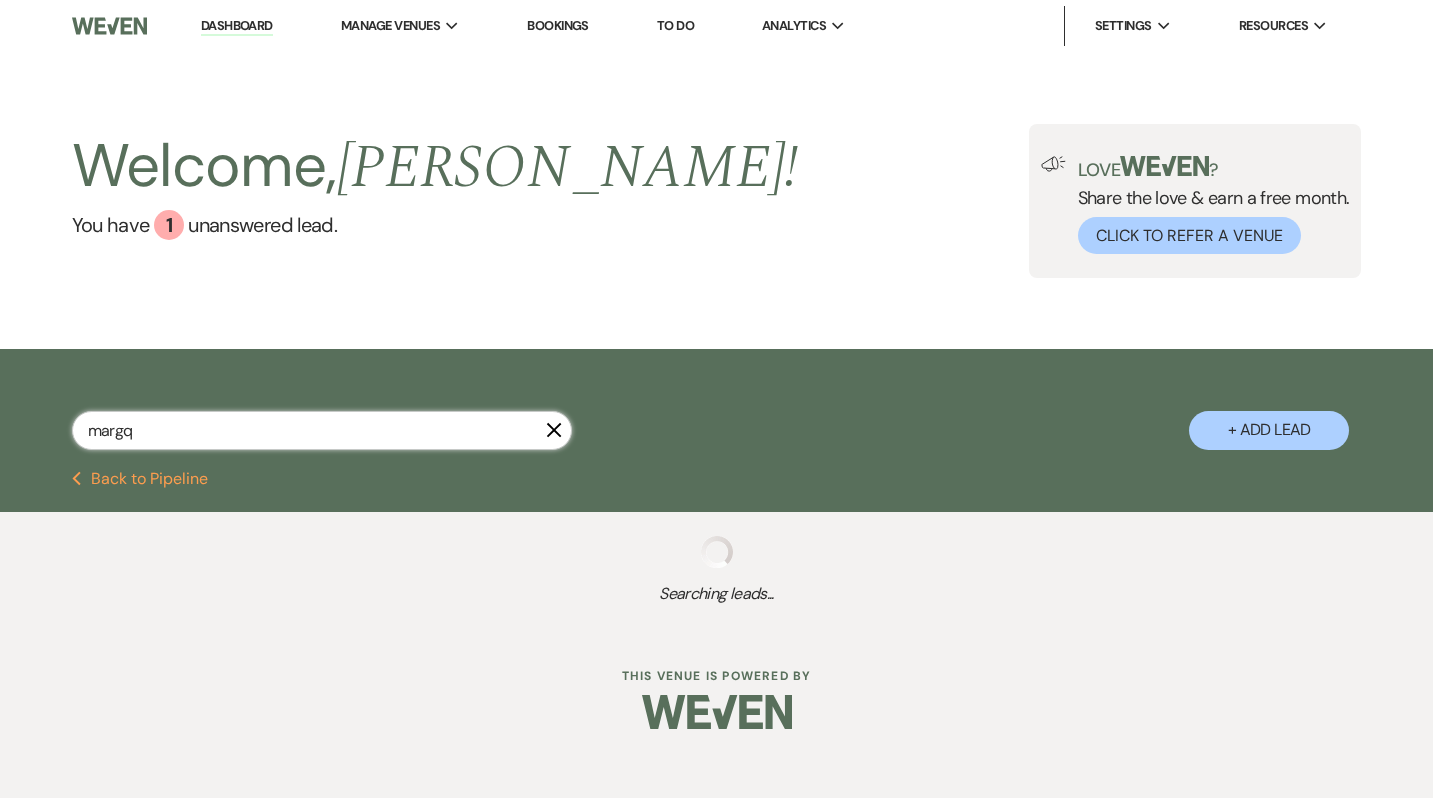 select on "8" 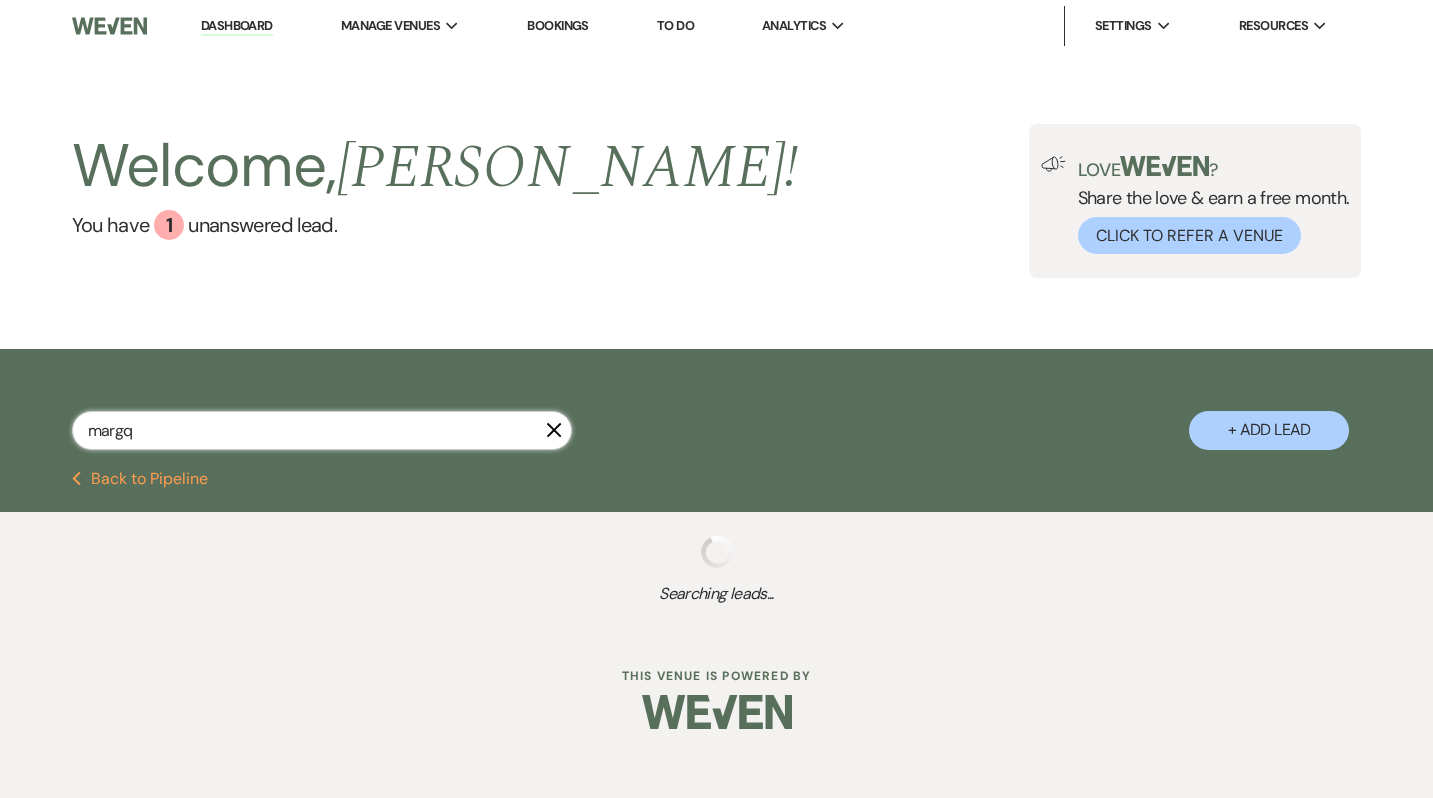 select on "8" 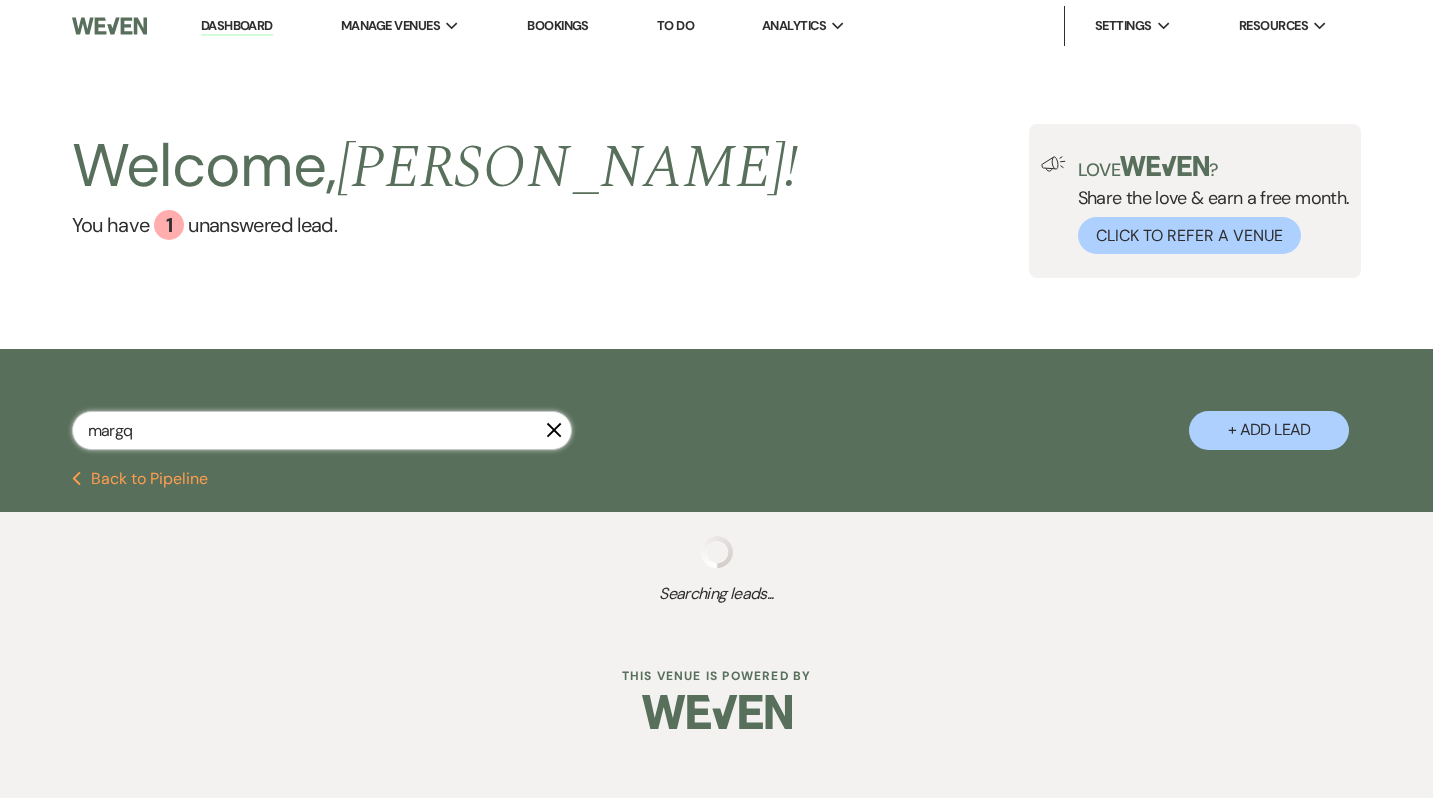 select on "6" 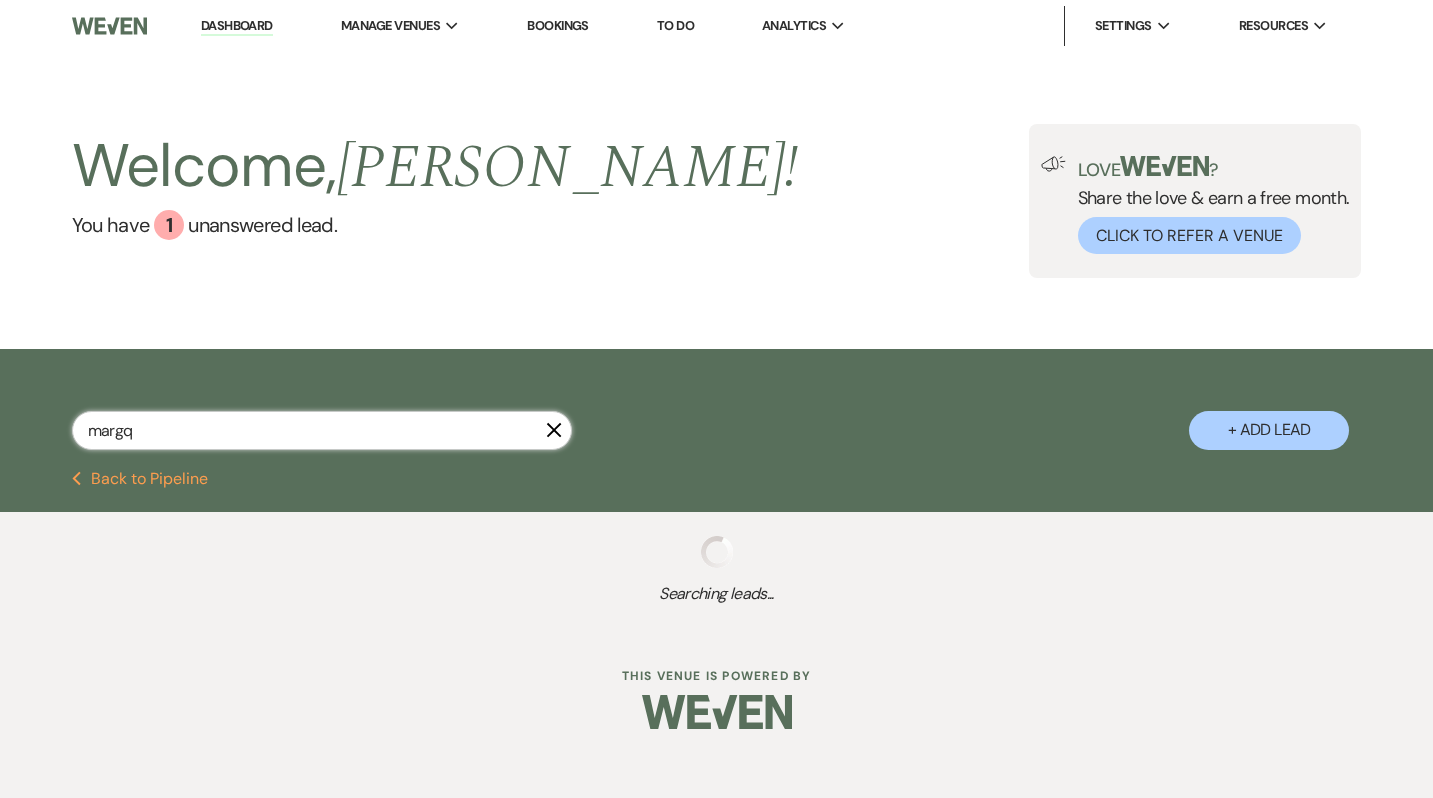 select on "8" 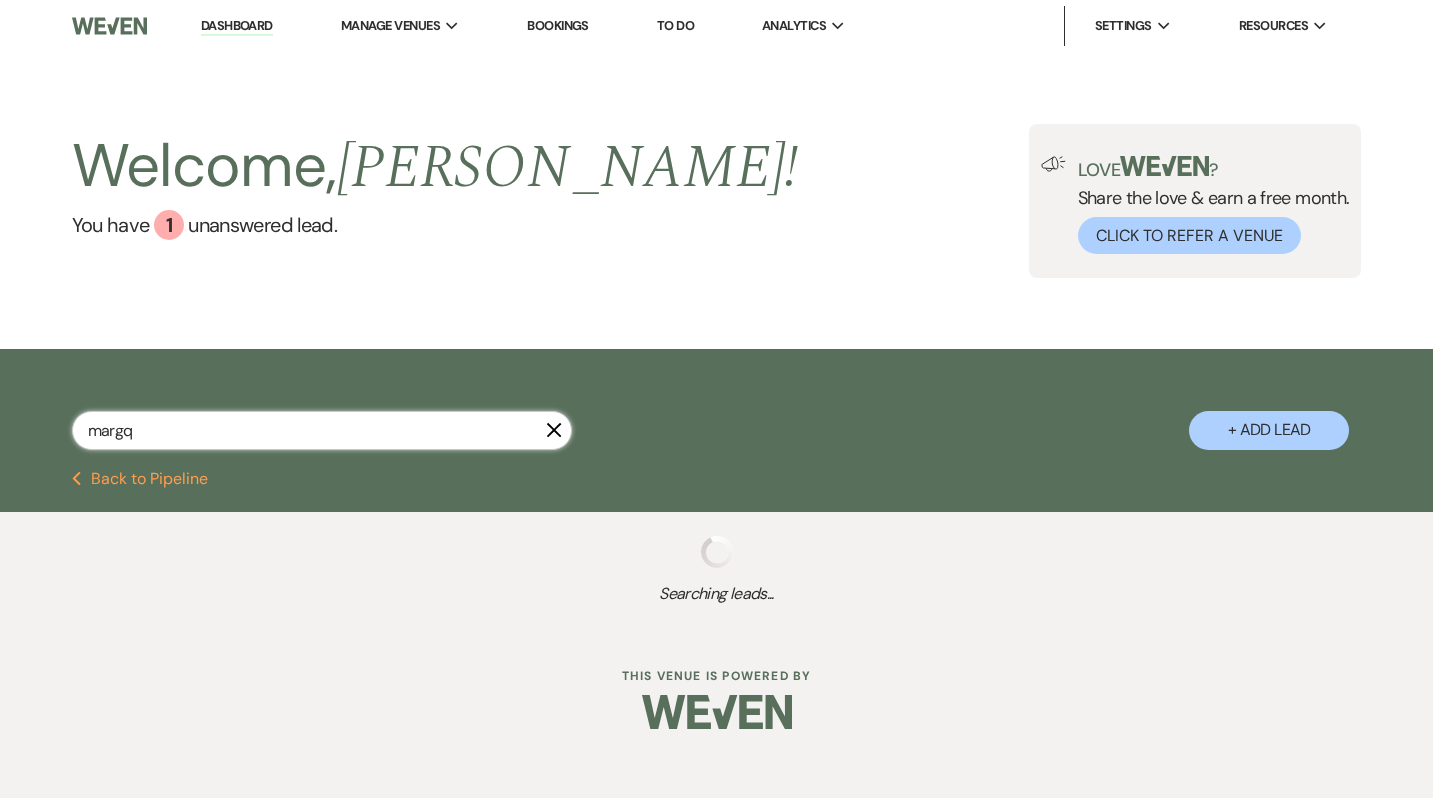 select on "5" 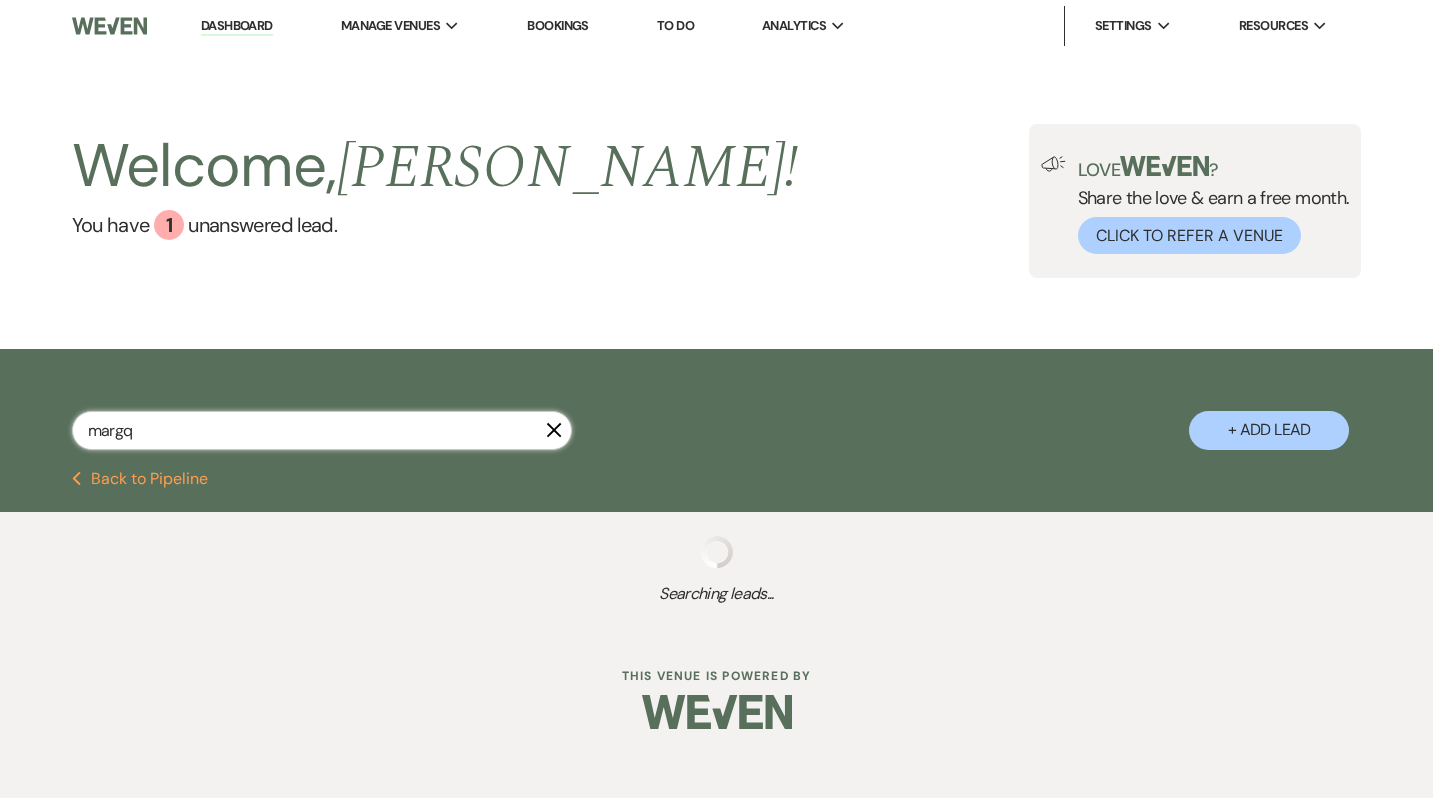 select on "8" 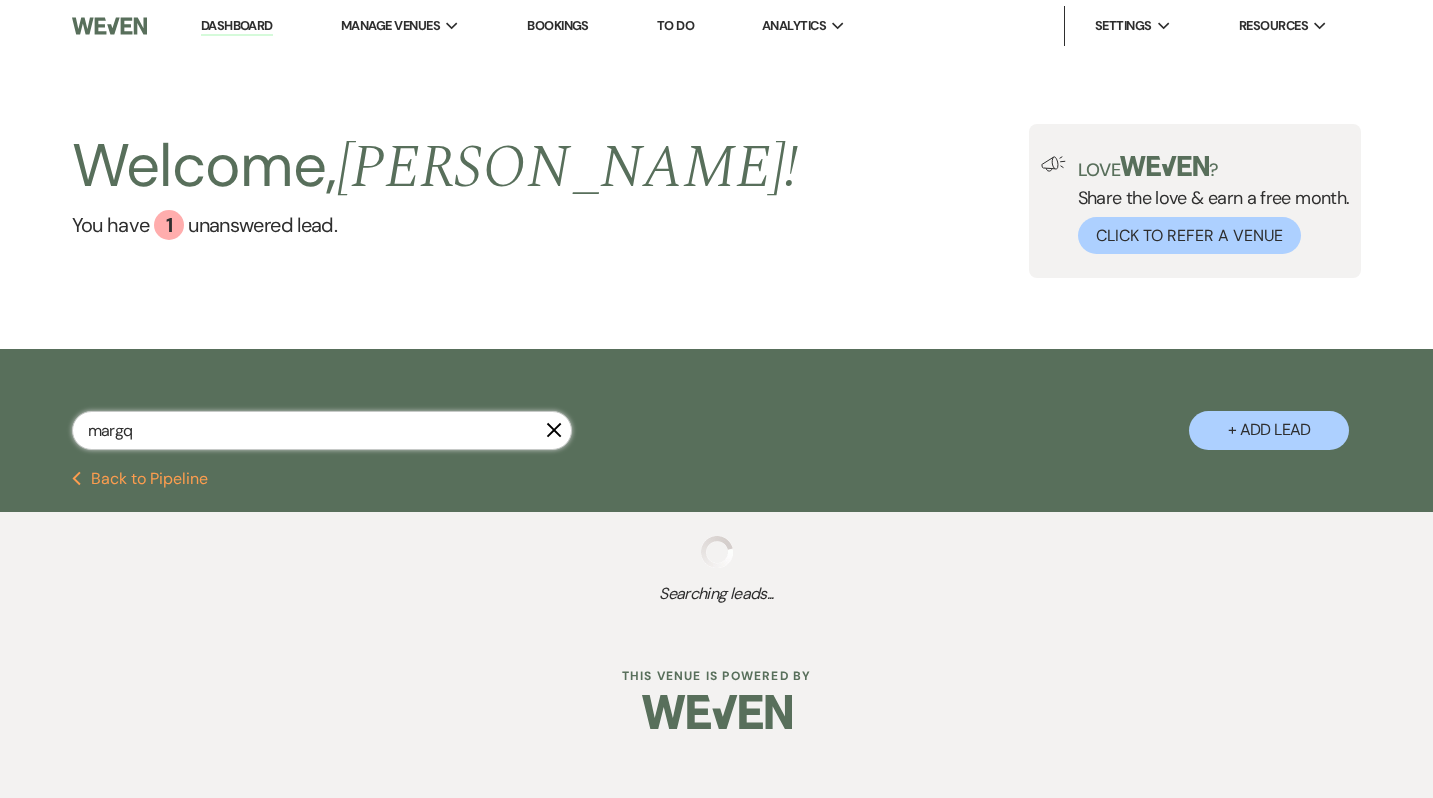 select on "5" 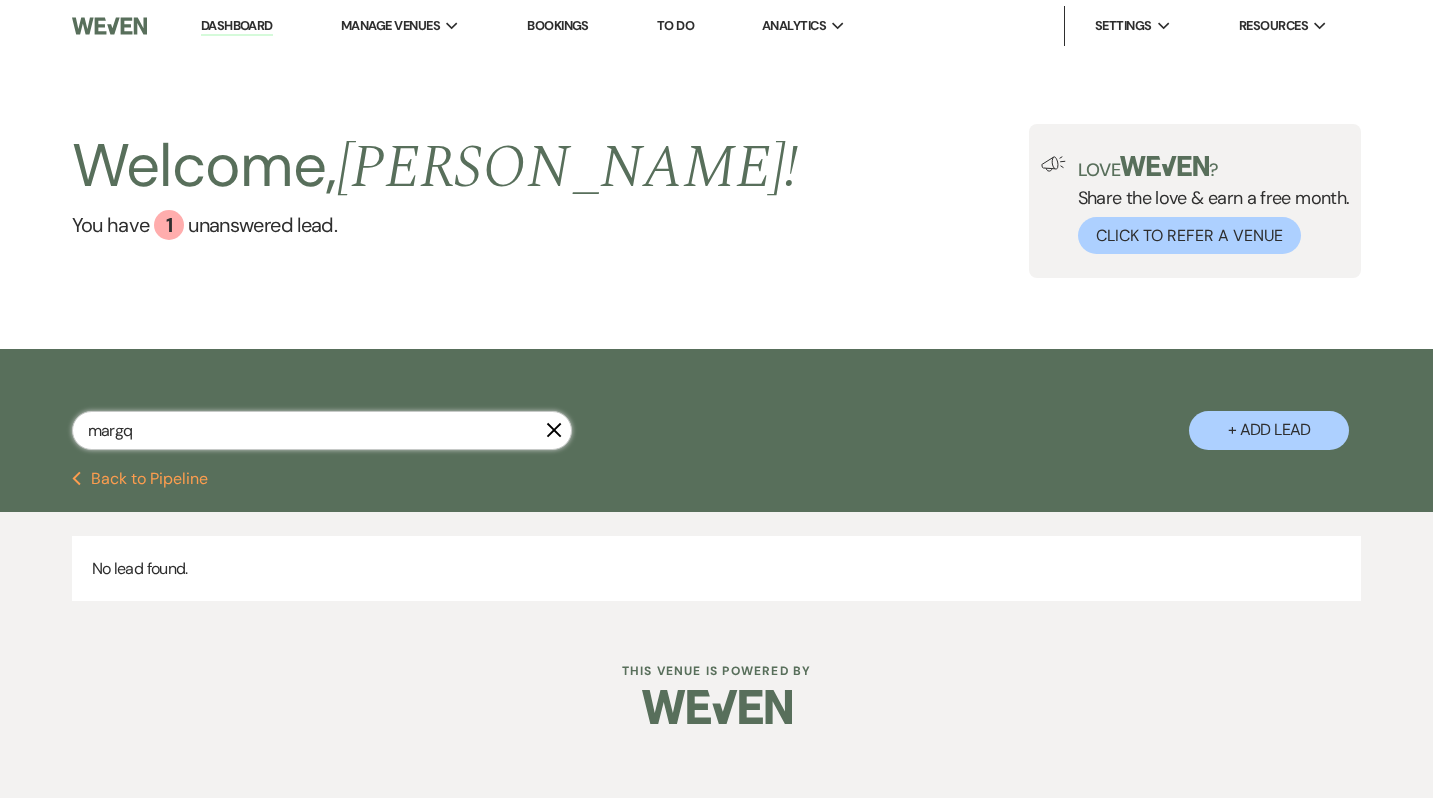 type on "marg" 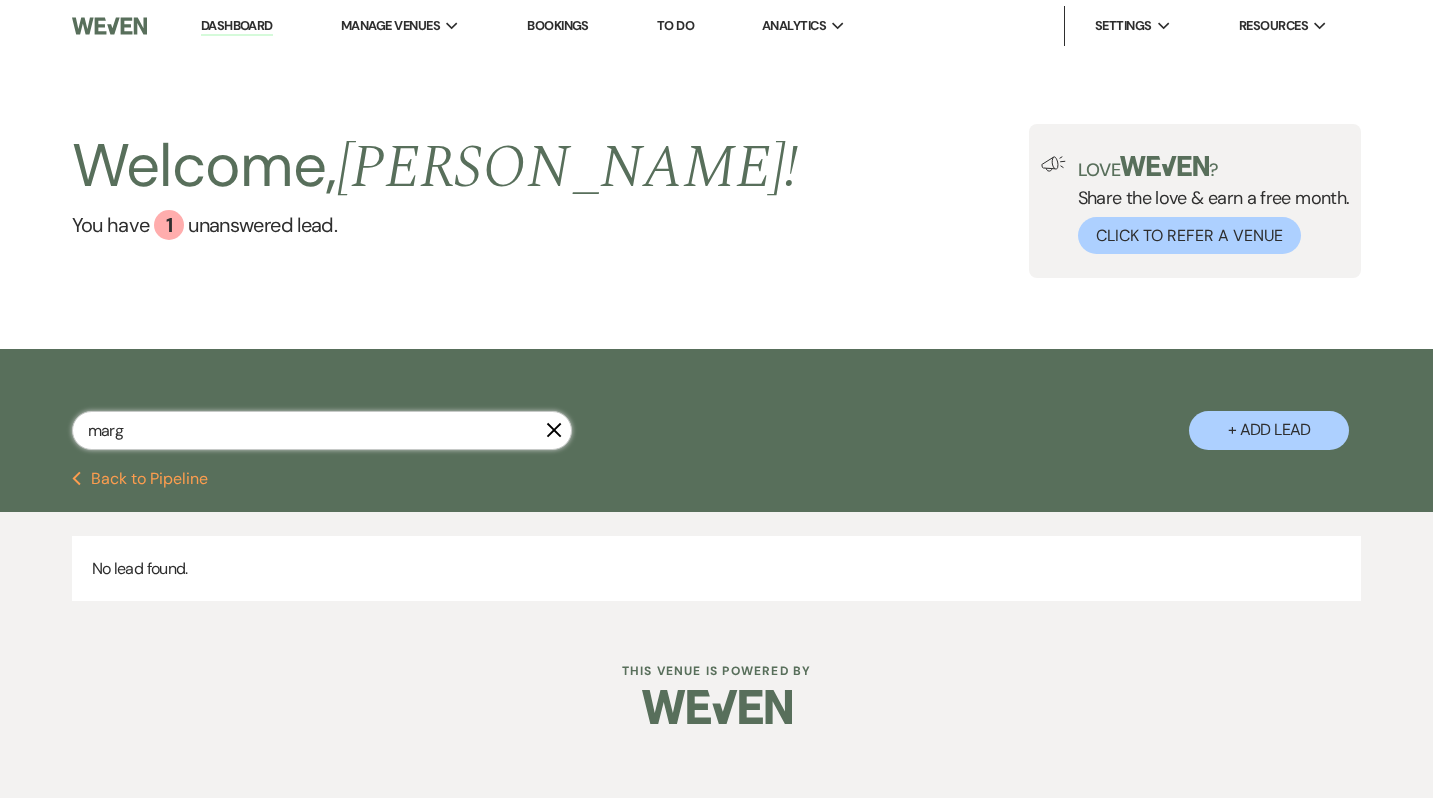 select on "8" 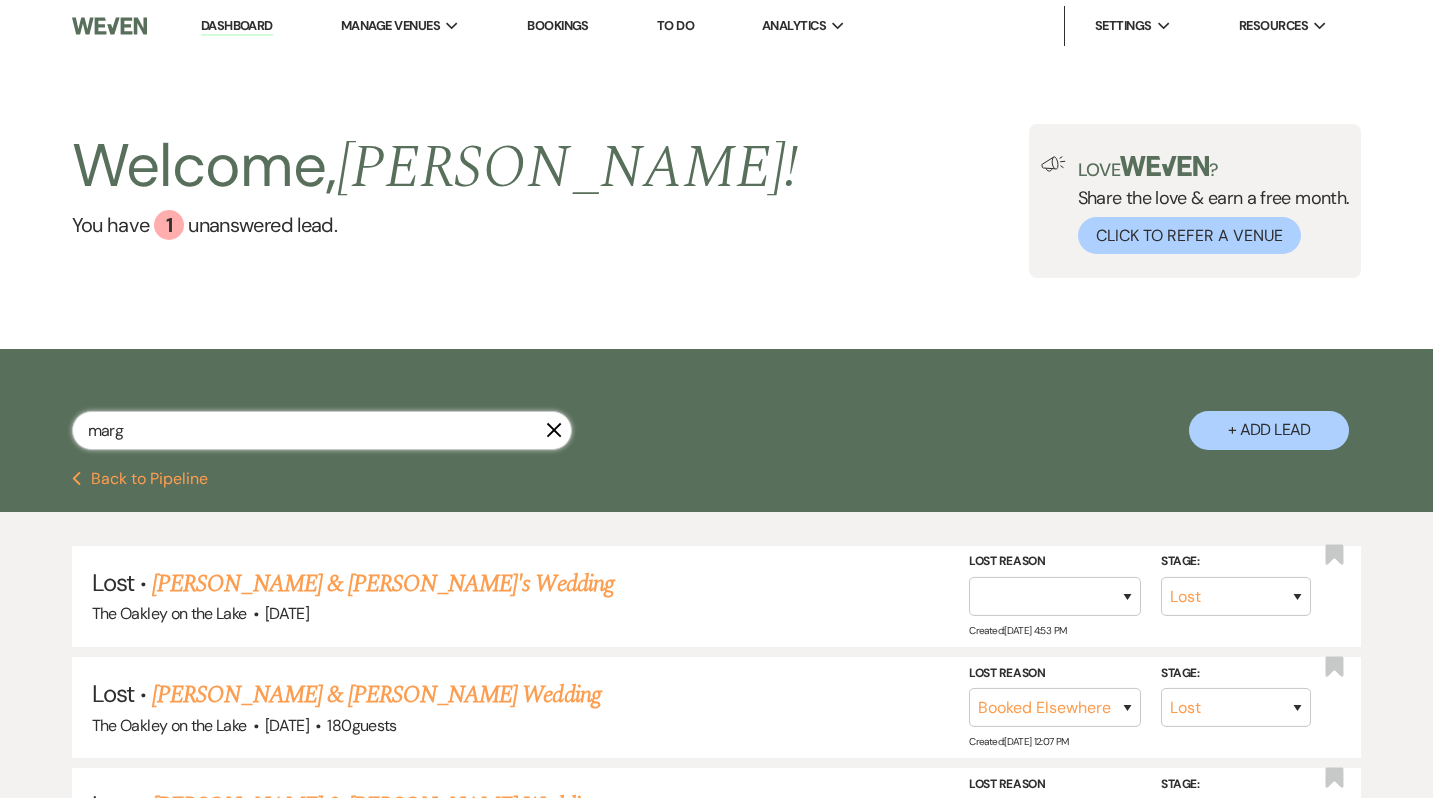 type on "mar" 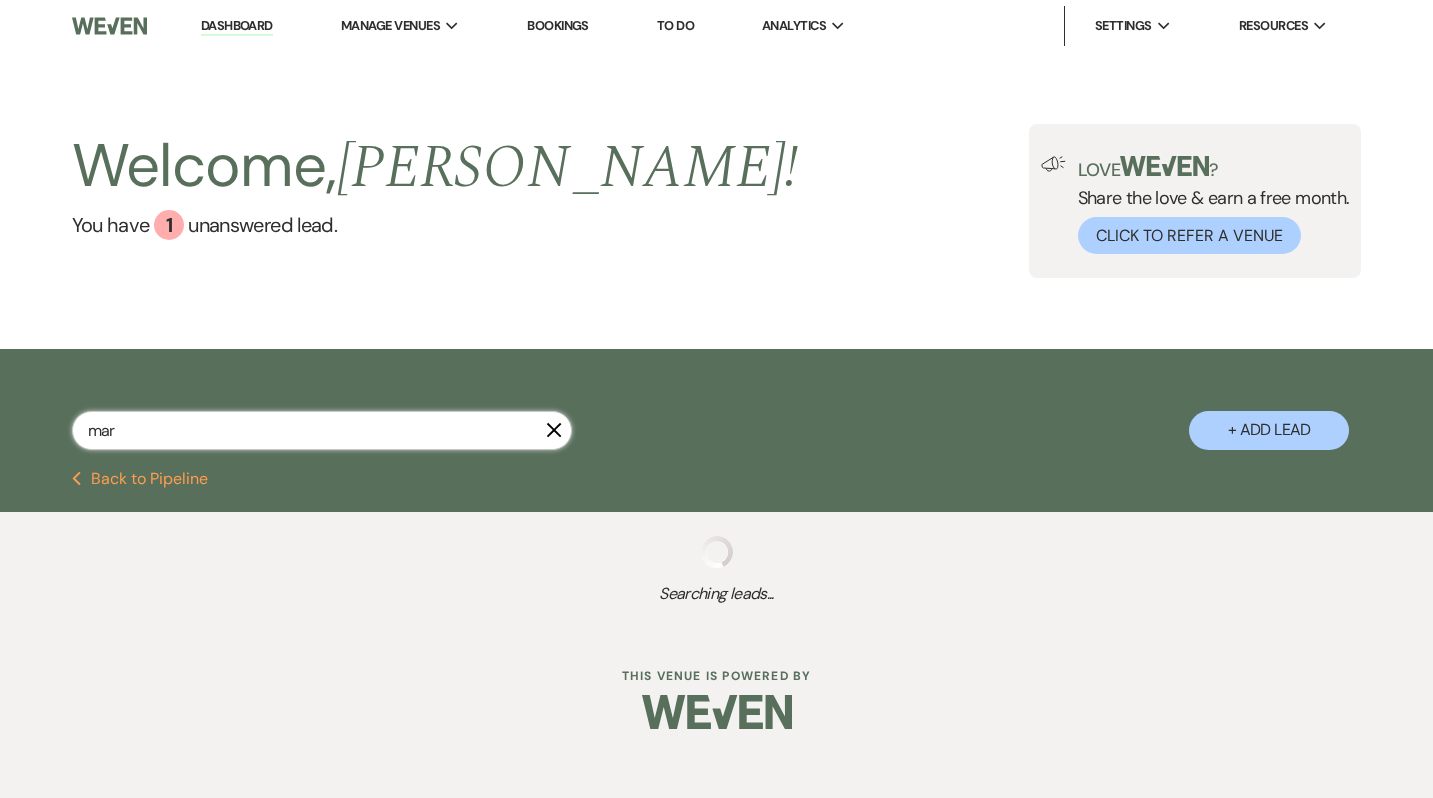 select on "8" 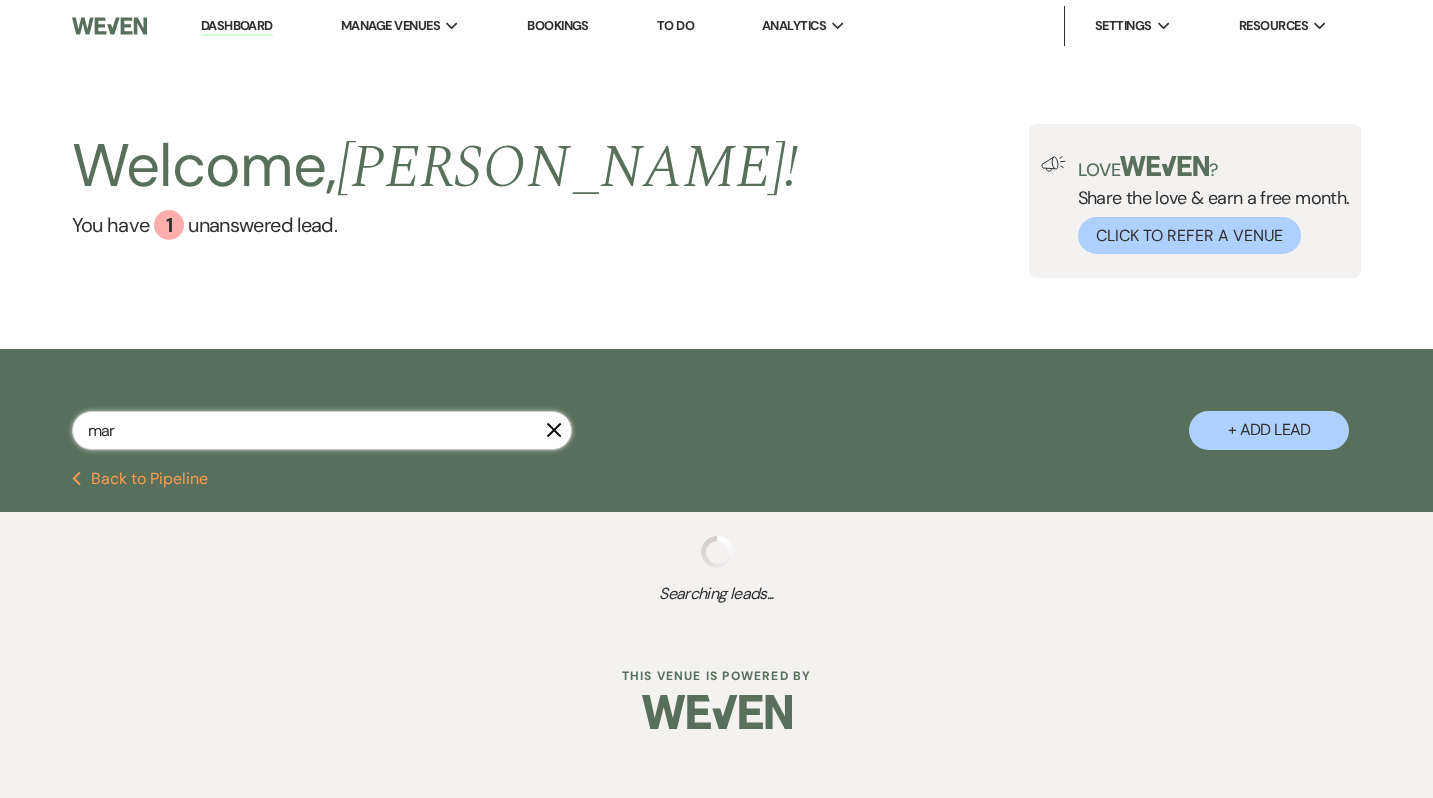 select on "10" 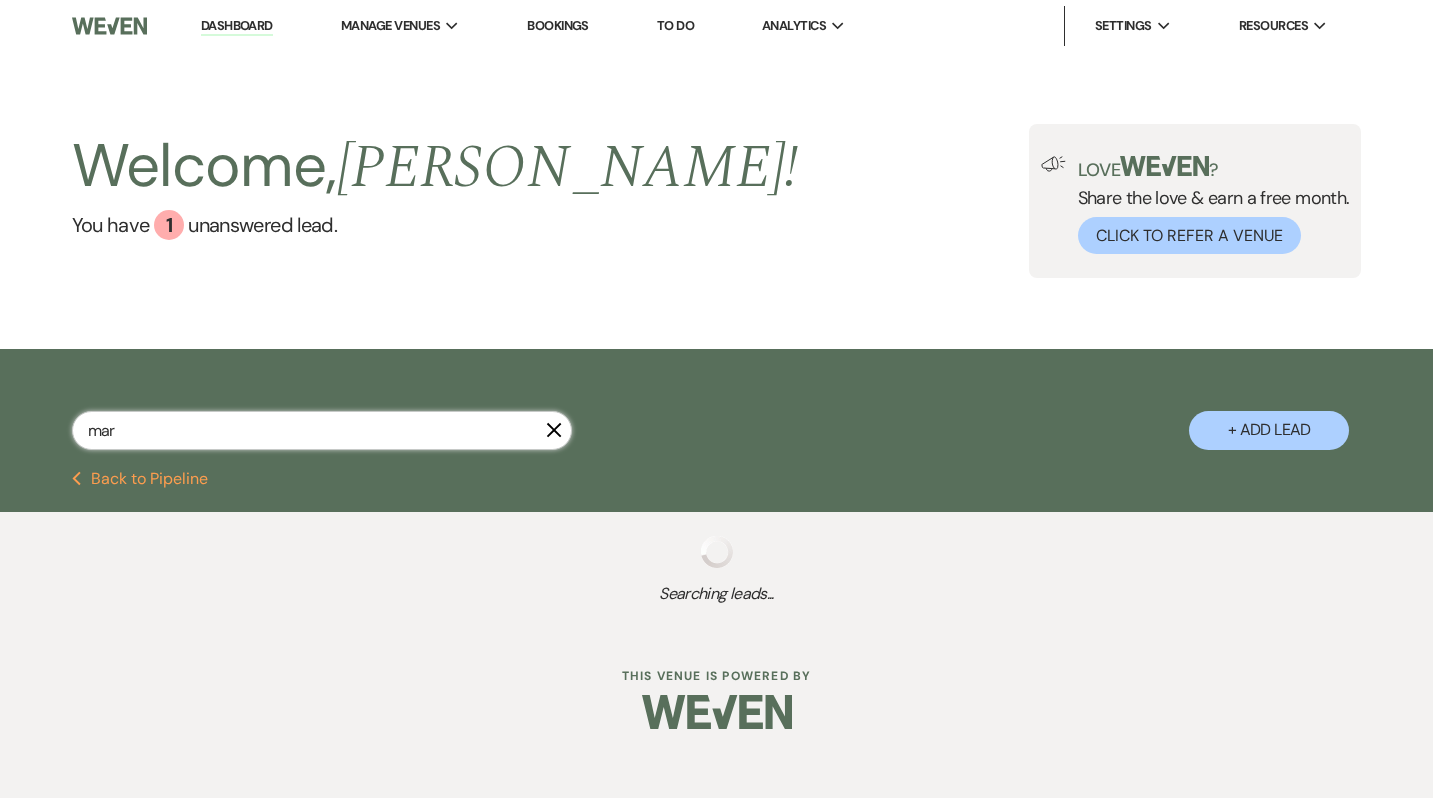 select on "2" 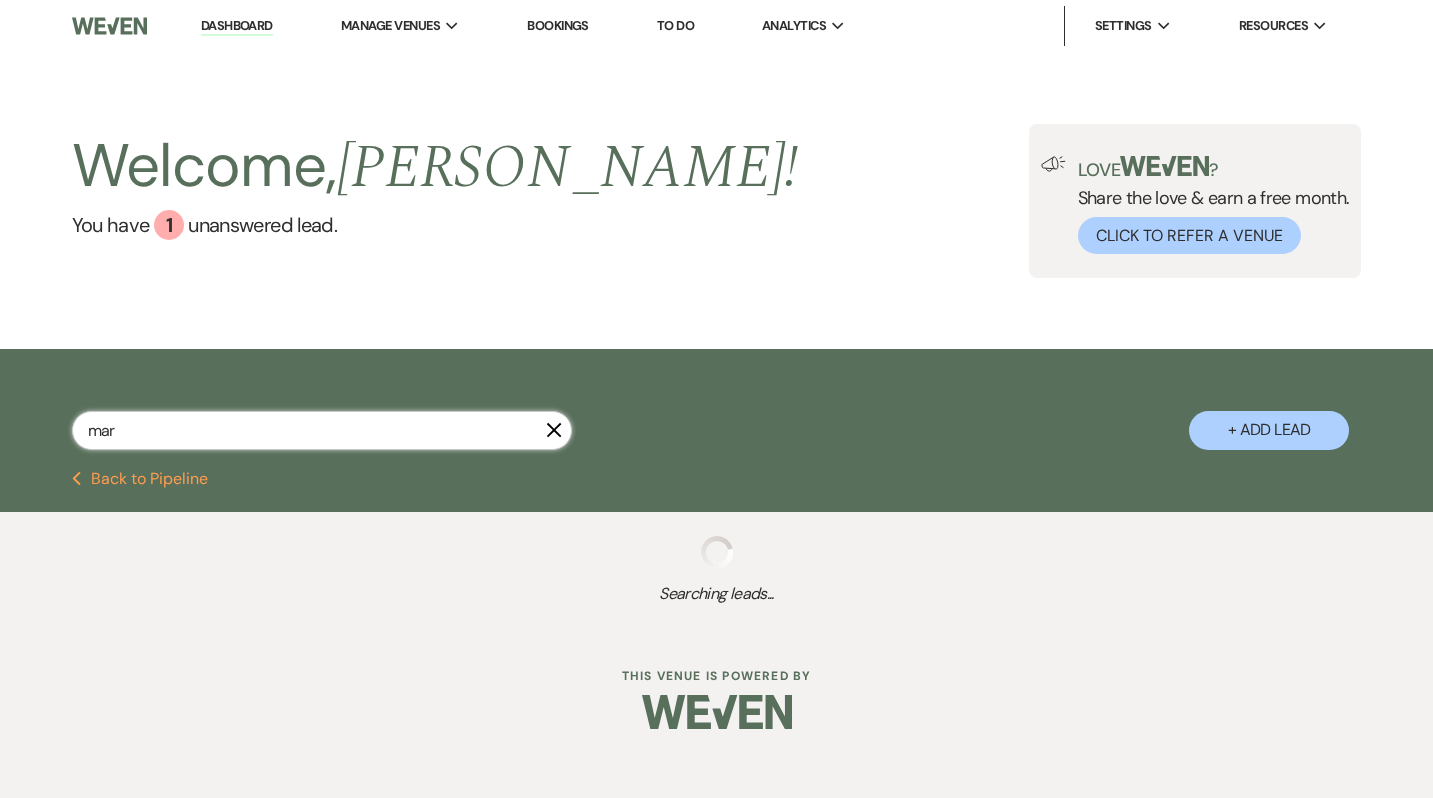select on "4" 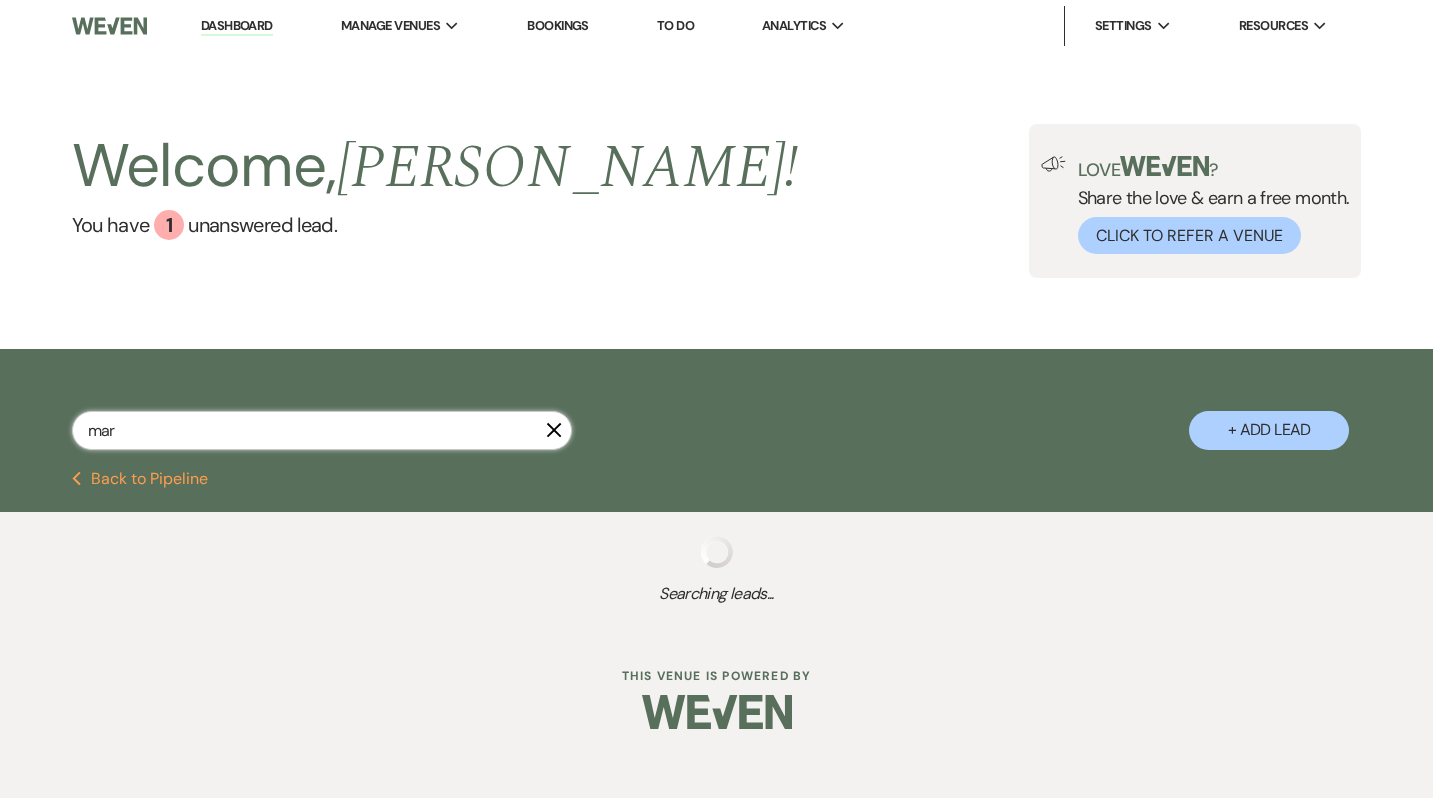 select on "5" 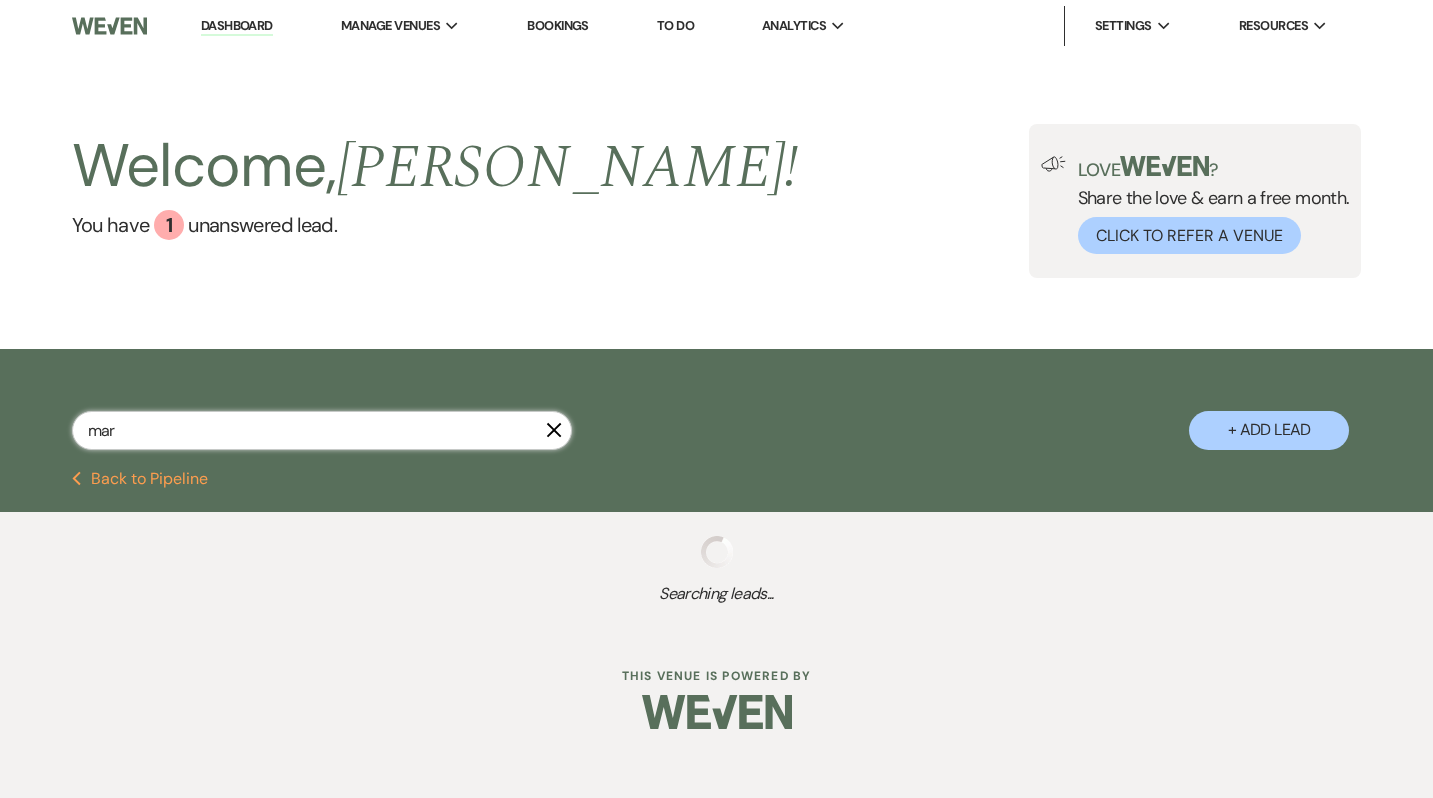 select on "2" 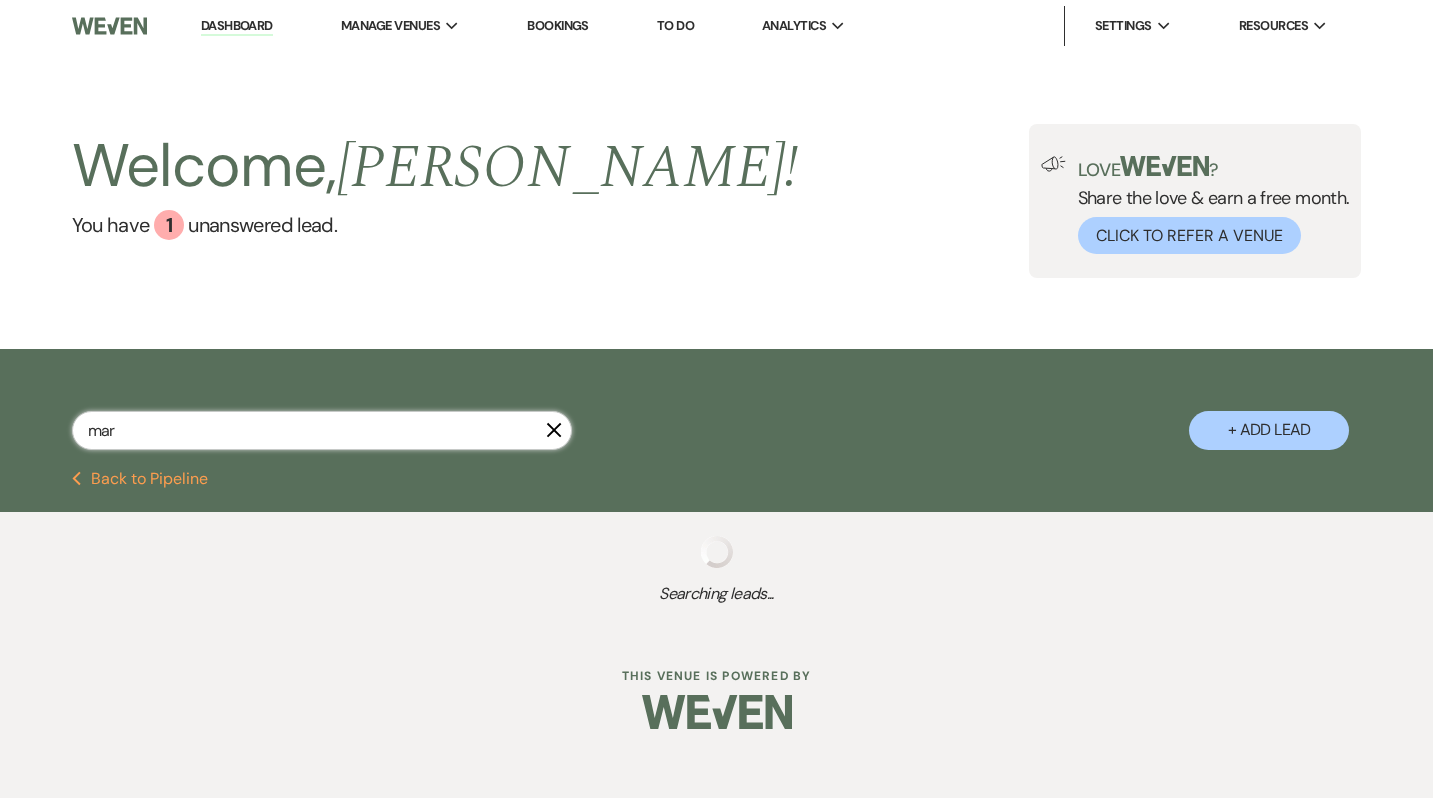 select on "8" 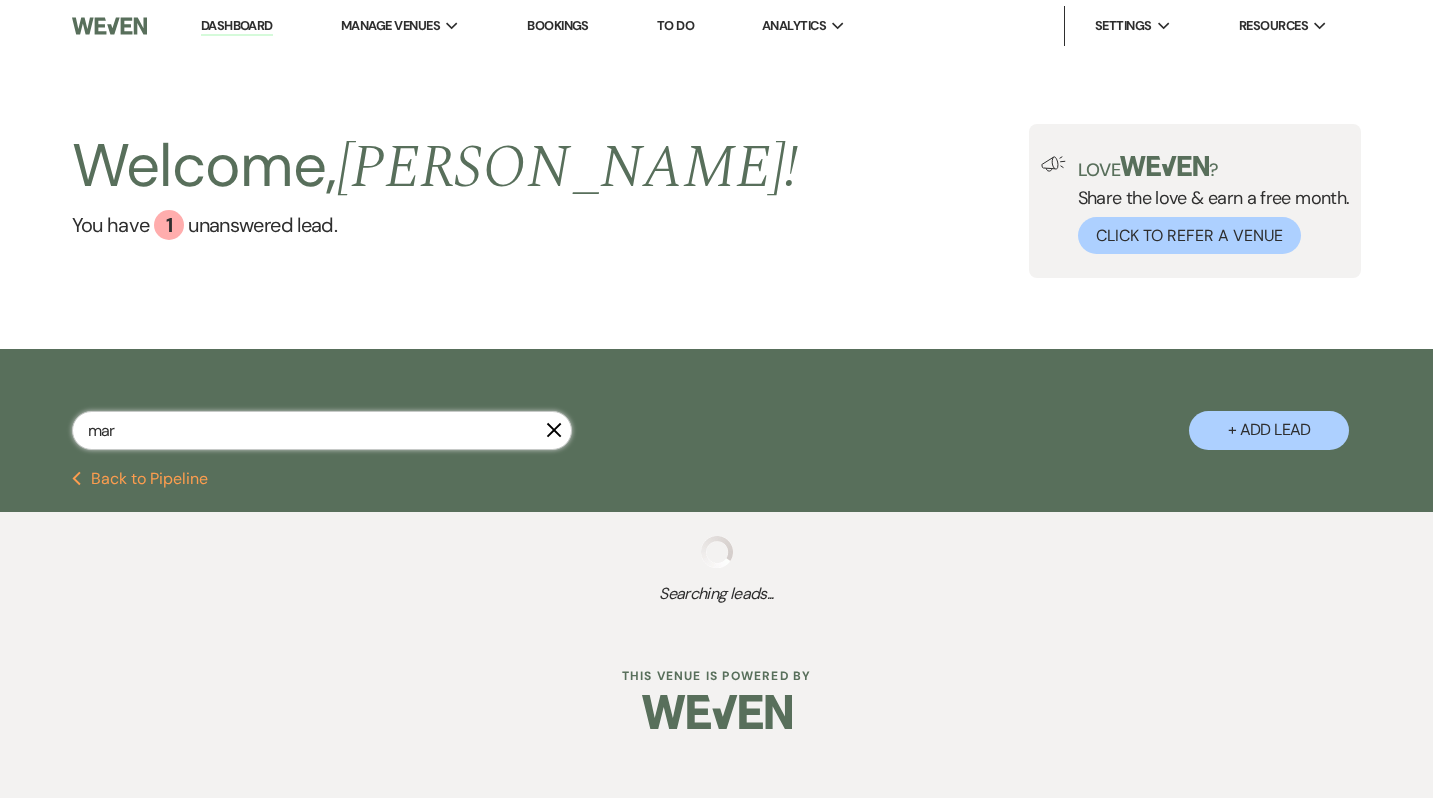 select on "7" 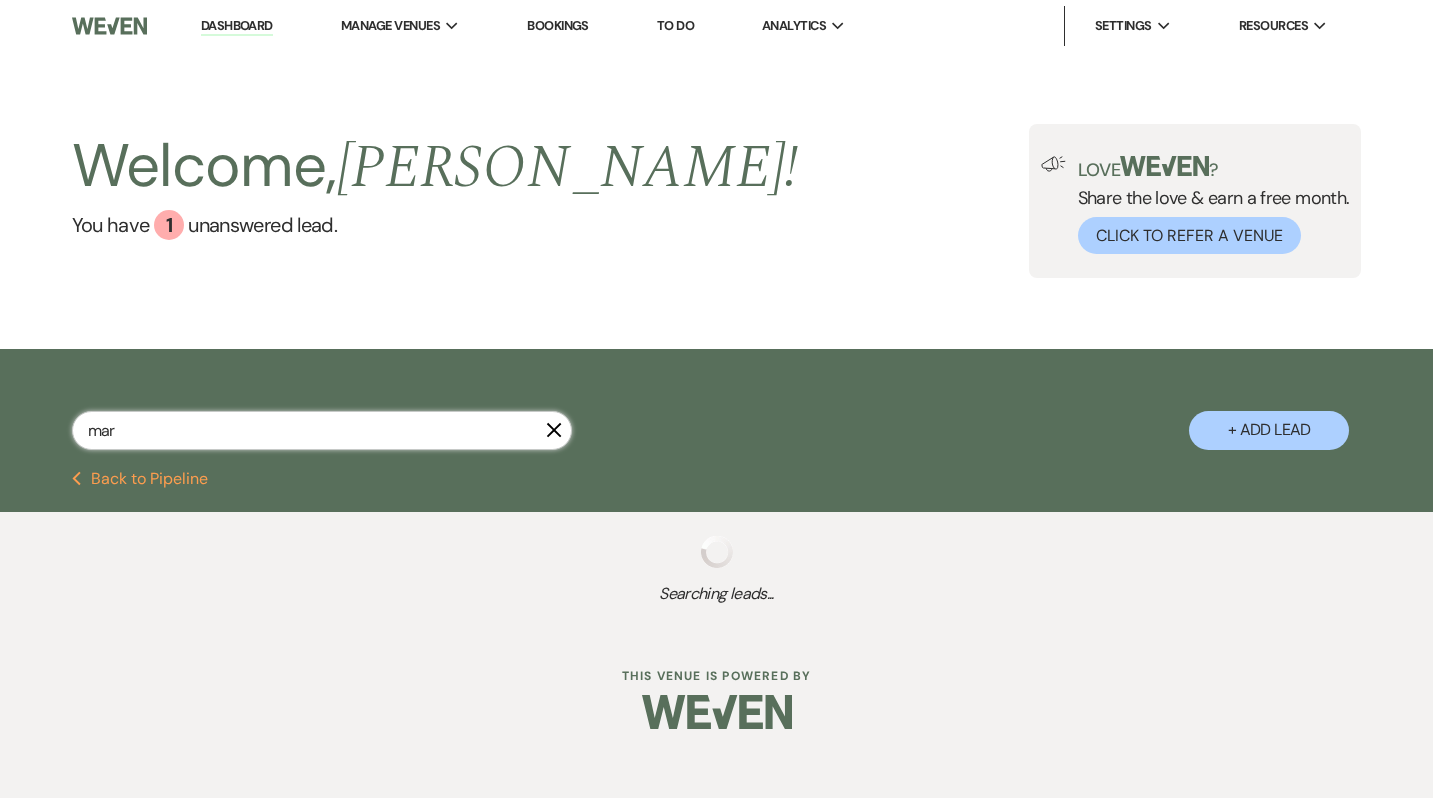 select on "8" 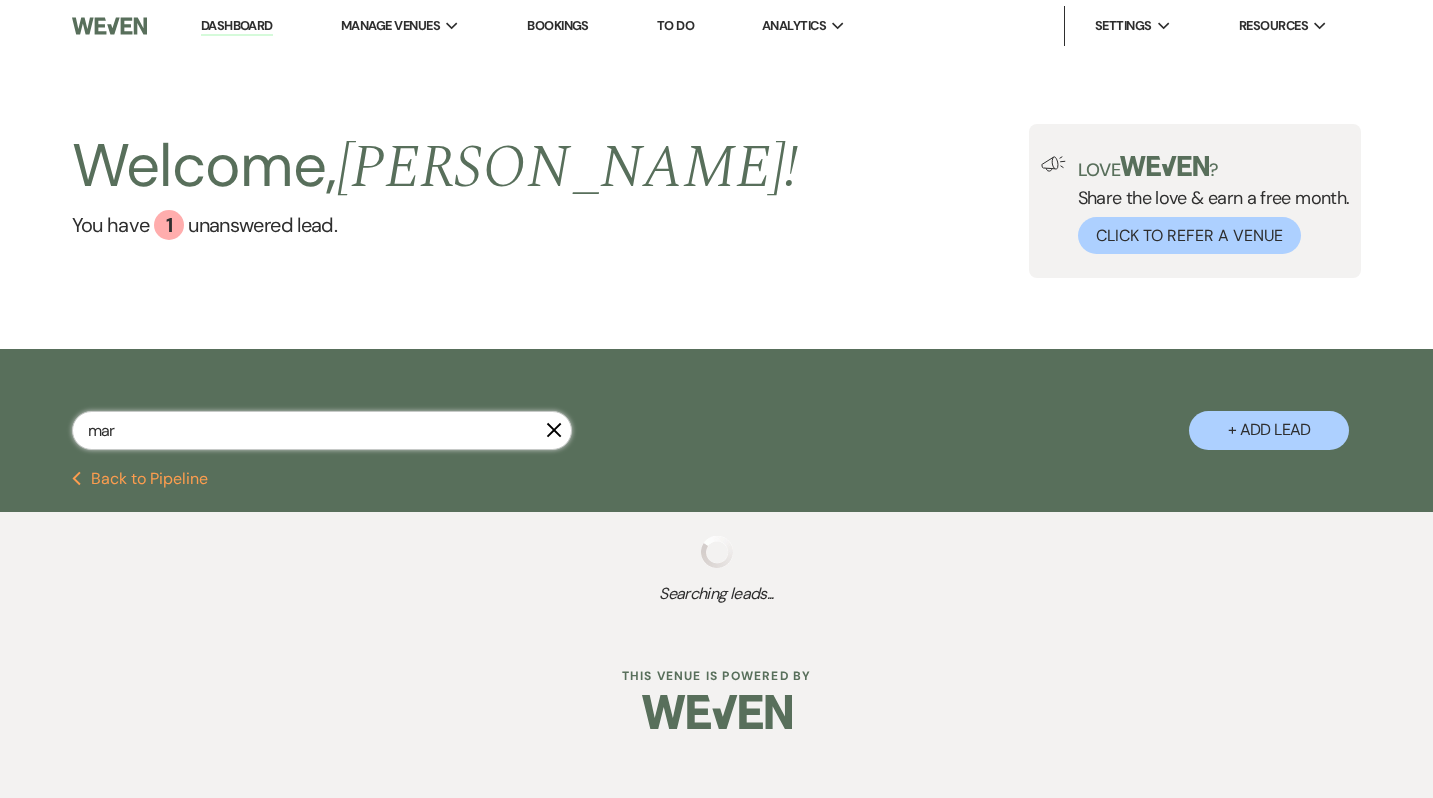 select on "8" 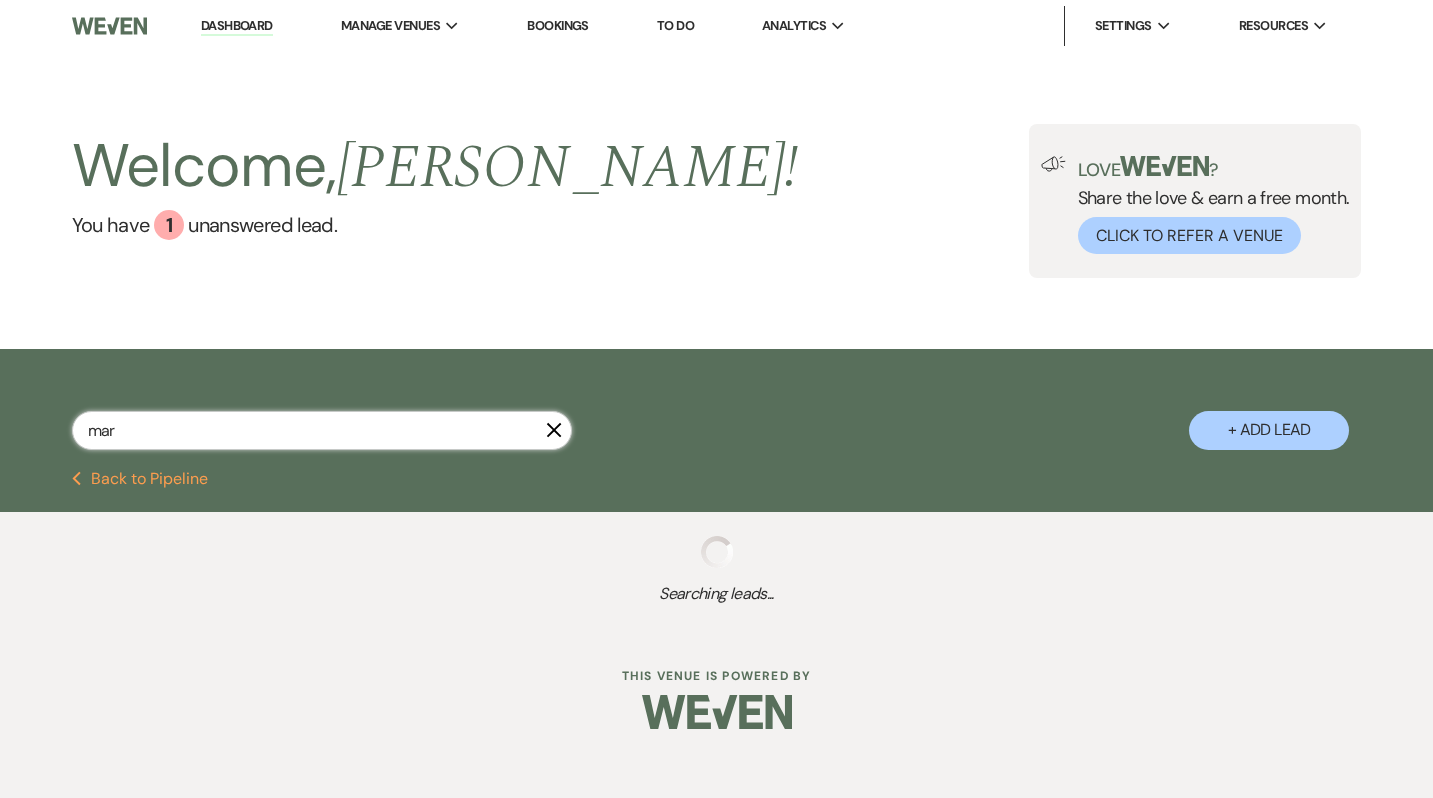 select on "4" 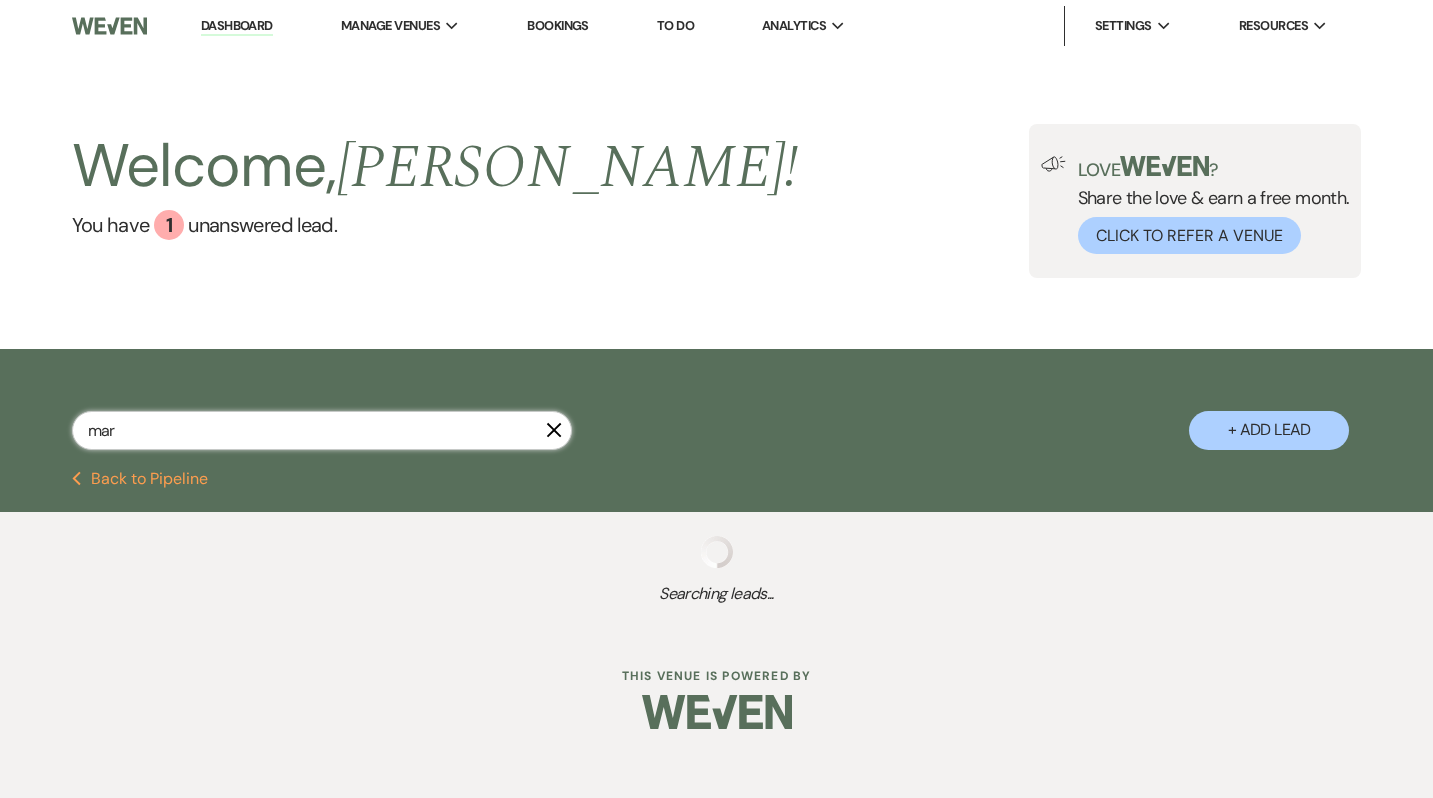select on "10" 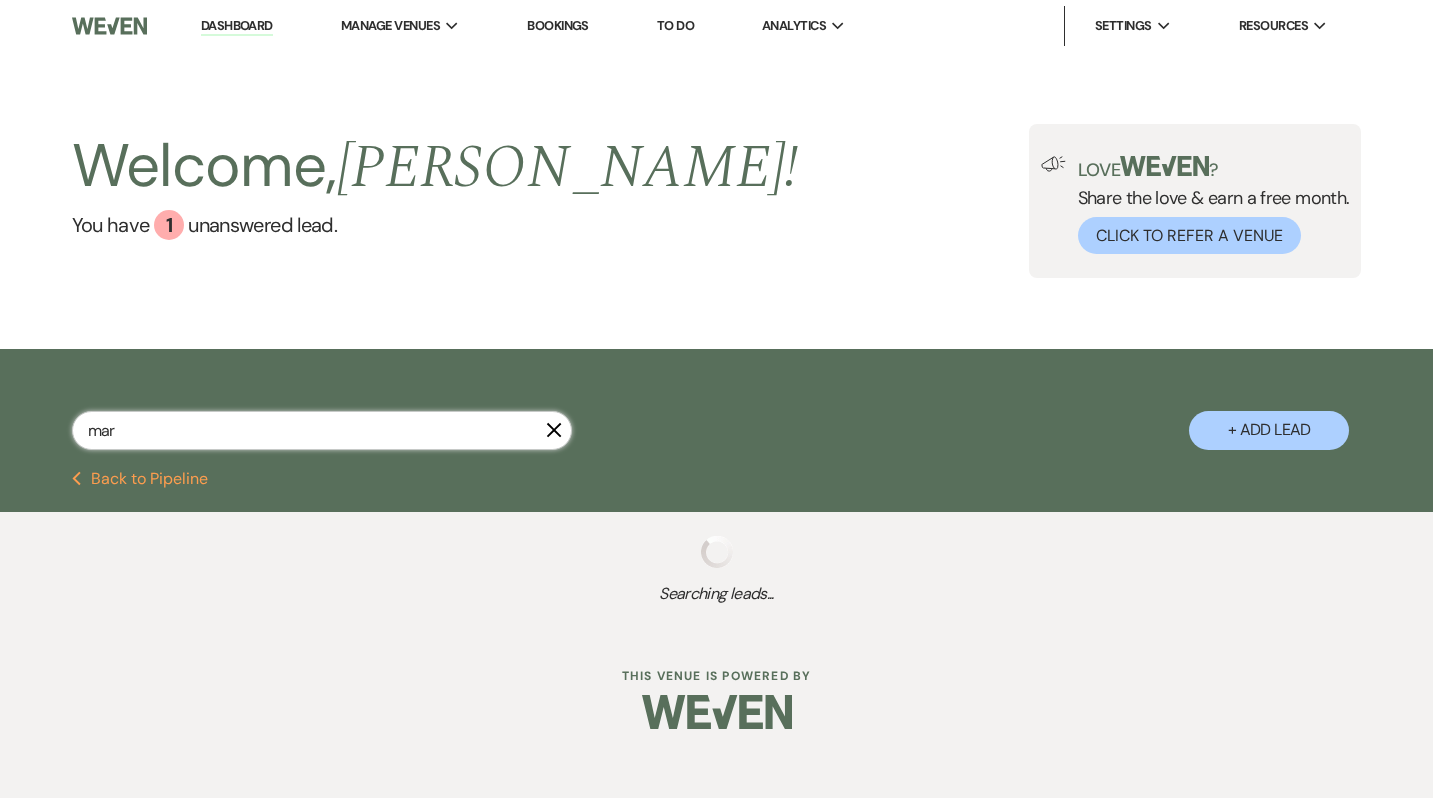 select on "2" 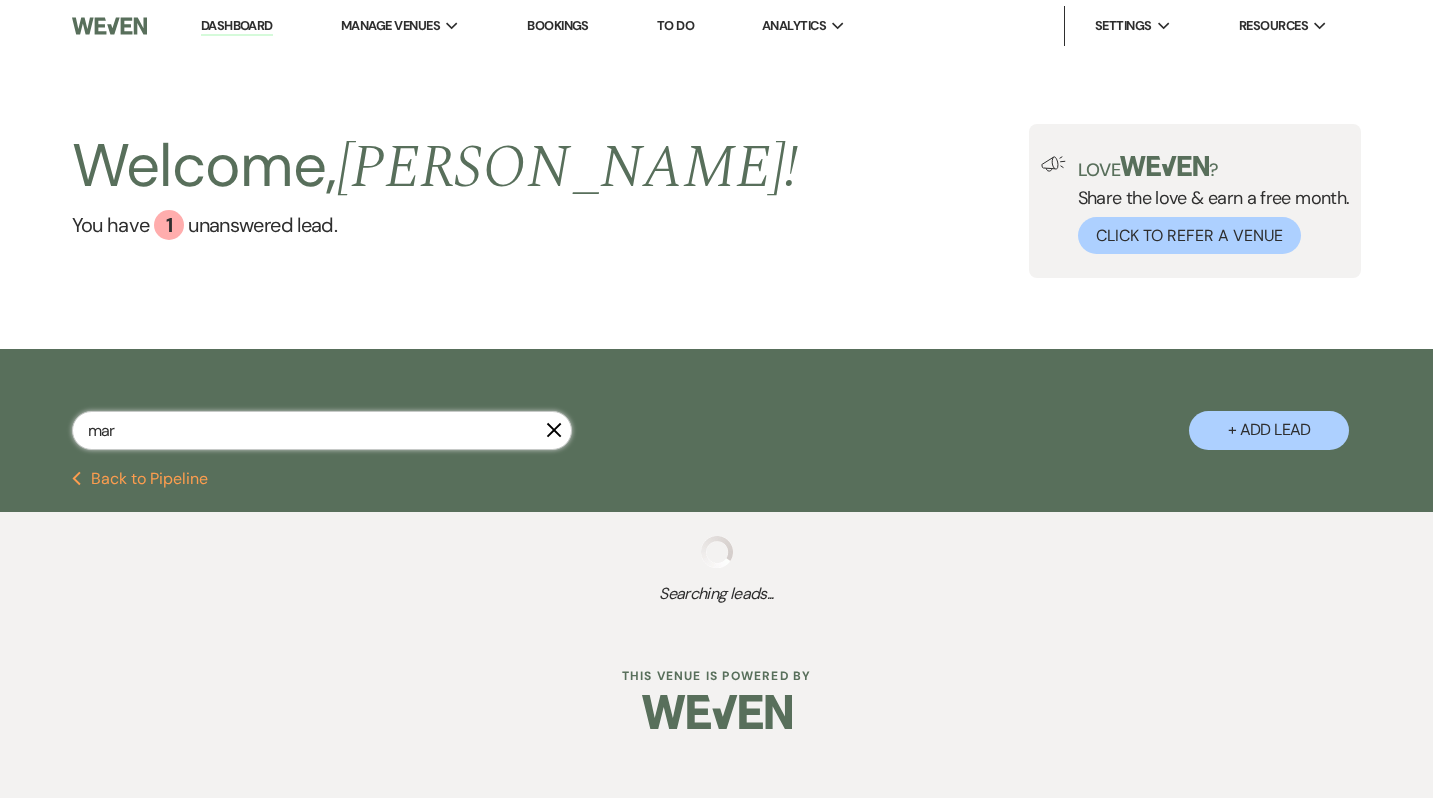 select on "8" 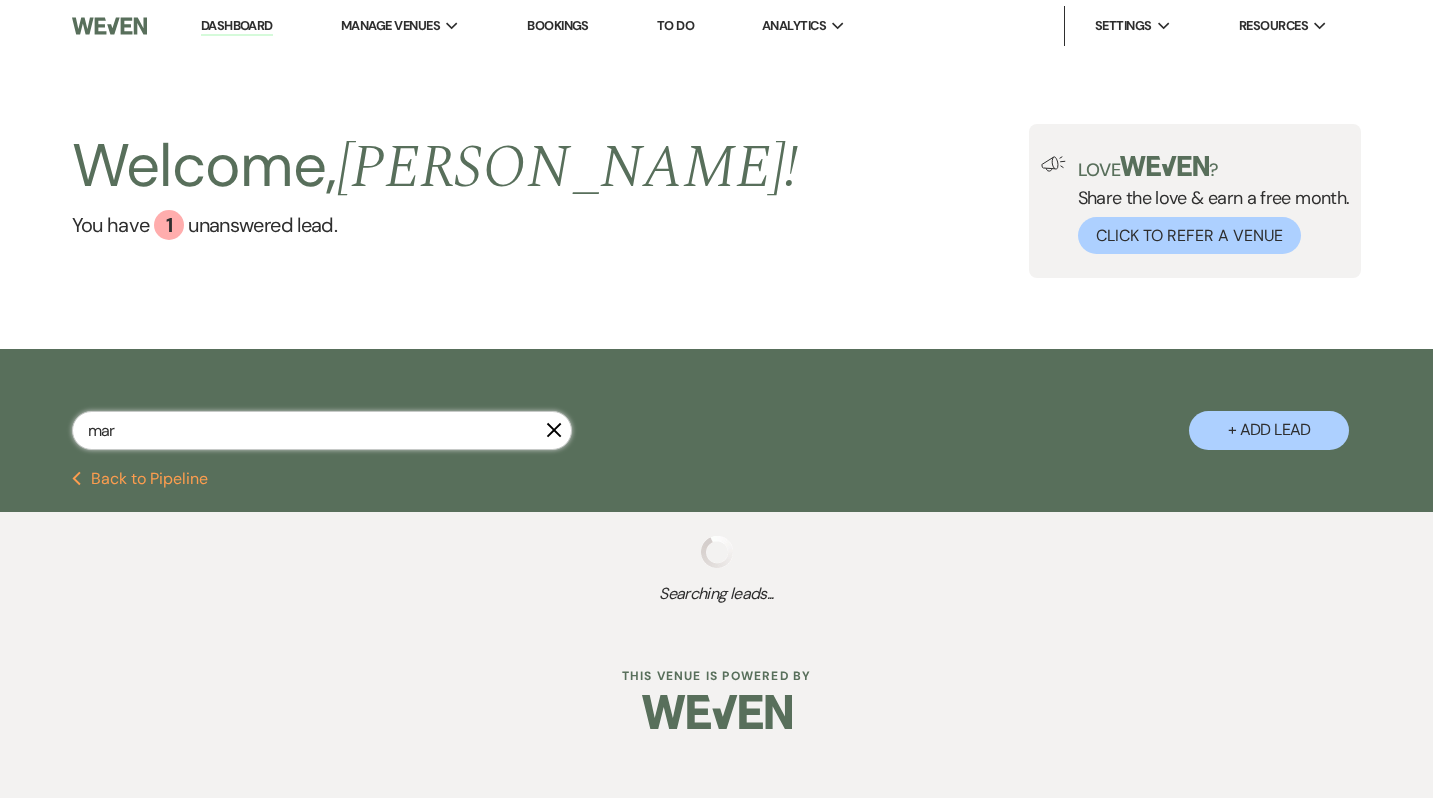 select on "4" 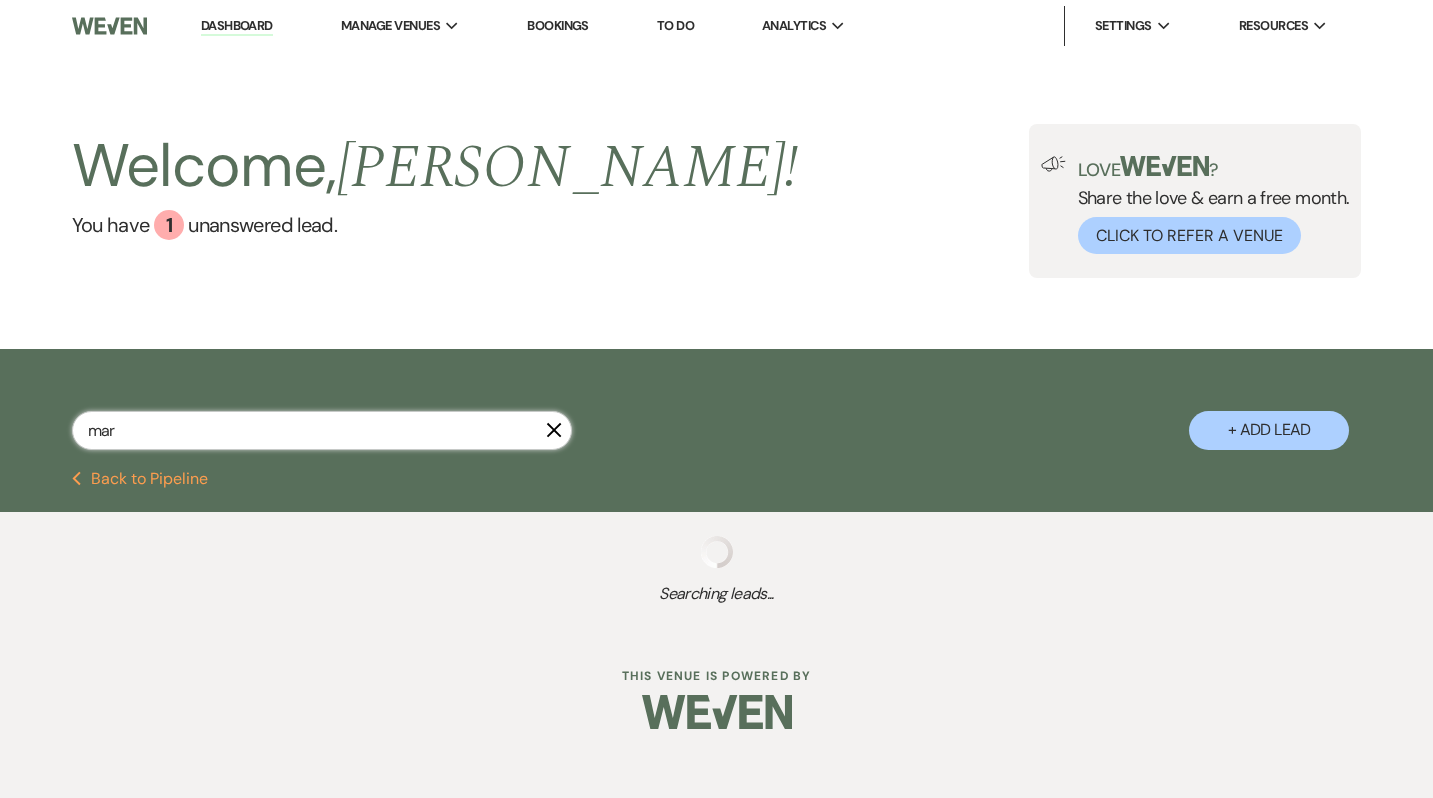 select on "8" 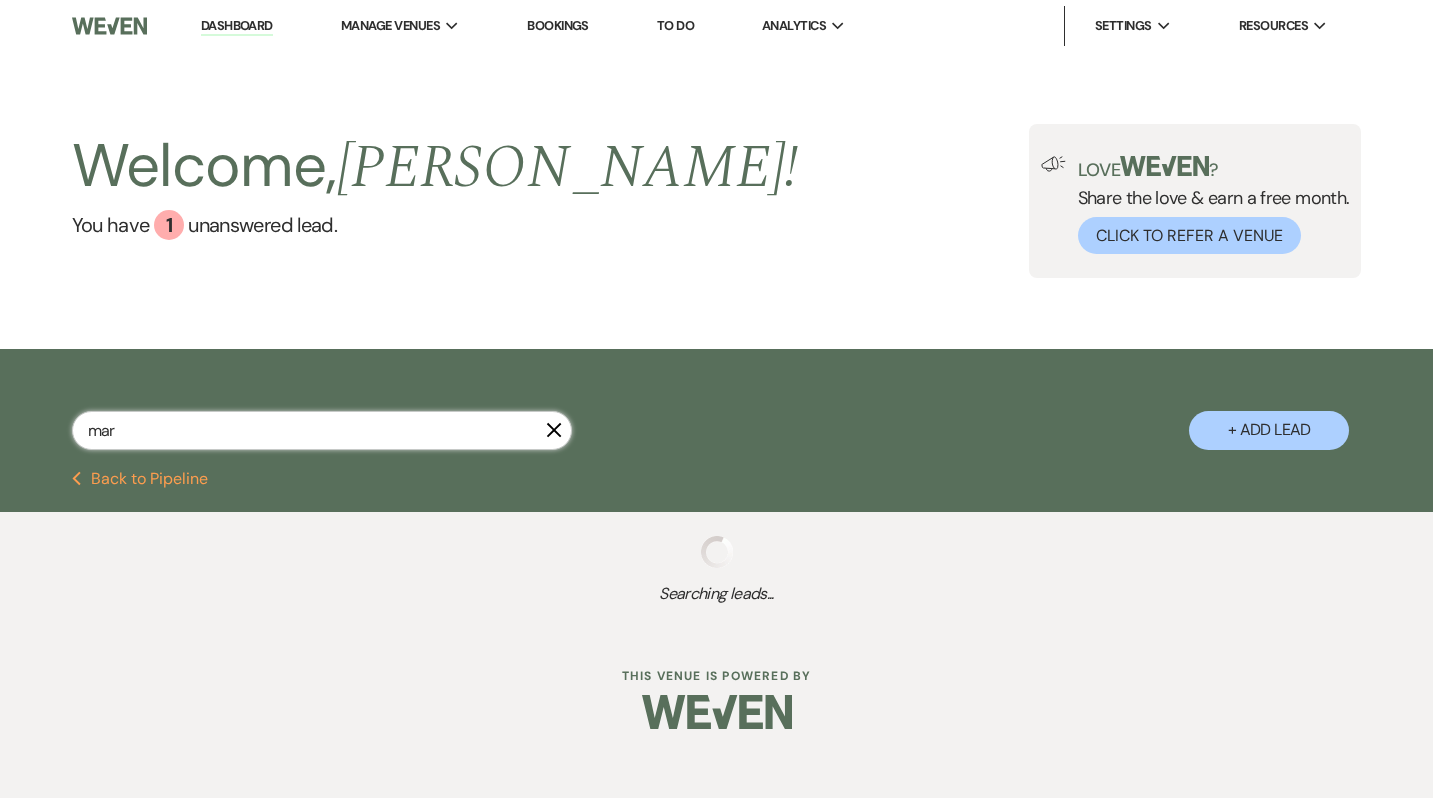 select on "4" 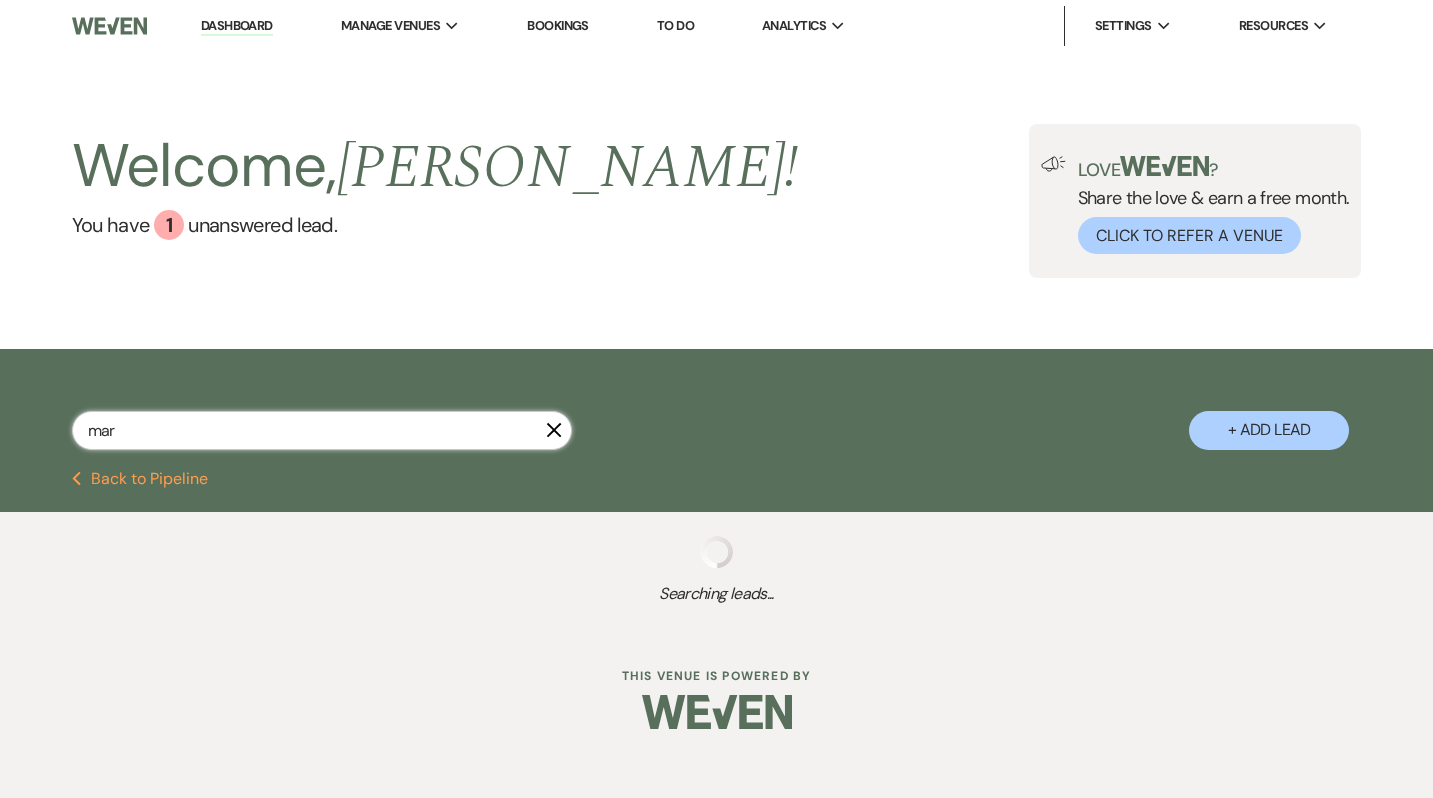 select on "8" 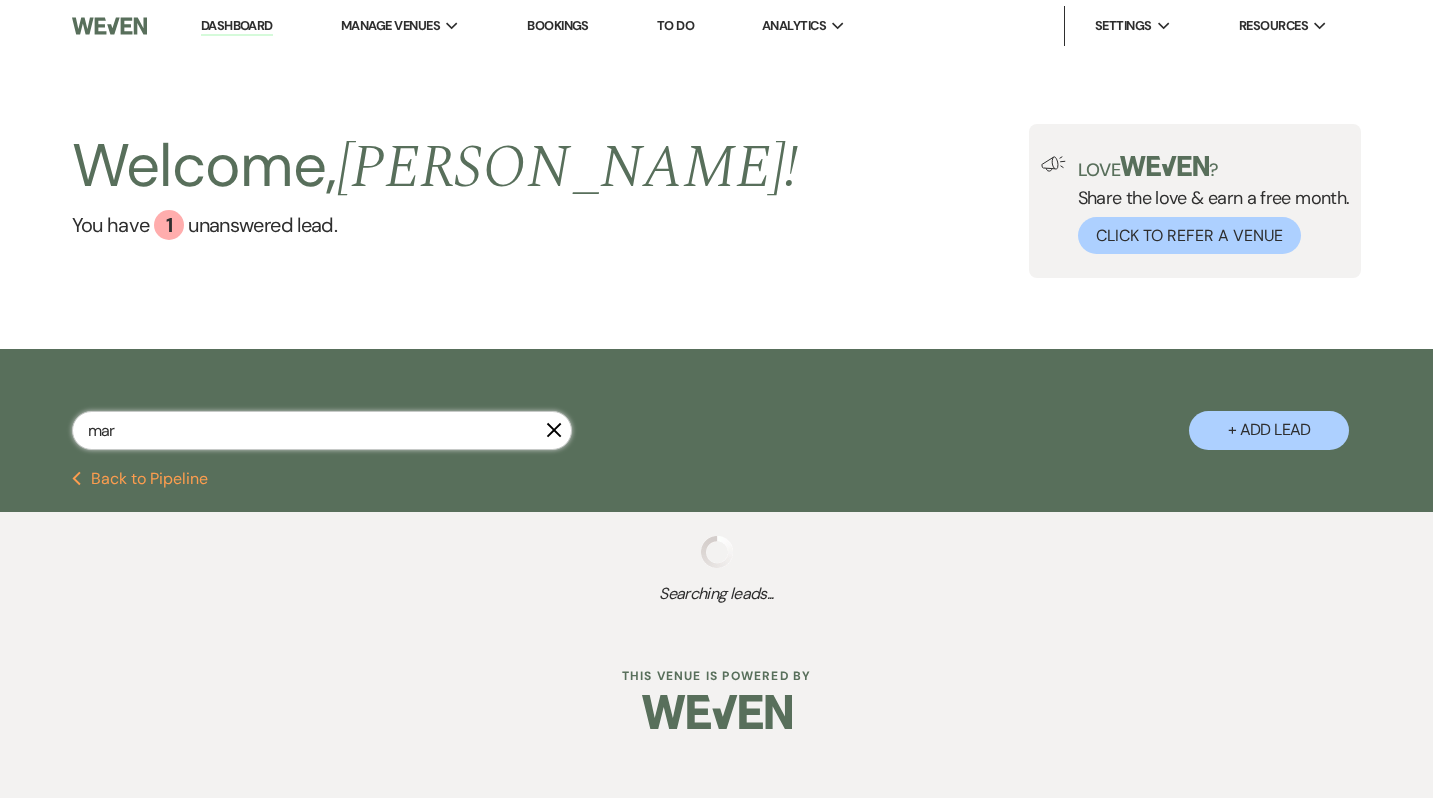 select on "5" 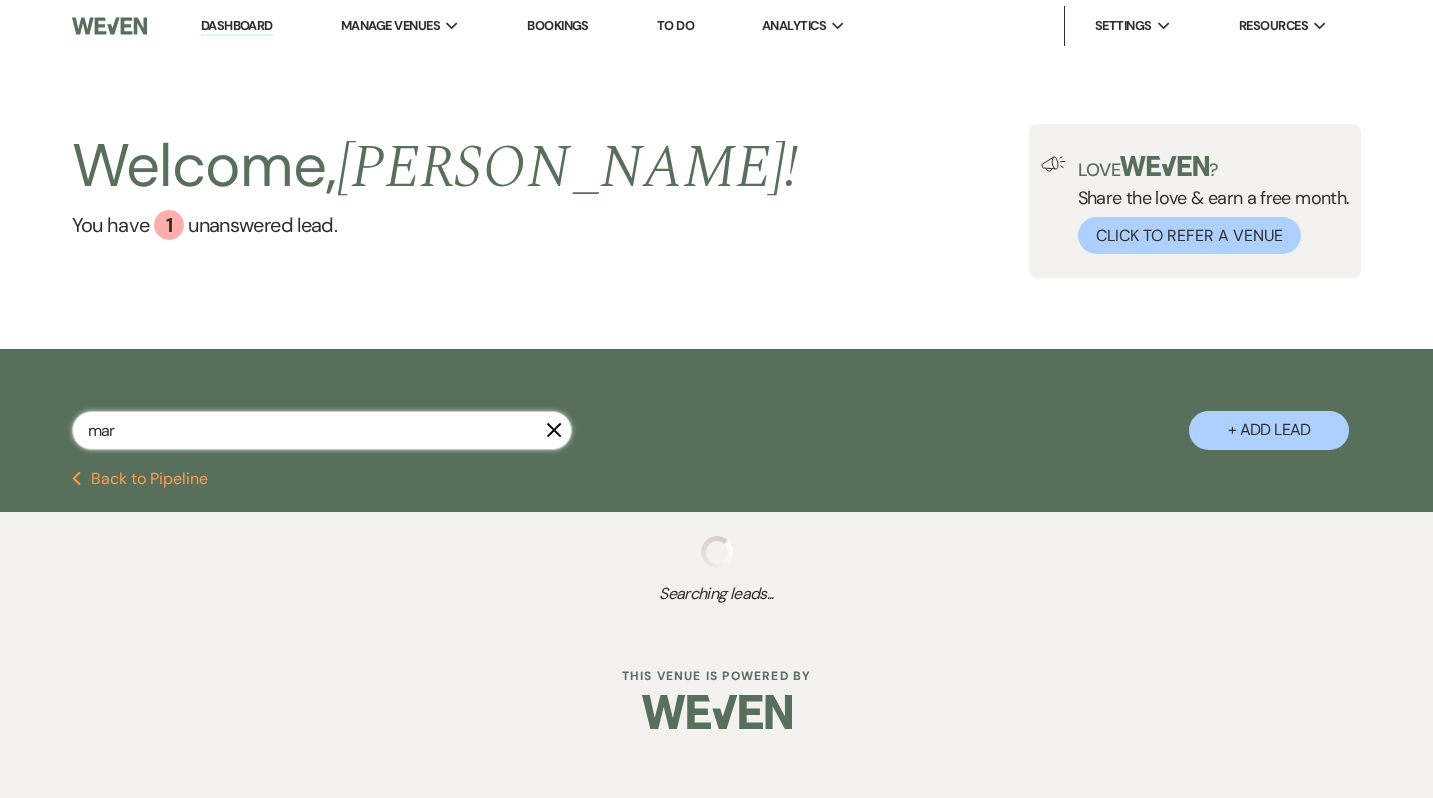 select on "8" 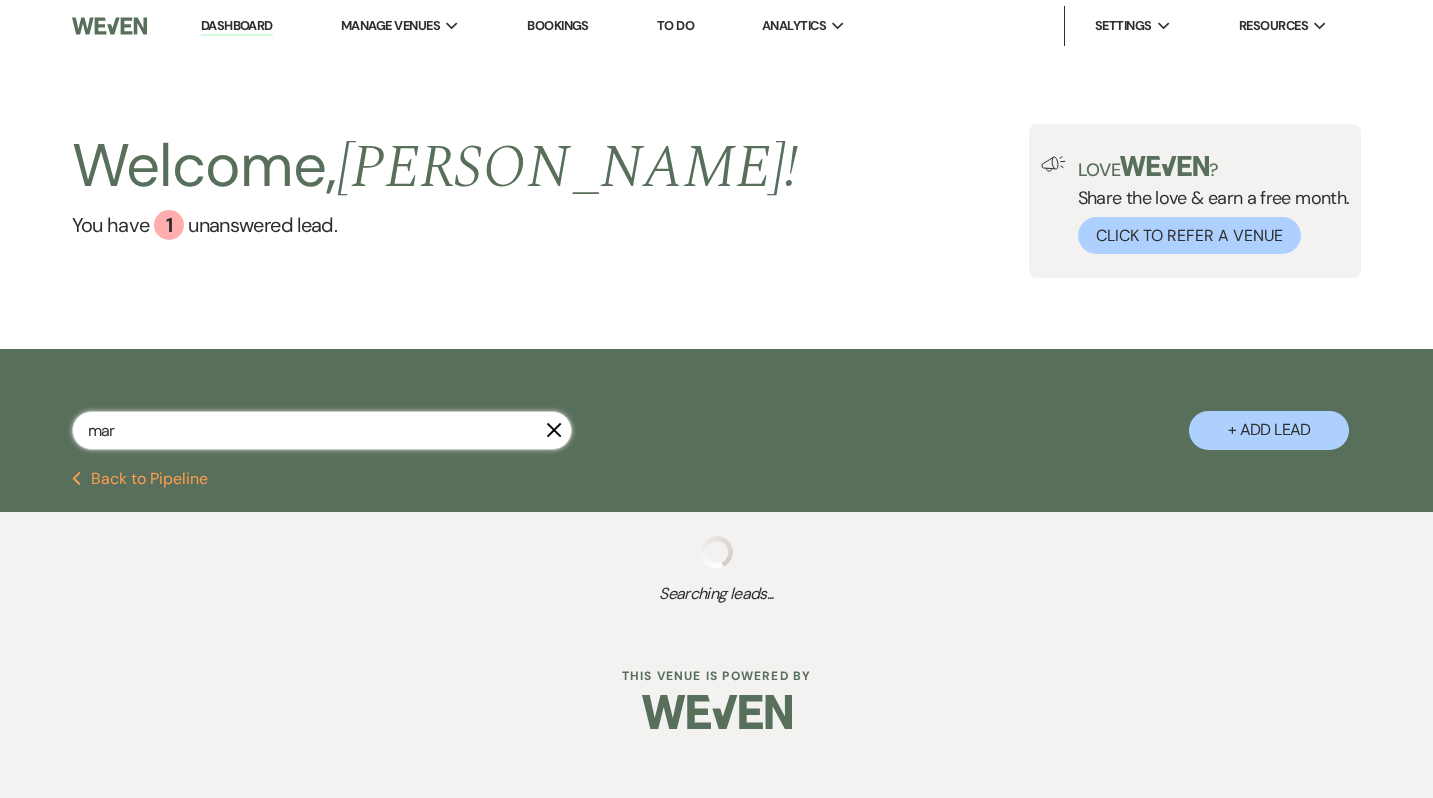select on "5" 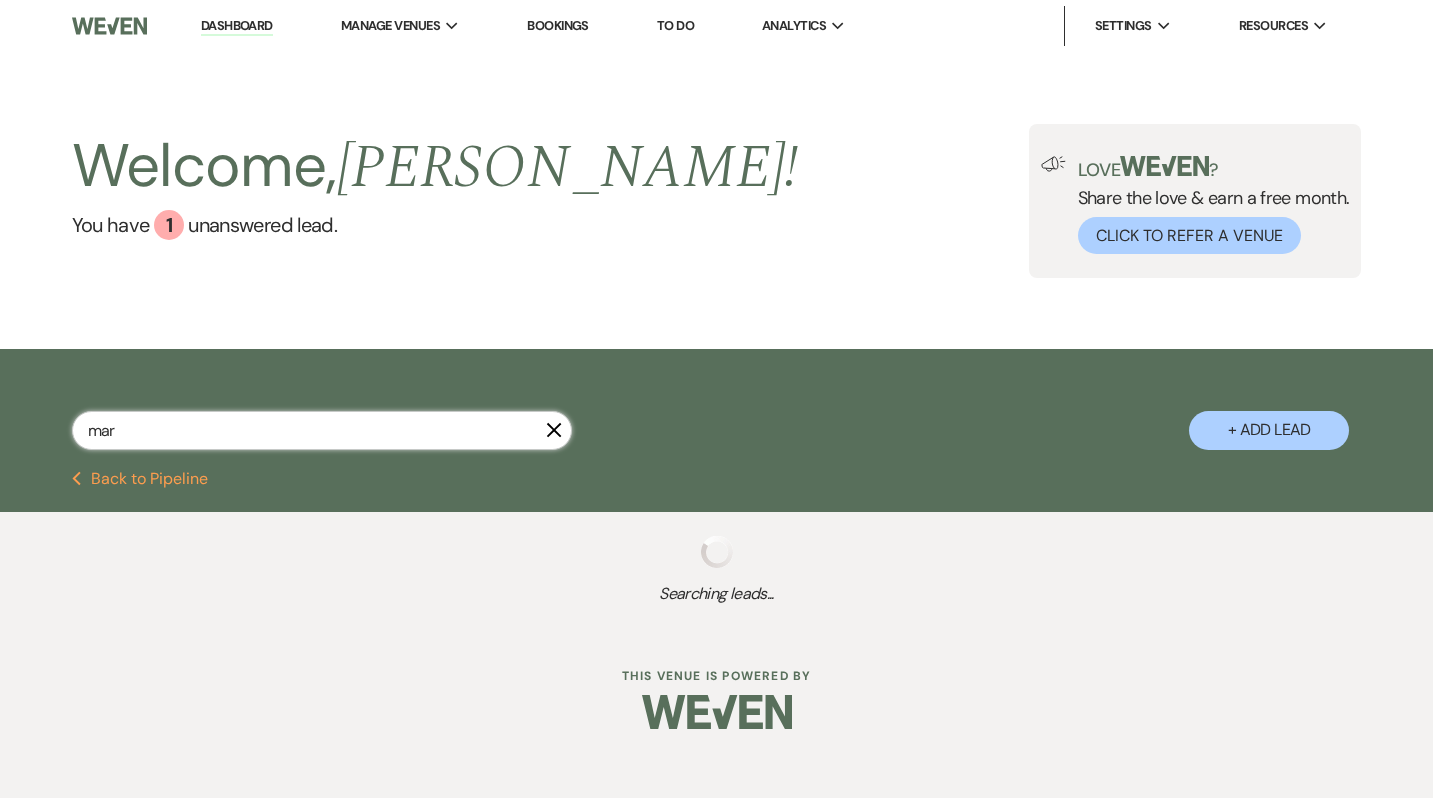 select on "5" 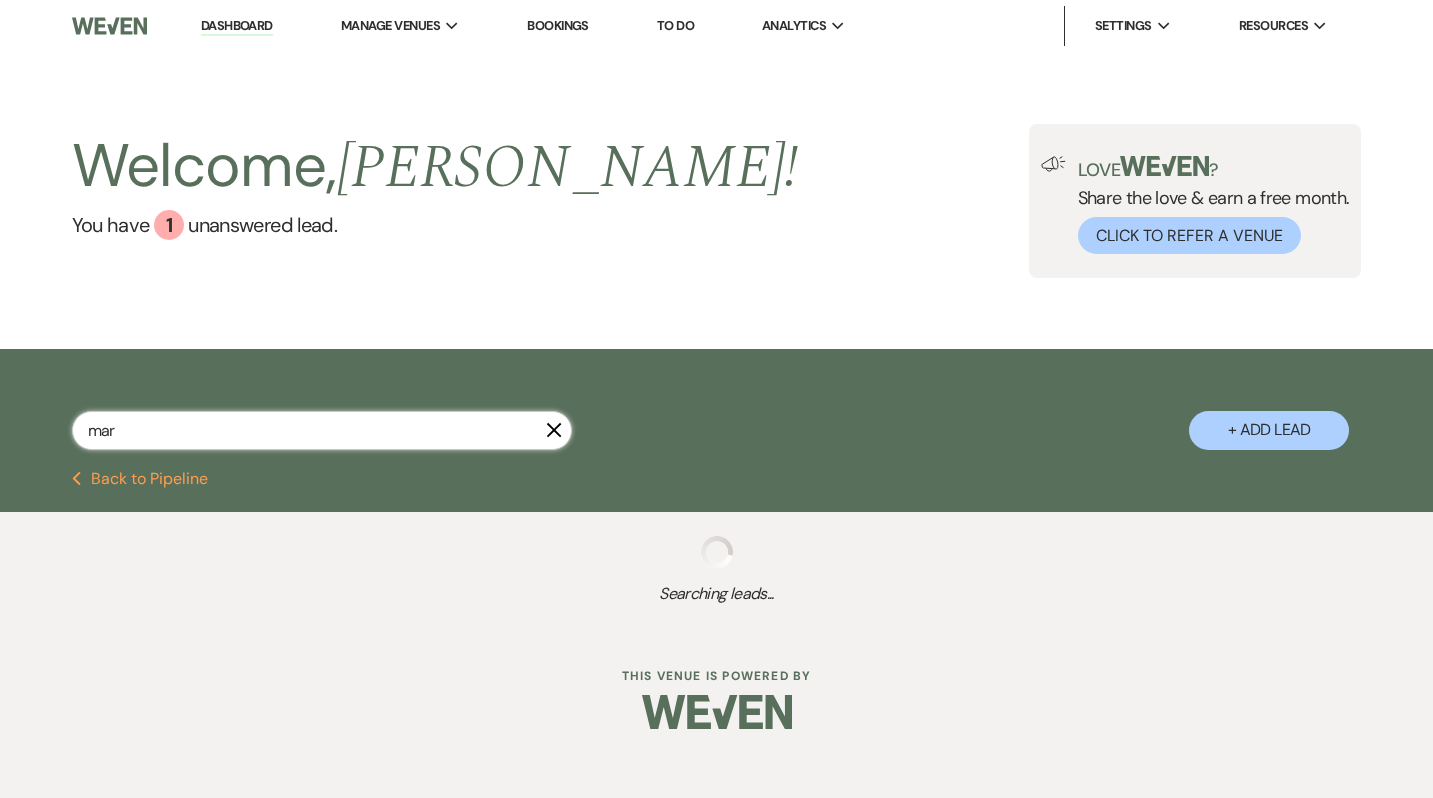 select on "4" 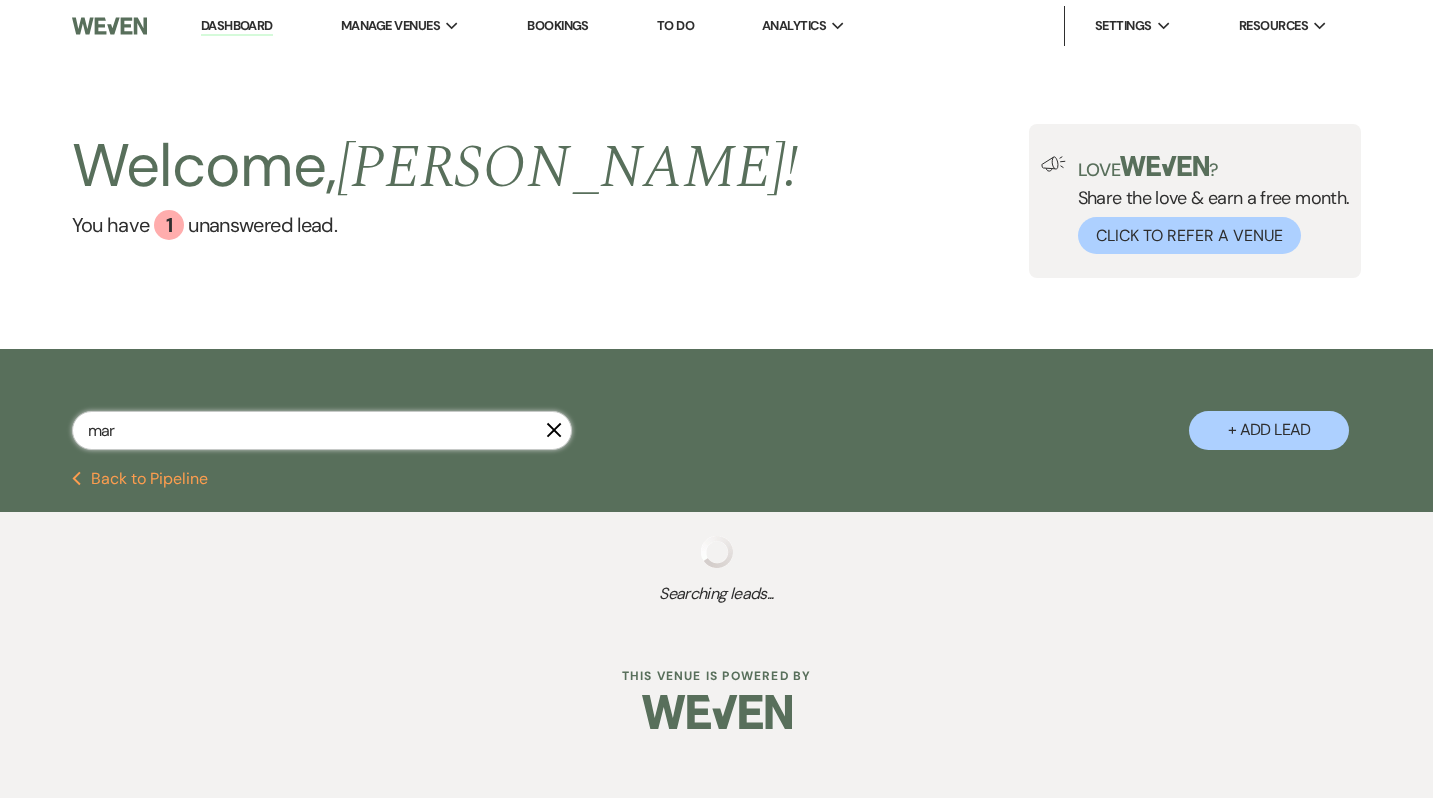 select on "8" 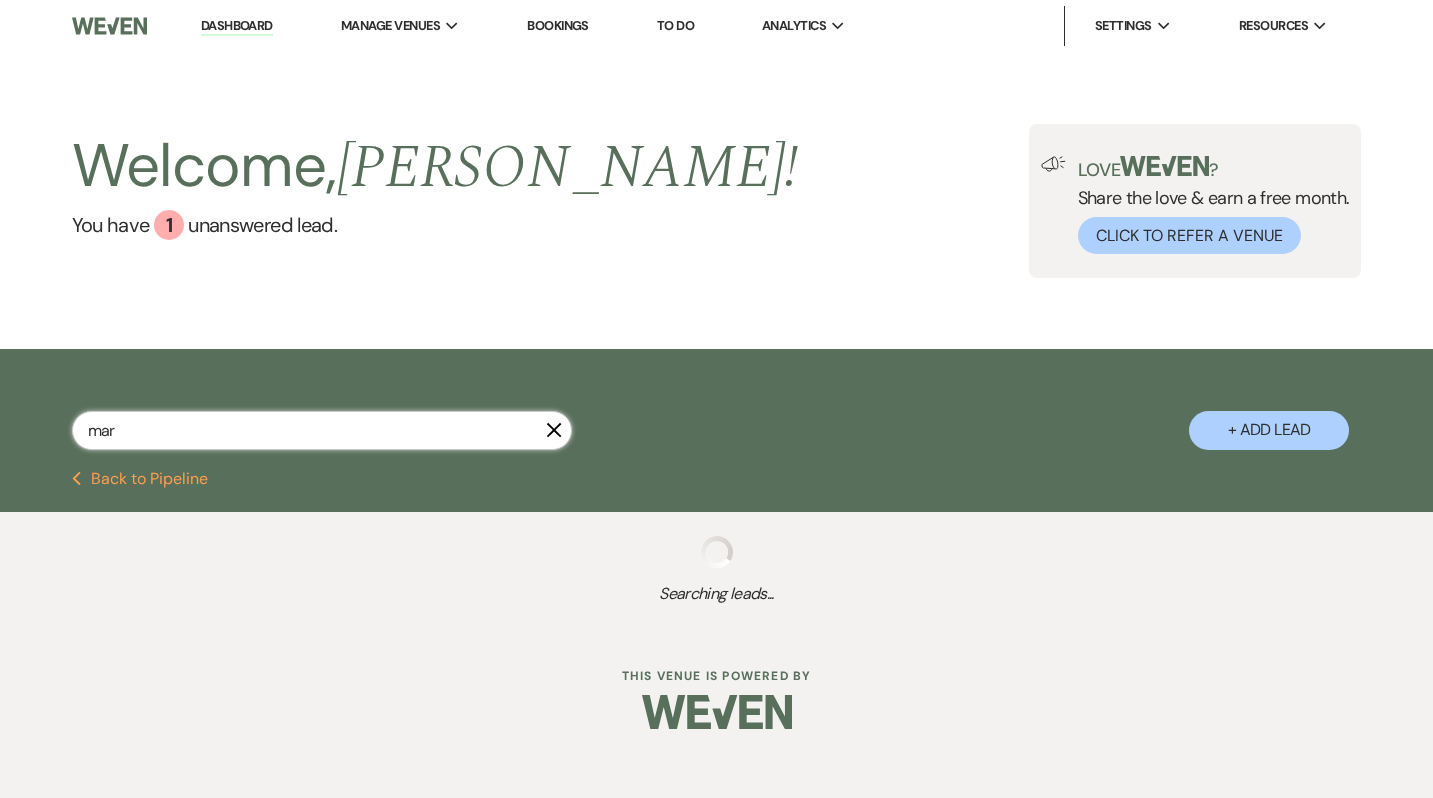 select on "11" 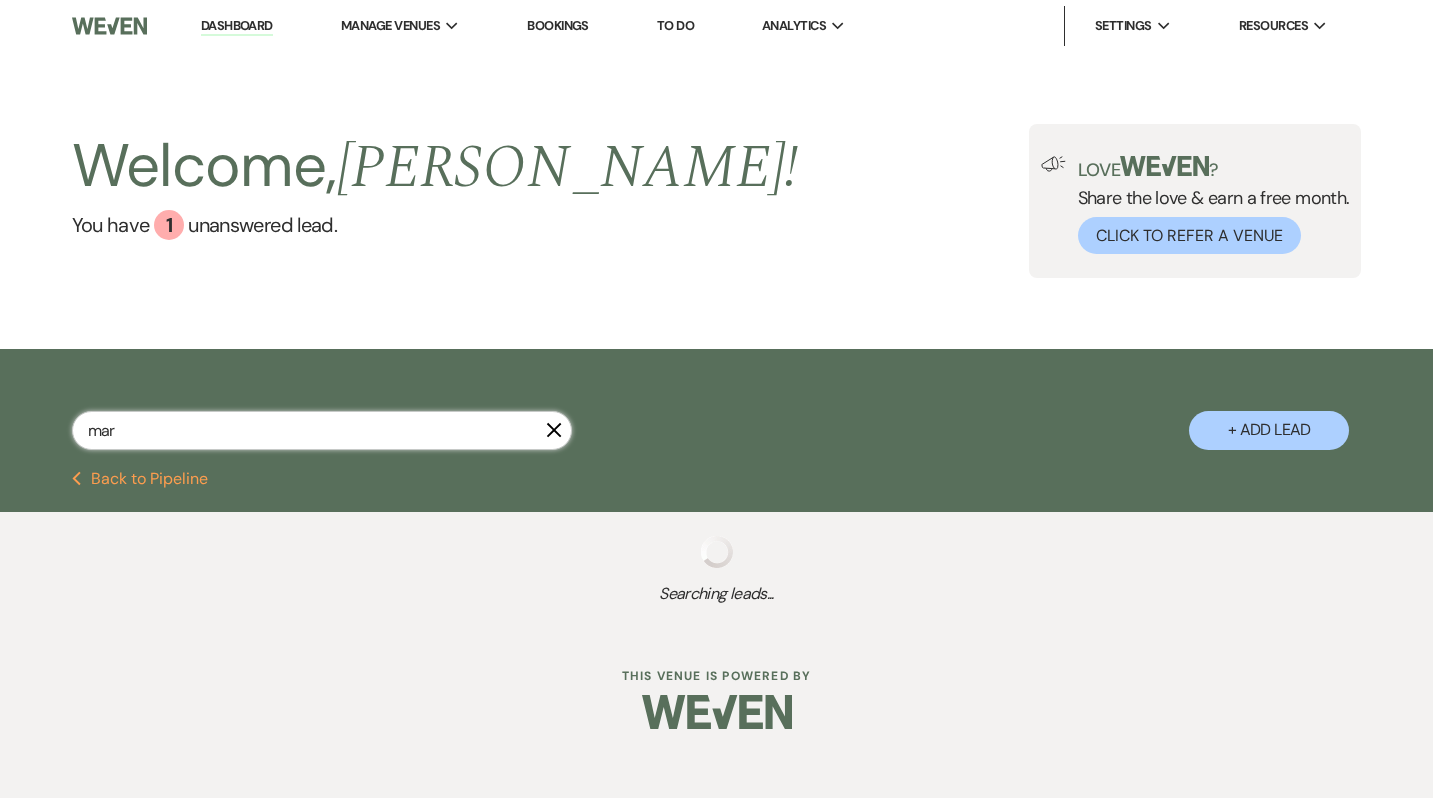 select on "8" 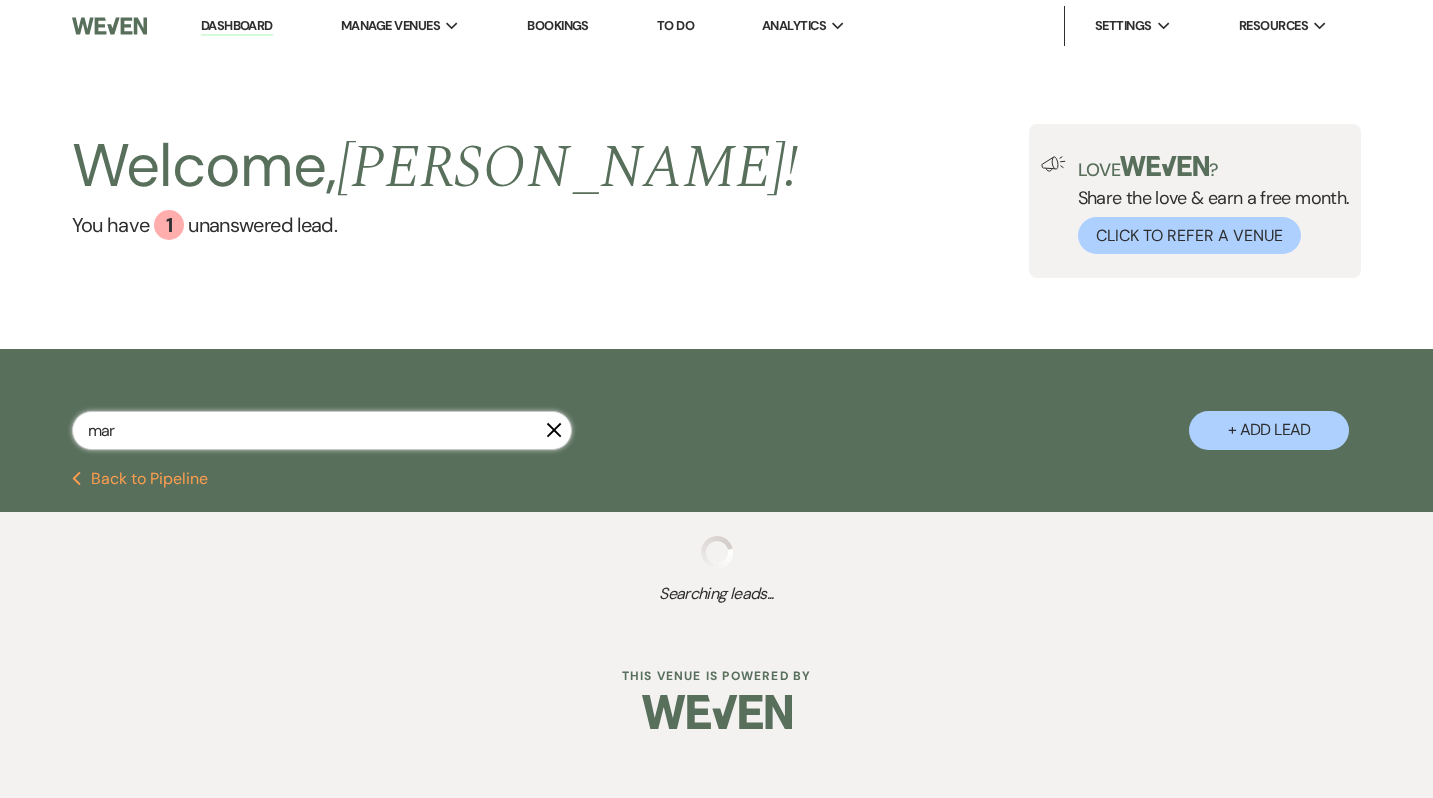 select on "10" 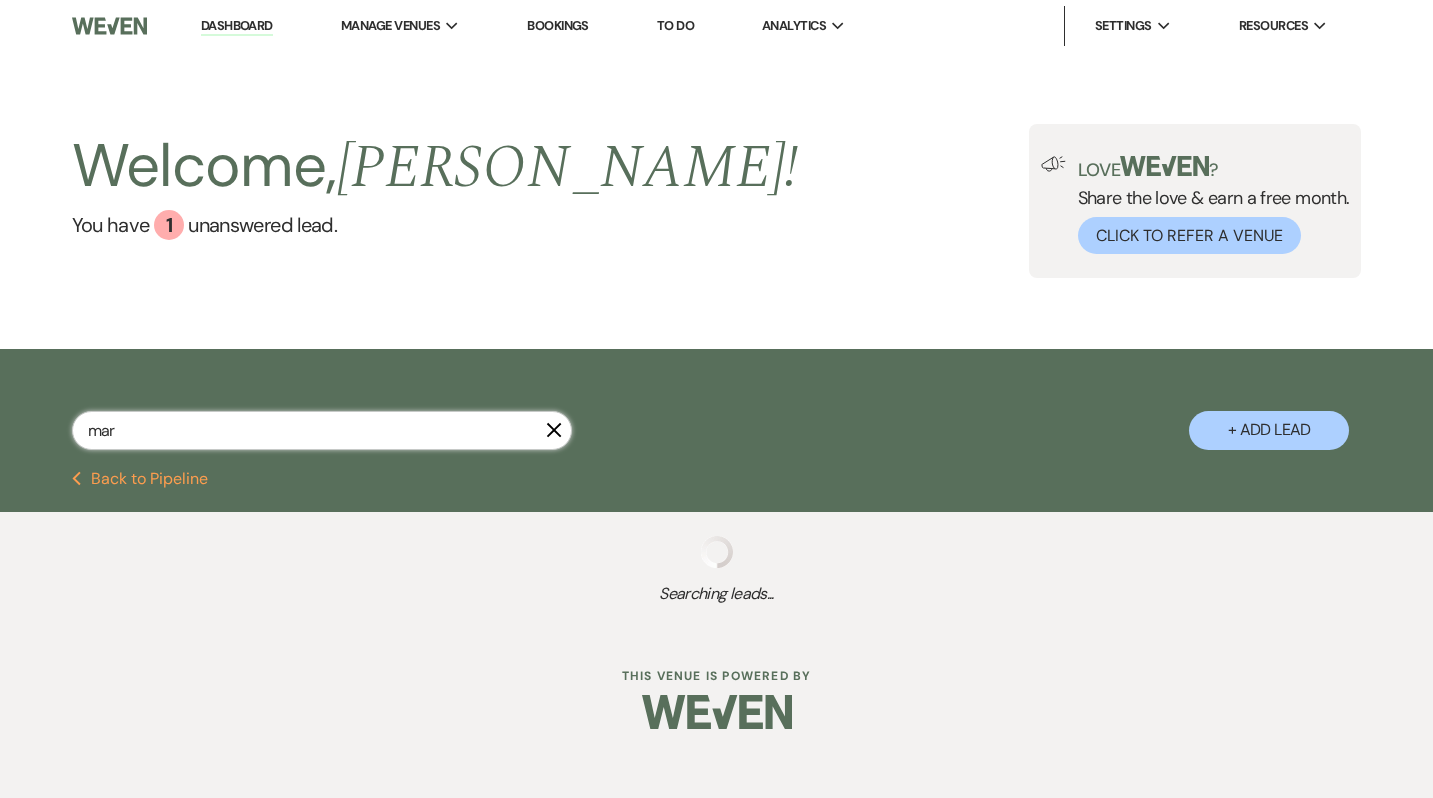 select on "4" 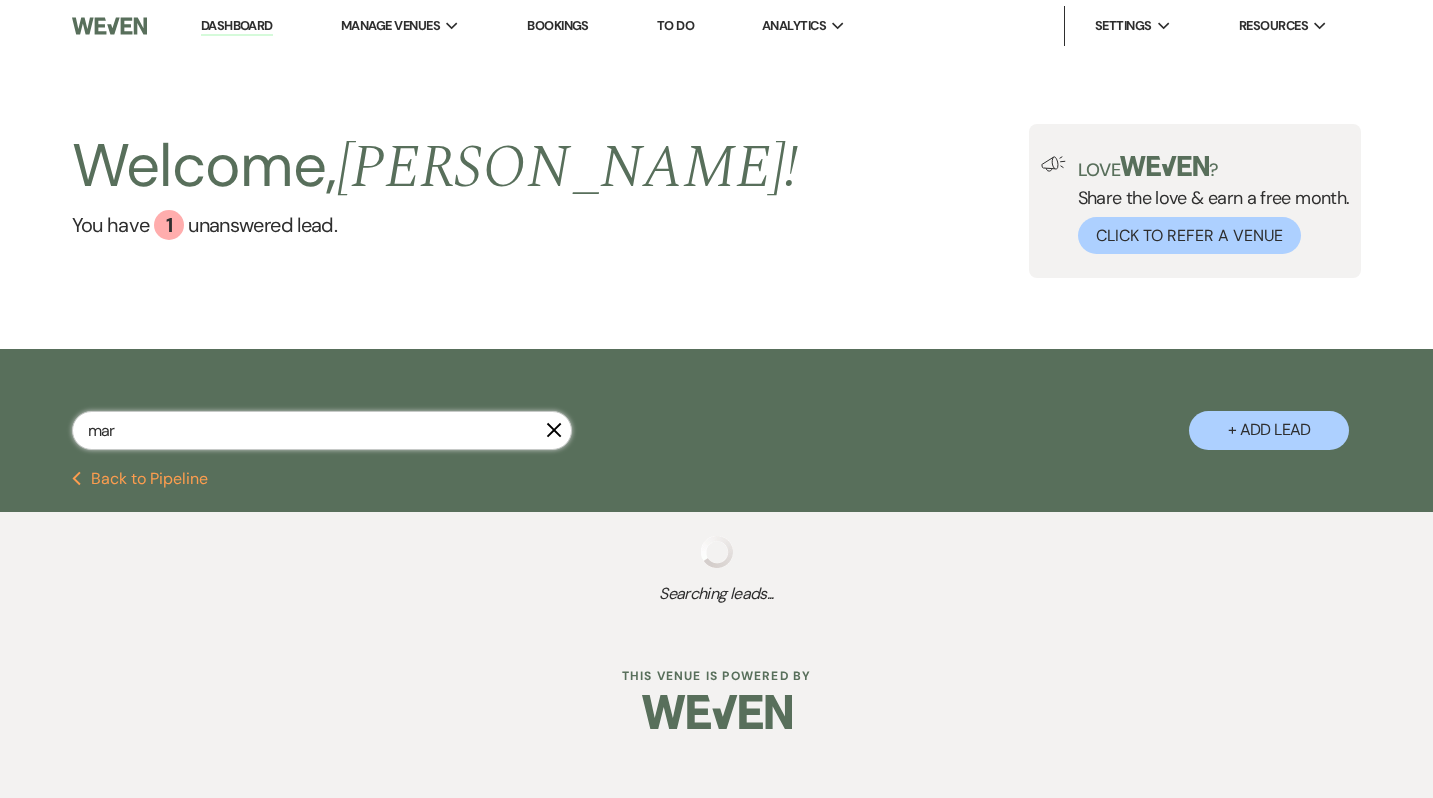 select on "8" 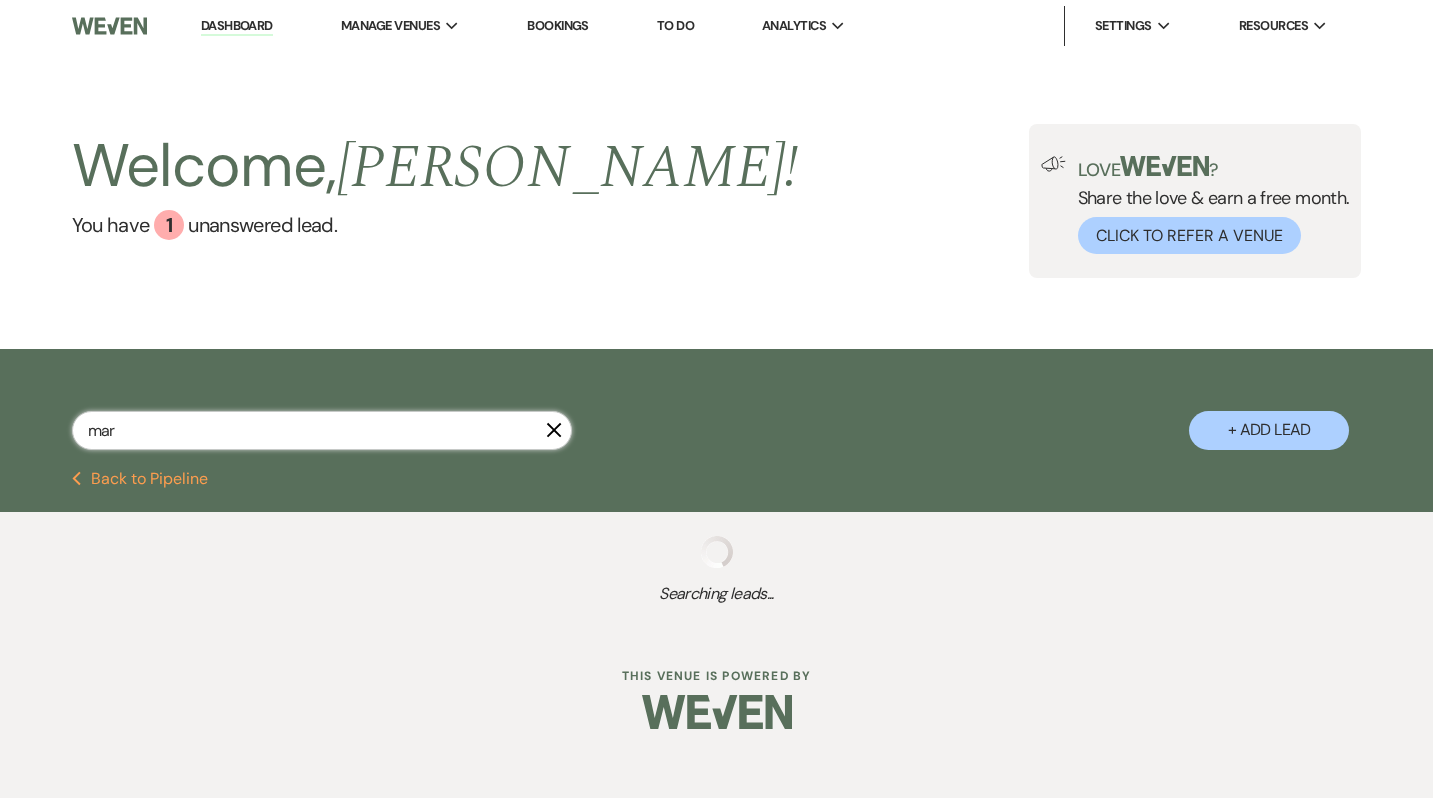 select on "10" 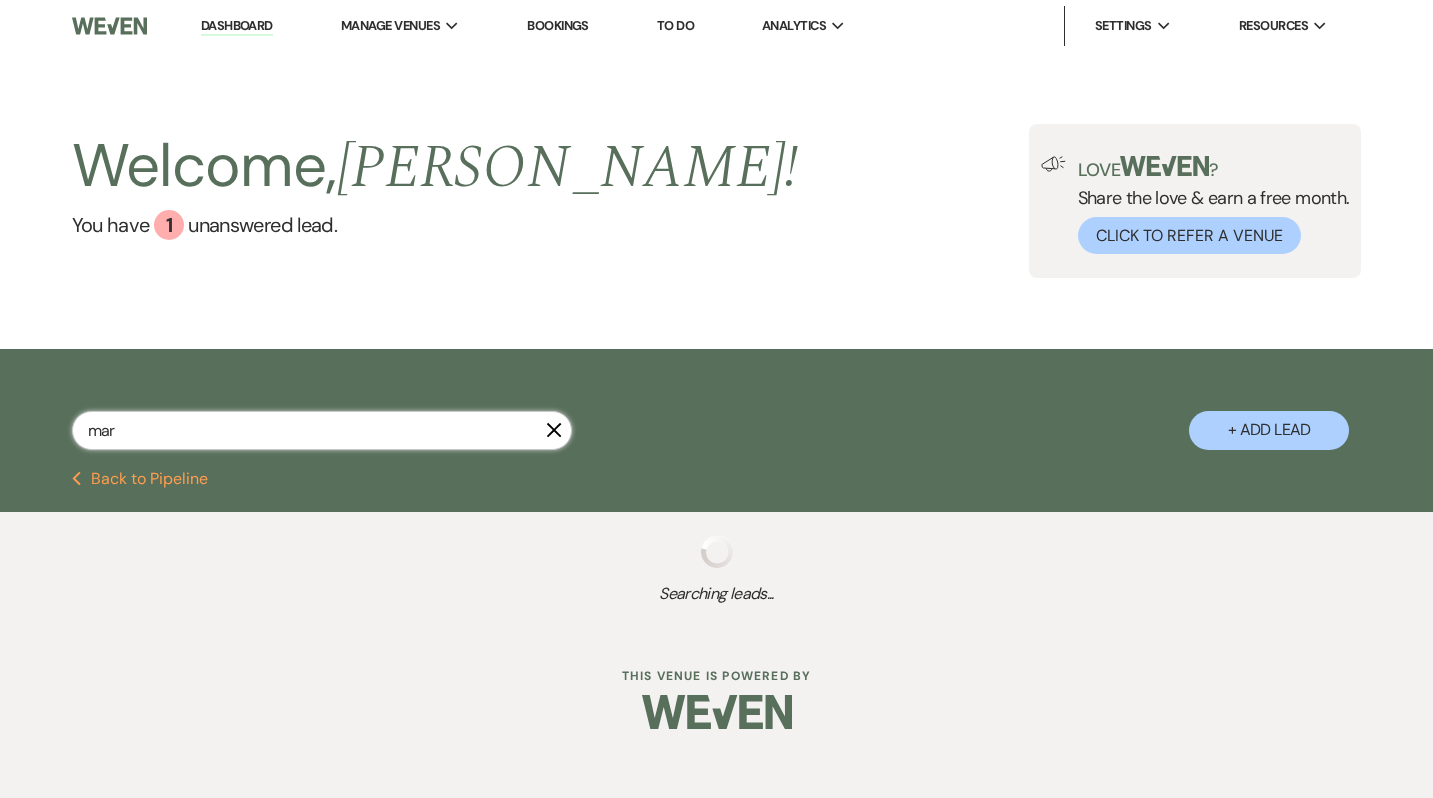 select on "8" 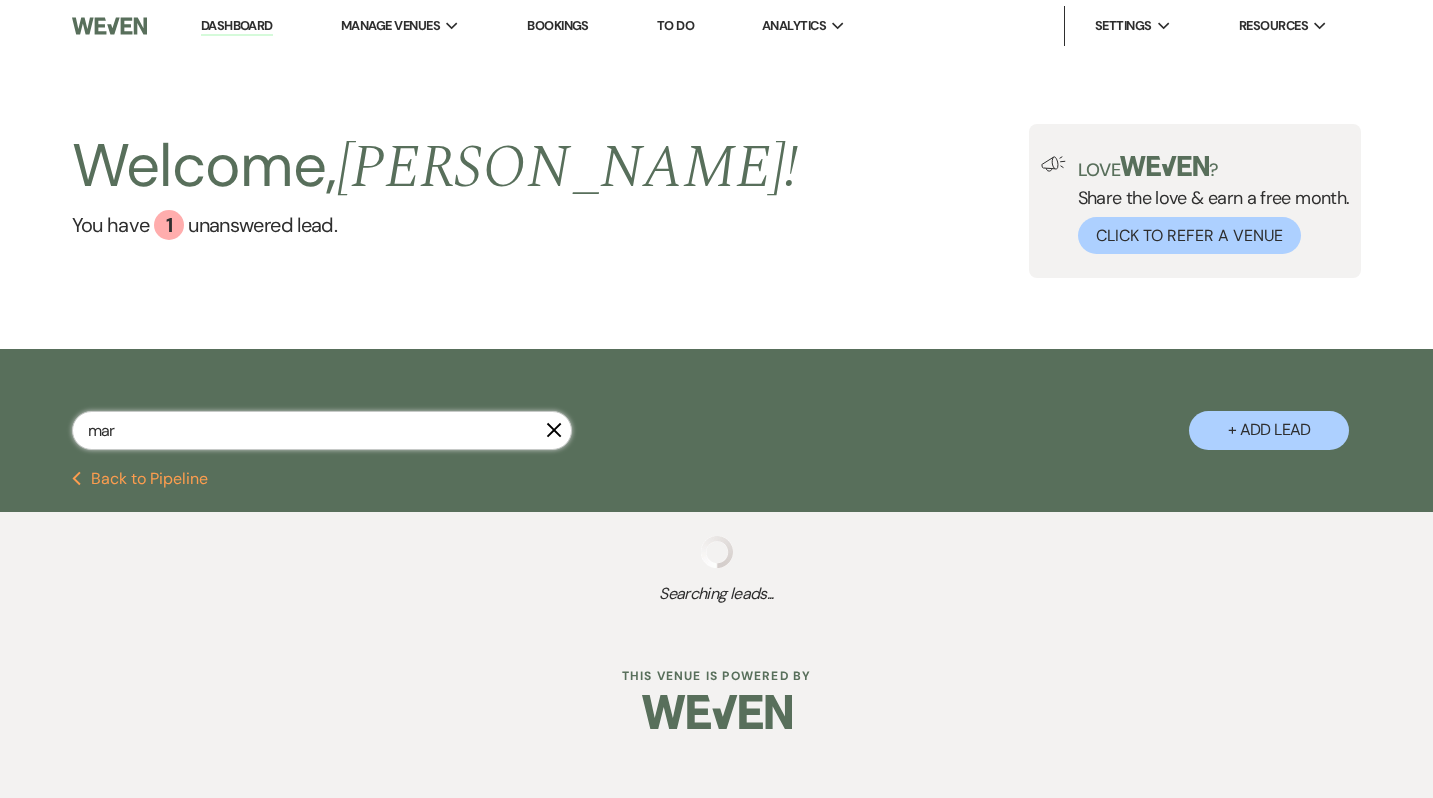 select on "5" 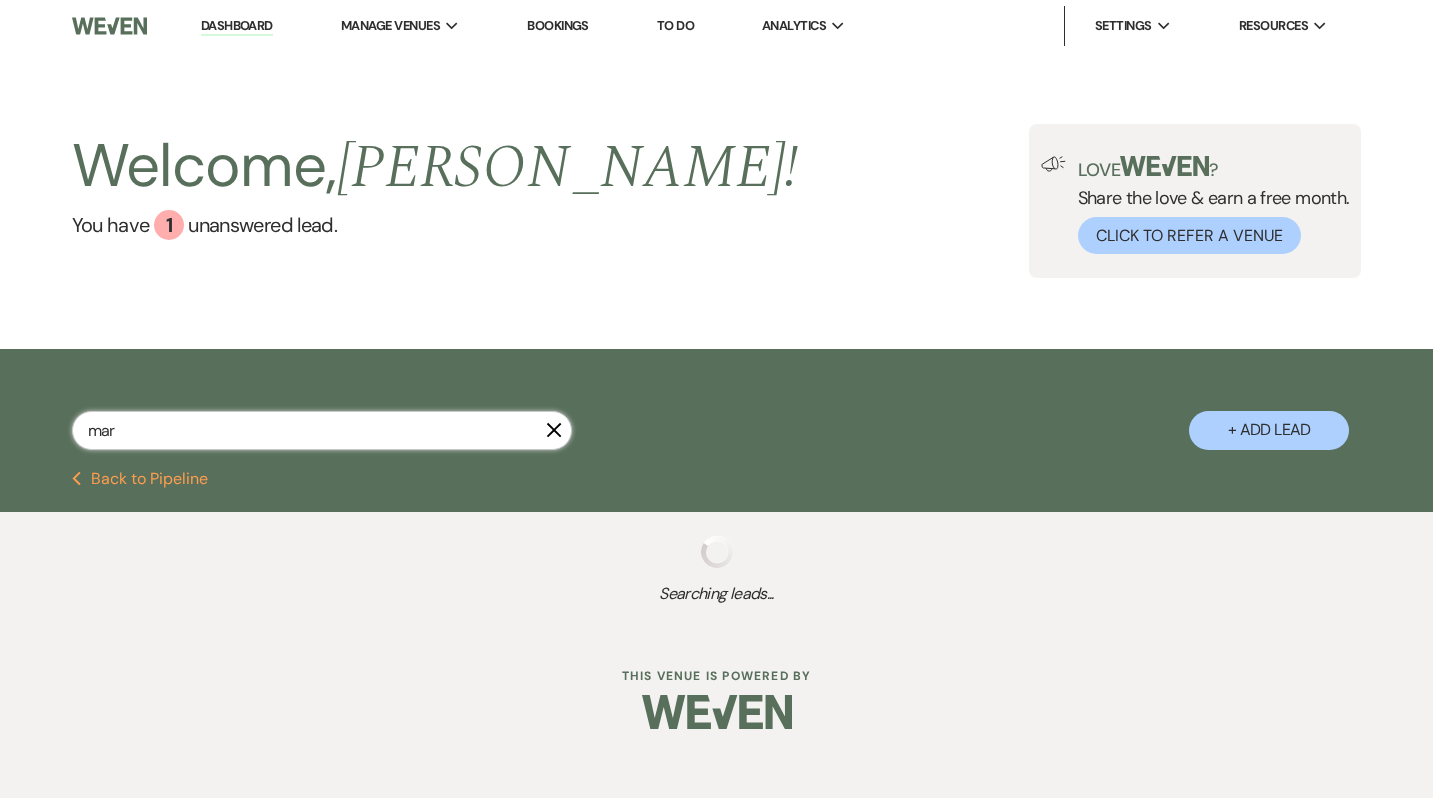 select on "8" 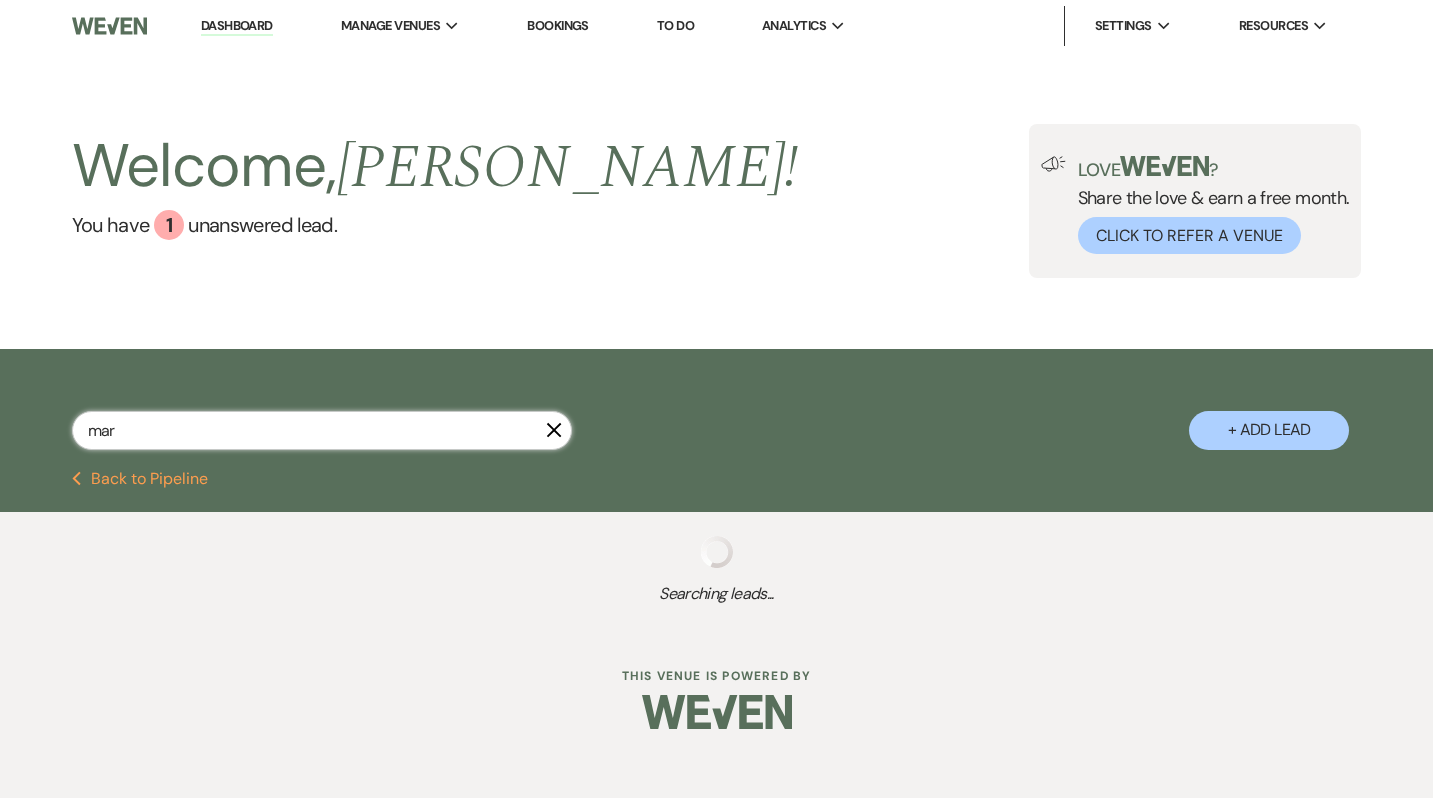 select on "5" 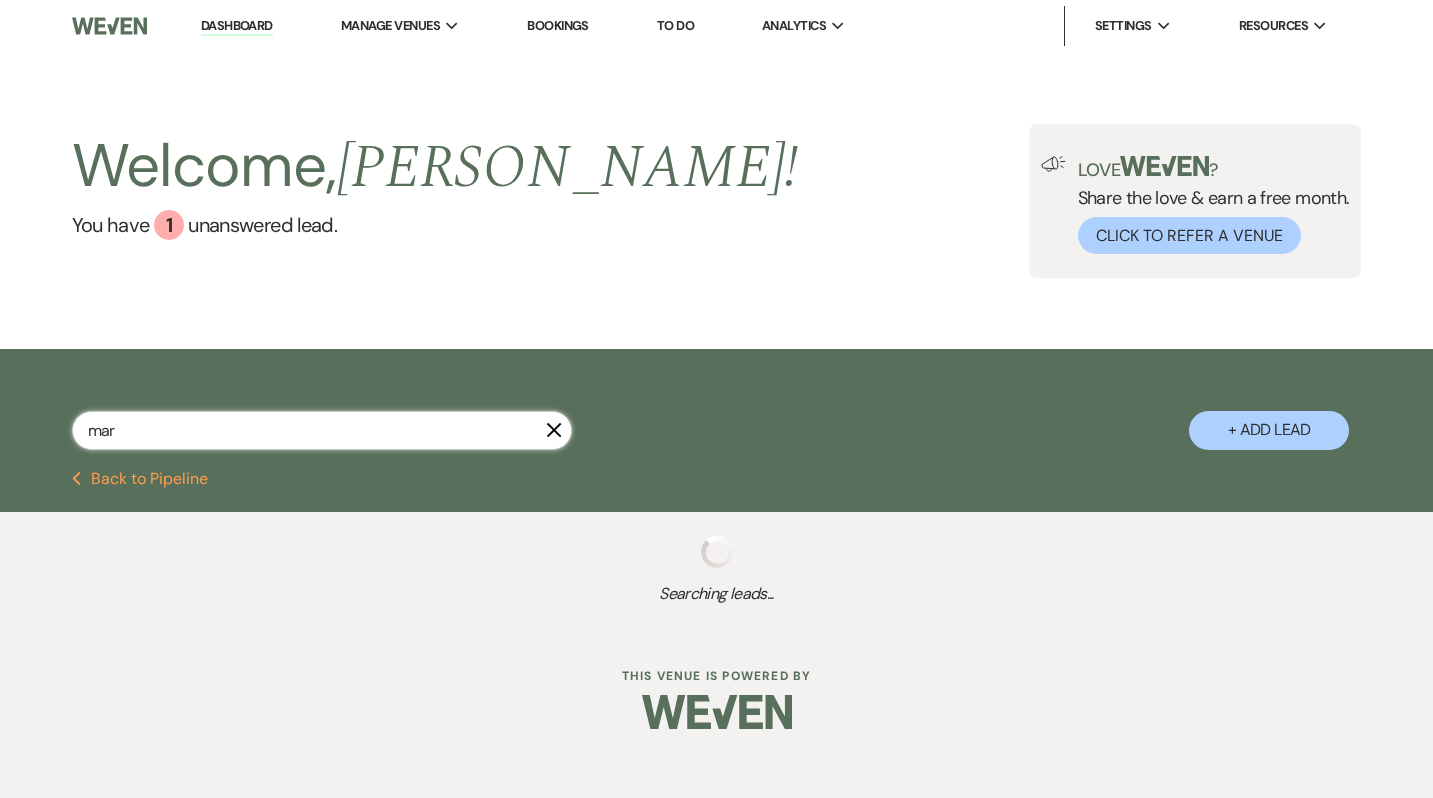 select on "8" 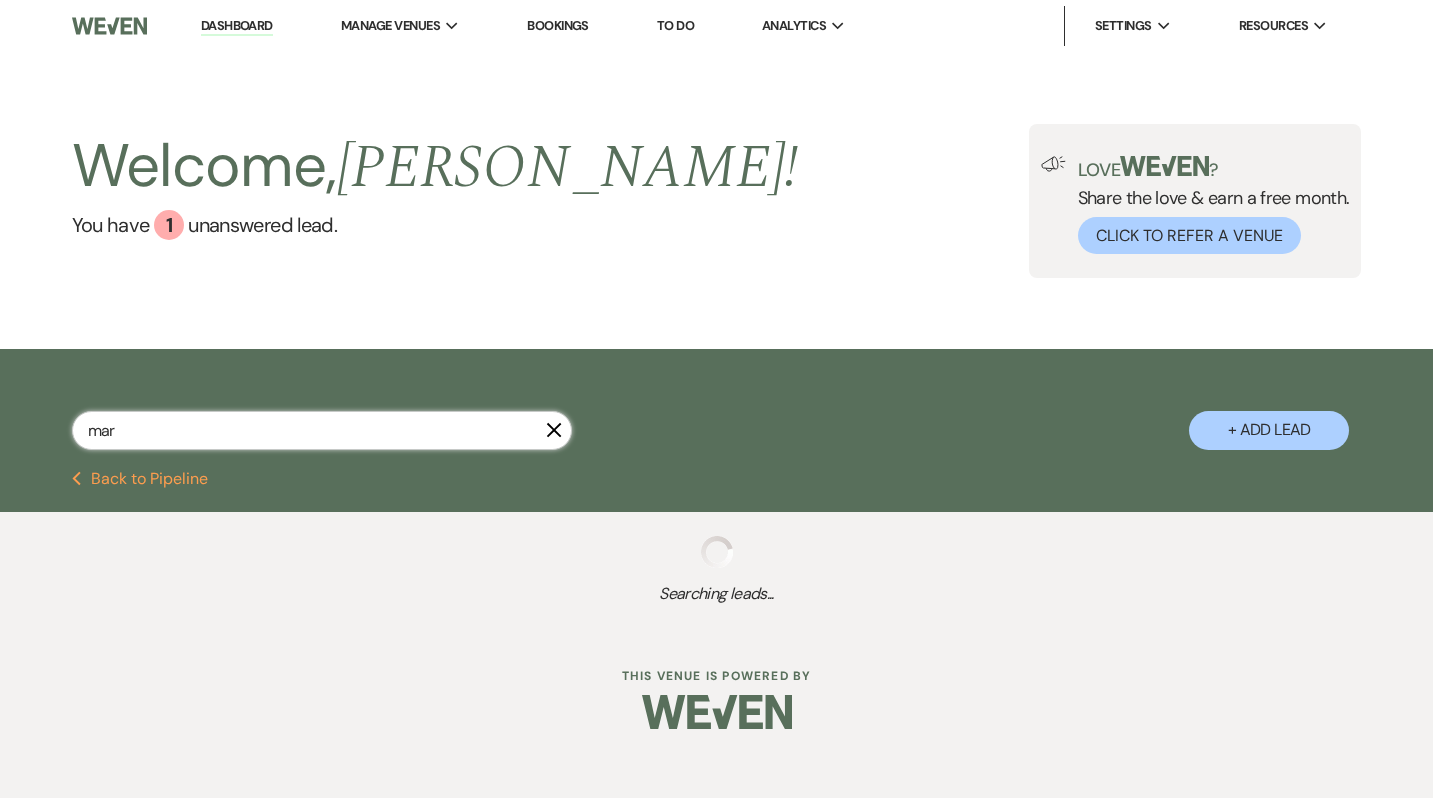 select on "4" 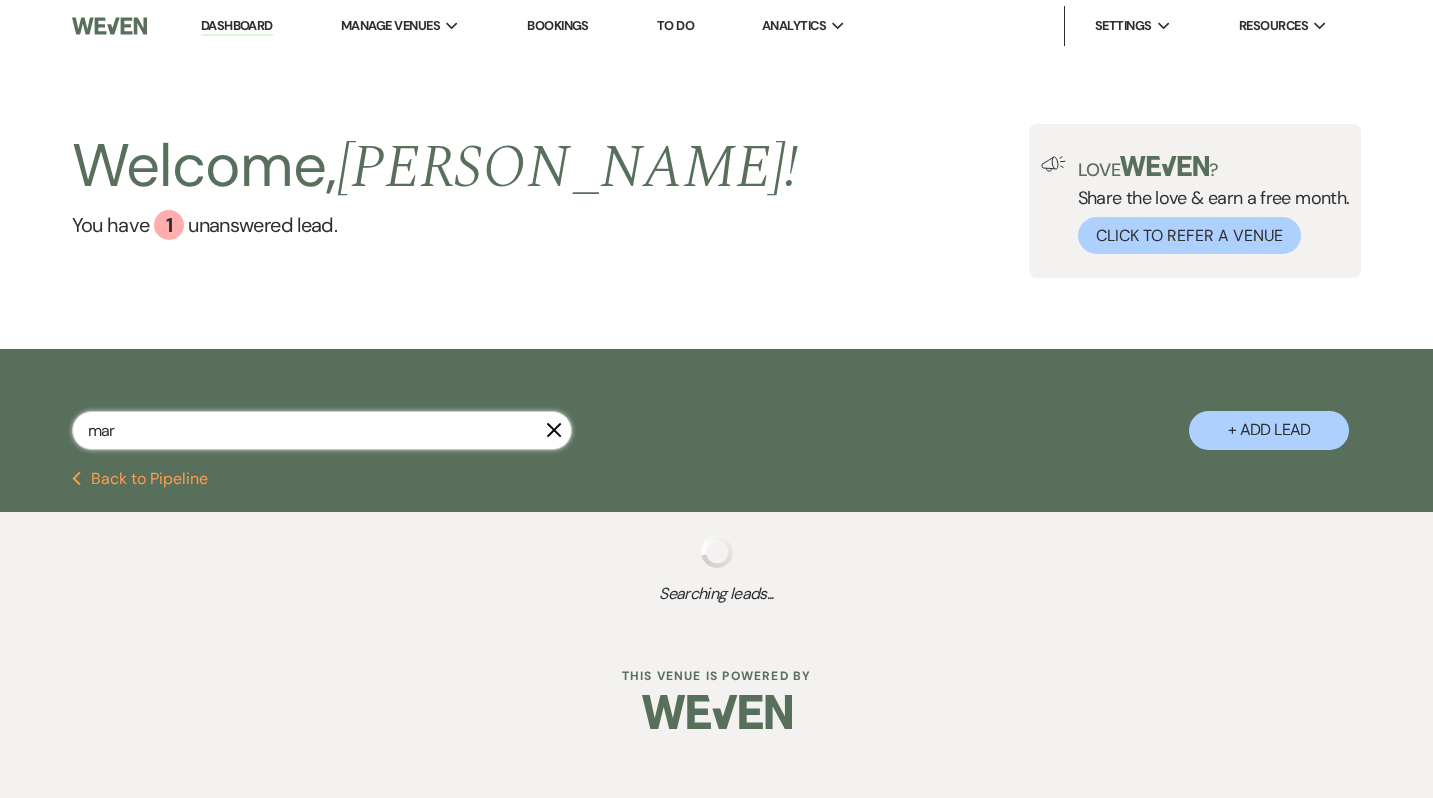 select on "8" 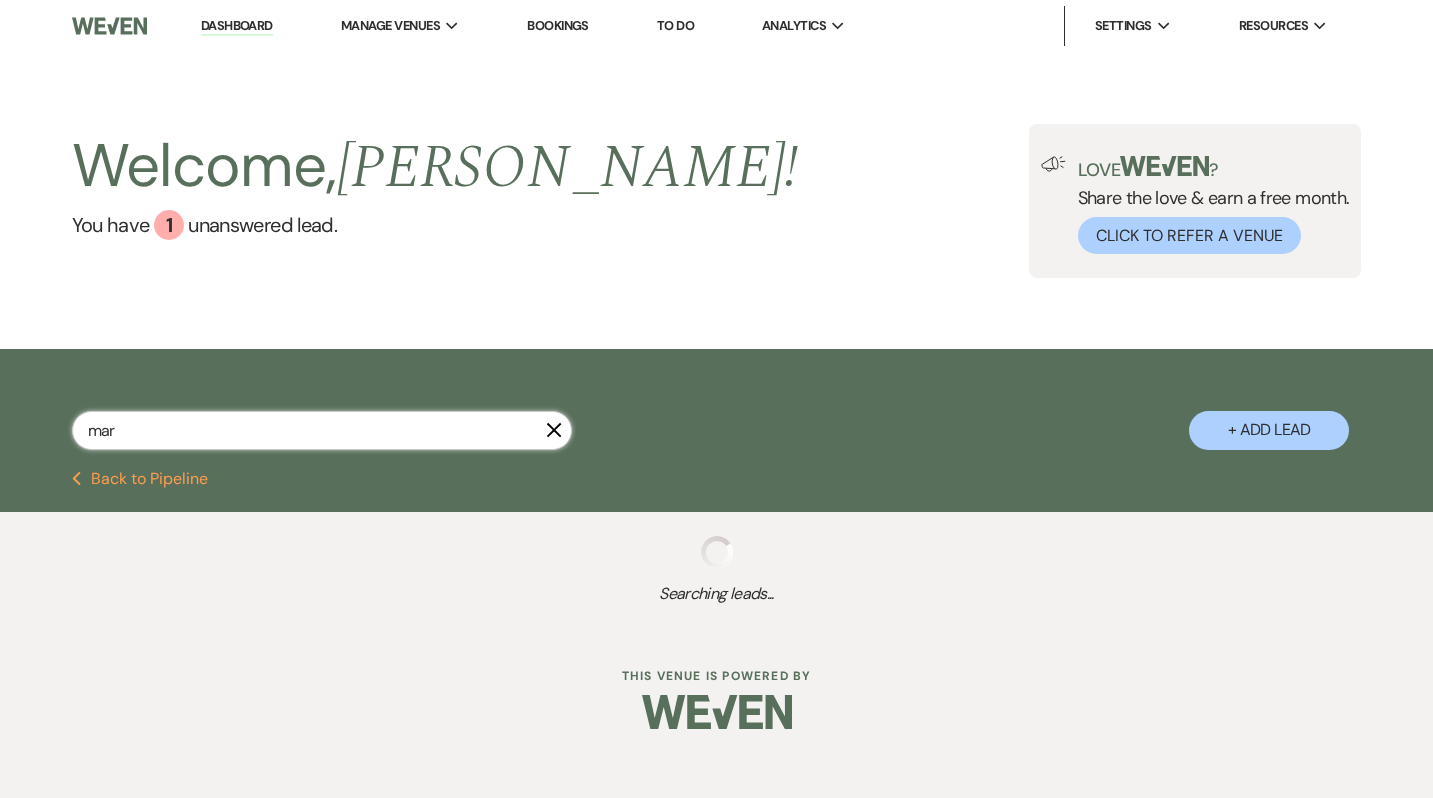 select on "10" 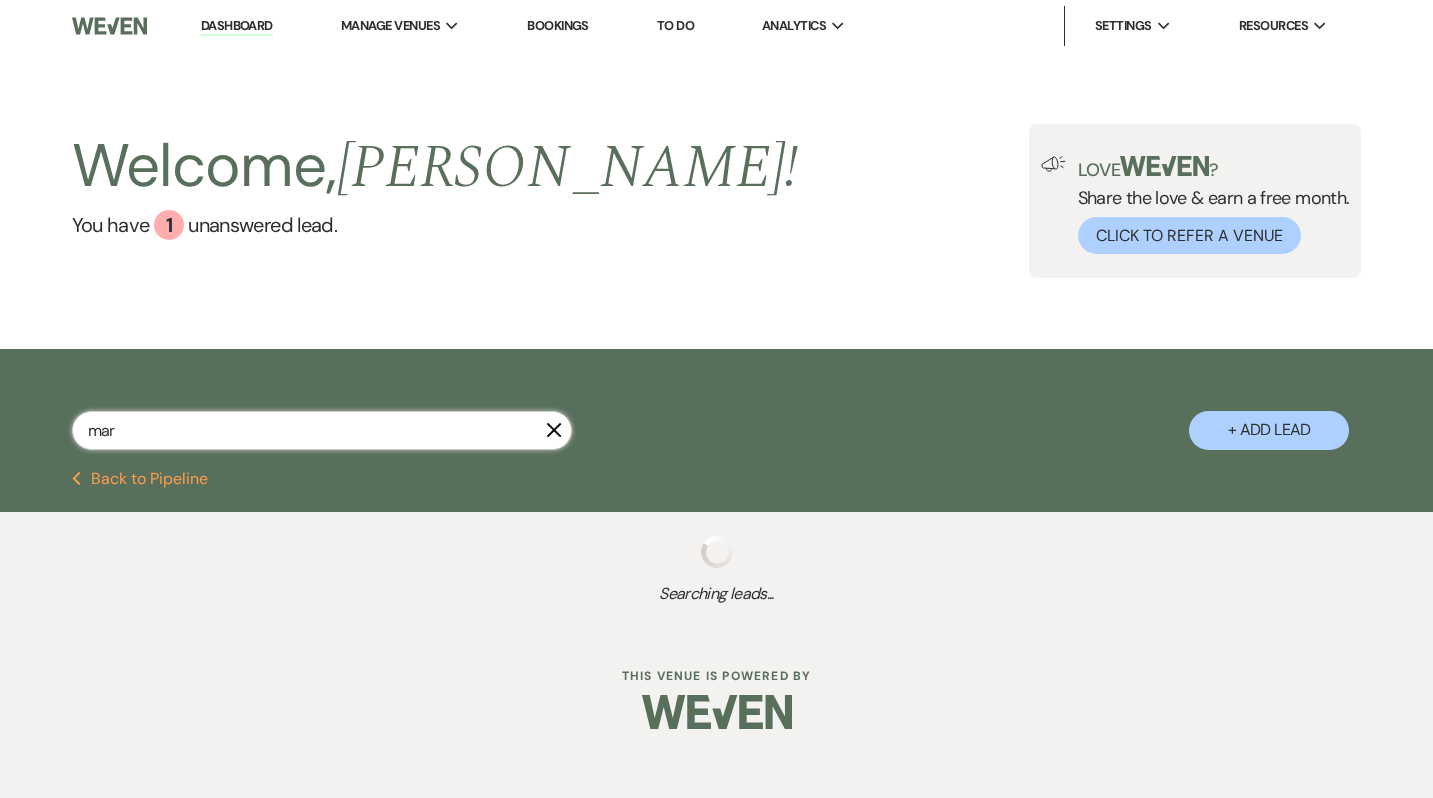 select on "8" 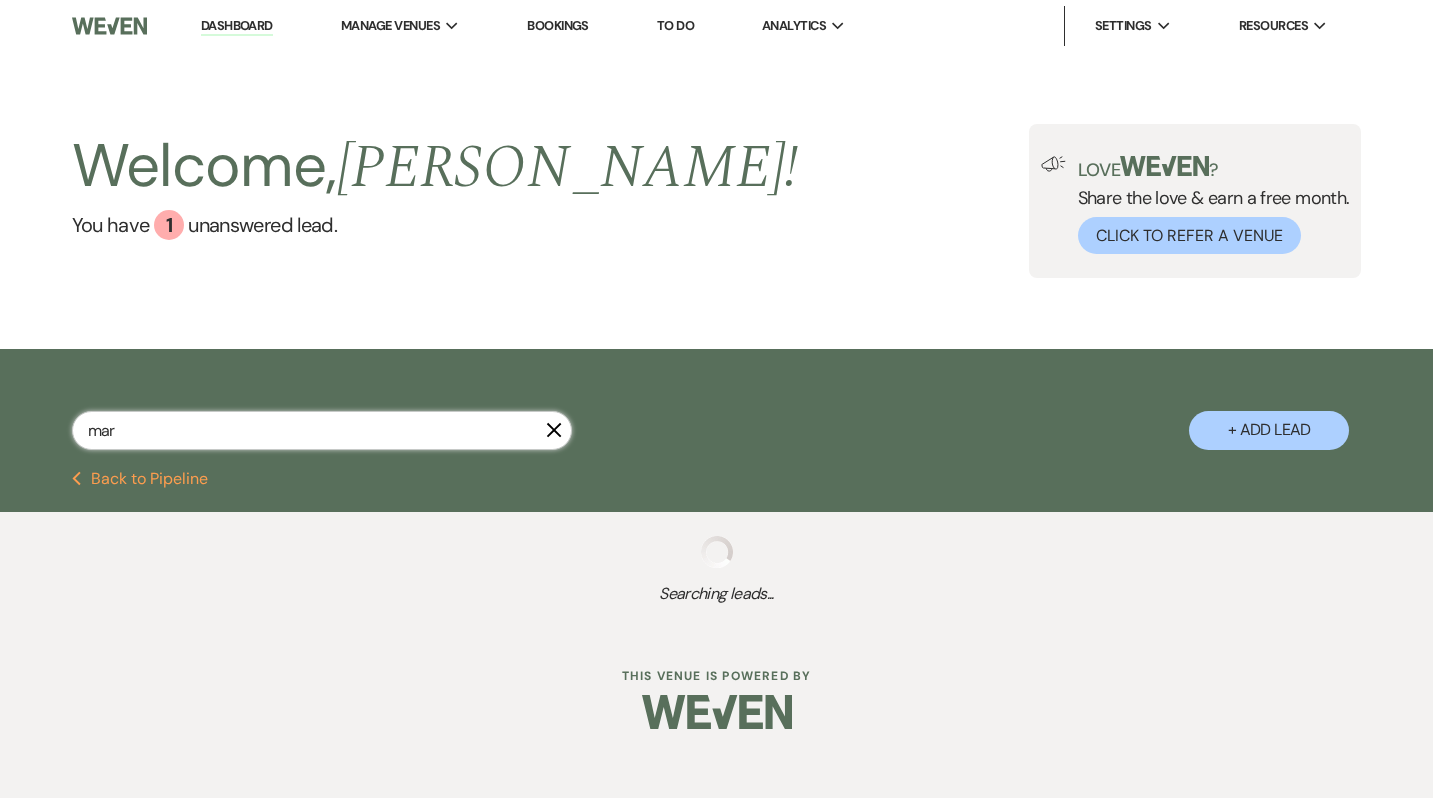 select on "5" 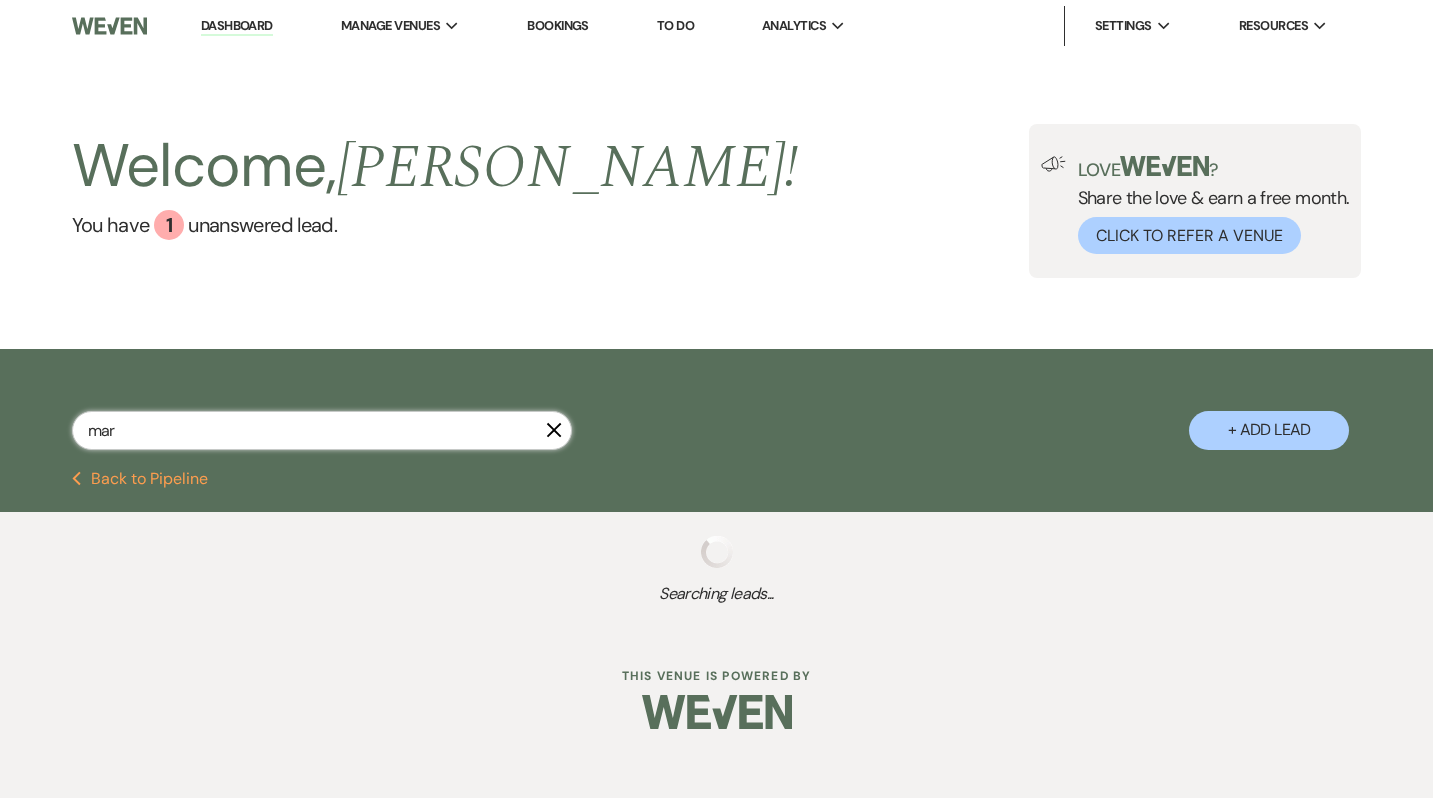 select on "2" 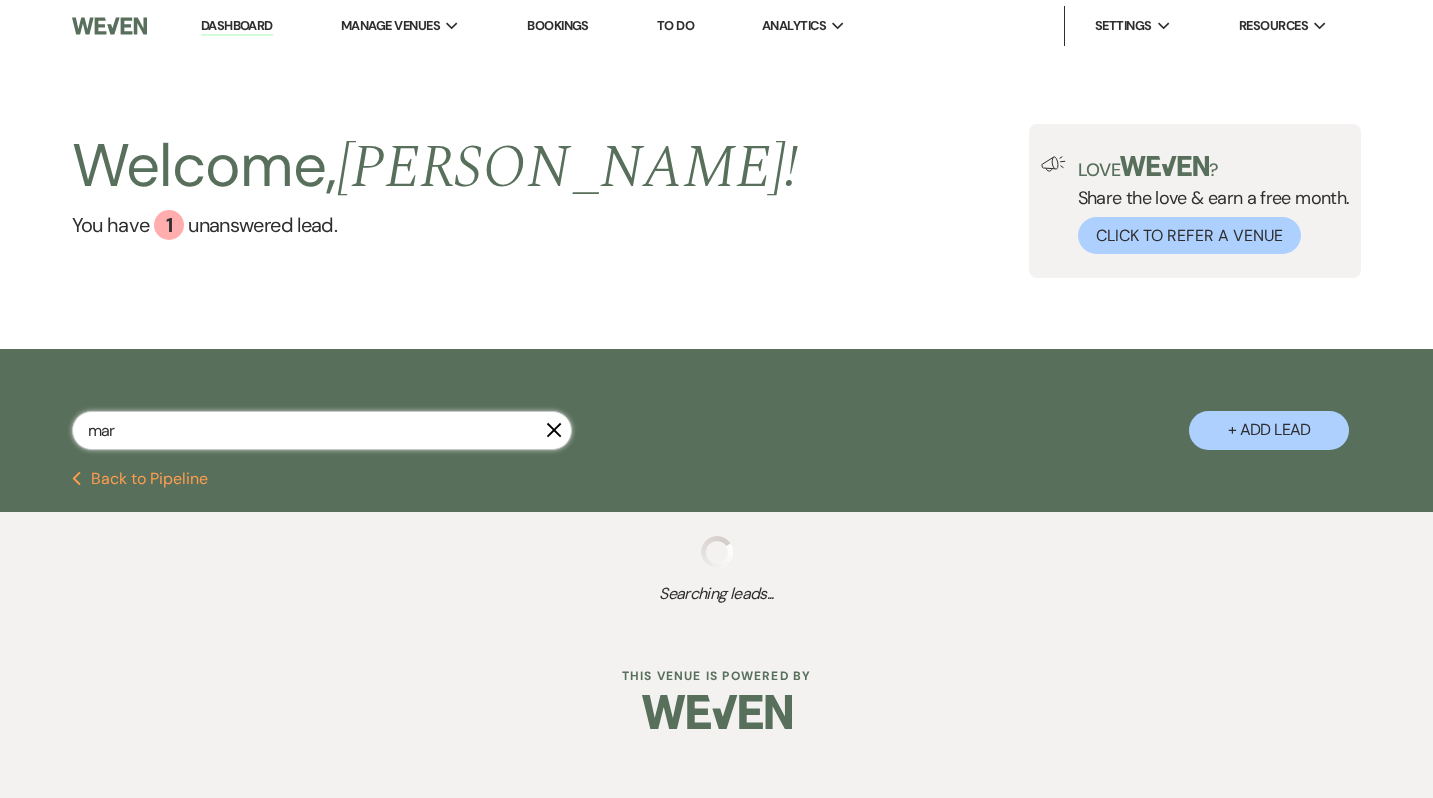 select on "8" 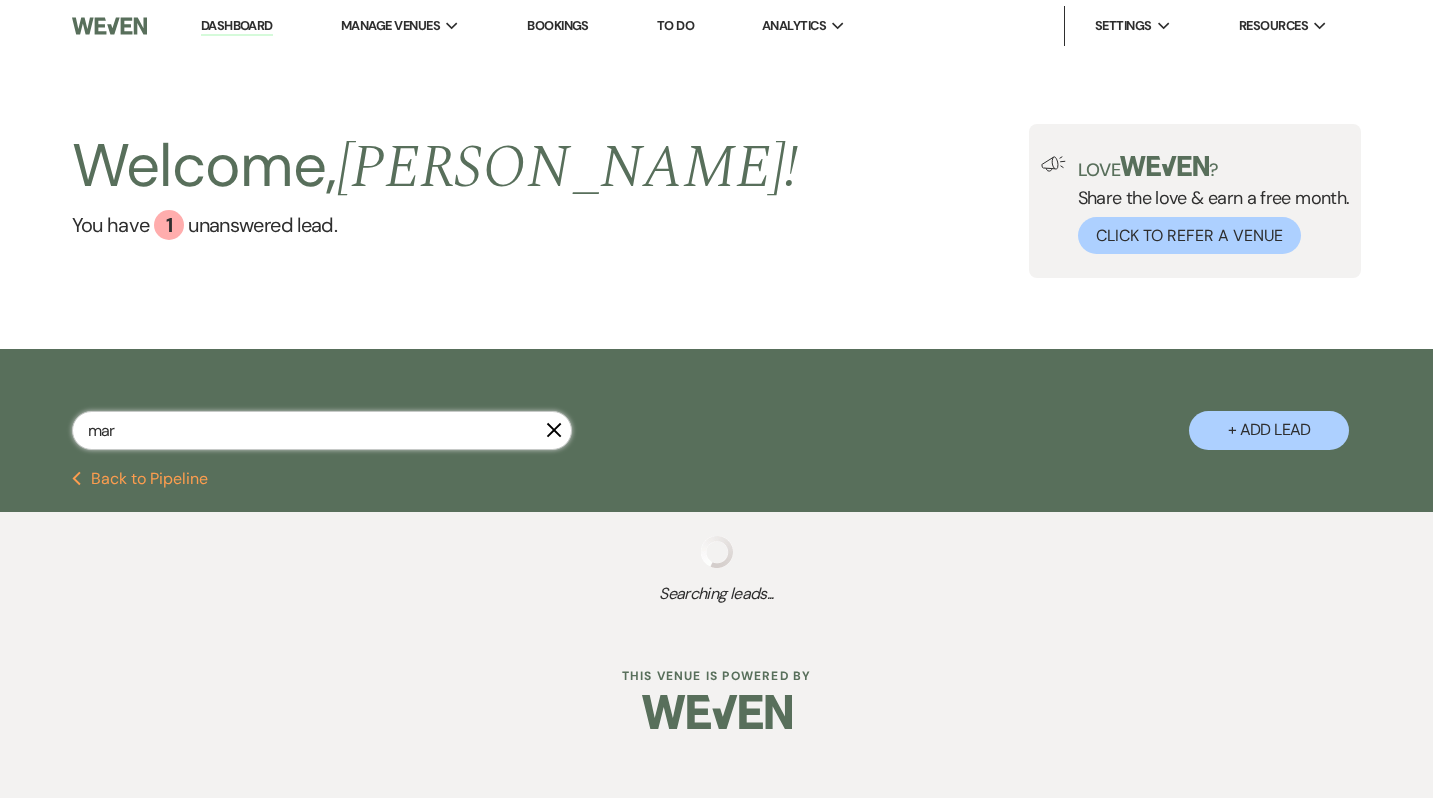 select on "5" 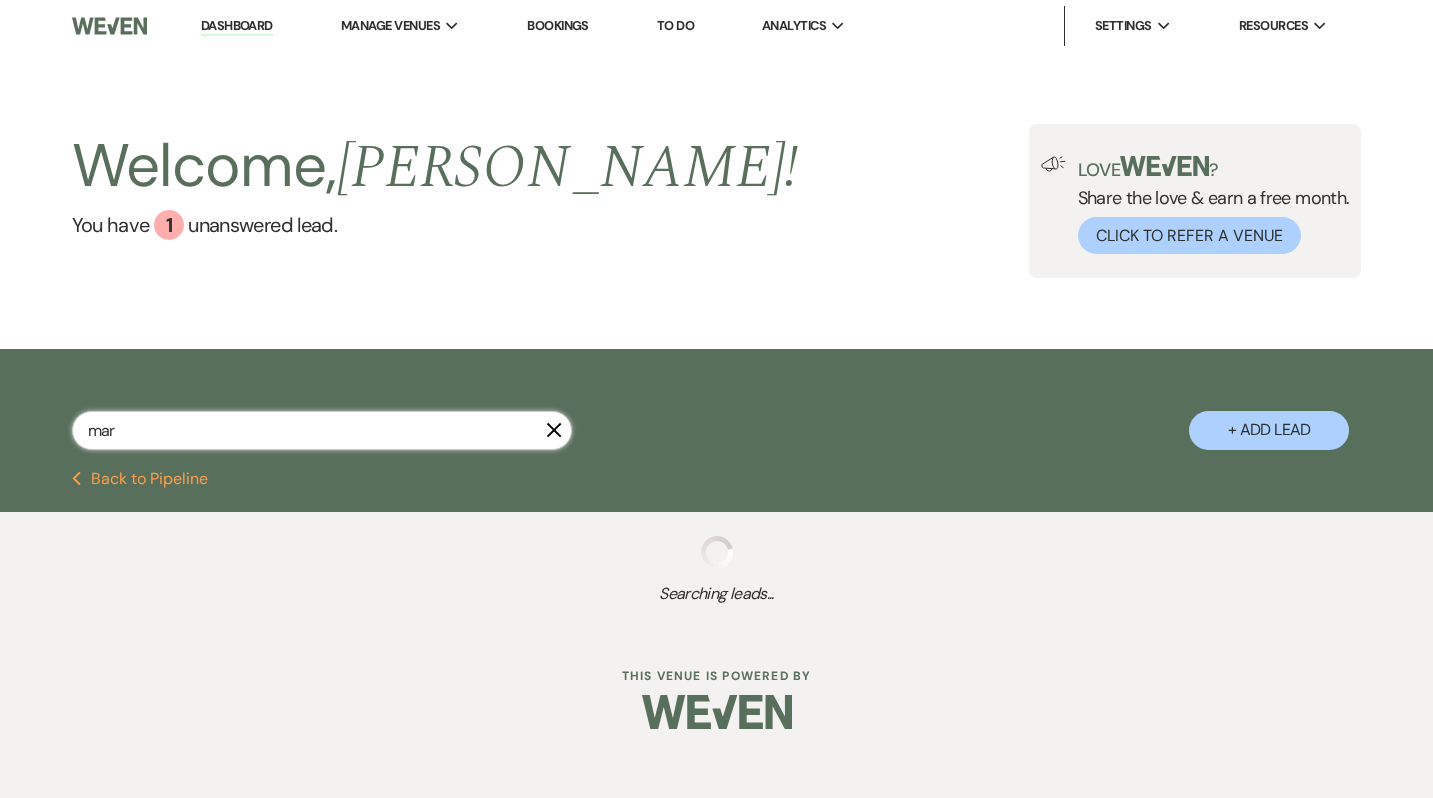 select on "8" 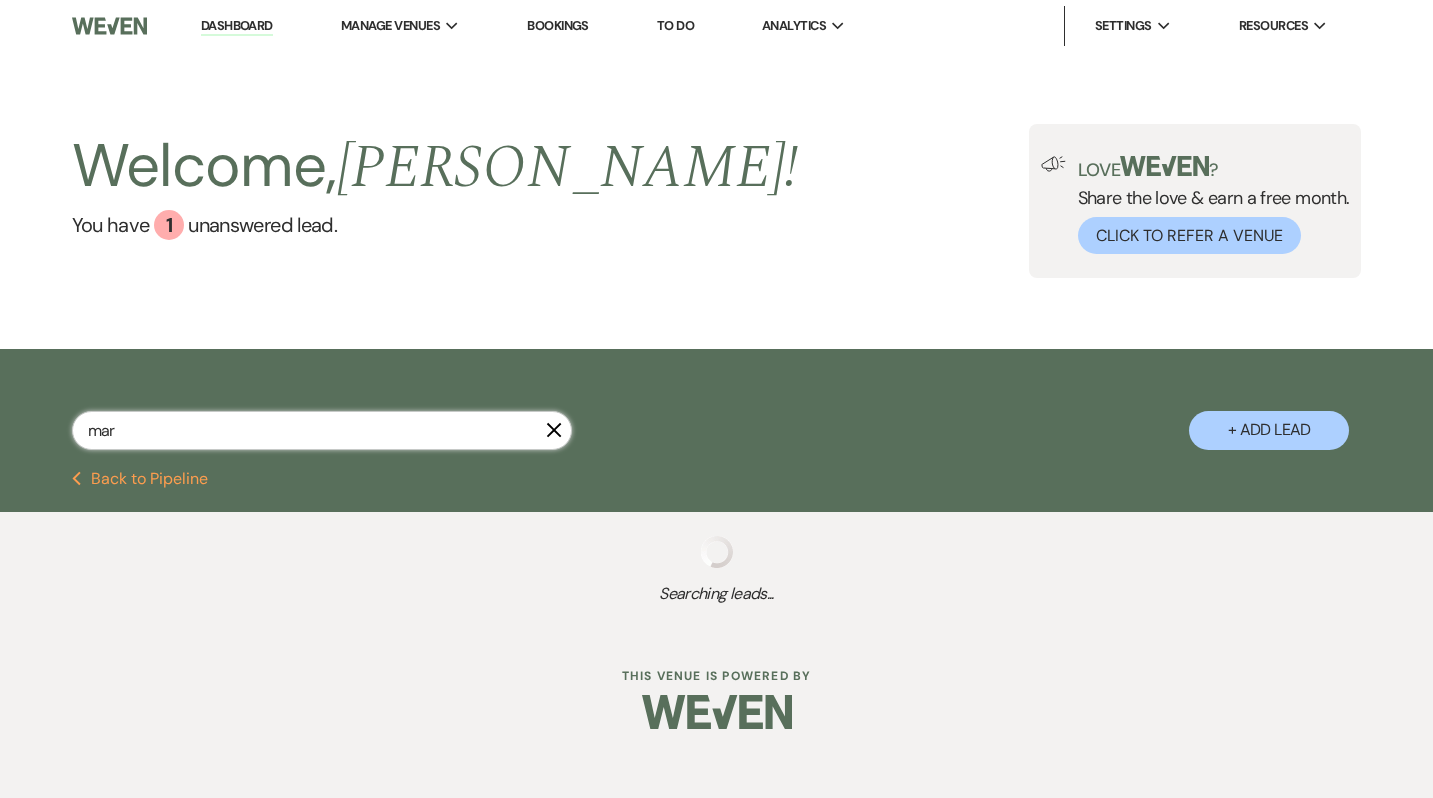select on "5" 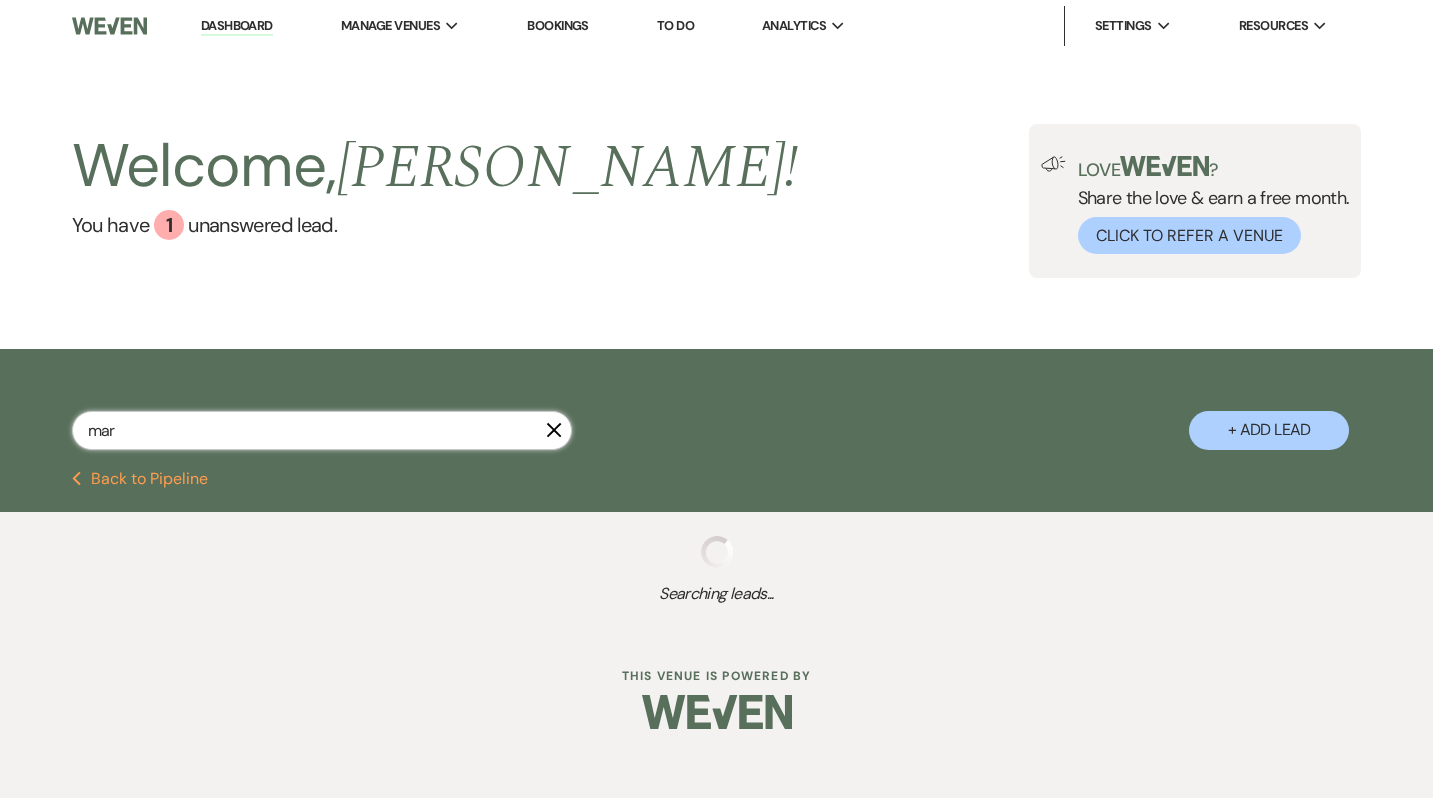 select on "8" 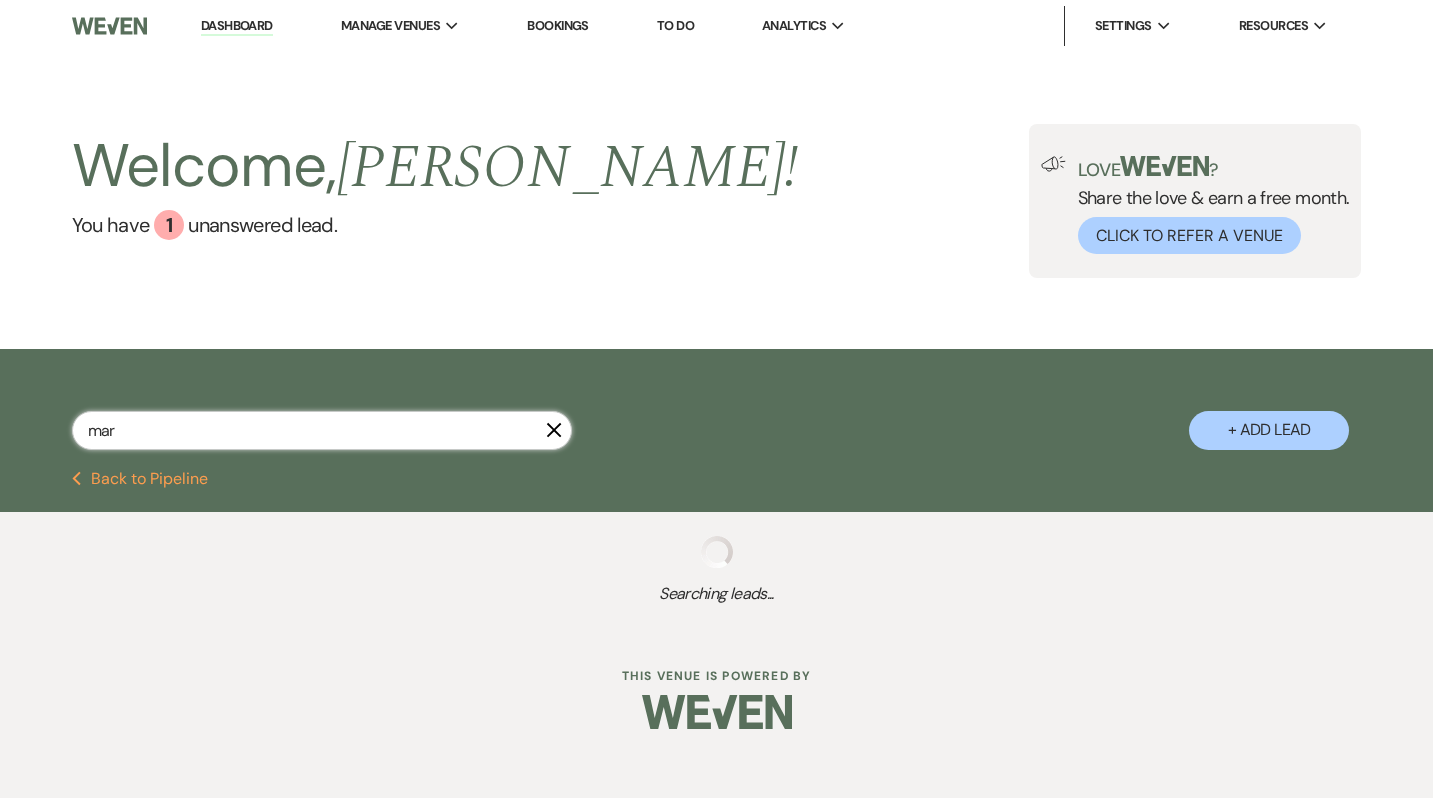 select on "8" 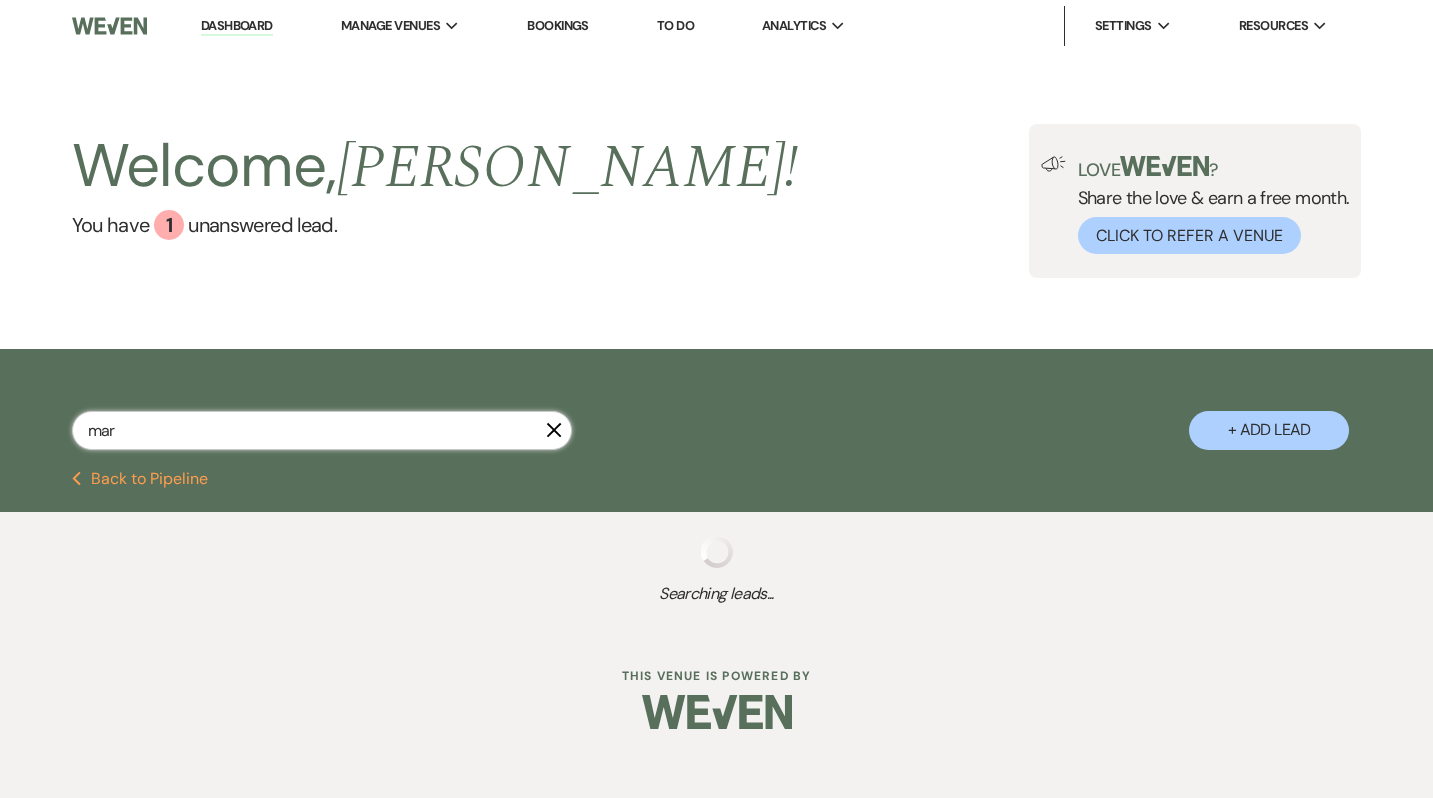 select on "5" 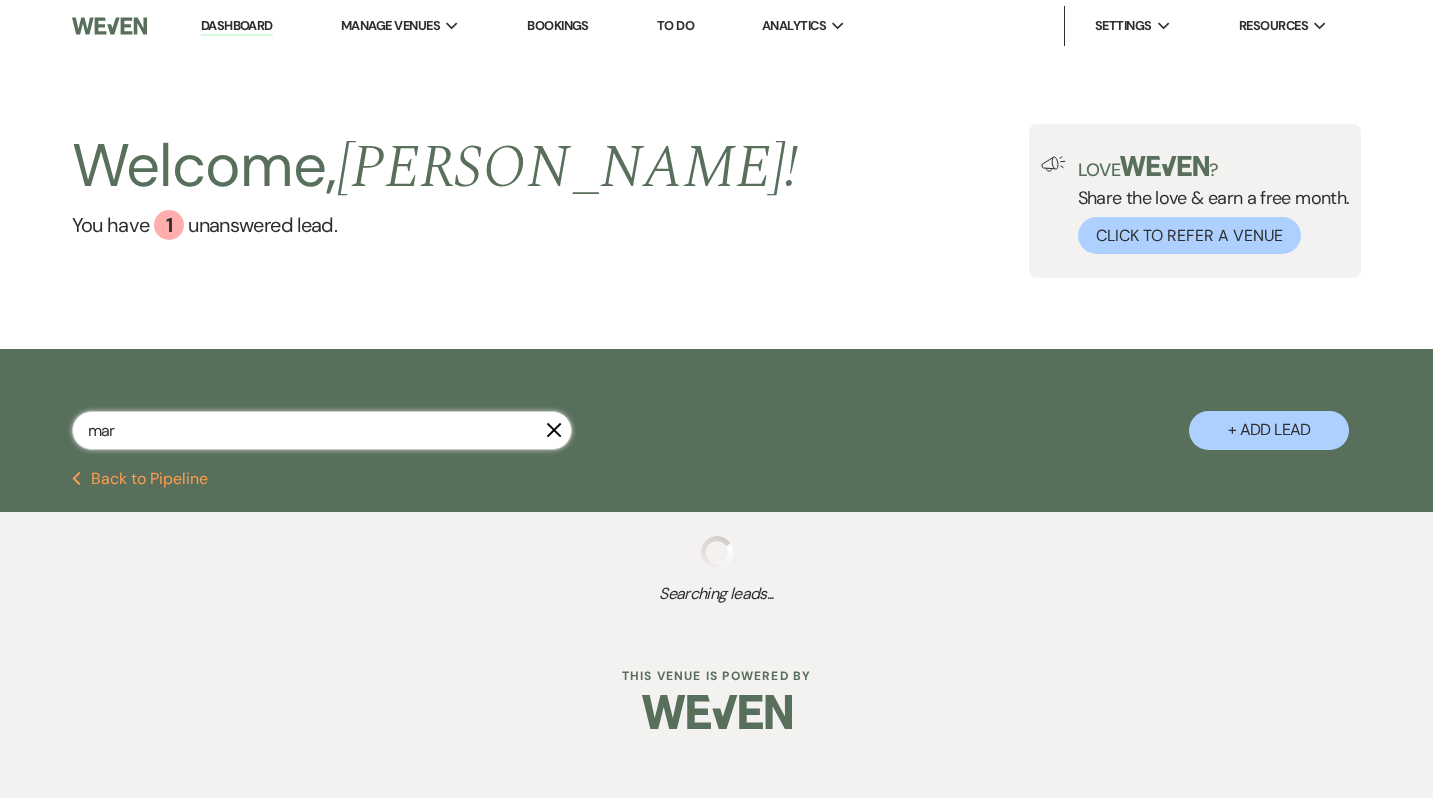 select on "8" 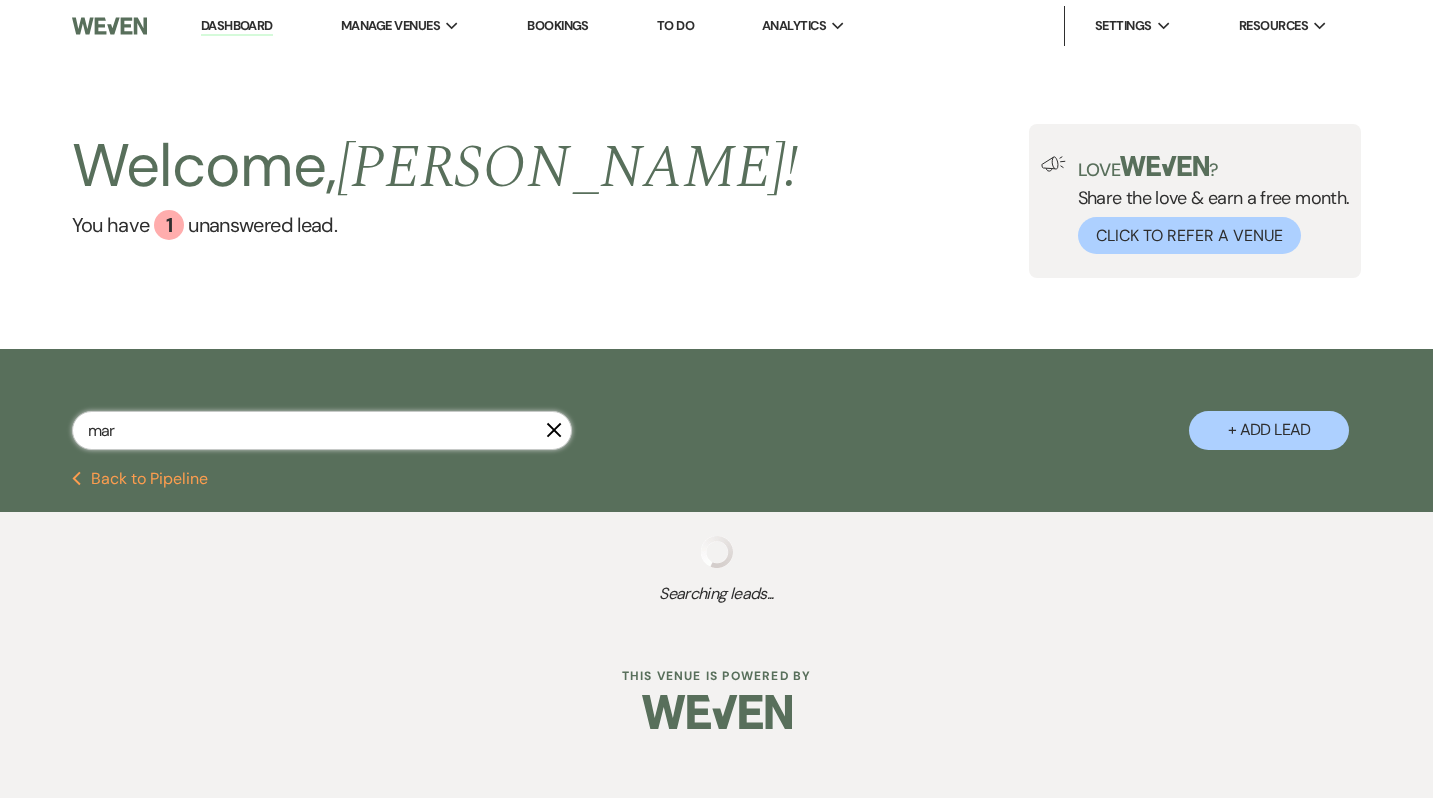 select on "8" 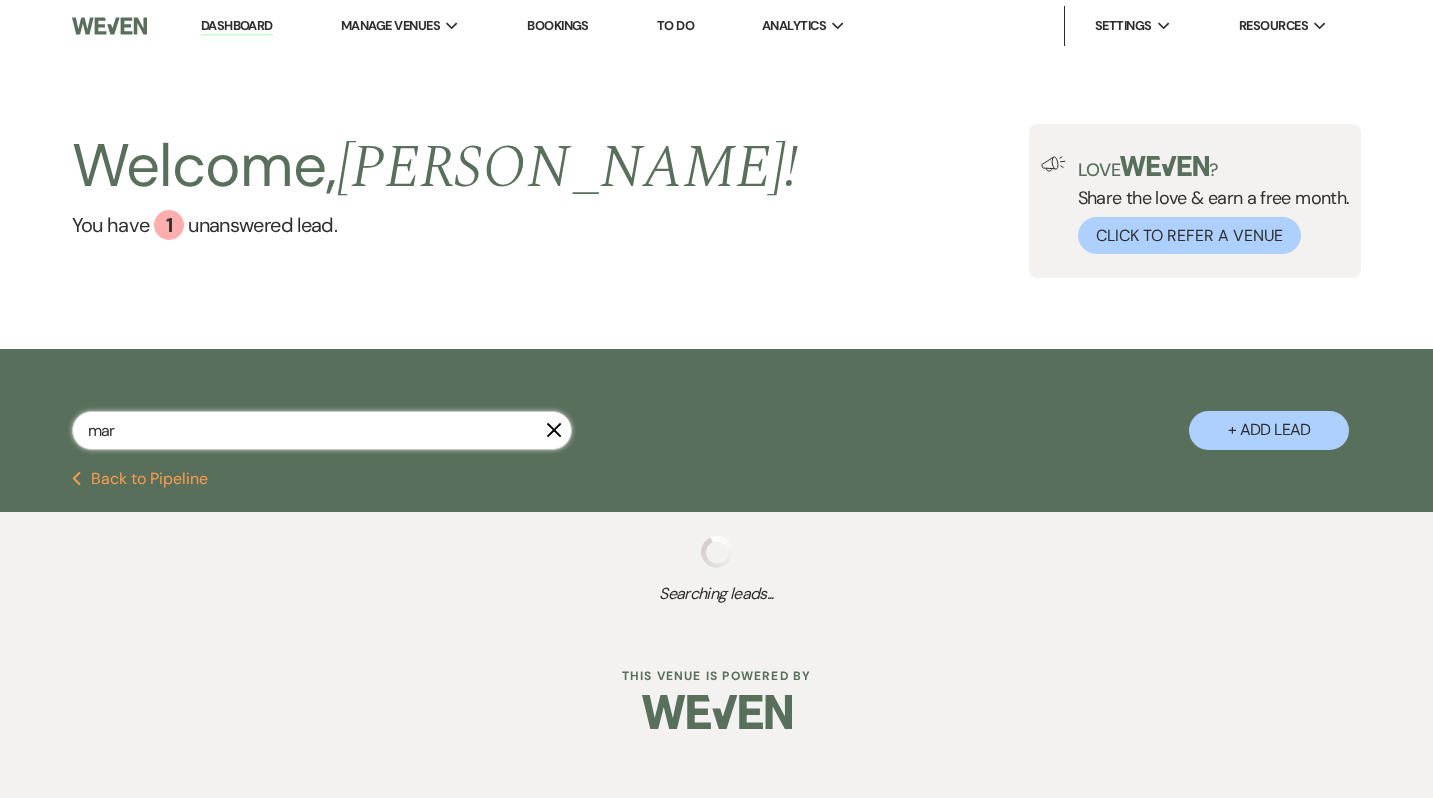 select on "8" 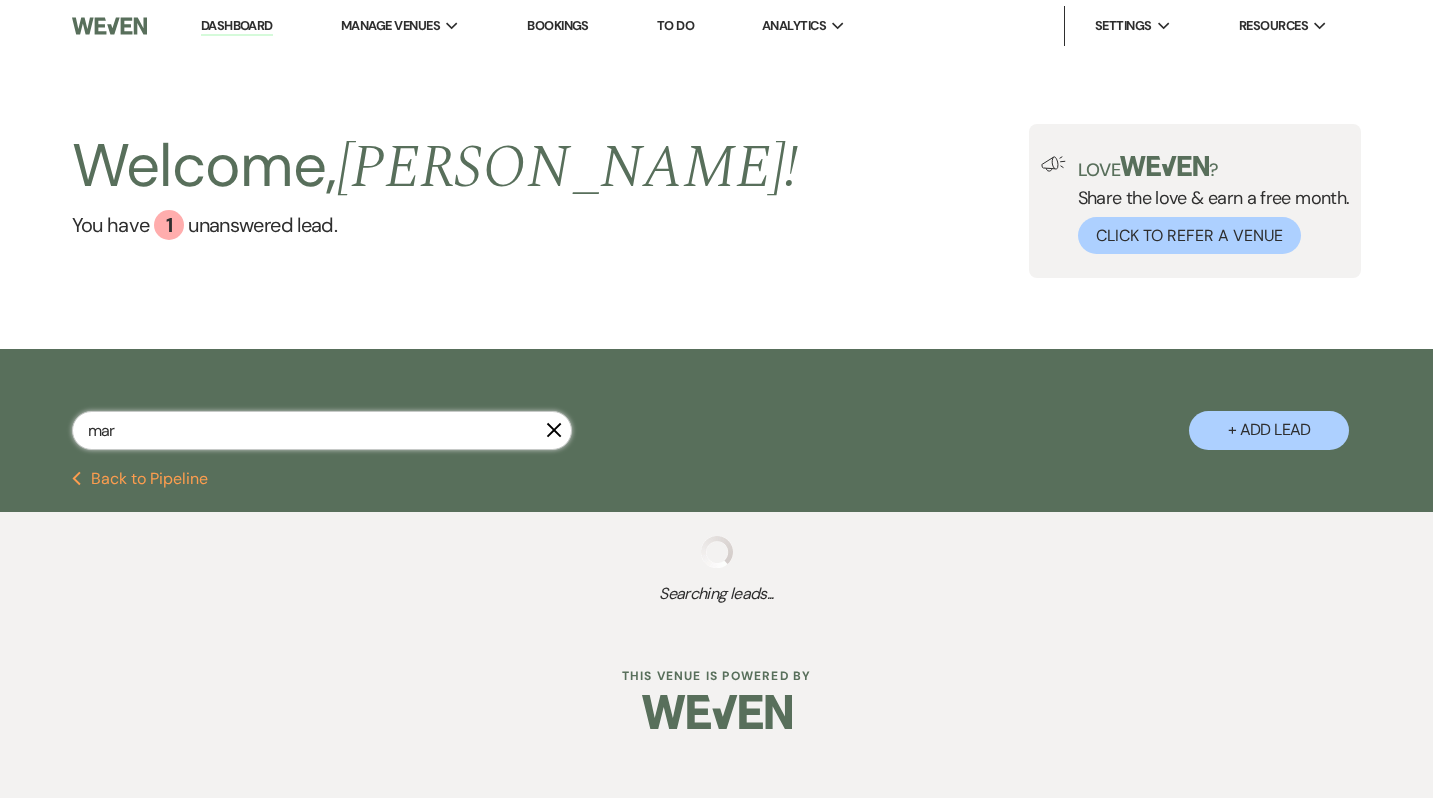 select on "8" 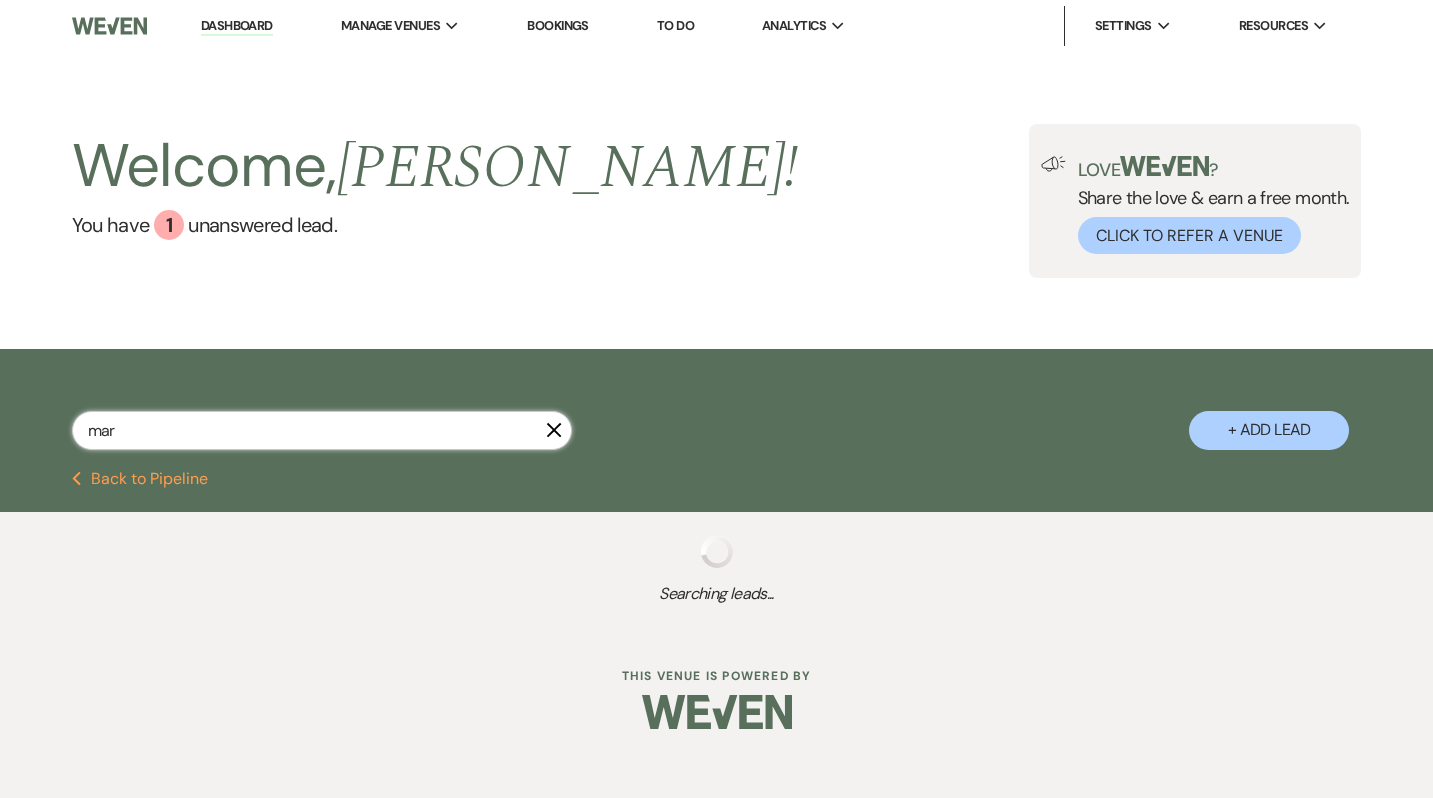 select on "5" 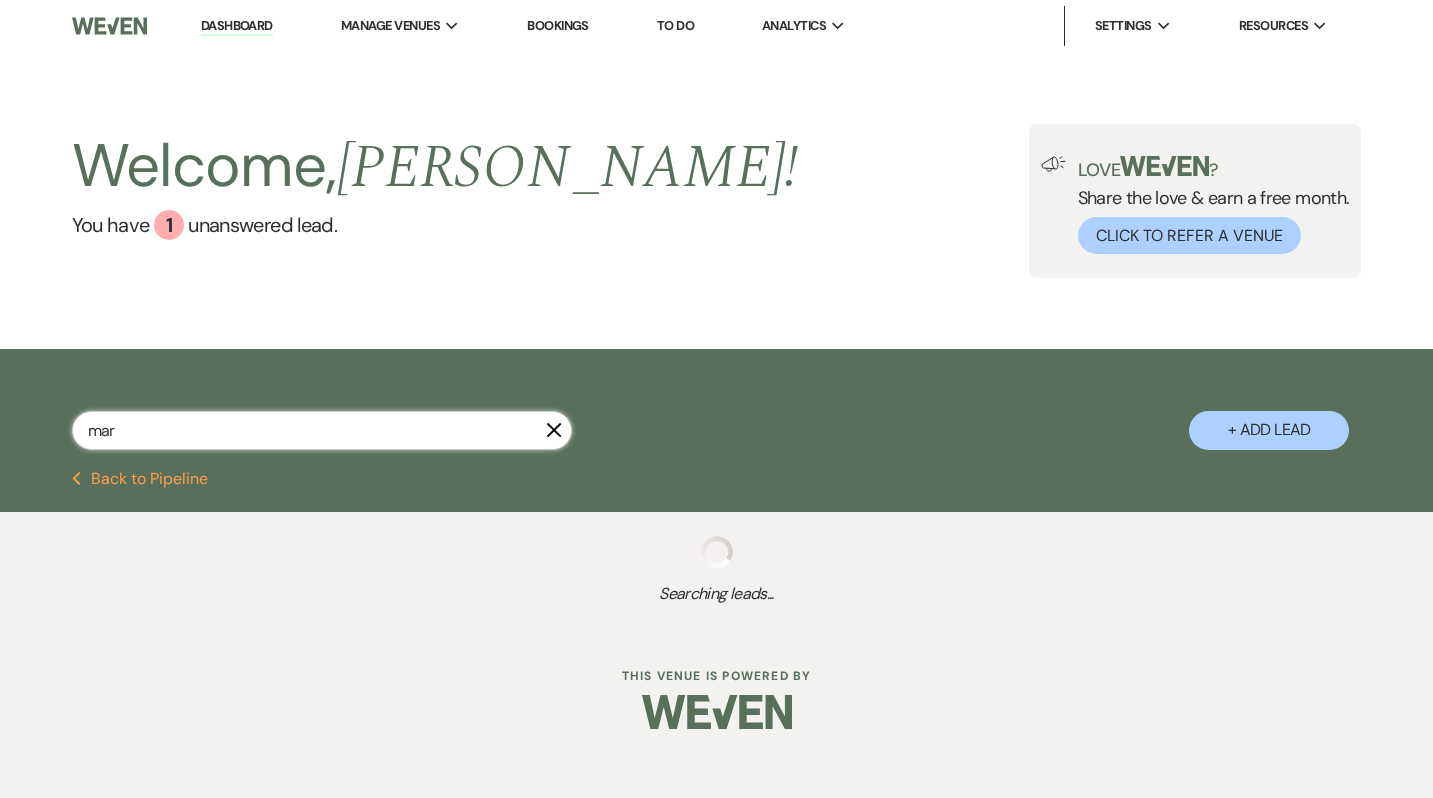 select on "8" 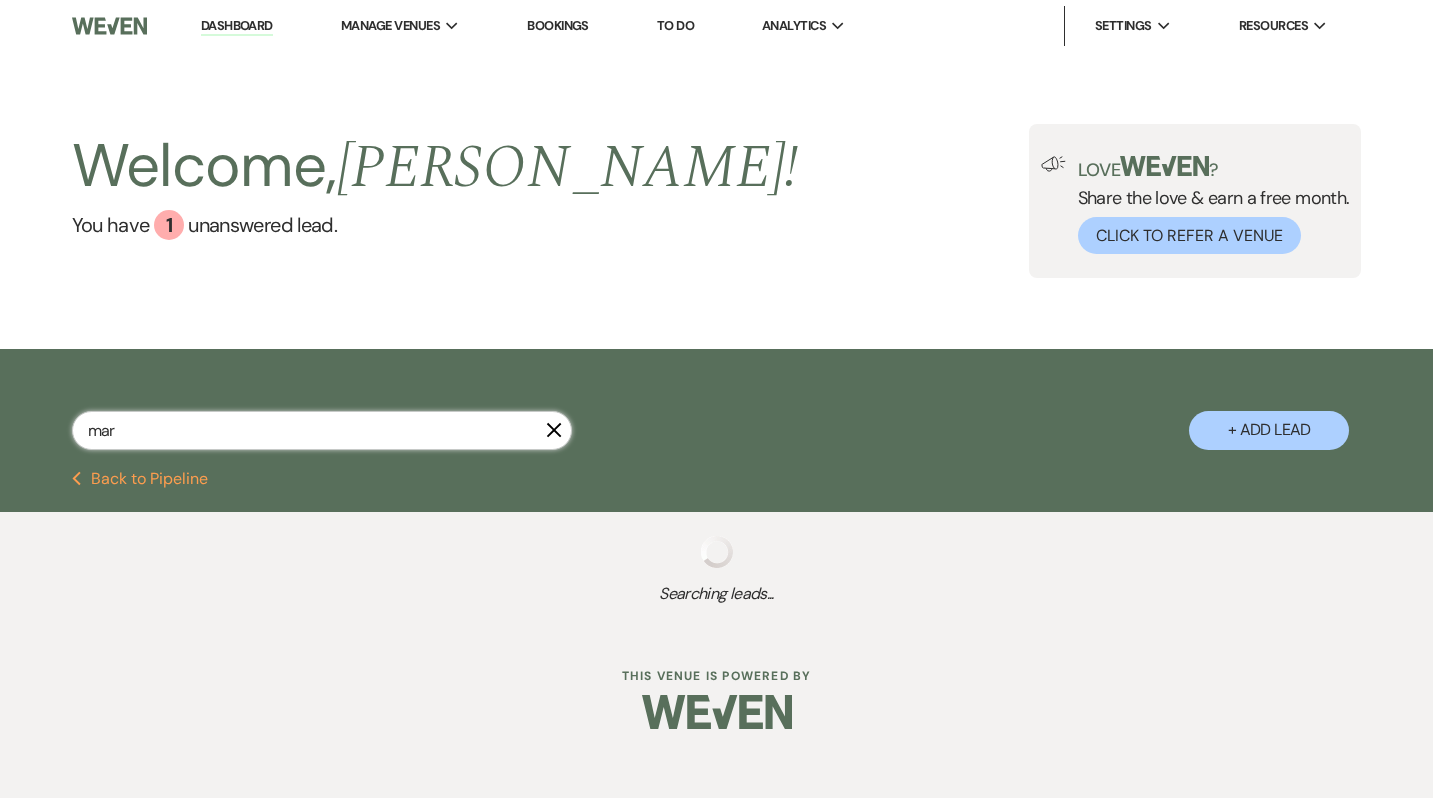 select on "5" 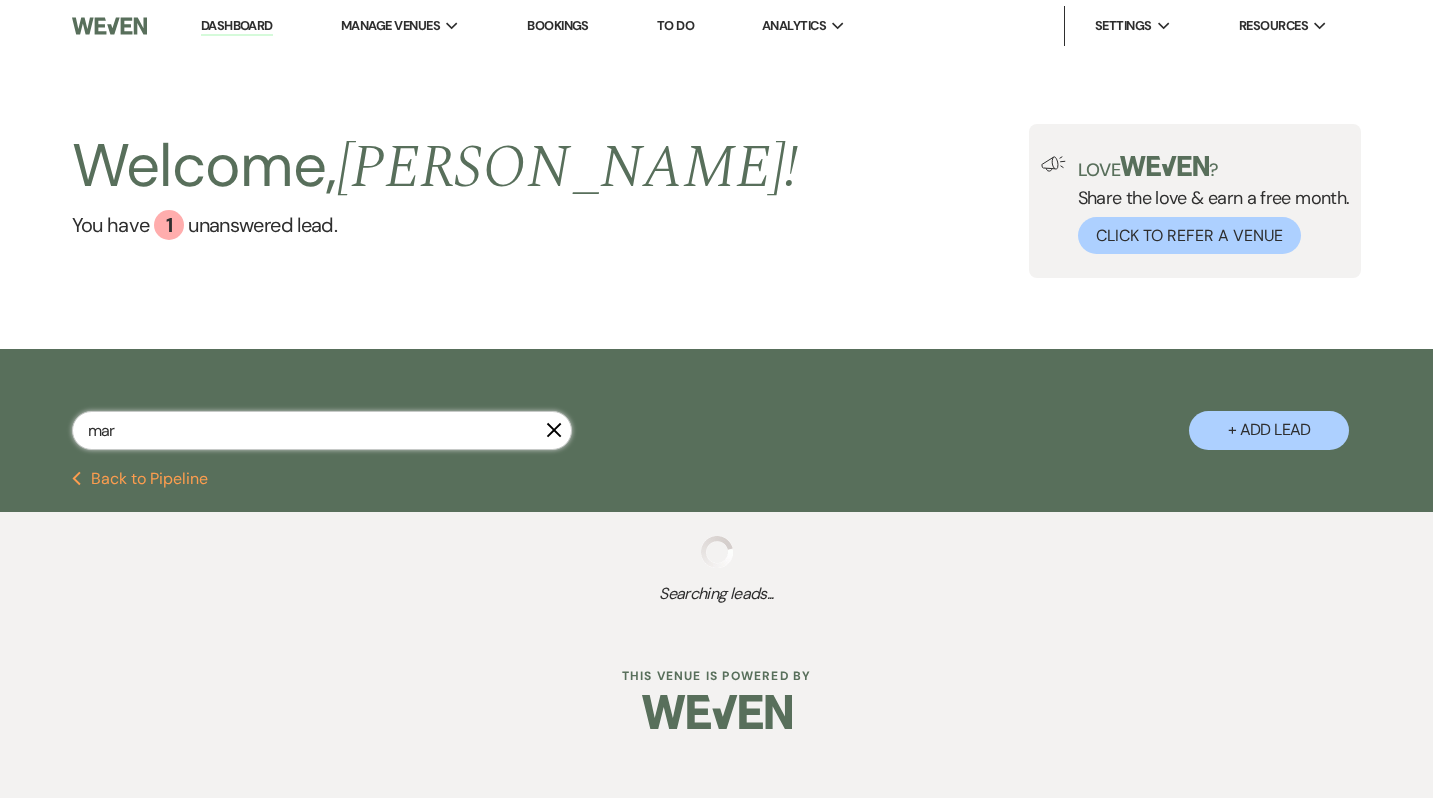 select on "8" 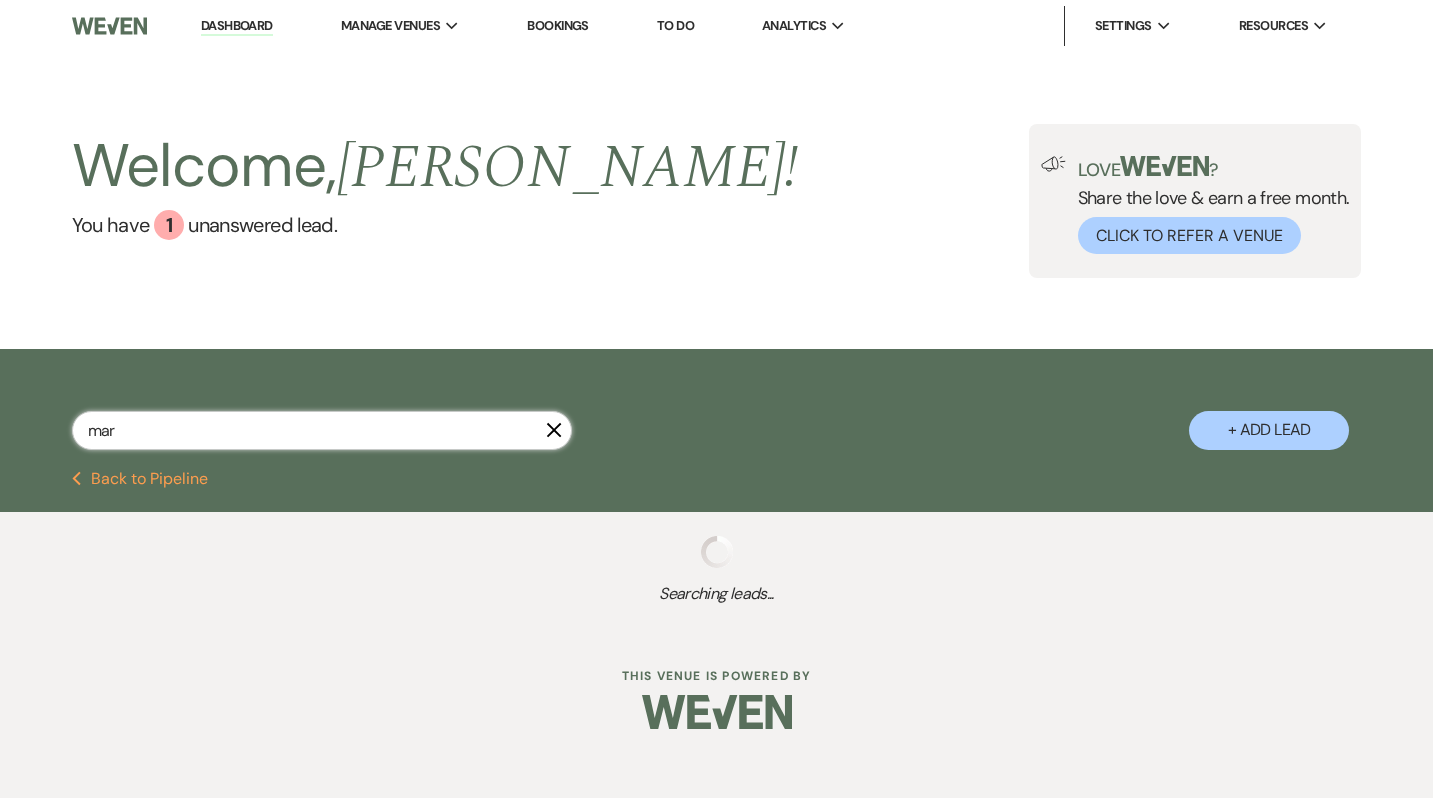 select on "8" 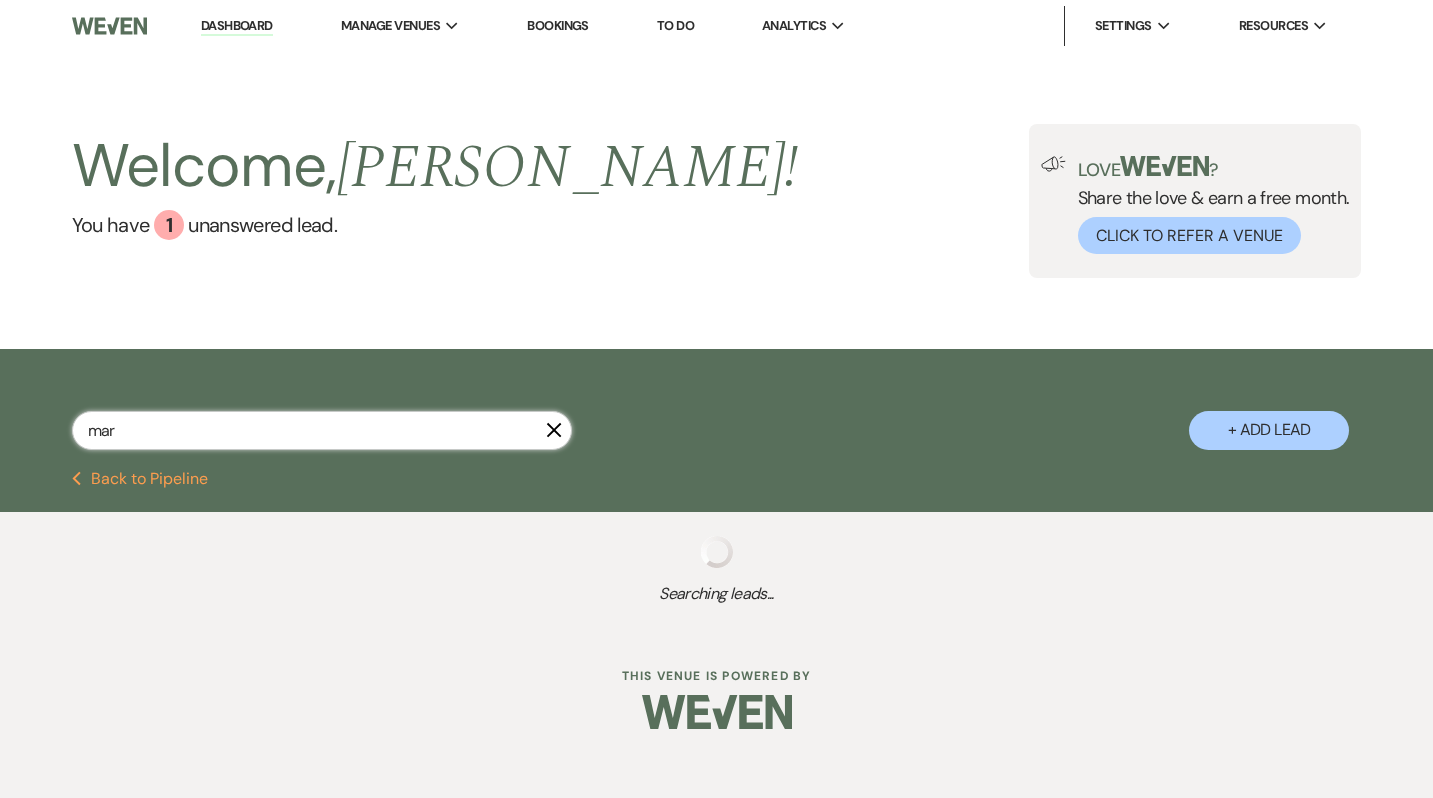 select on "5" 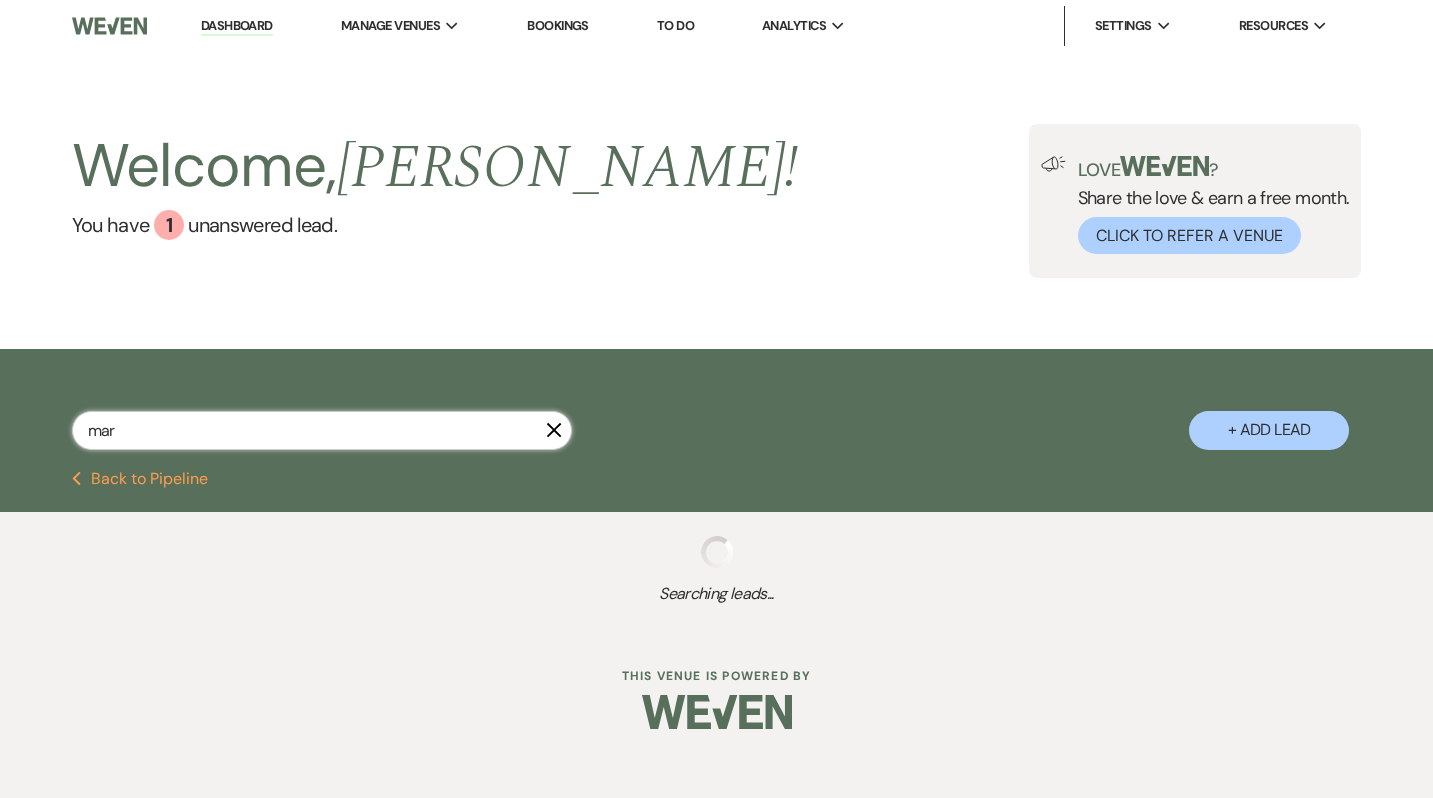 select on "8" 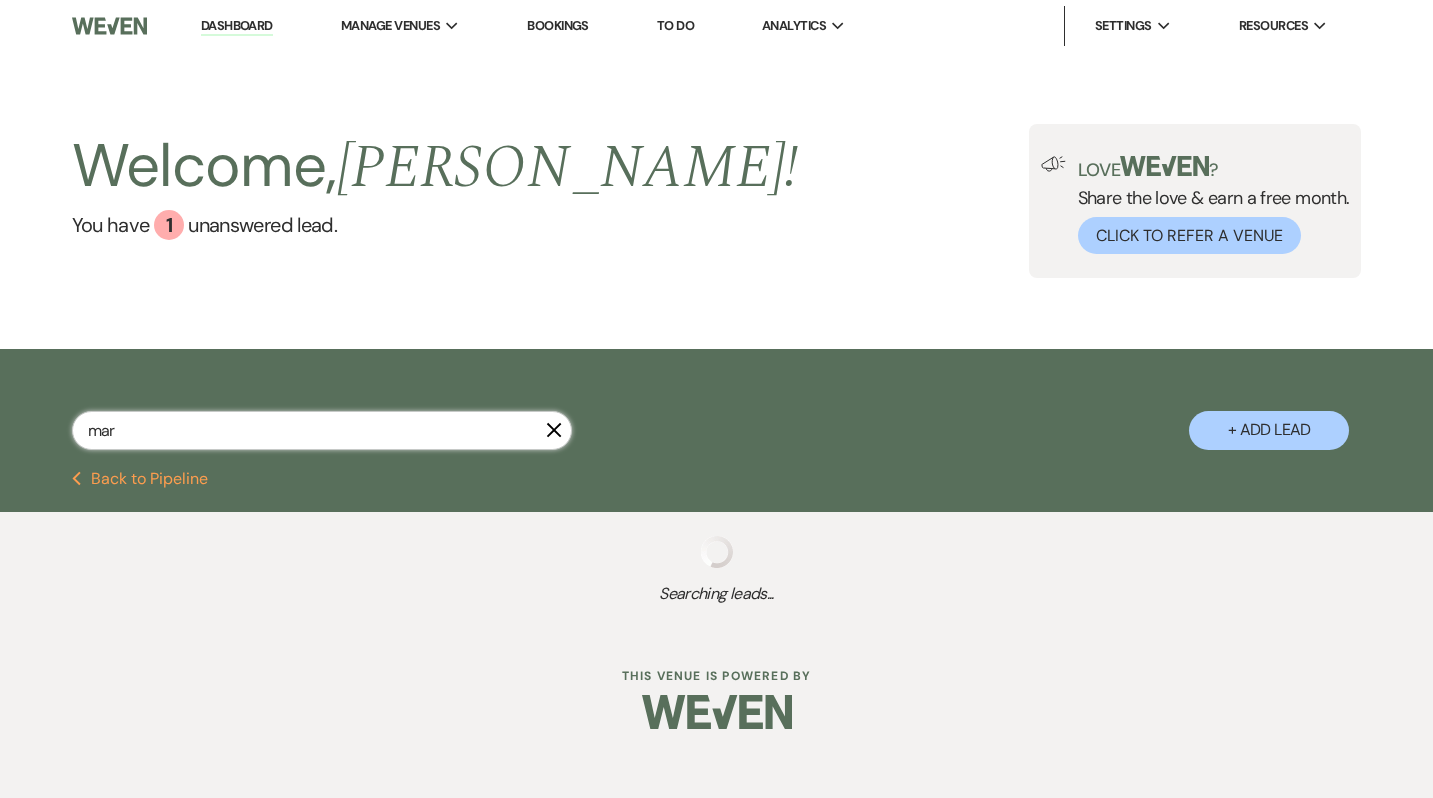 select on "6" 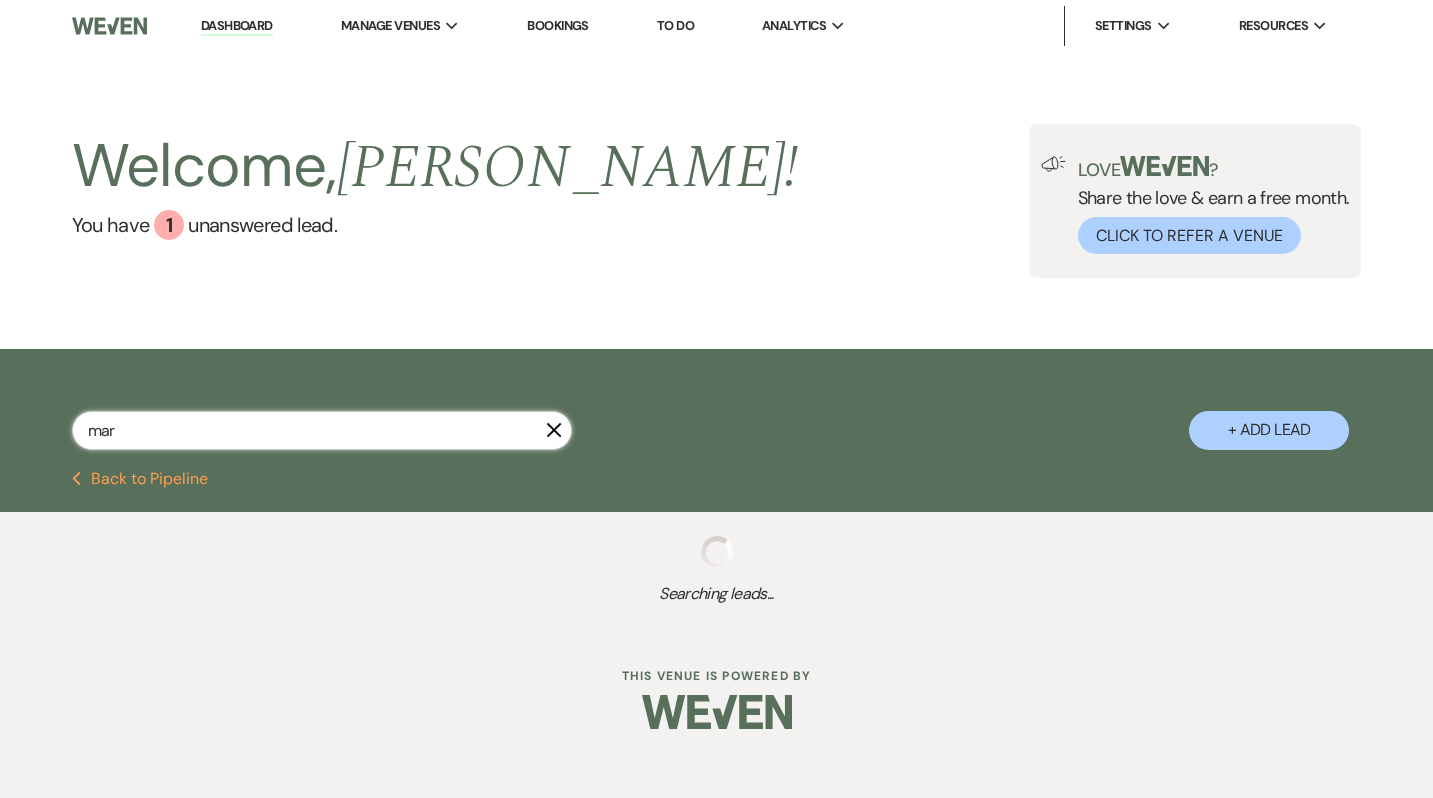 select on "8" 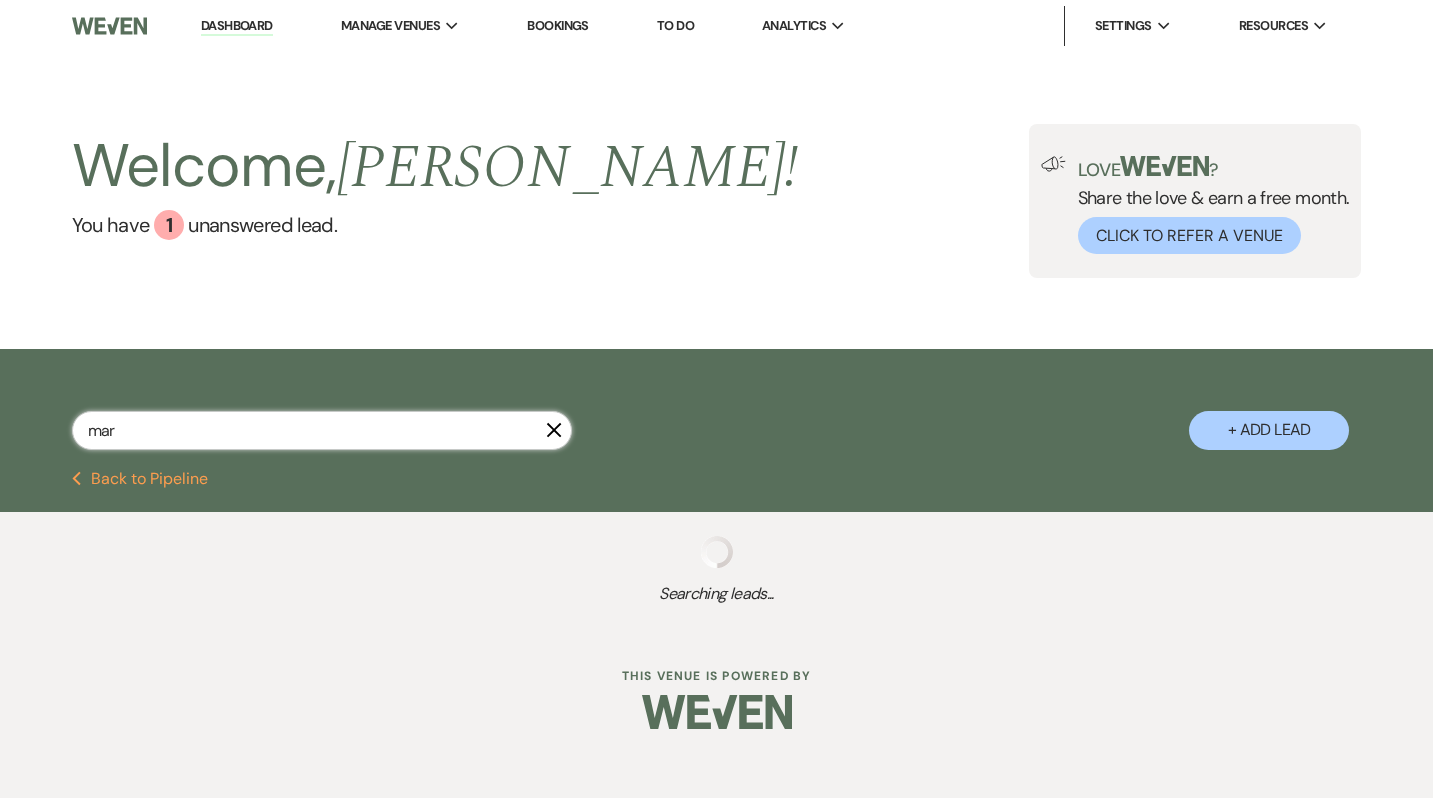 select on "5" 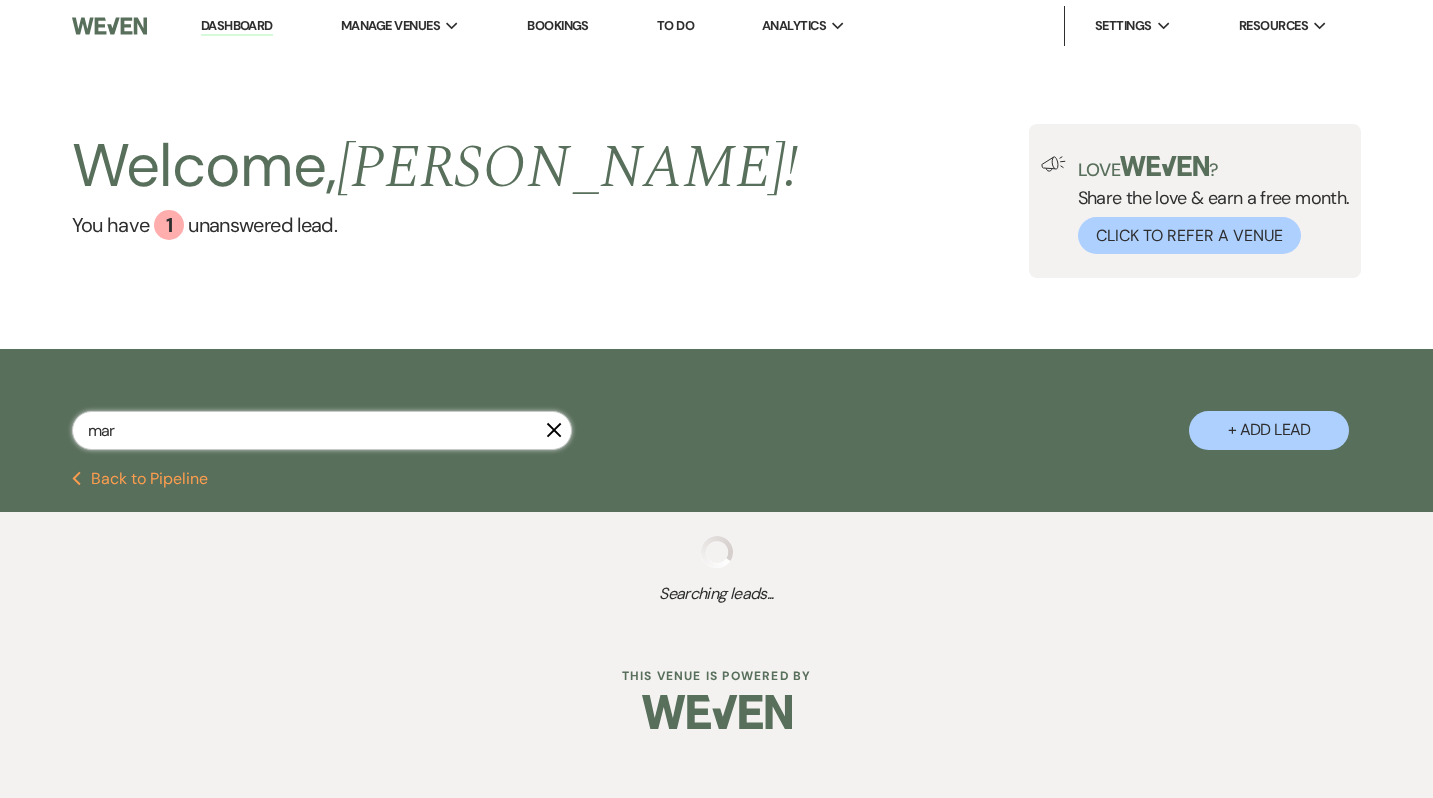 select on "8" 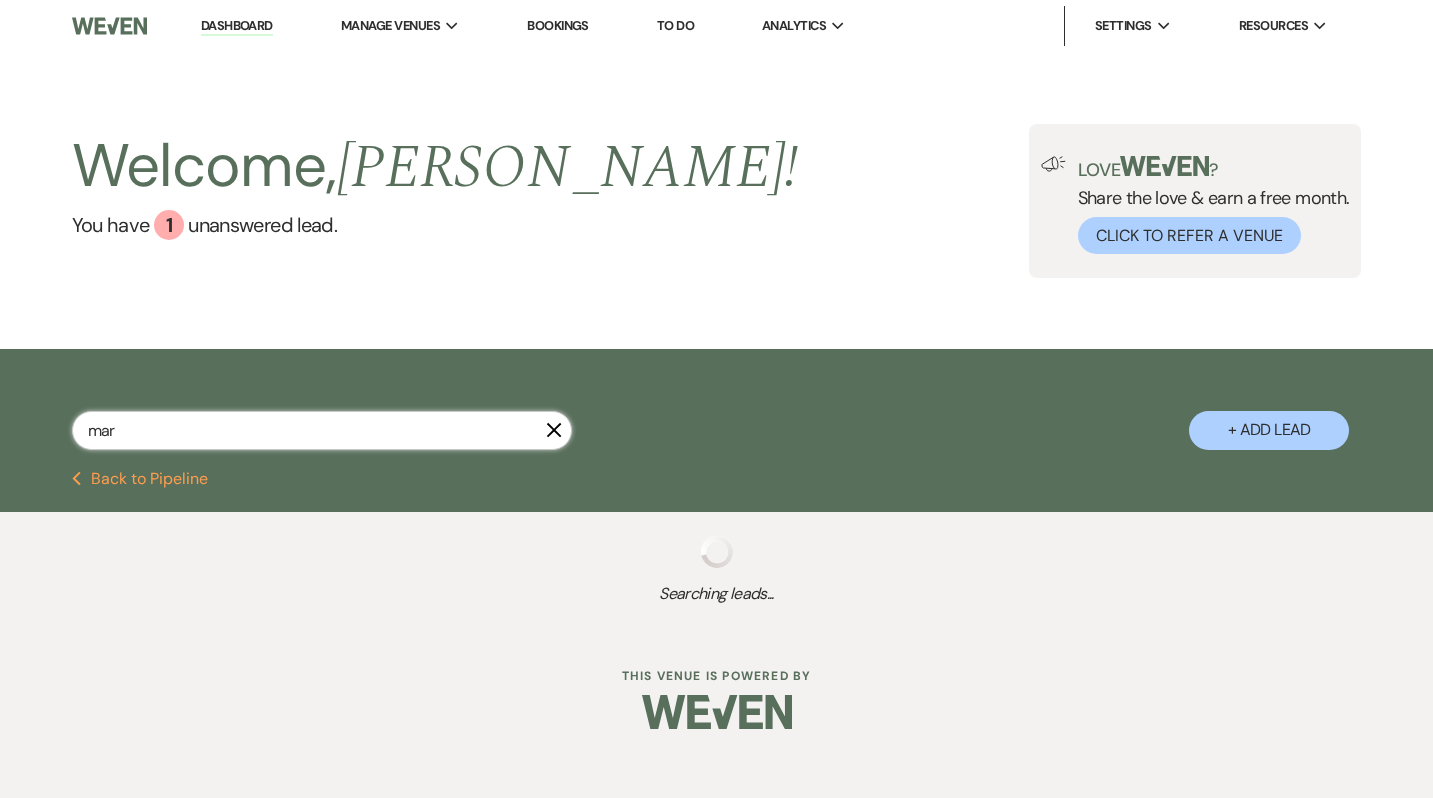 select on "5" 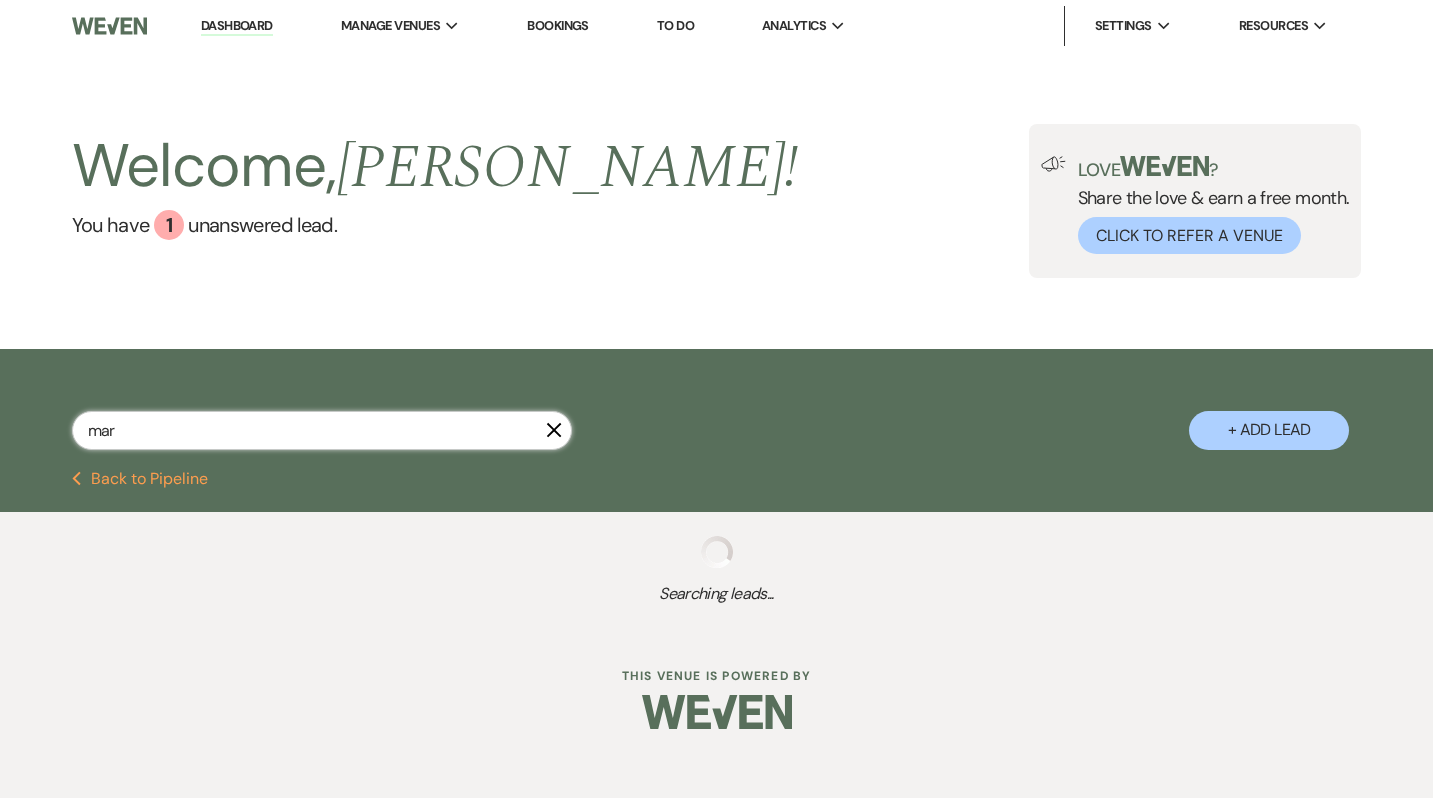 select on "8" 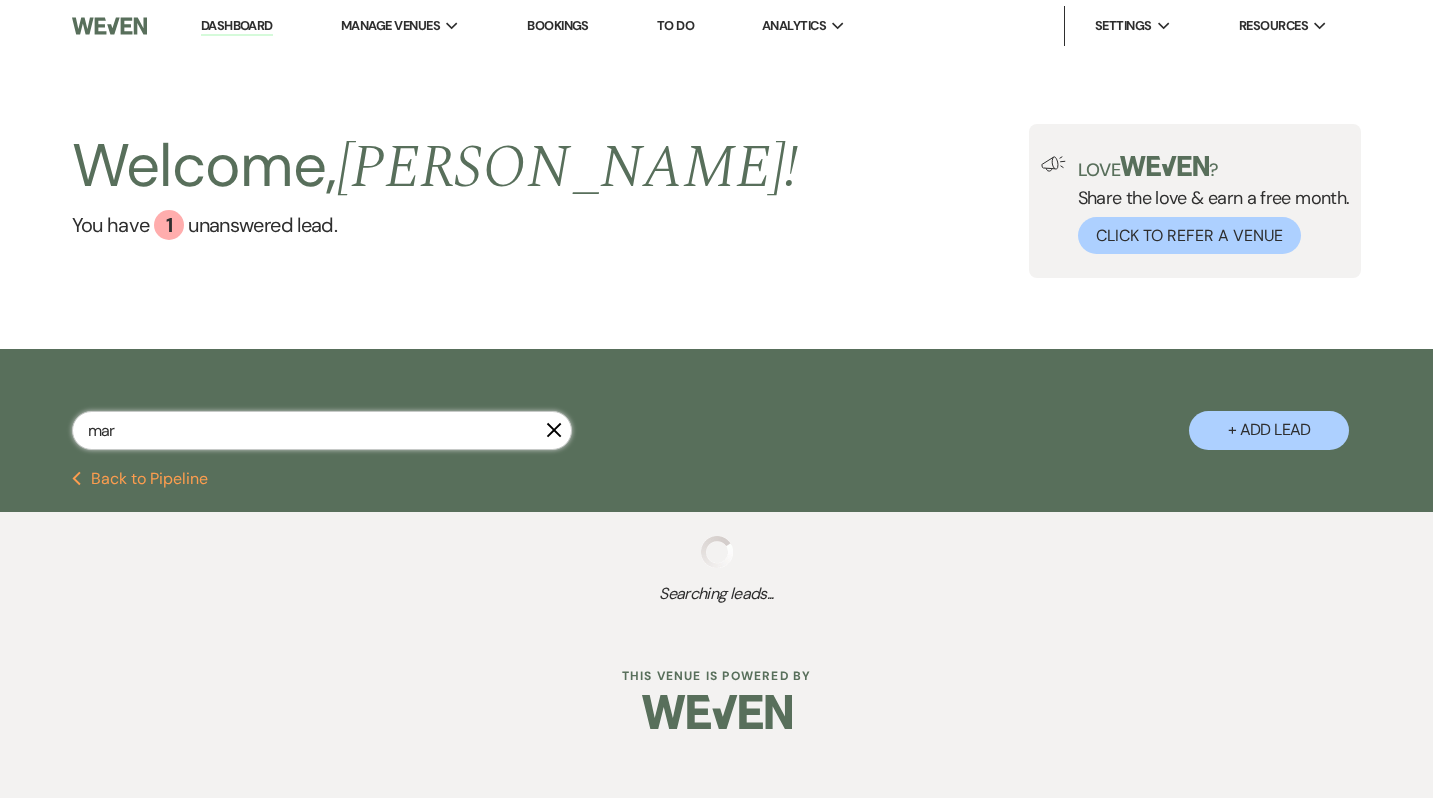 select on "5" 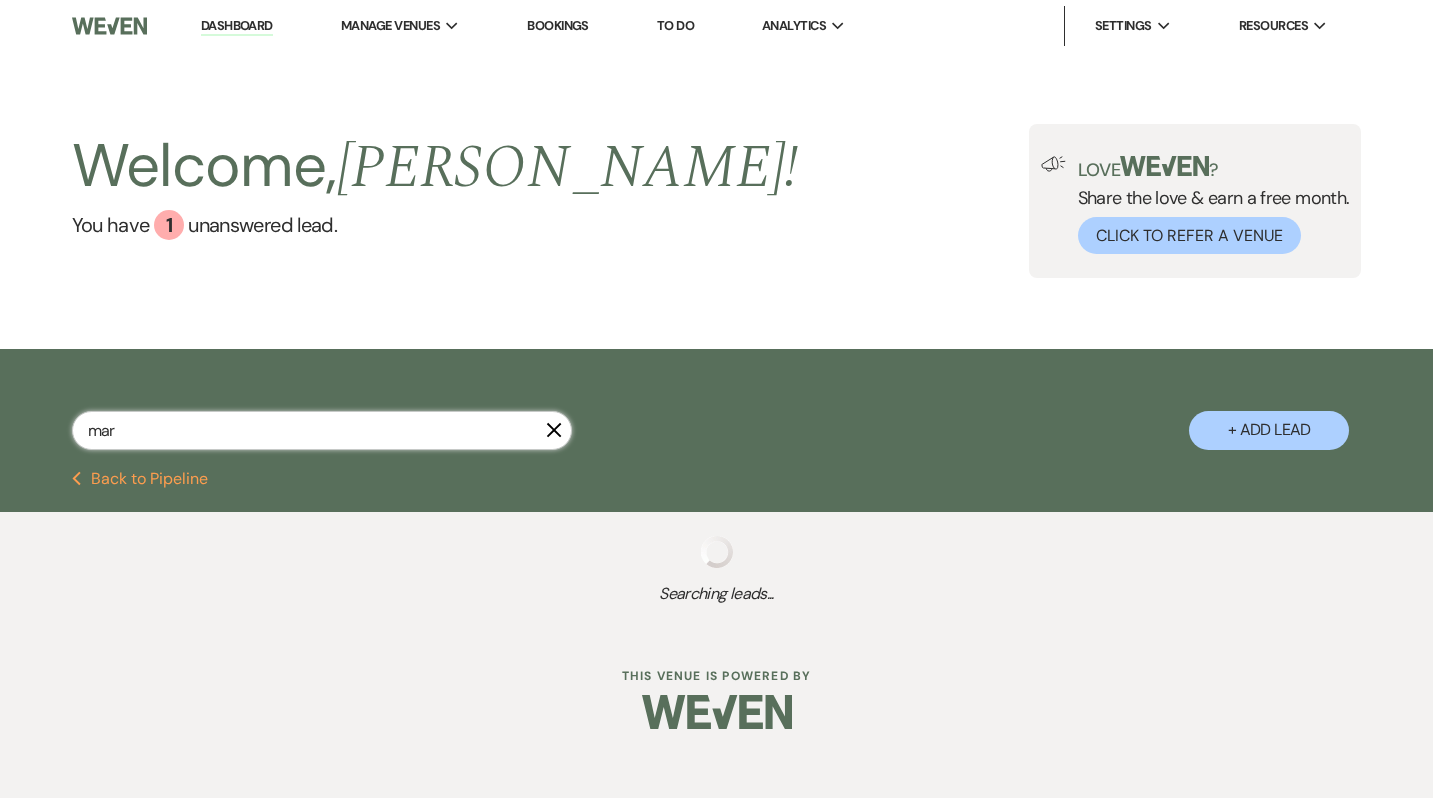 select on "8" 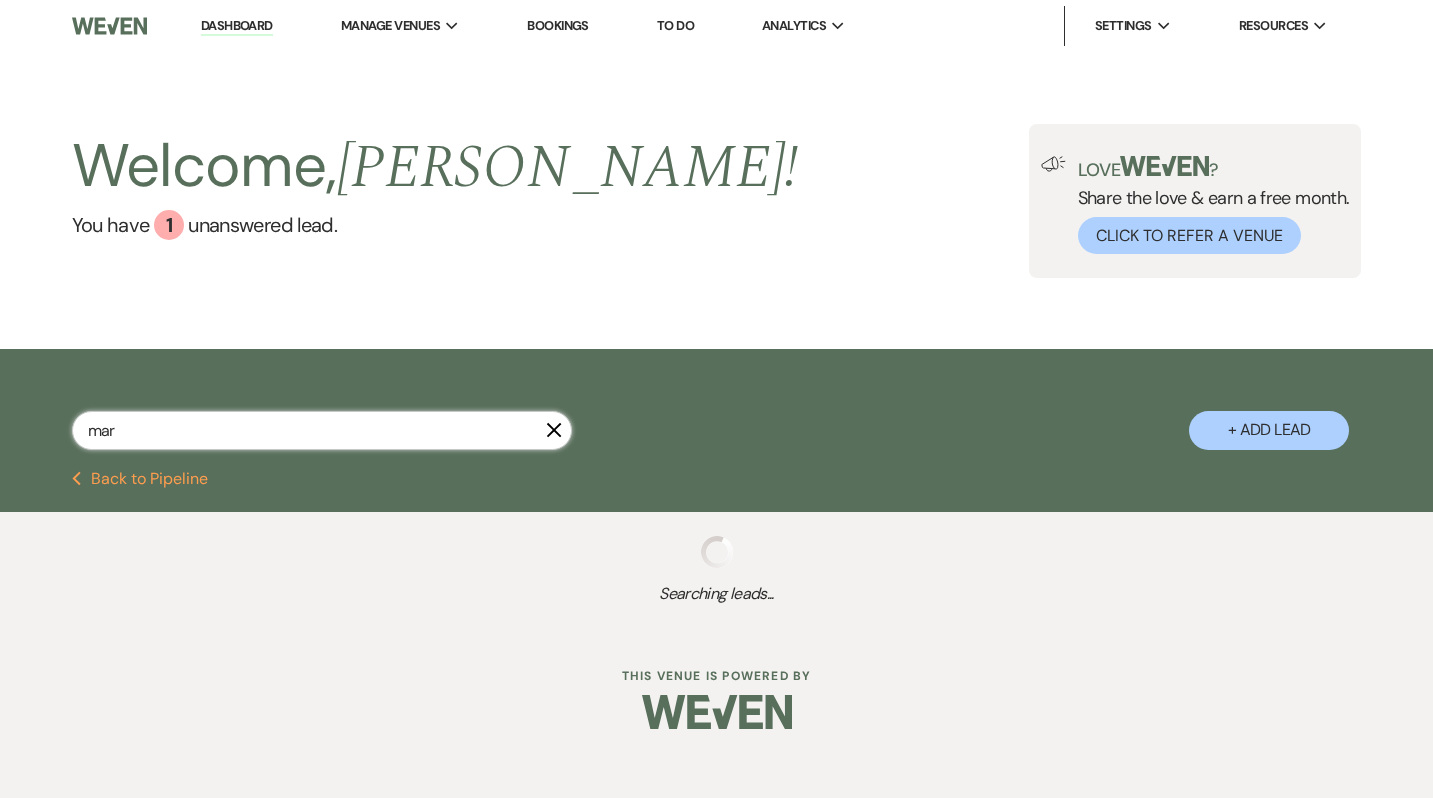 select on "5" 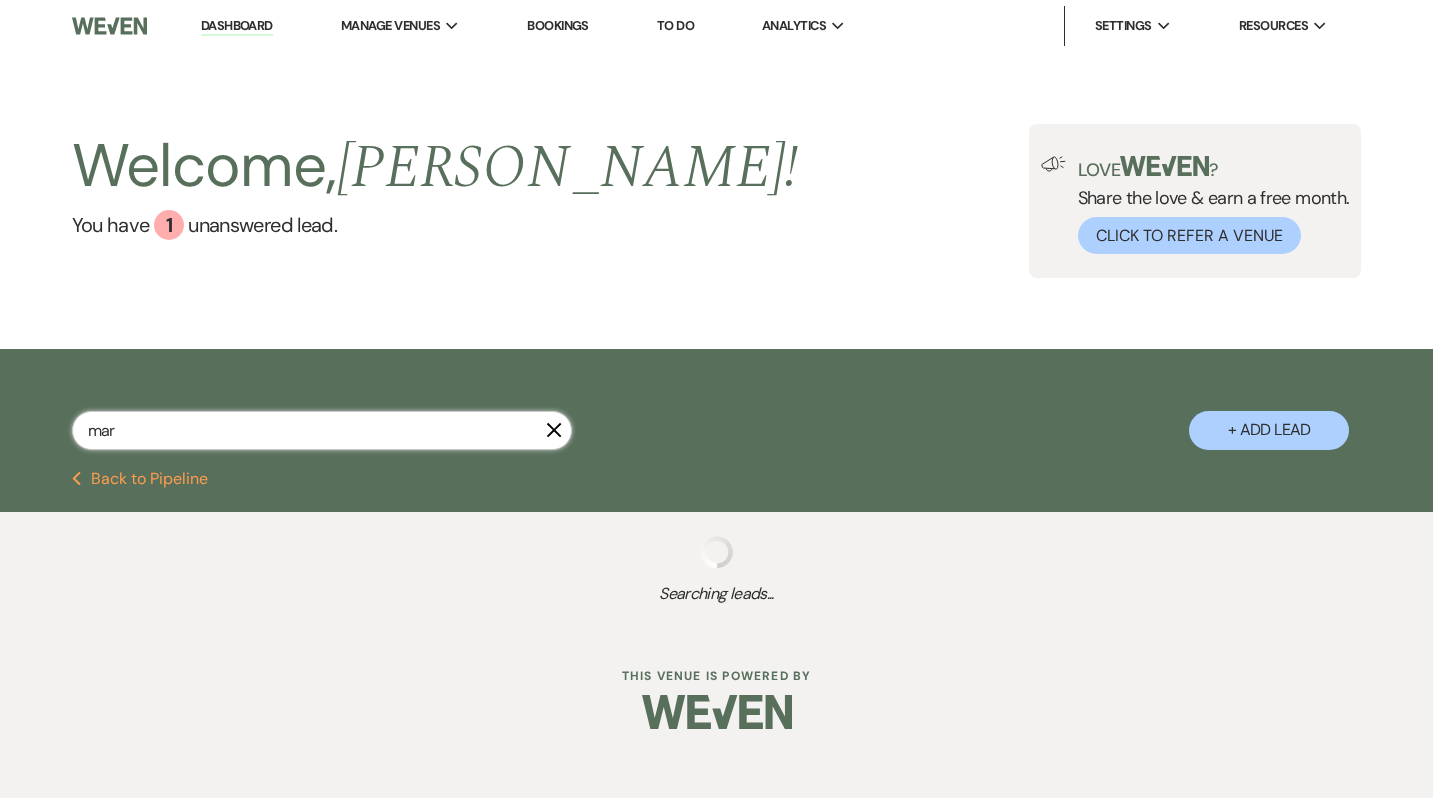 select on "8" 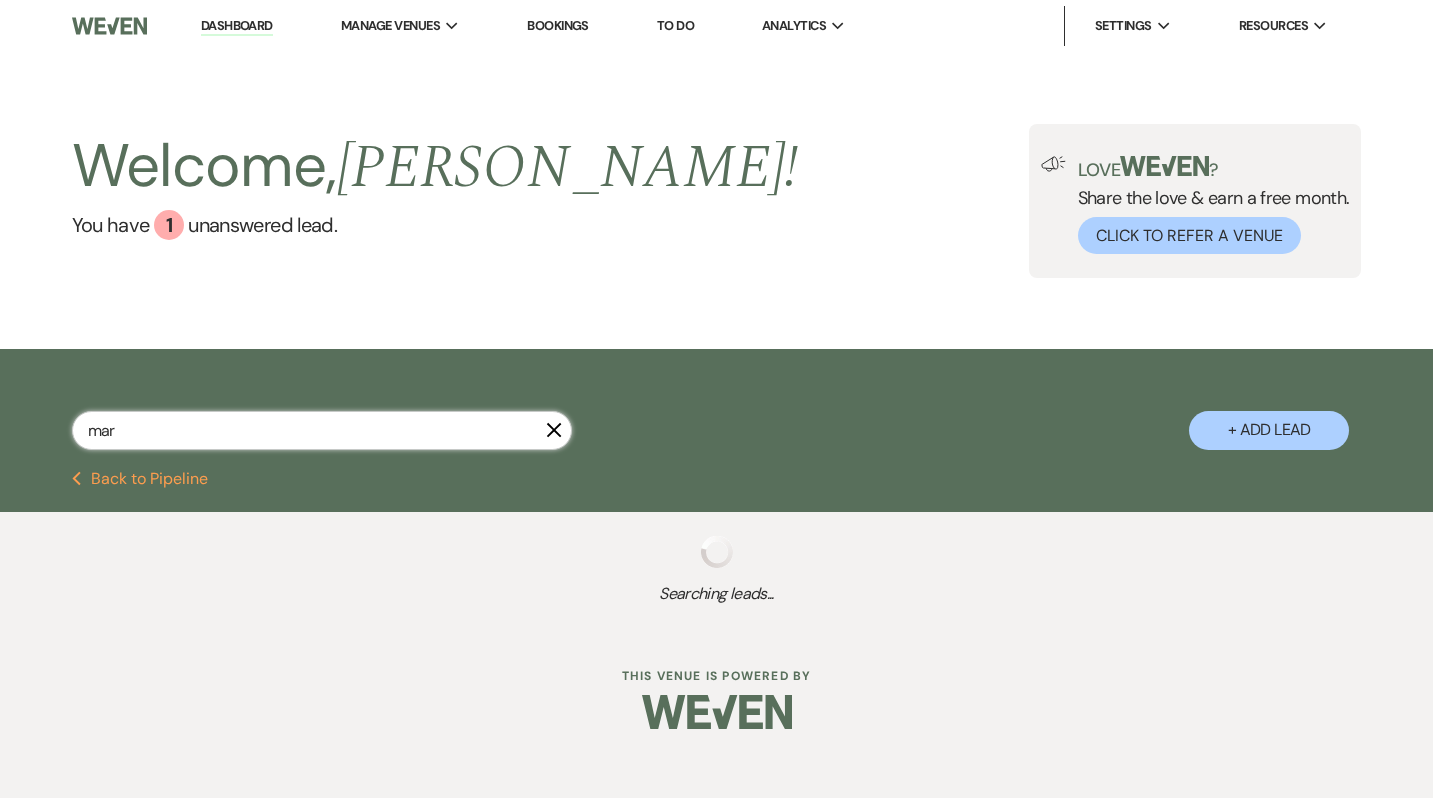 select on "5" 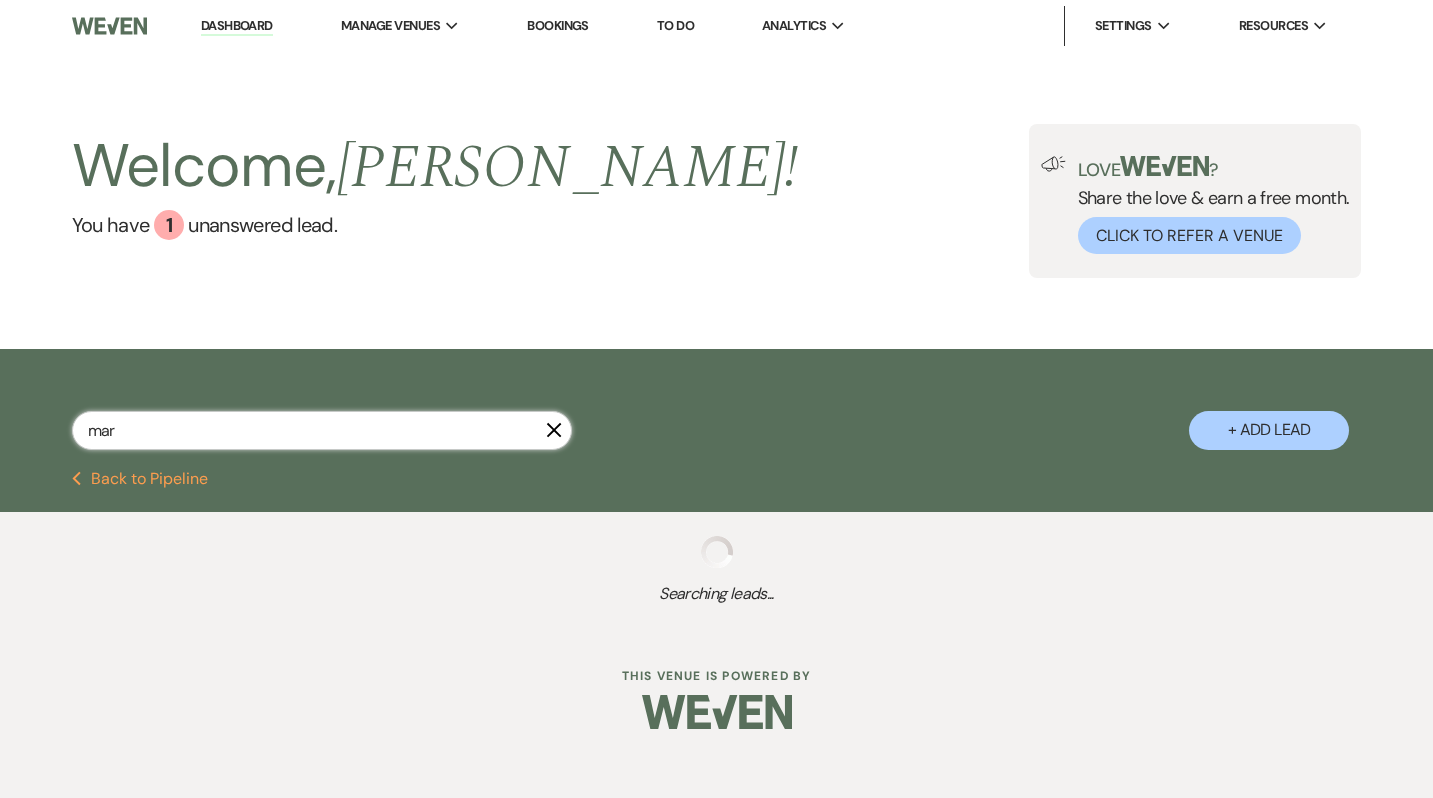 select on "4" 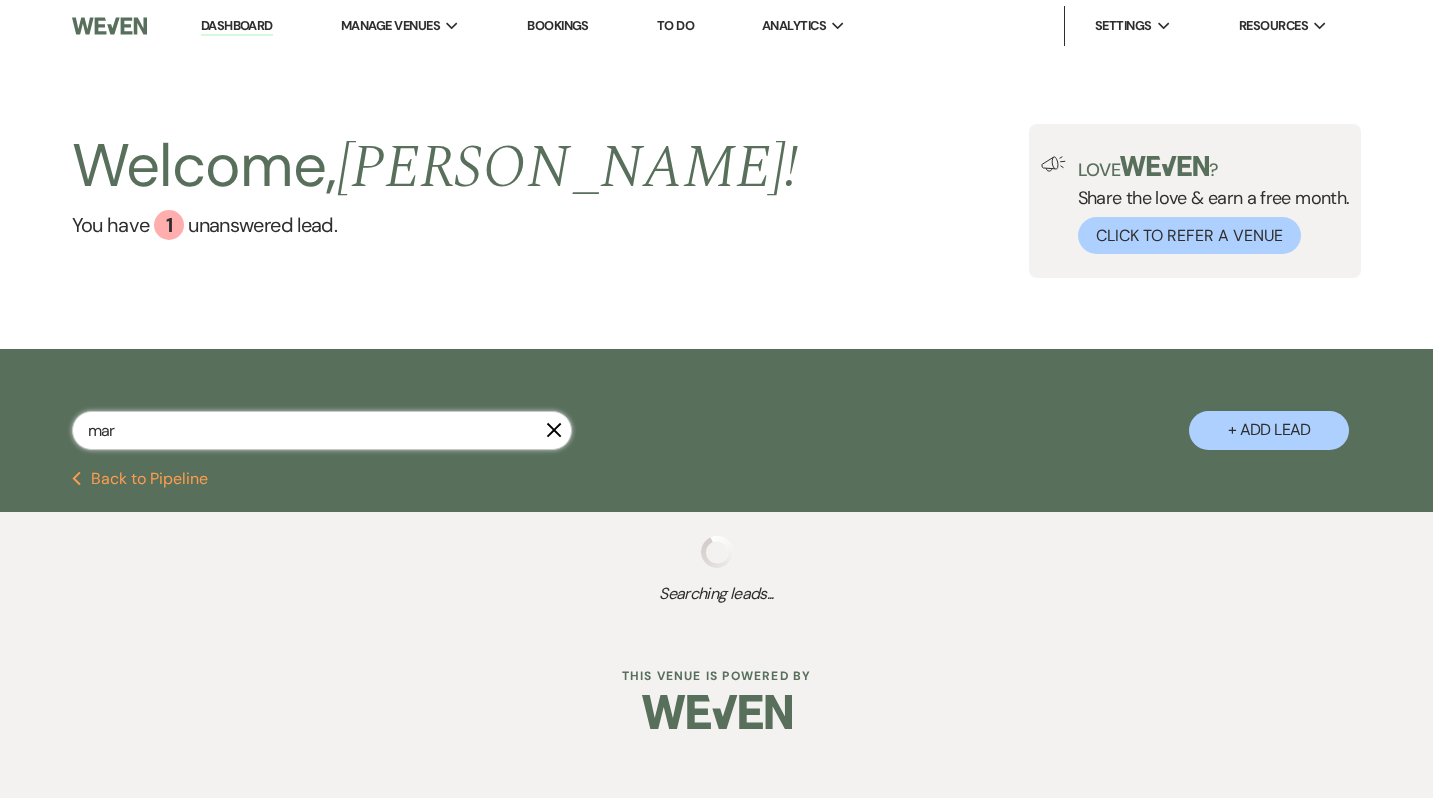 select on "8" 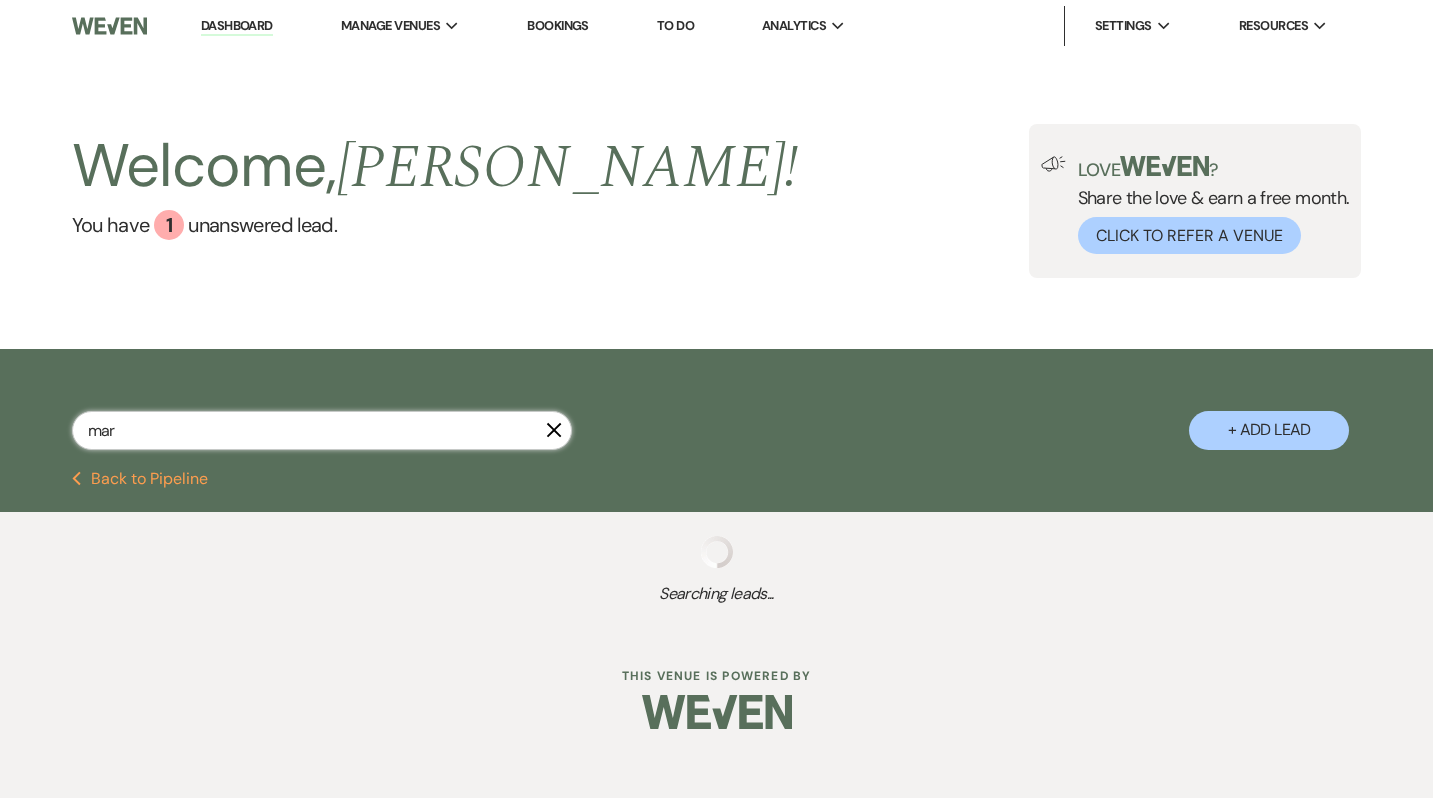 select on "10" 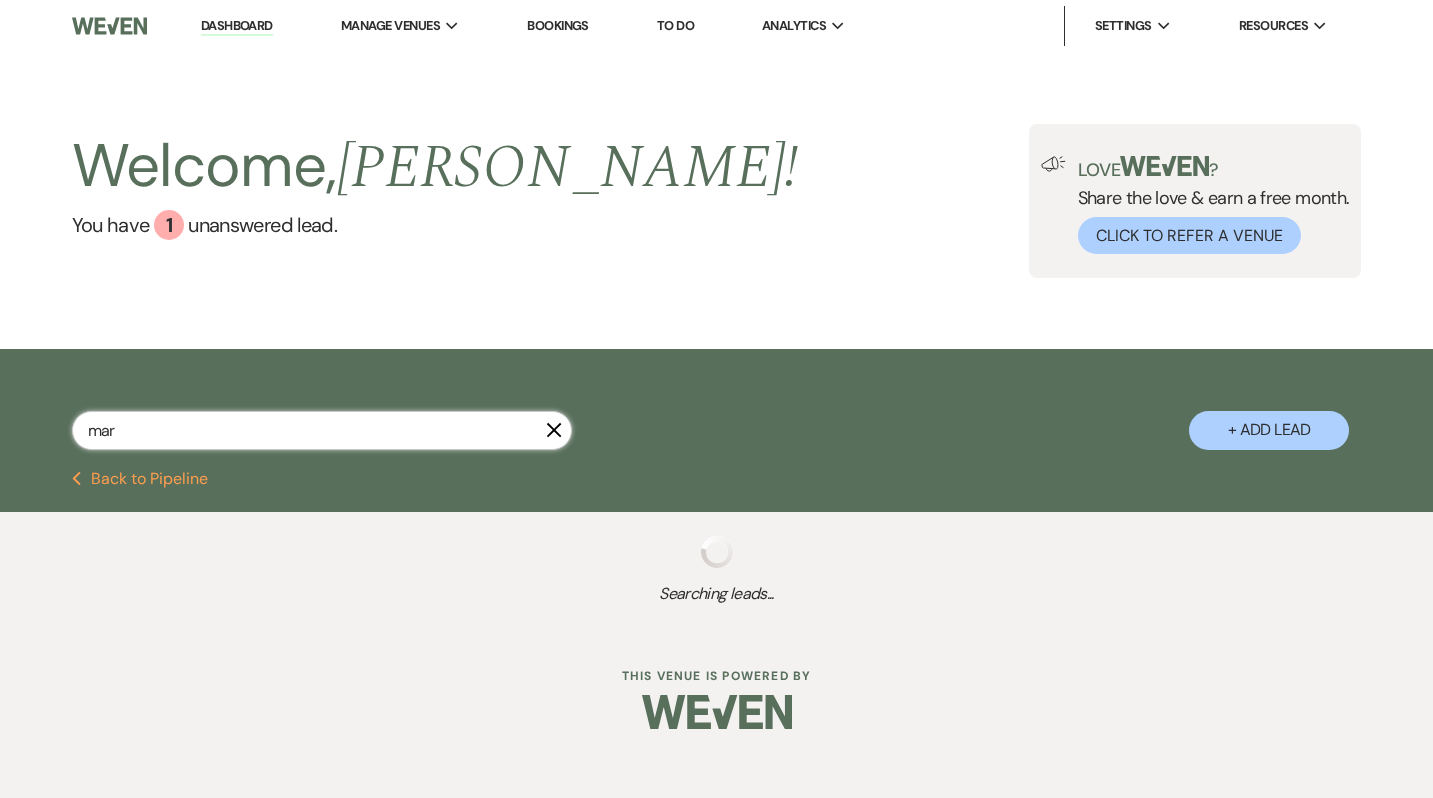 select on "8" 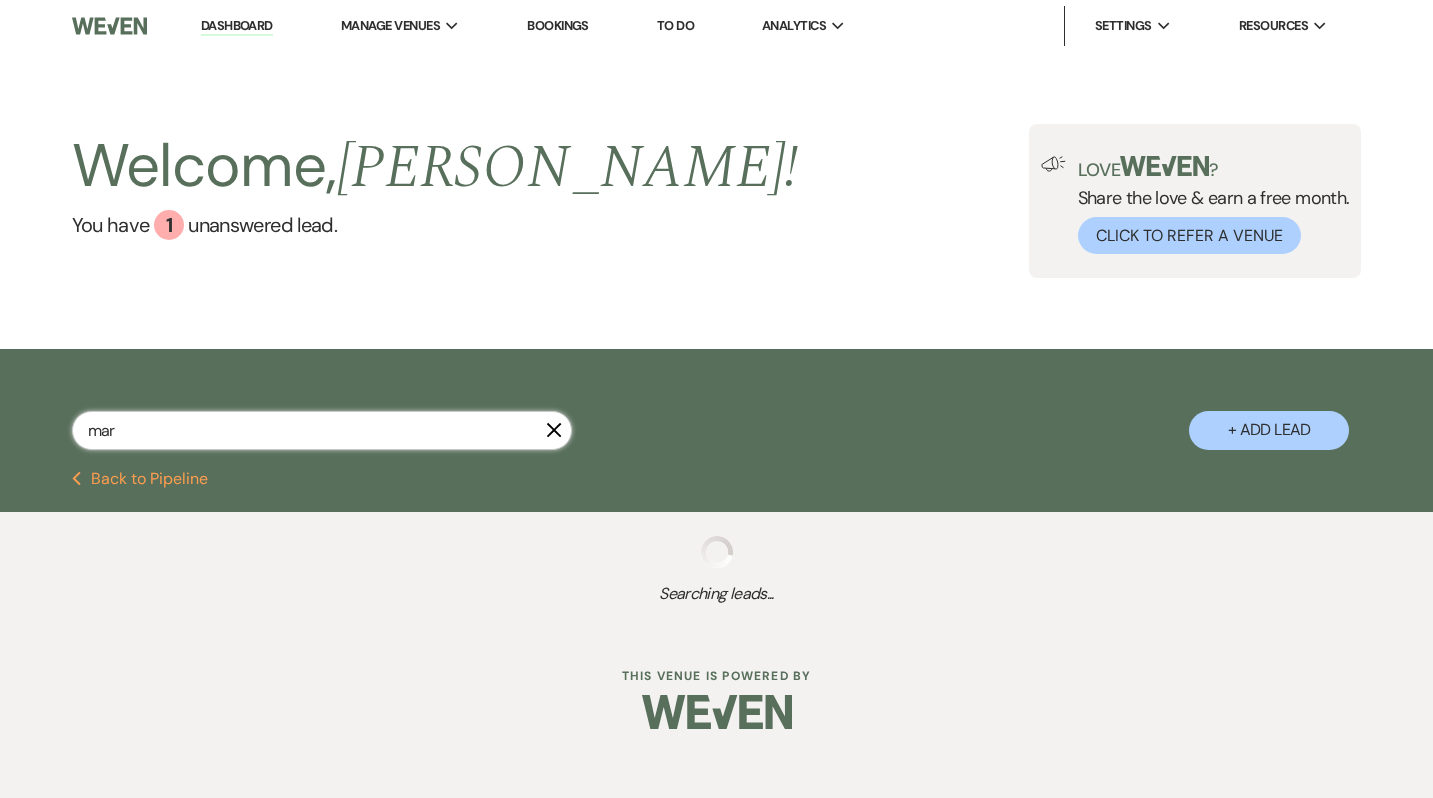 select on "8" 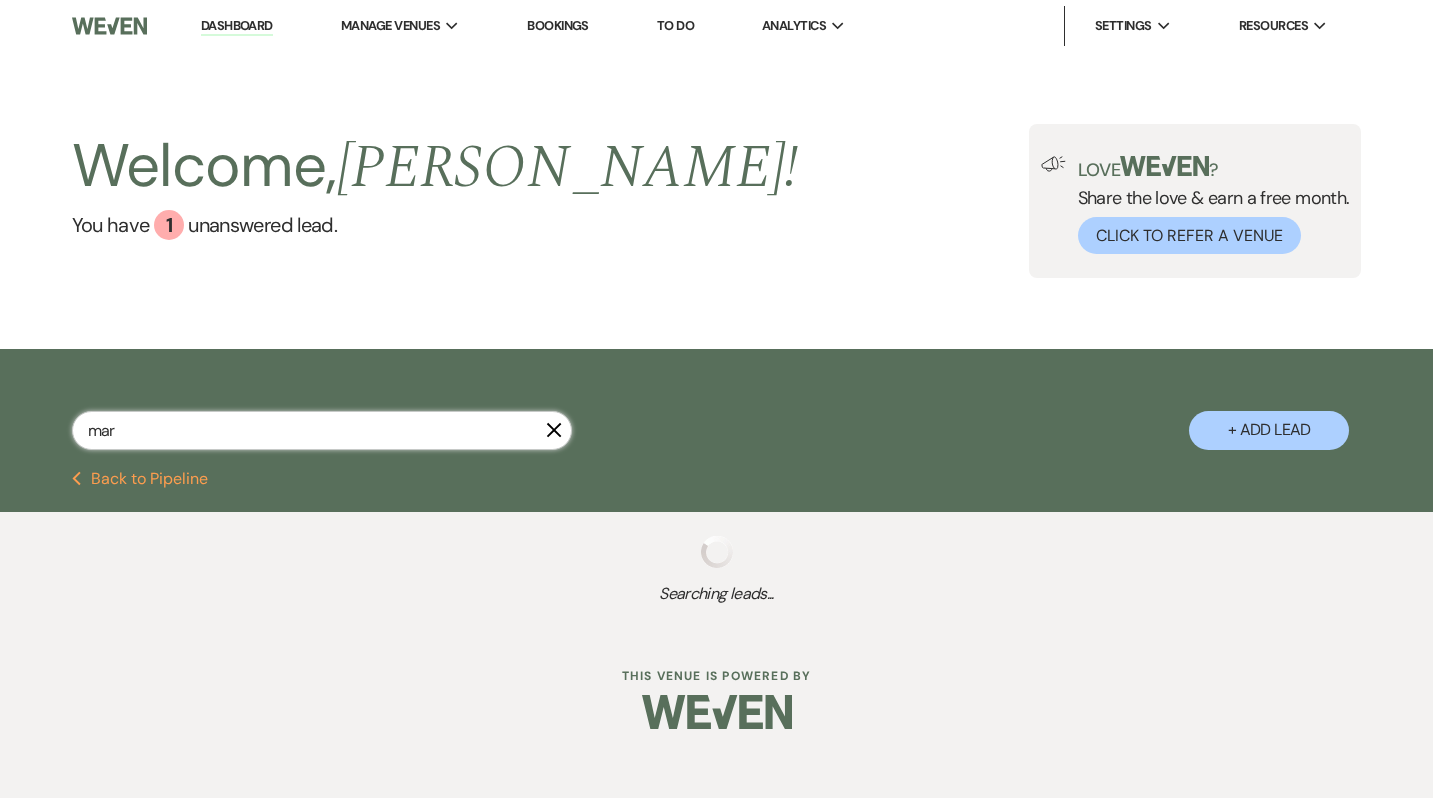 select on "5" 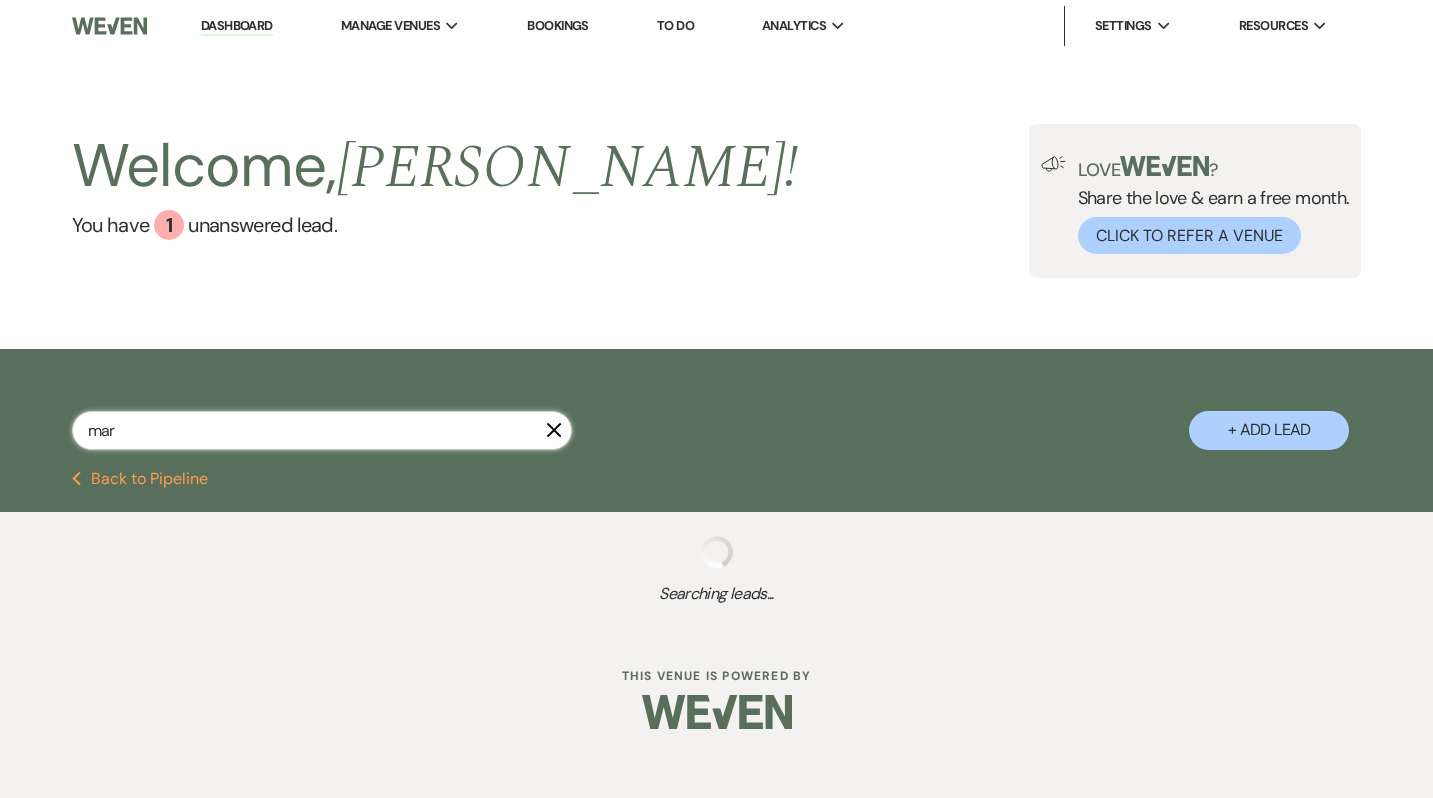 select on "8" 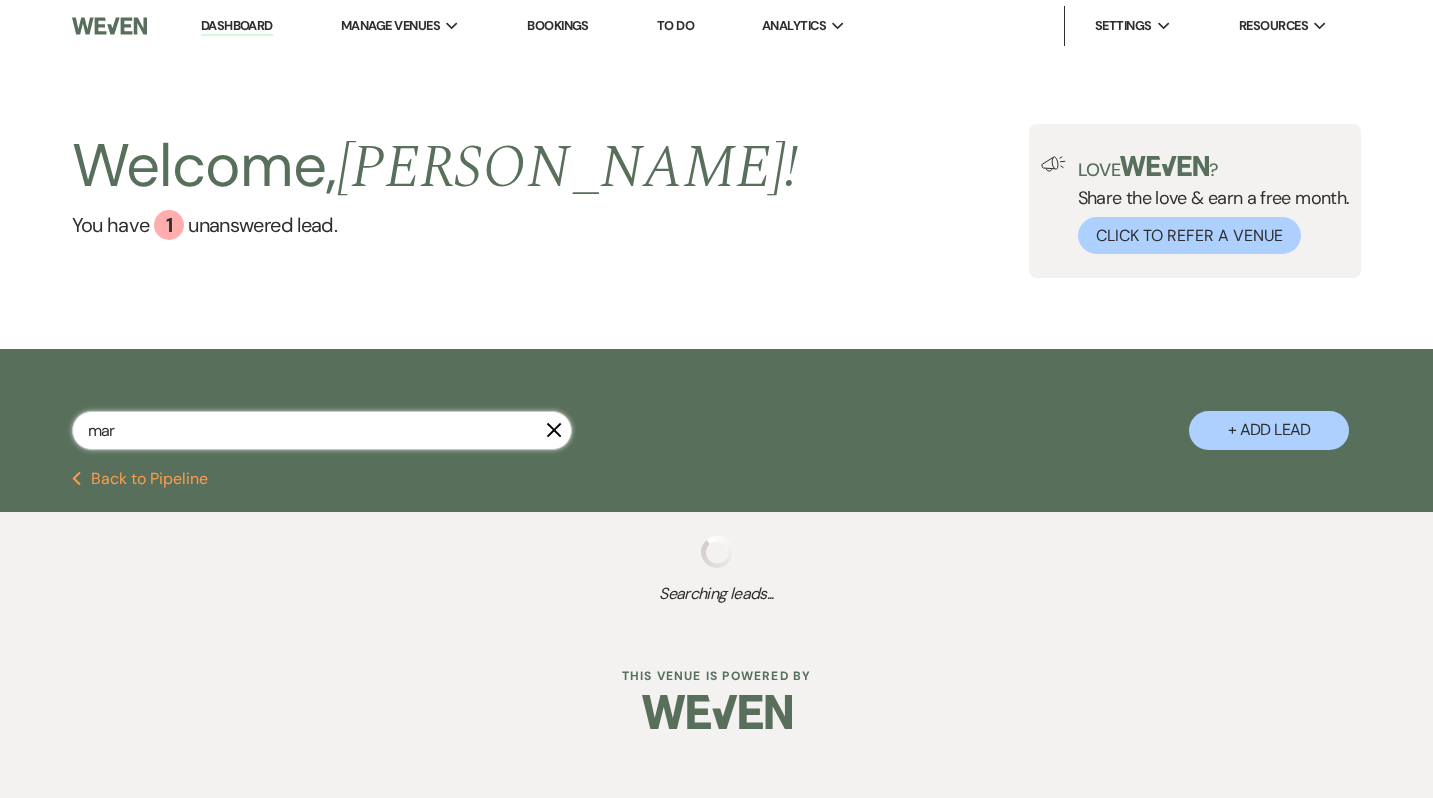 select on "5" 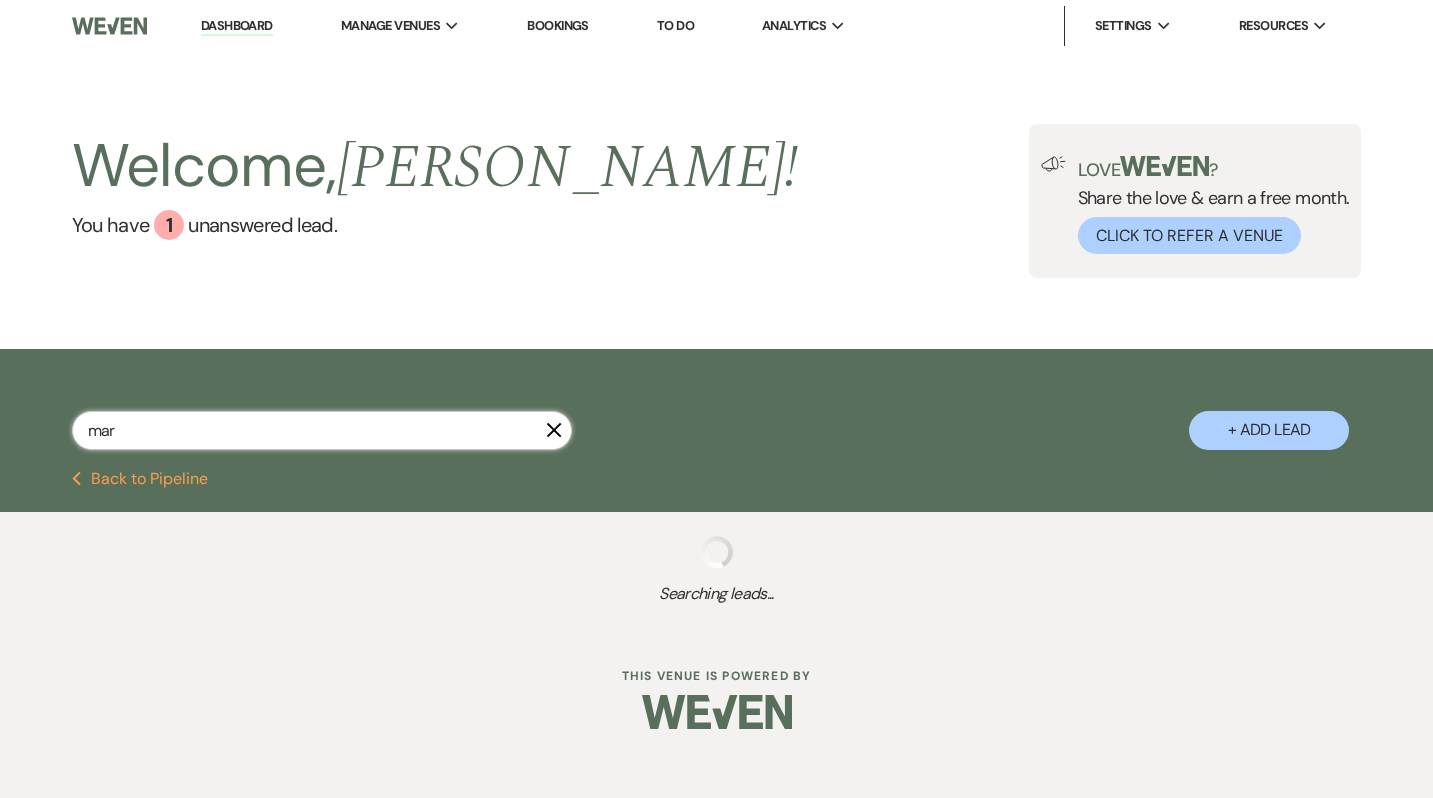 select on "8" 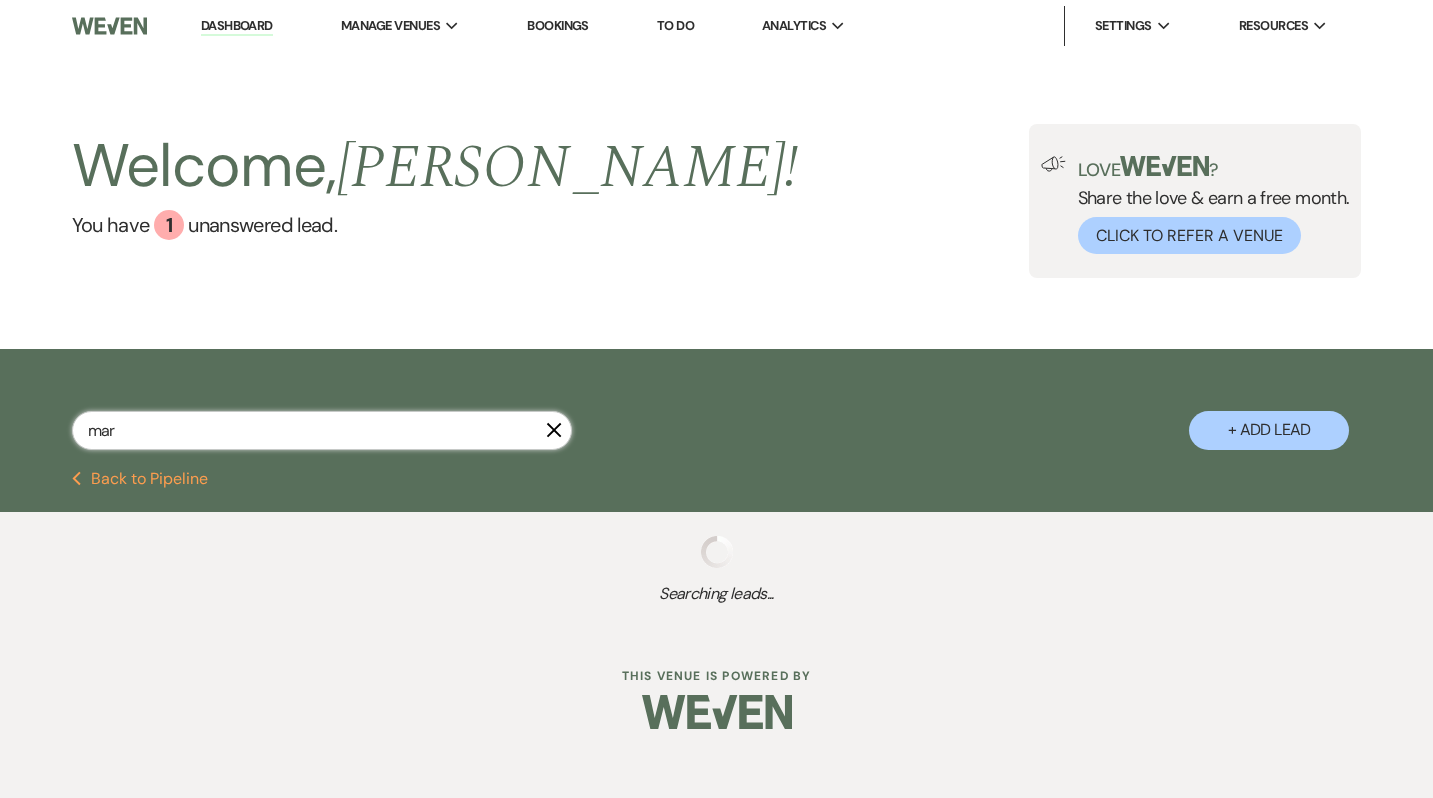 select on "5" 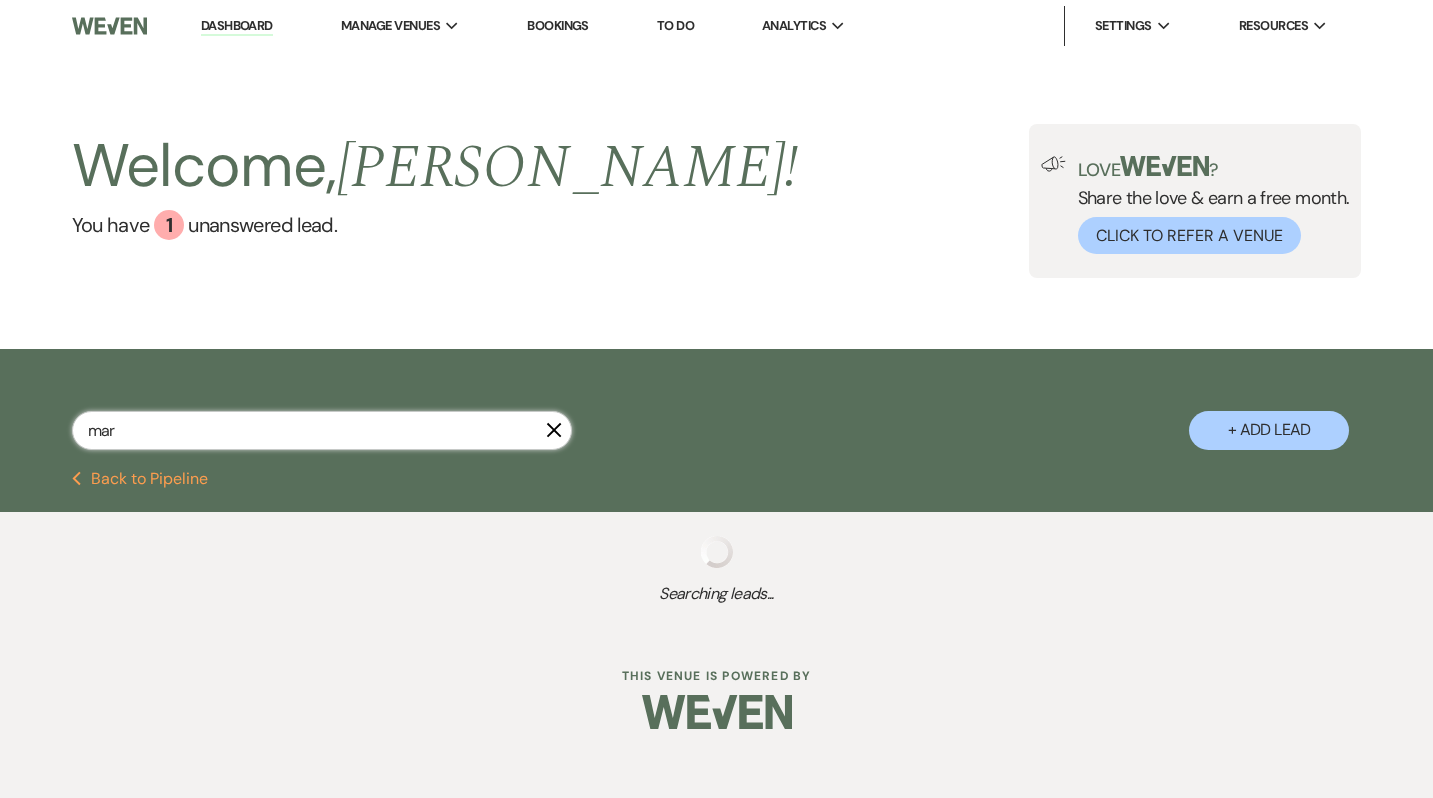 select on "8" 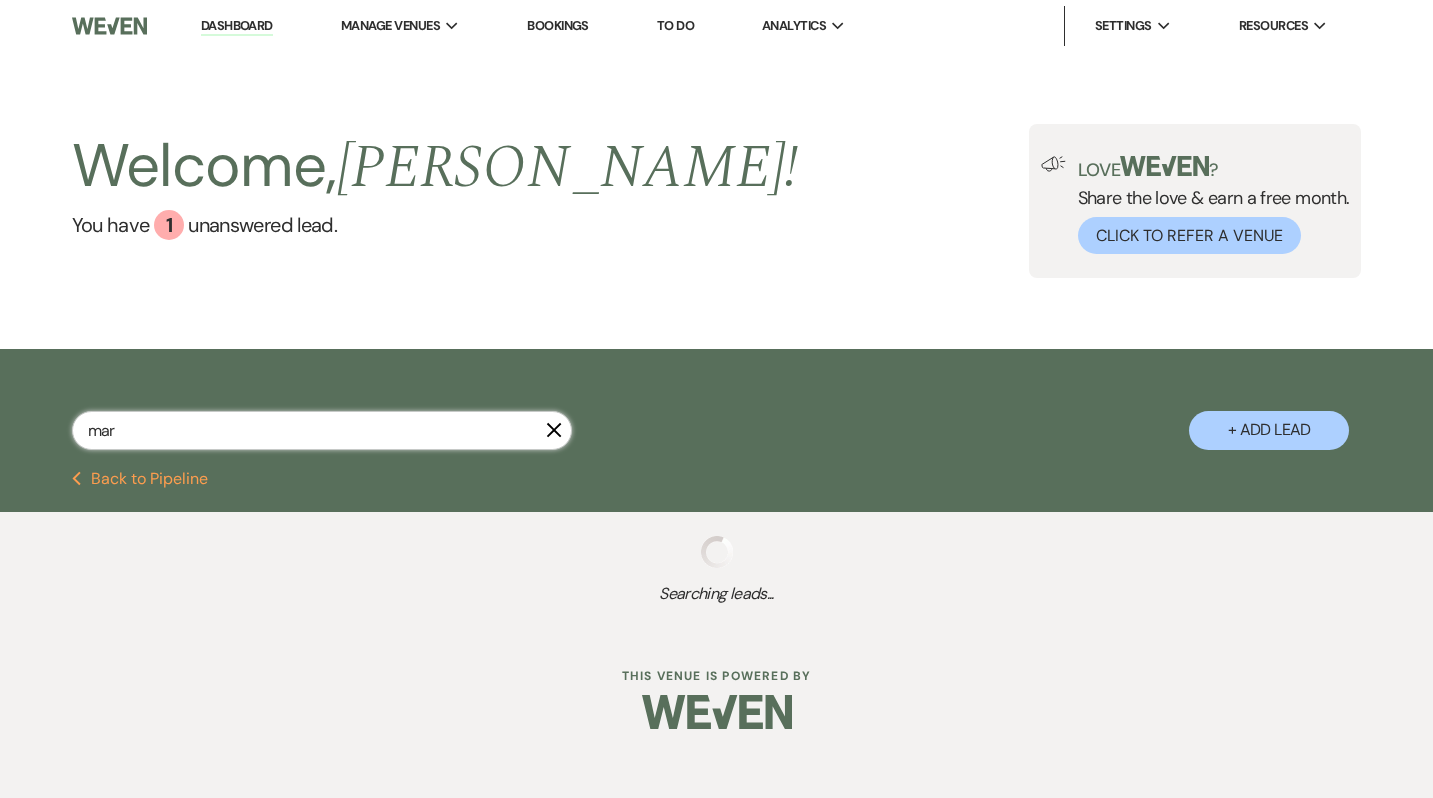 select on "10" 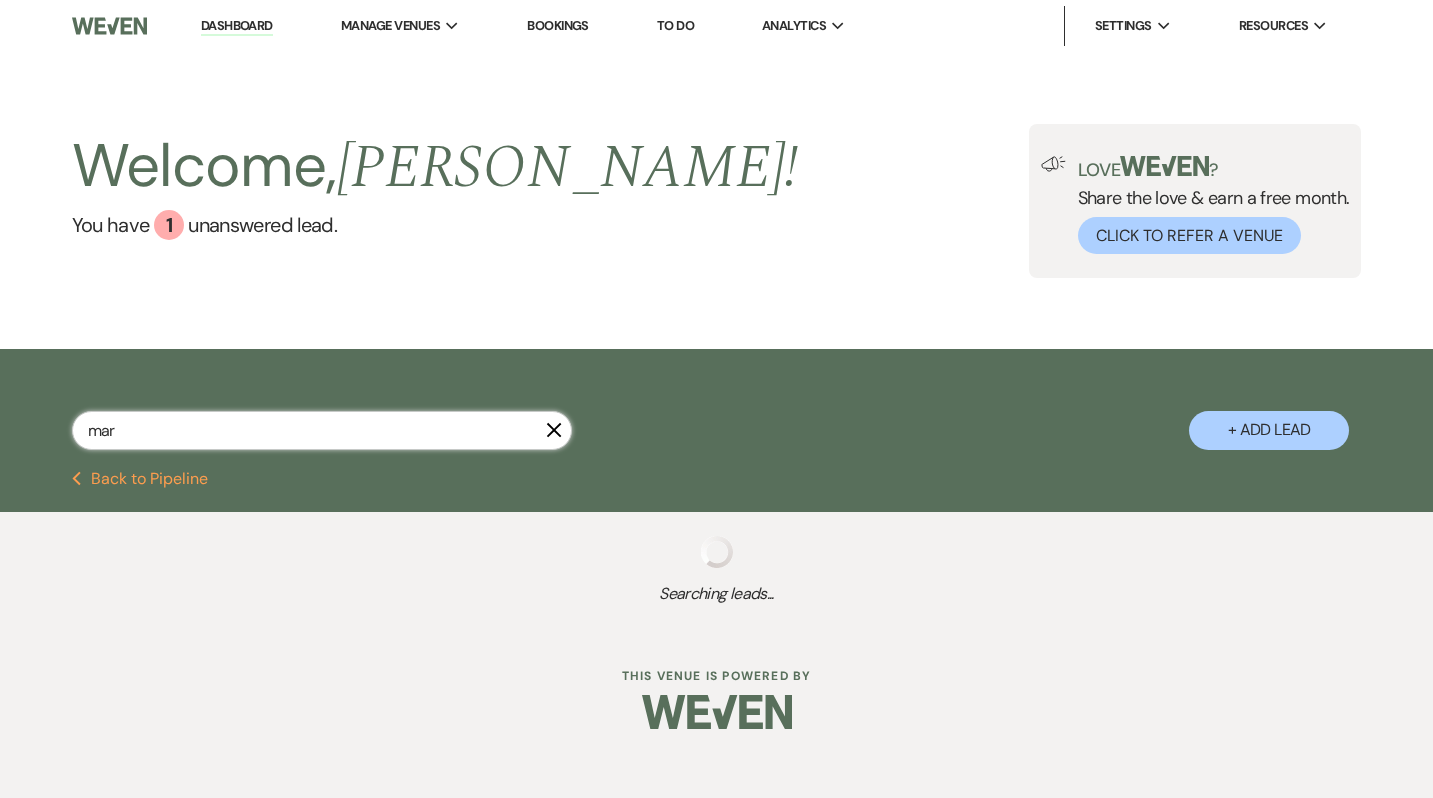 select on "8" 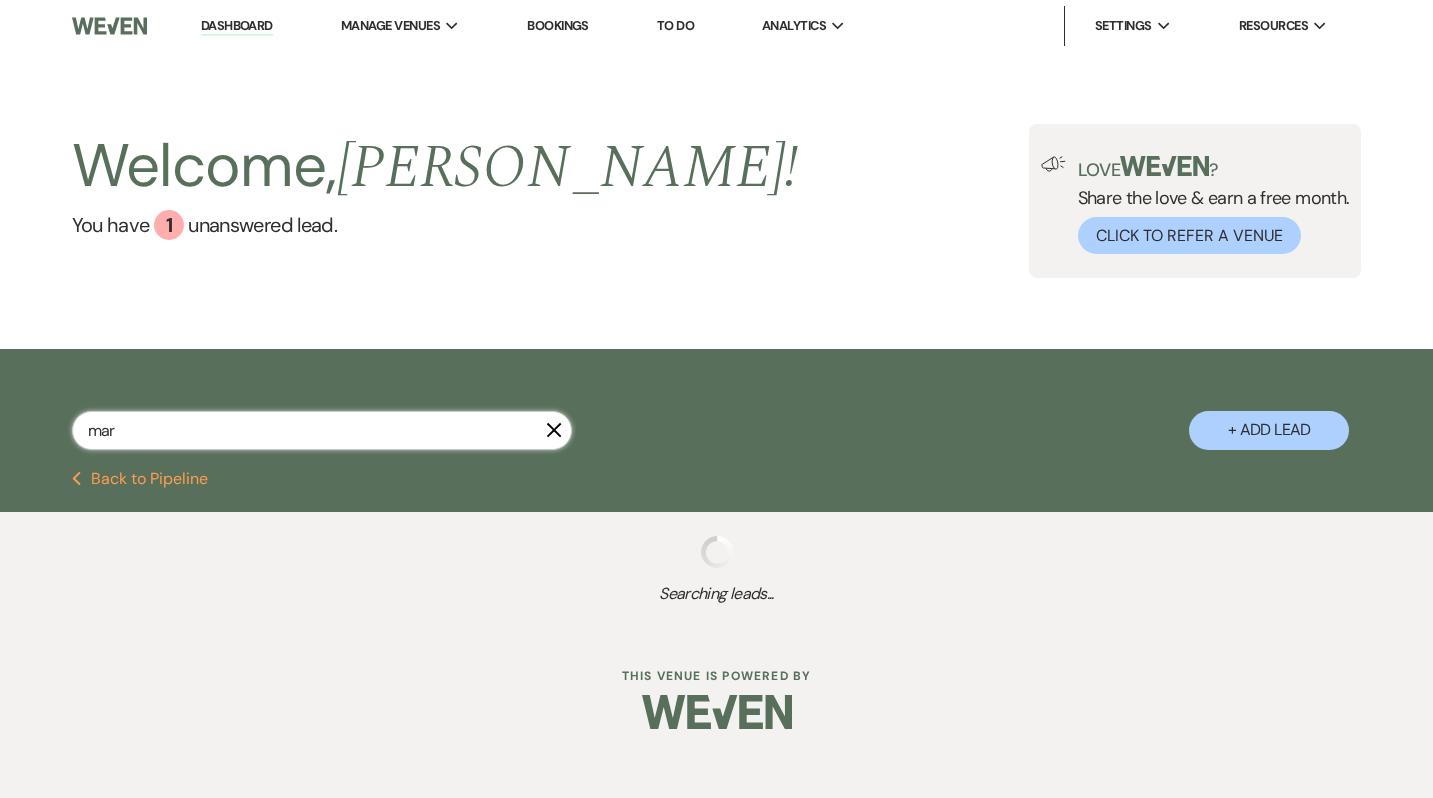 select on "5" 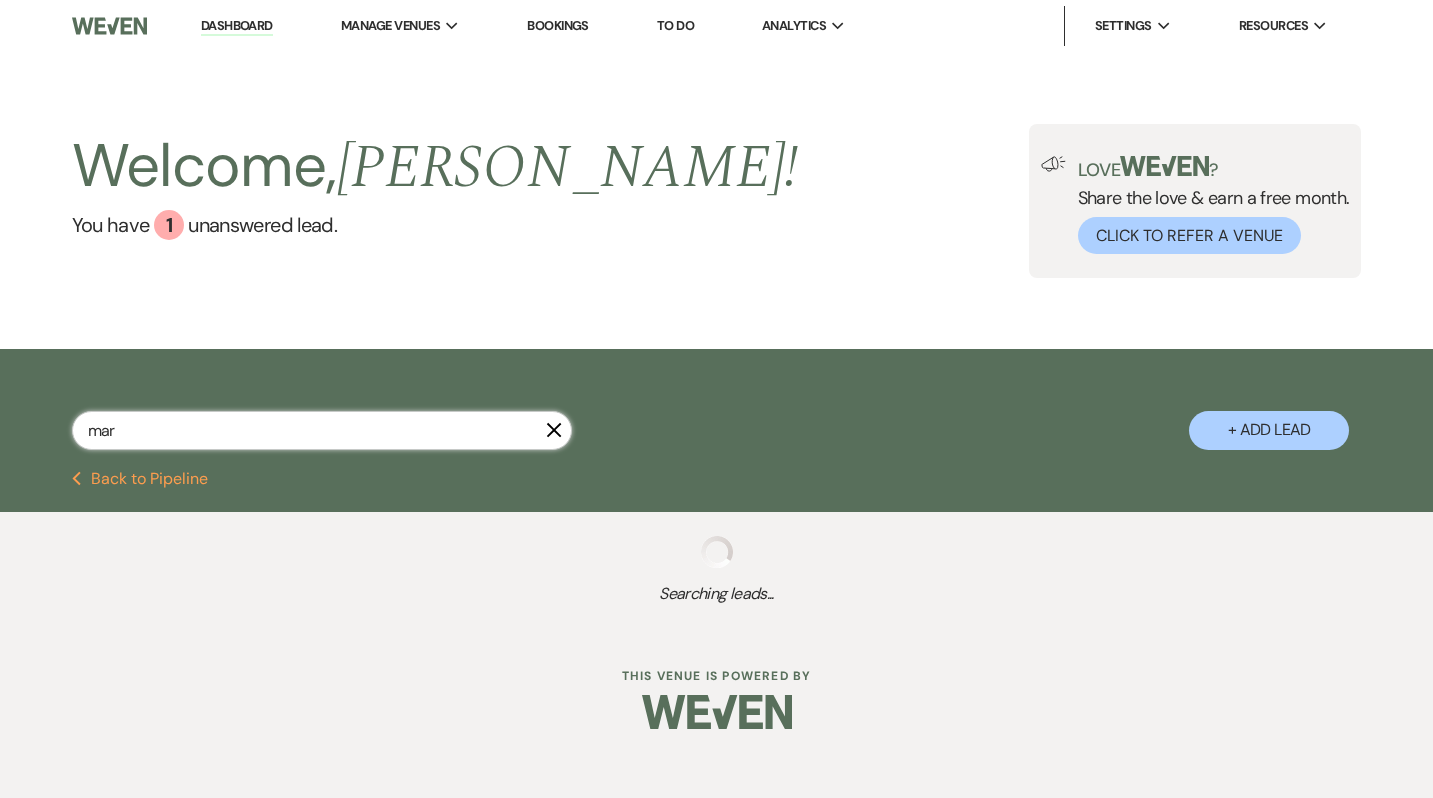 select on "8" 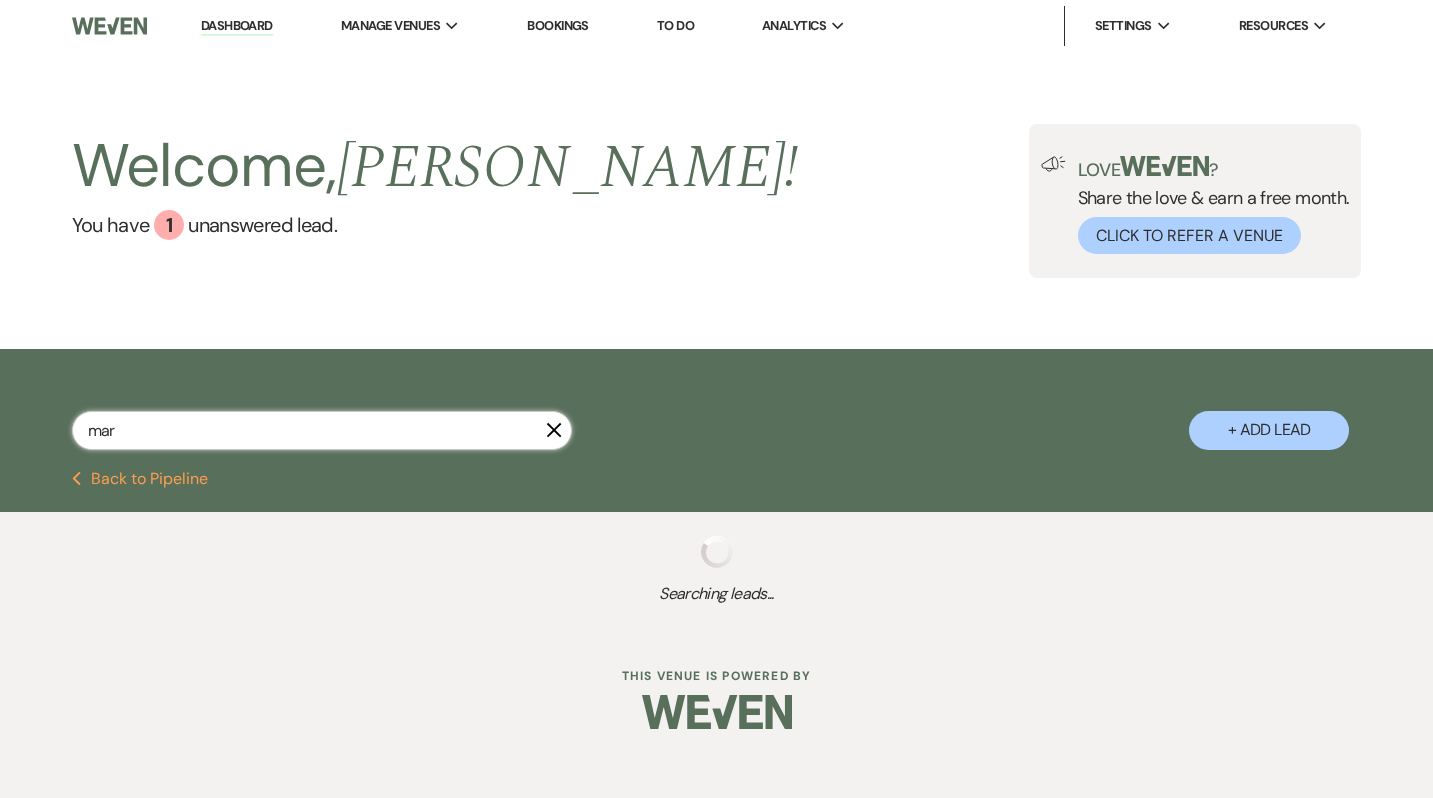 select on "7" 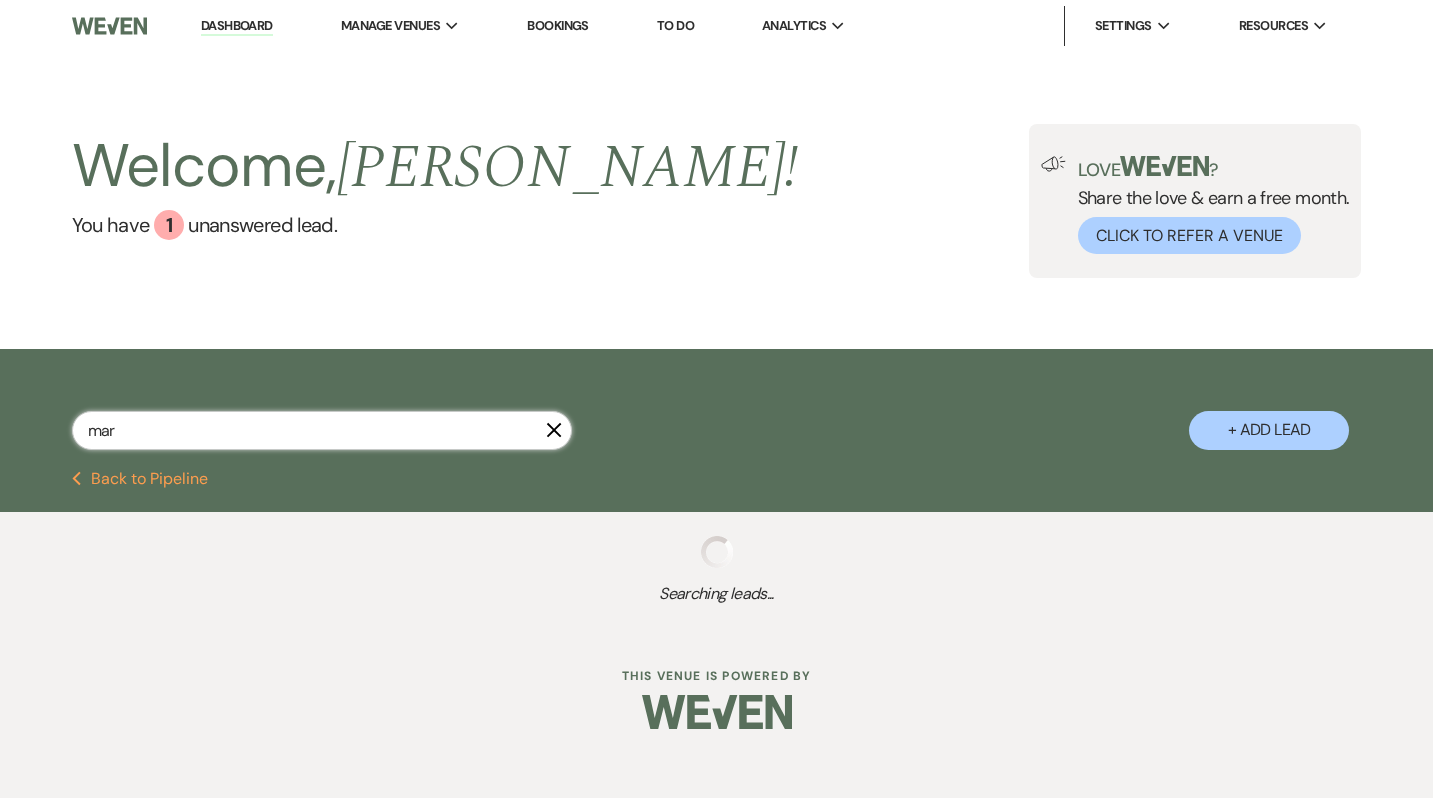 select on "8" 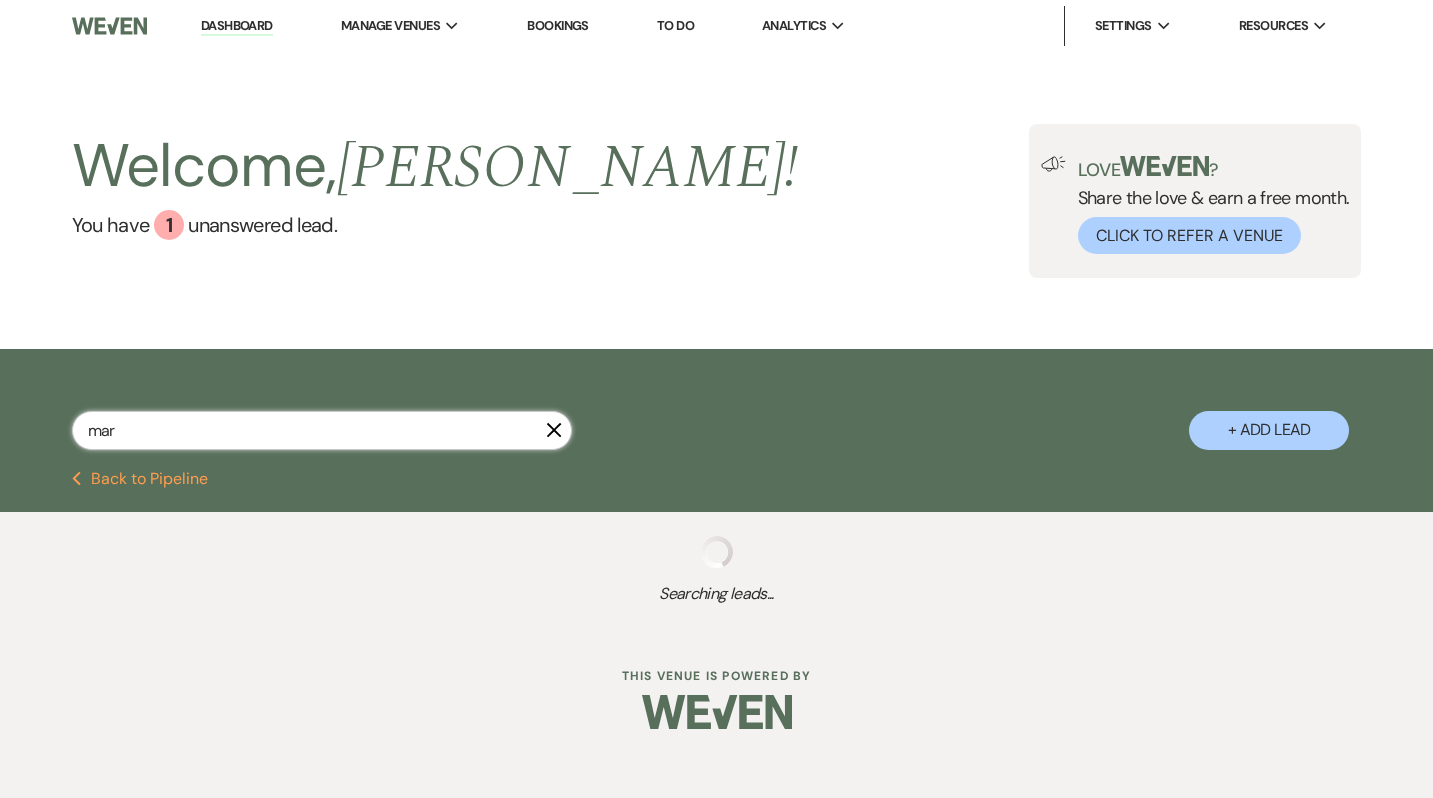 select on "5" 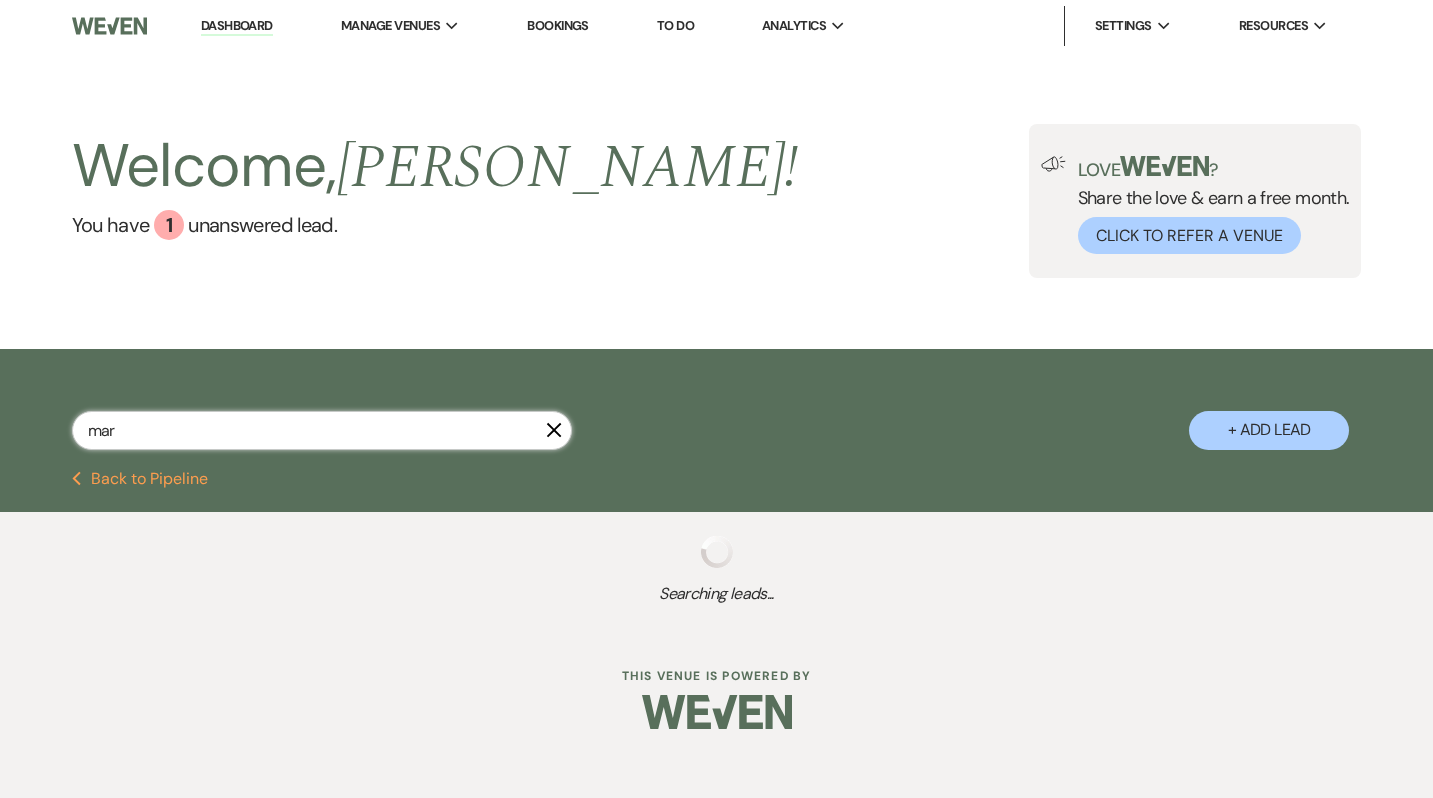 select on "8" 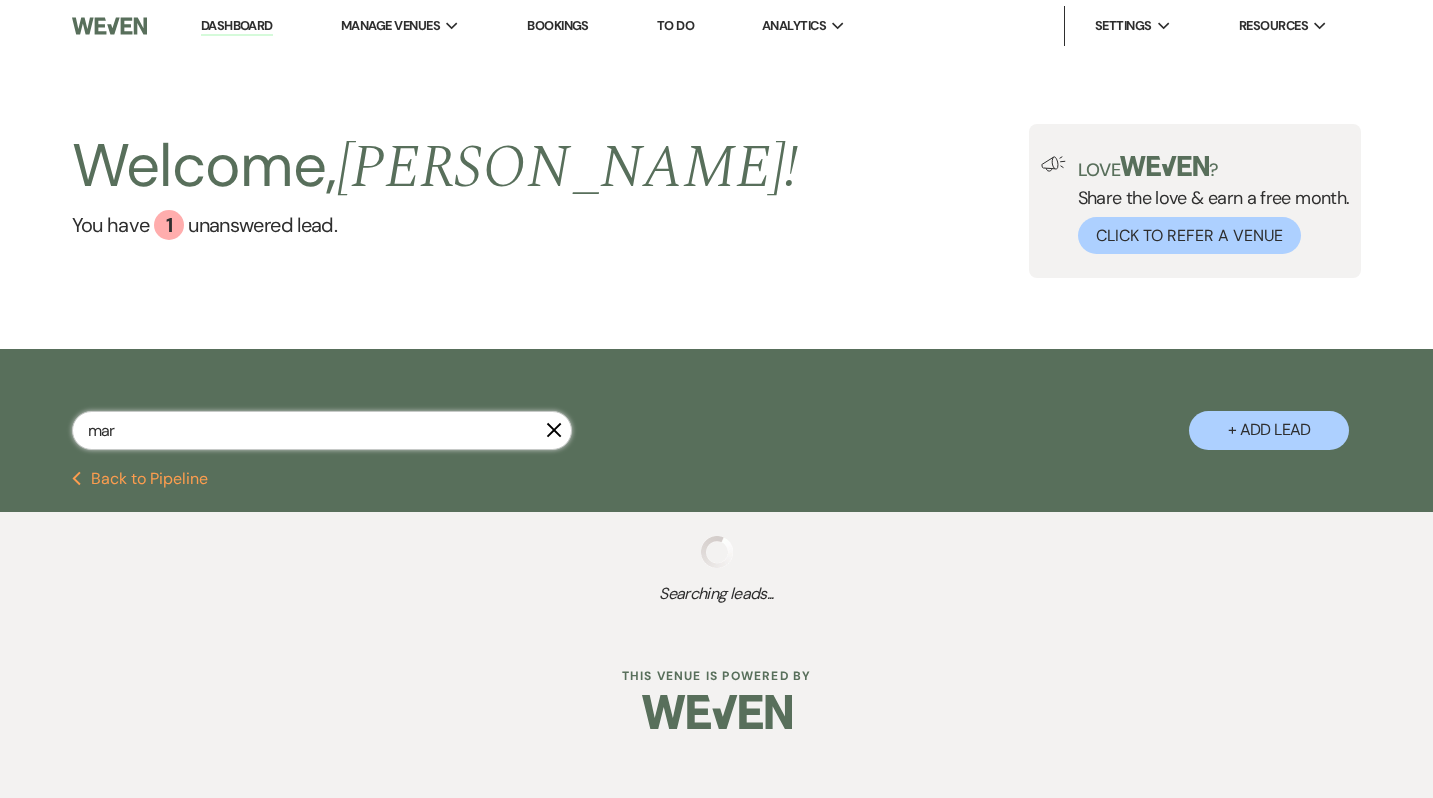 select on "5" 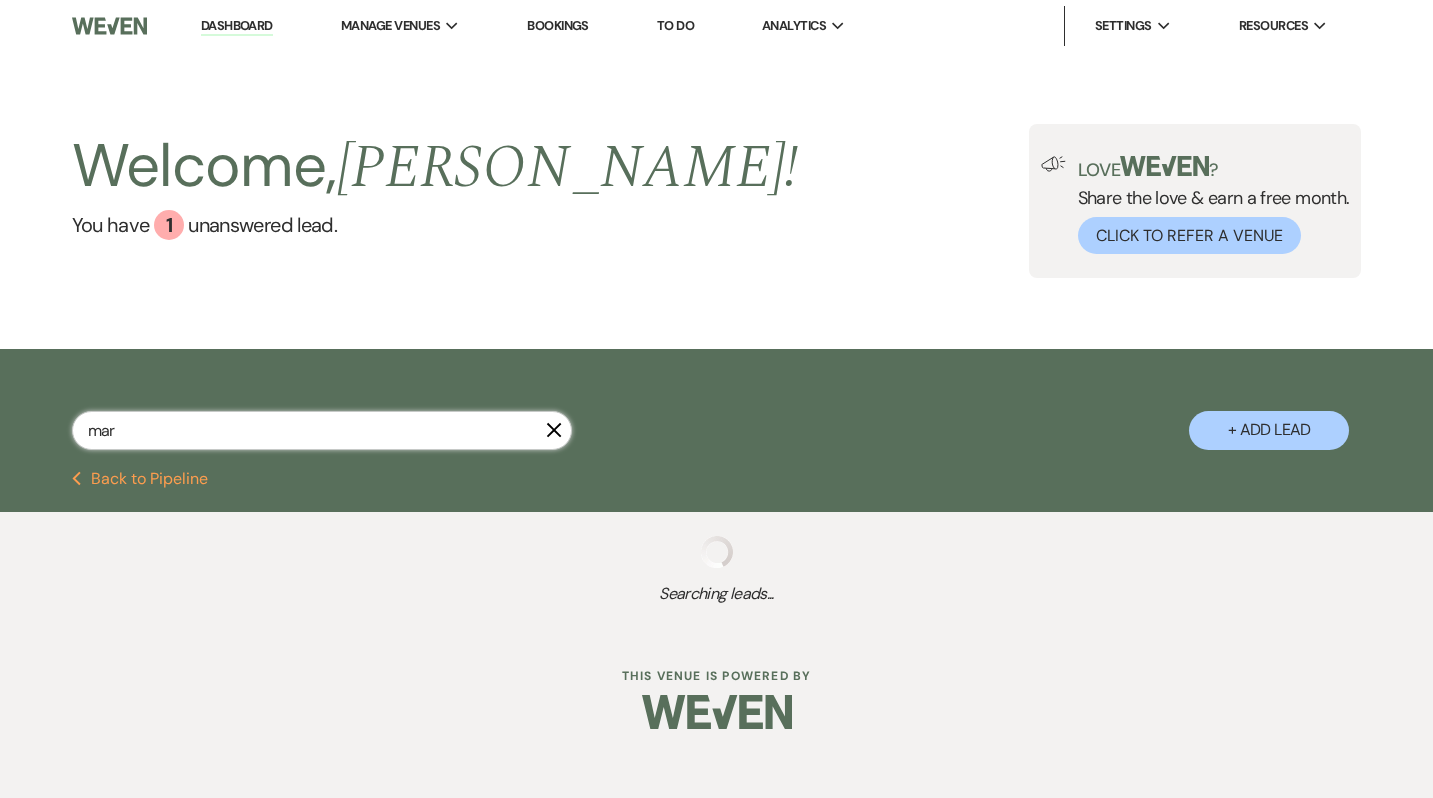 select on "8" 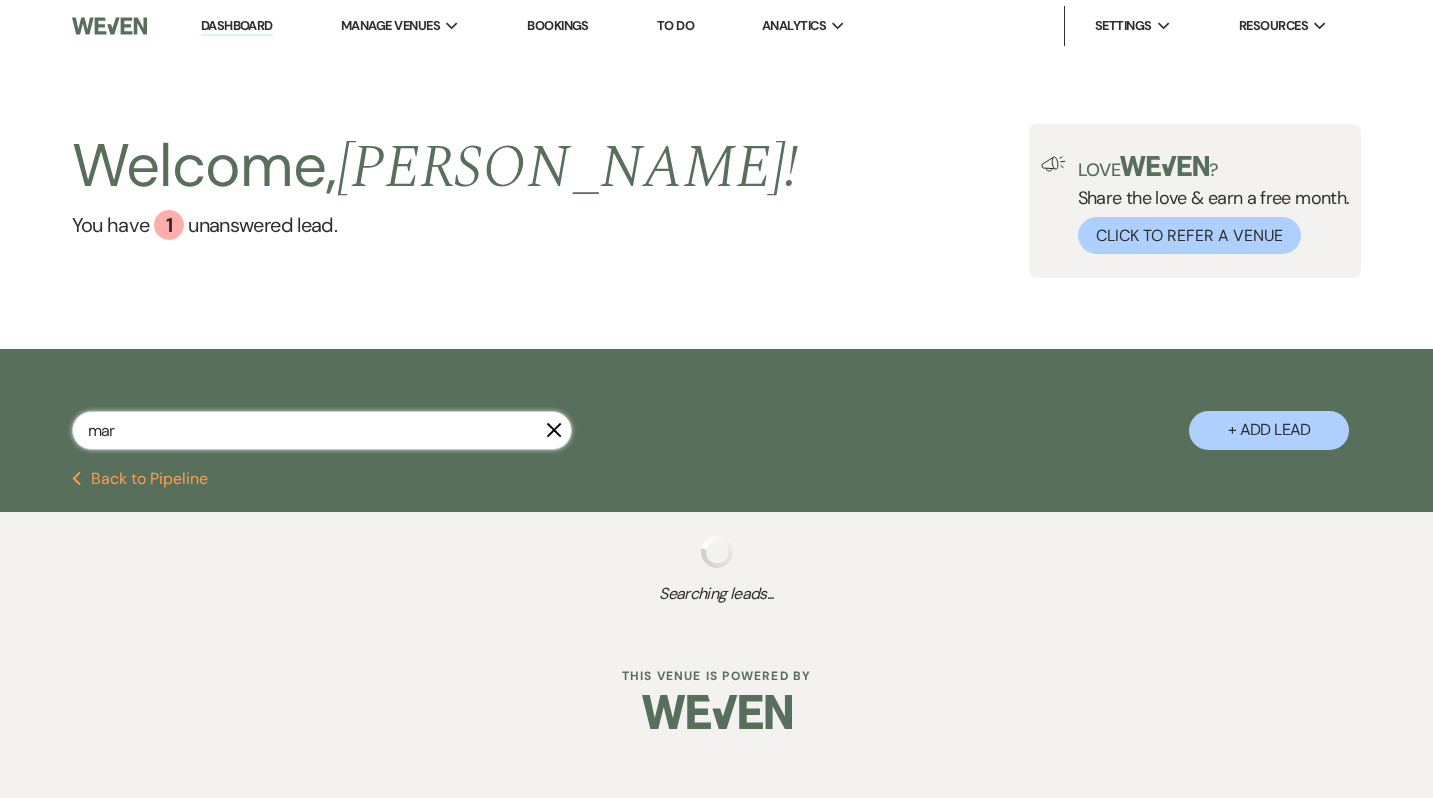 select on "5" 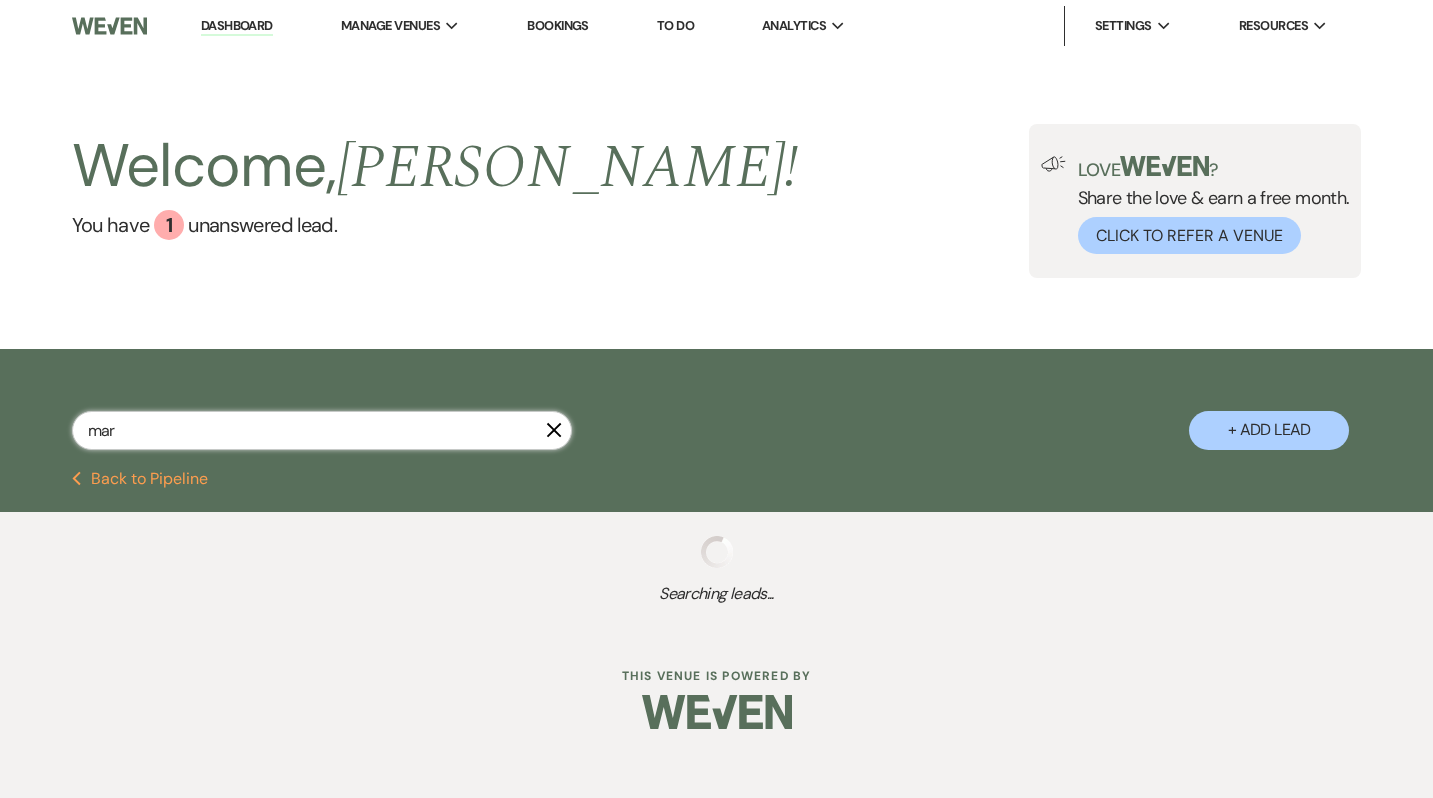 select on "8" 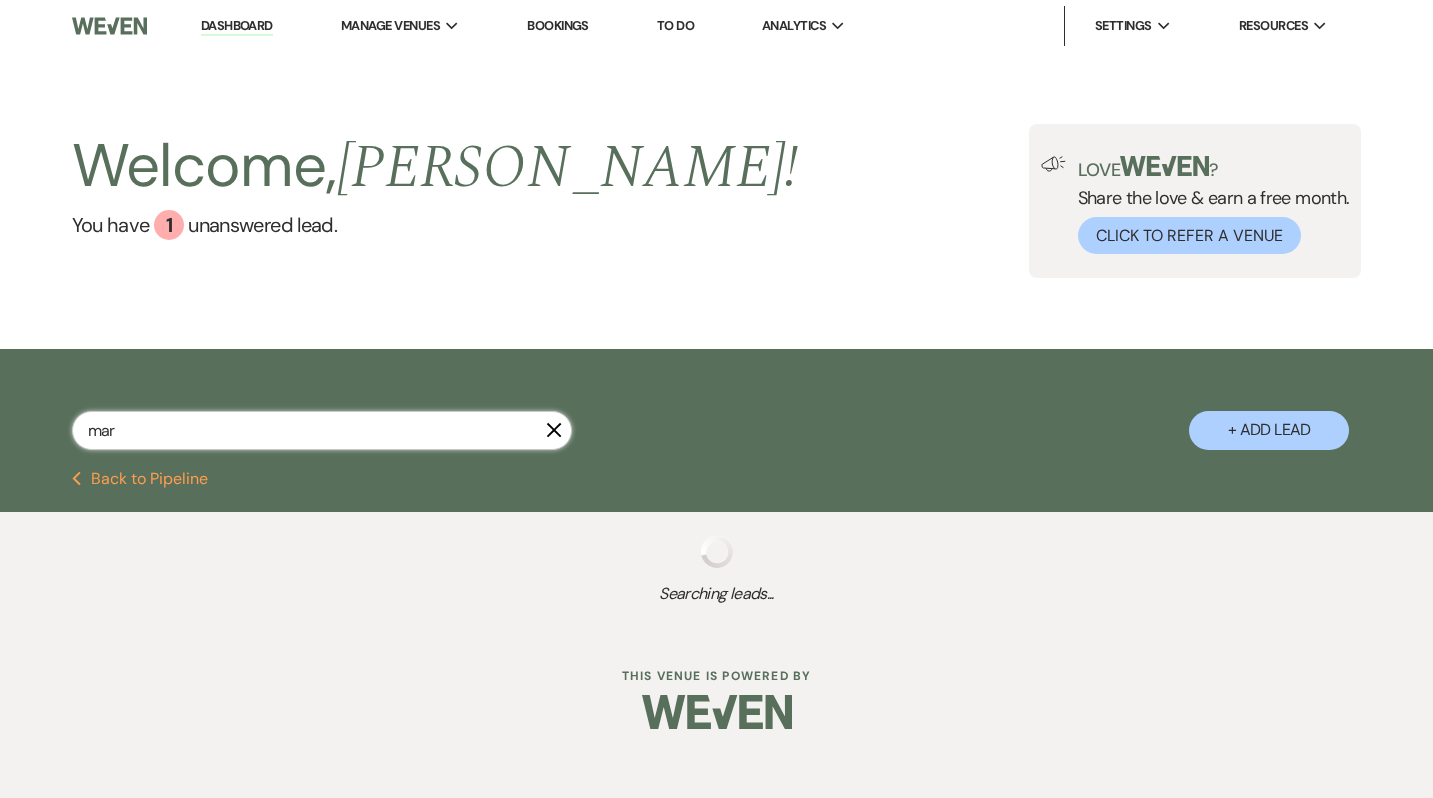 select on "5" 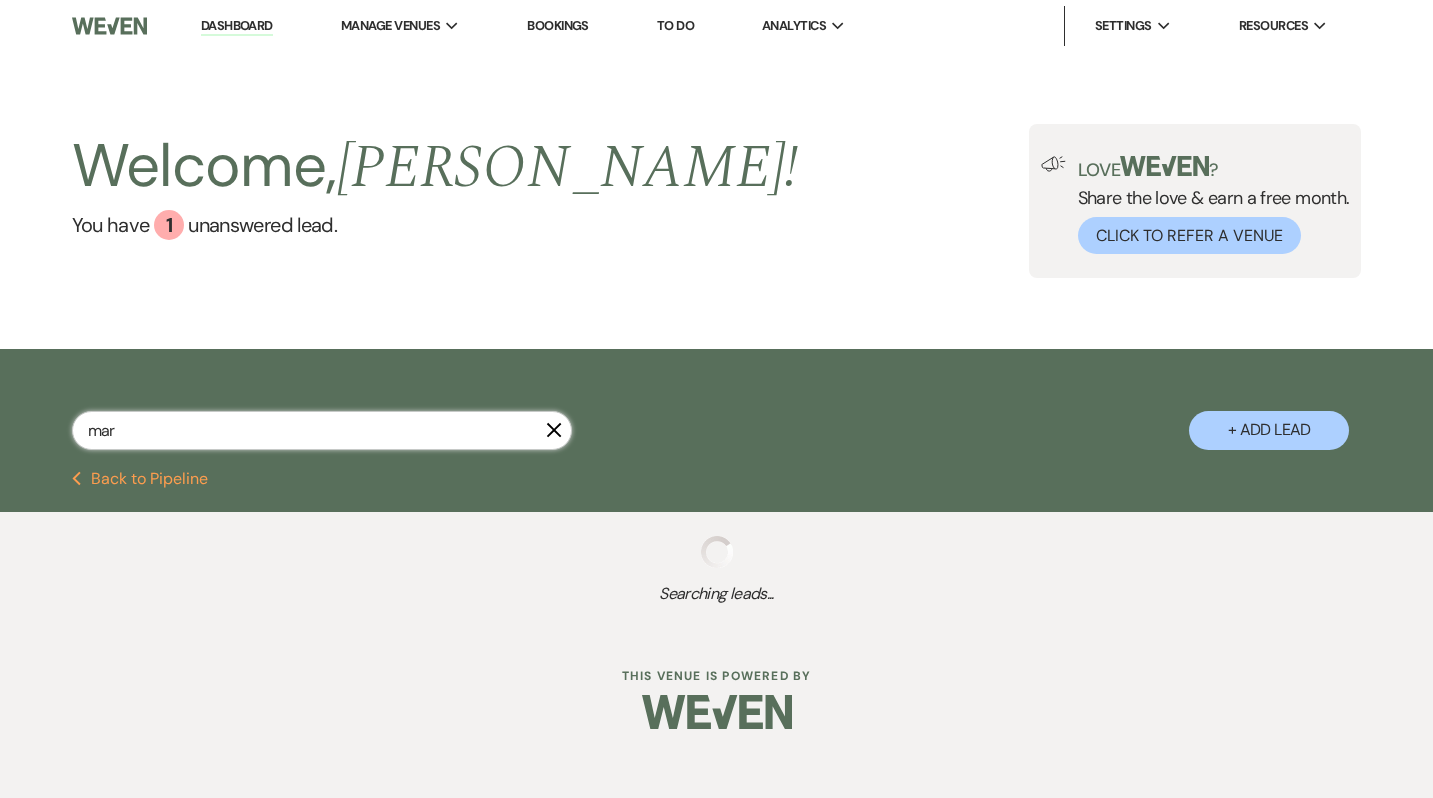 select on "8" 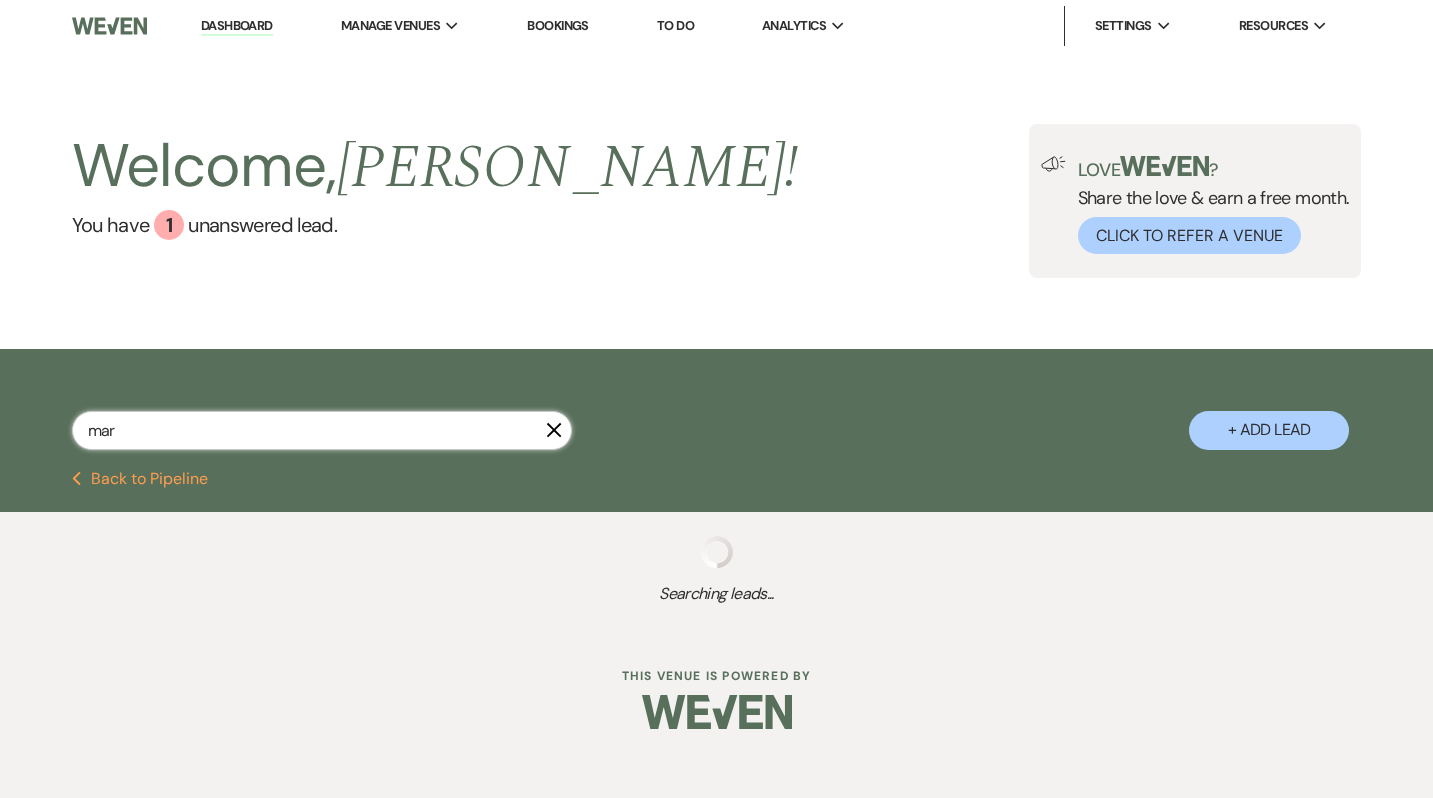 select on "8" 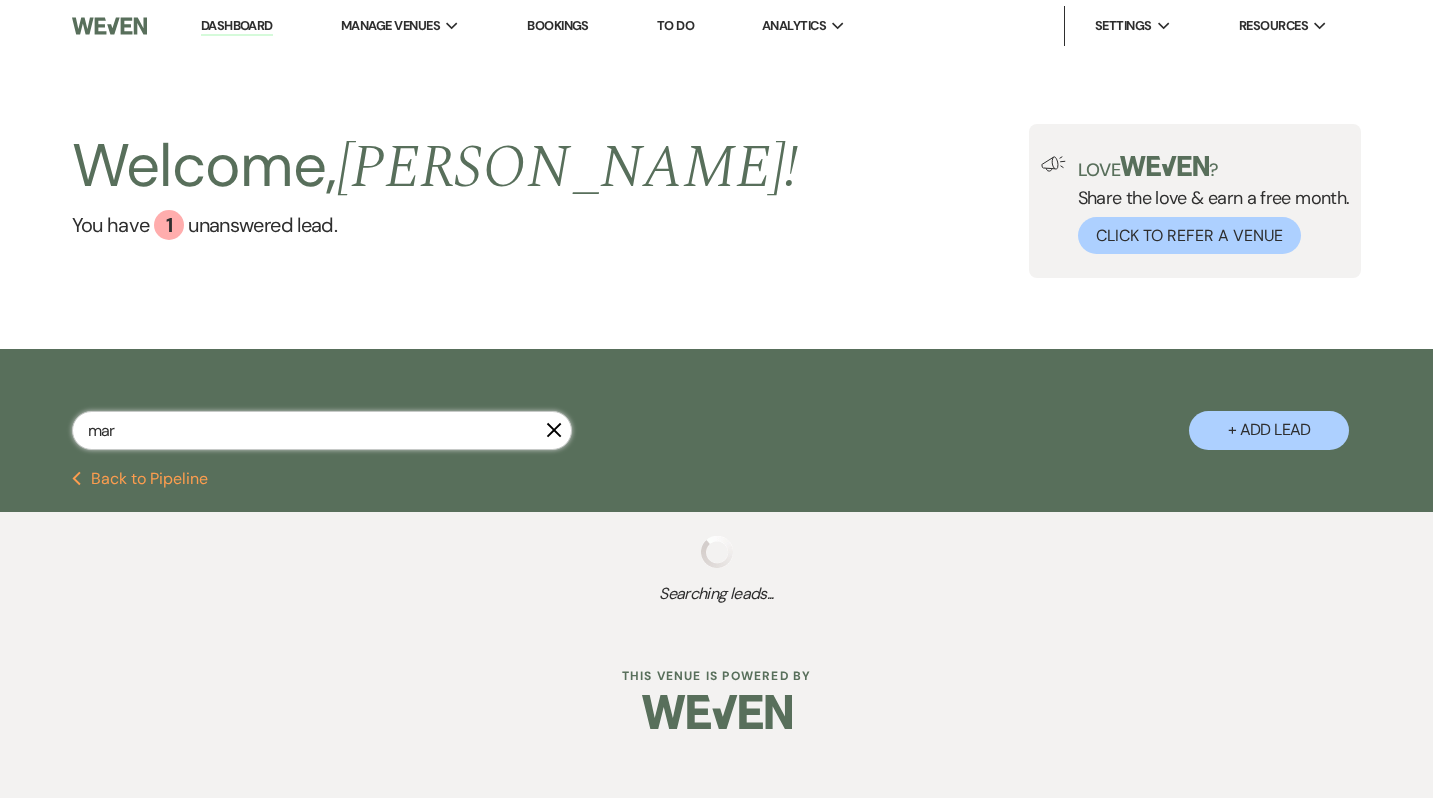 select on "10" 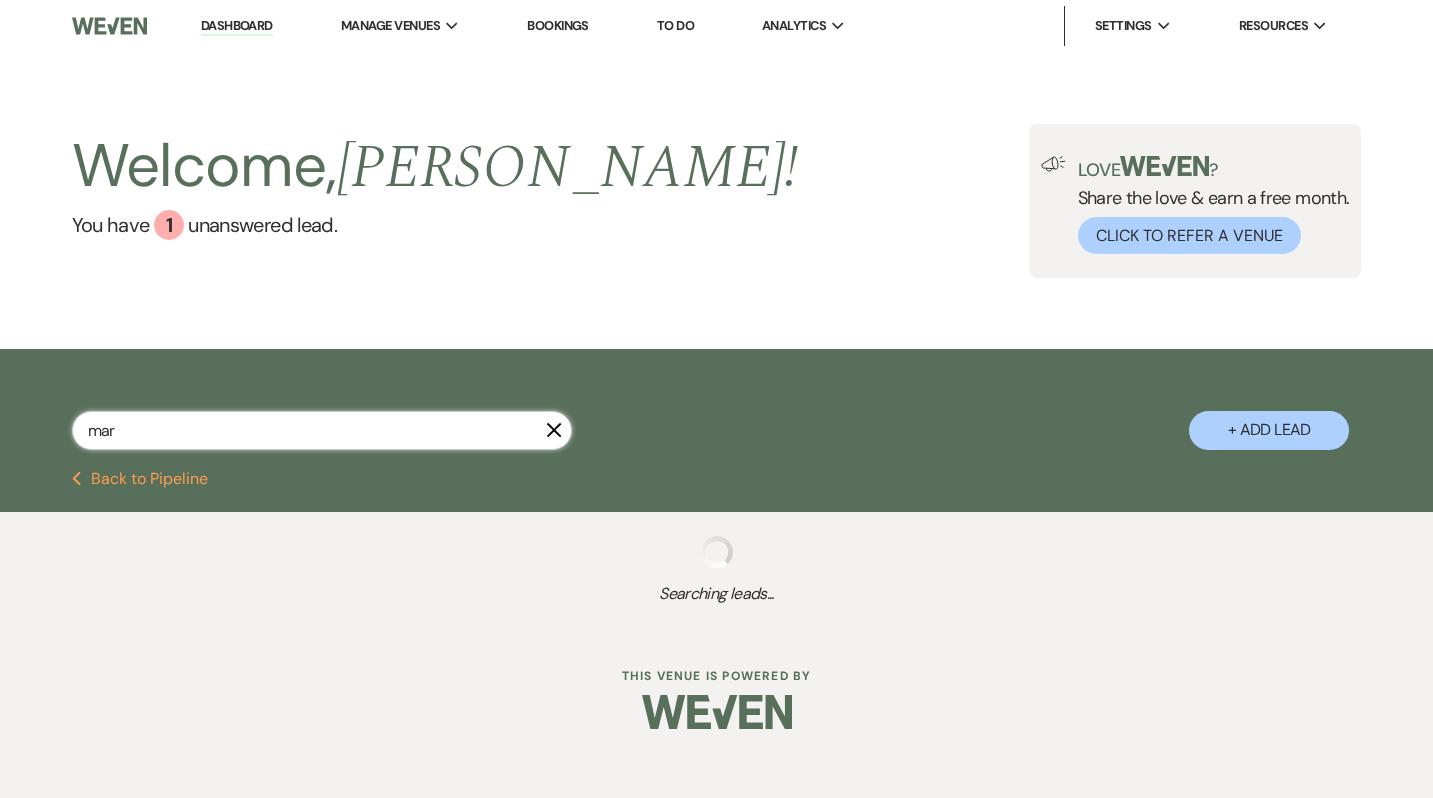 select on "8" 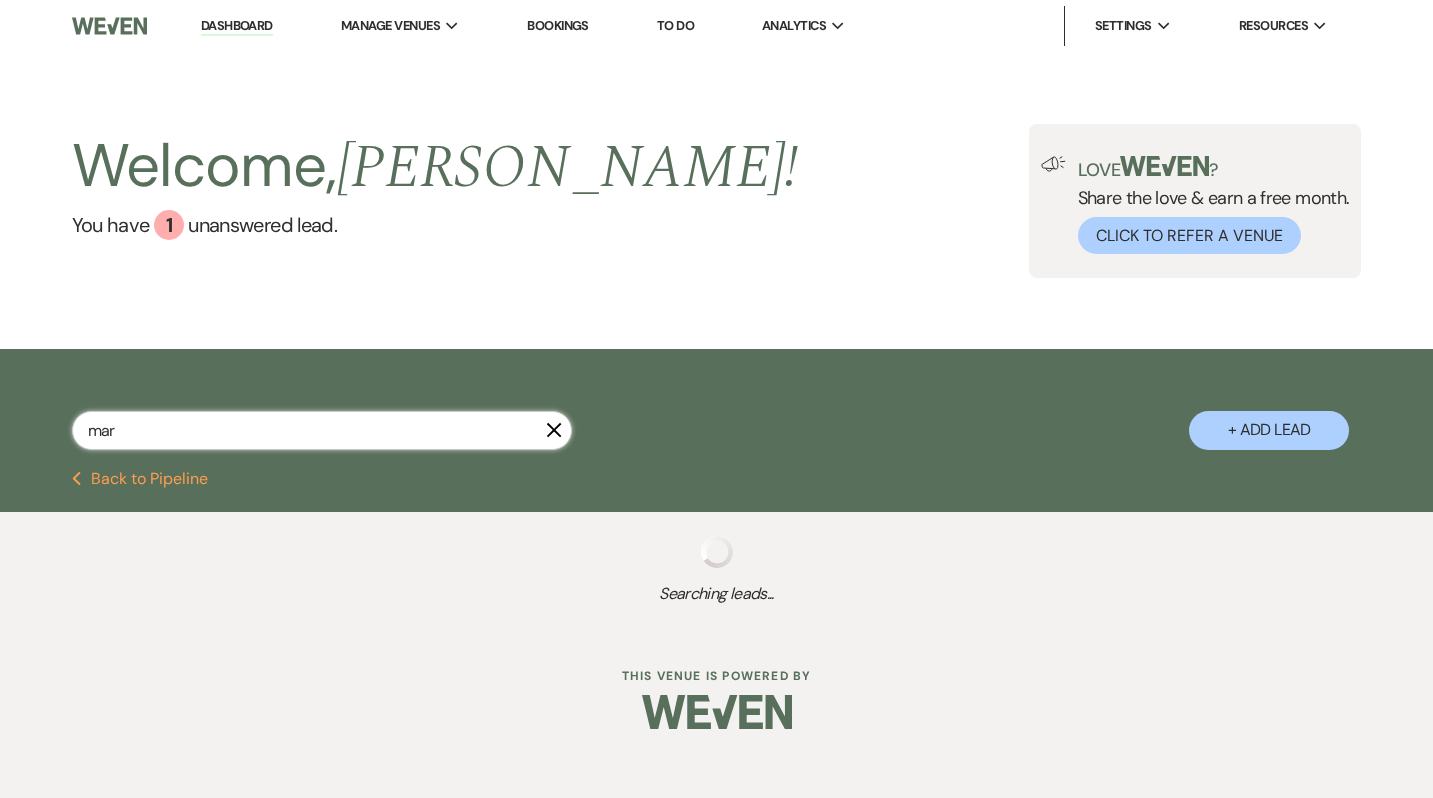 select on "5" 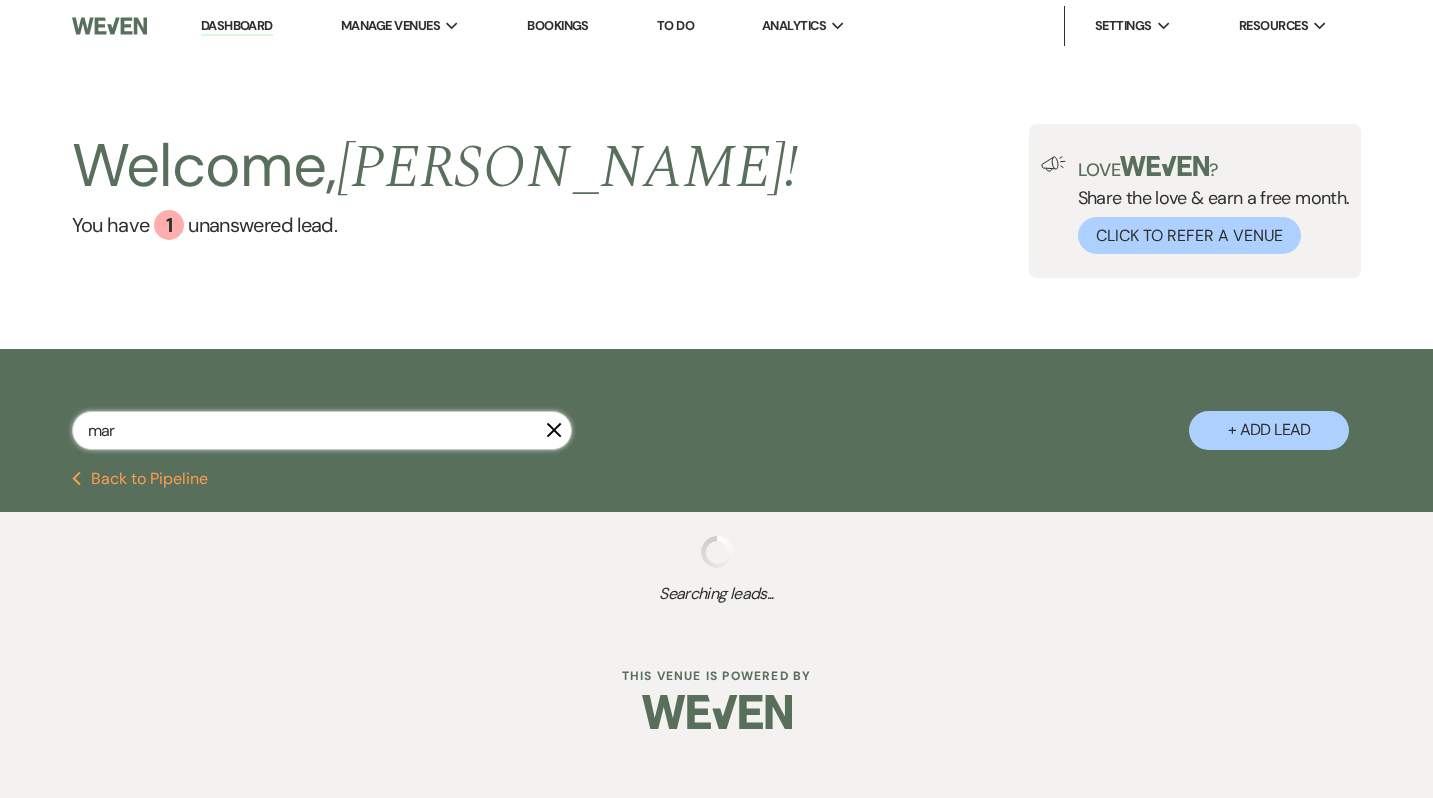 select on "8" 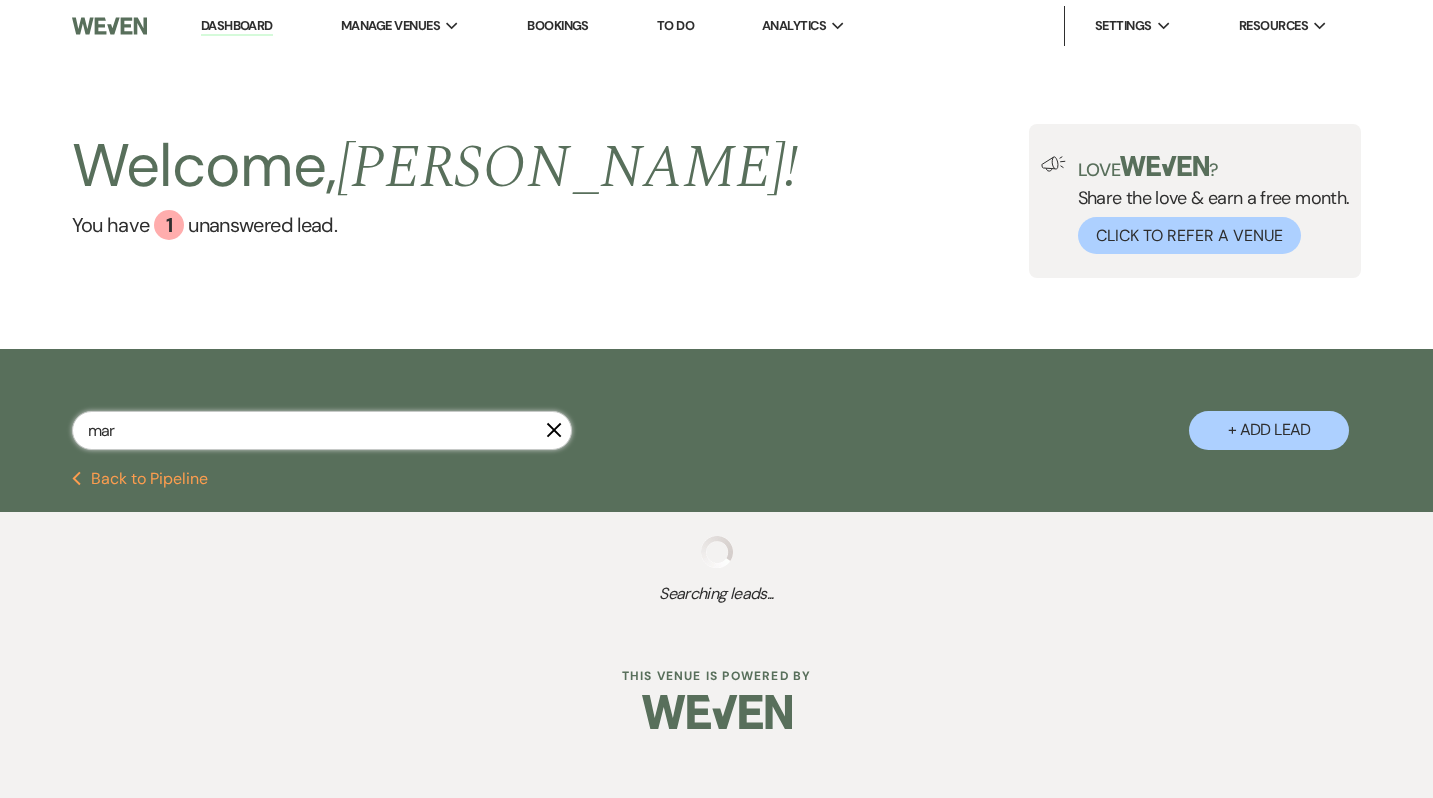 select on "5" 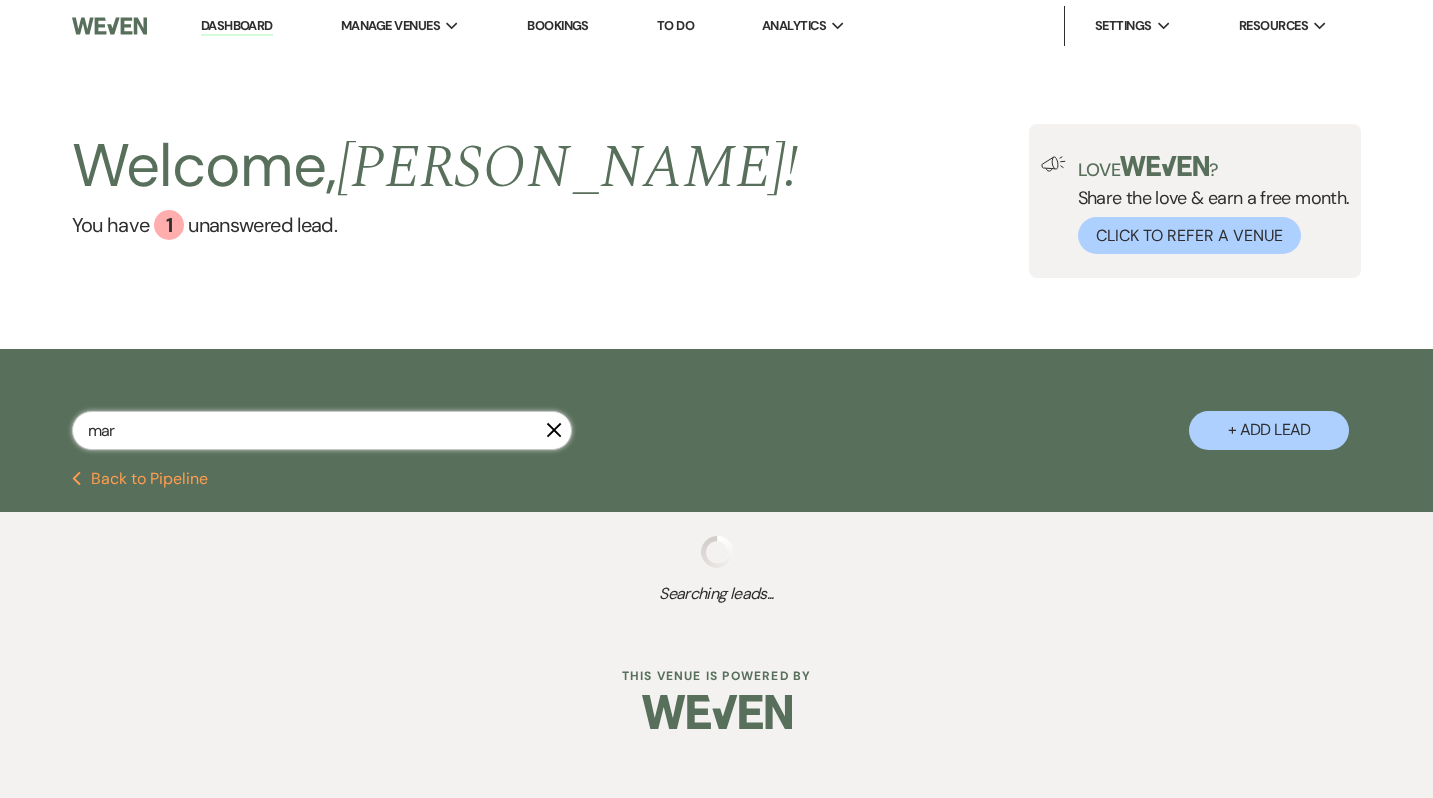 select on "8" 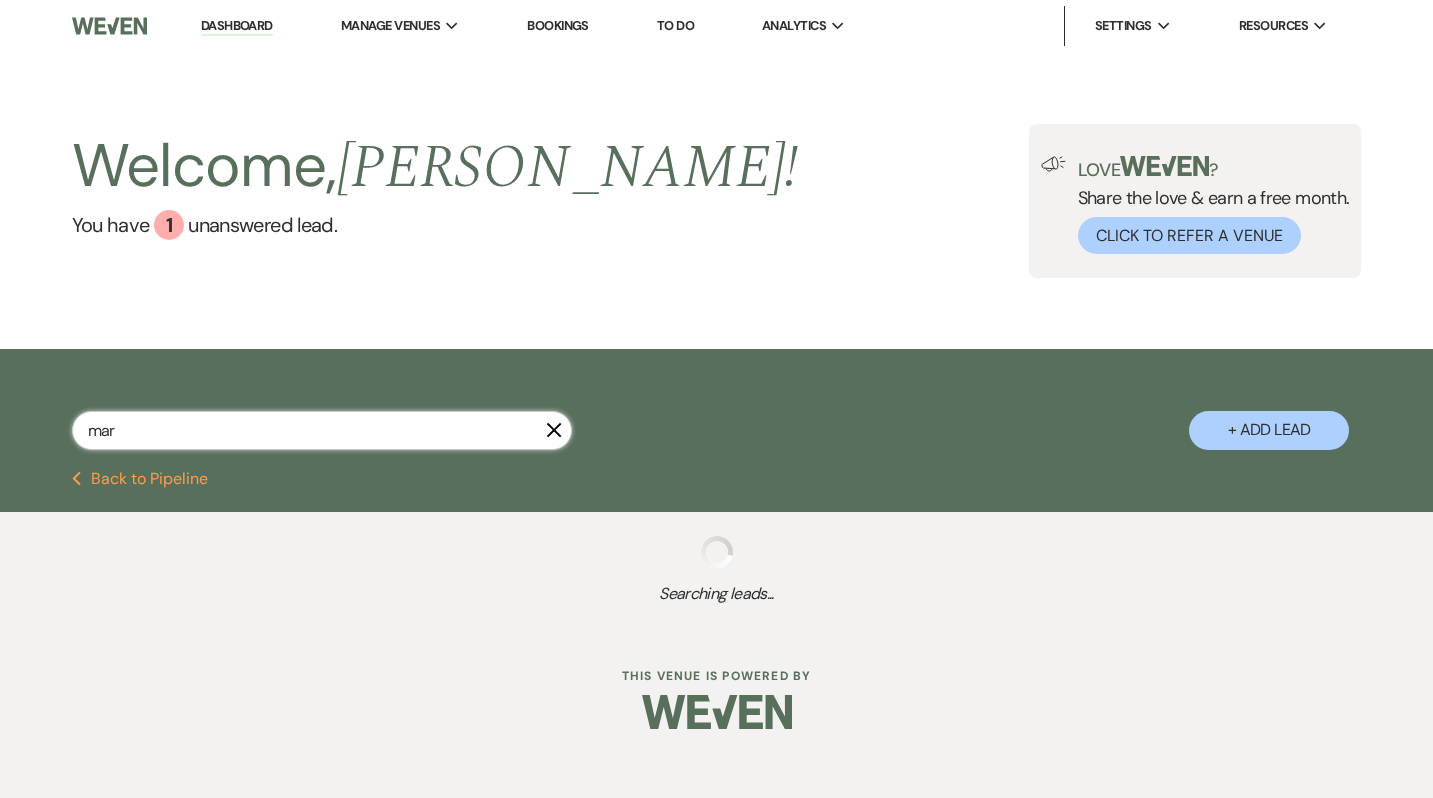 select on "7" 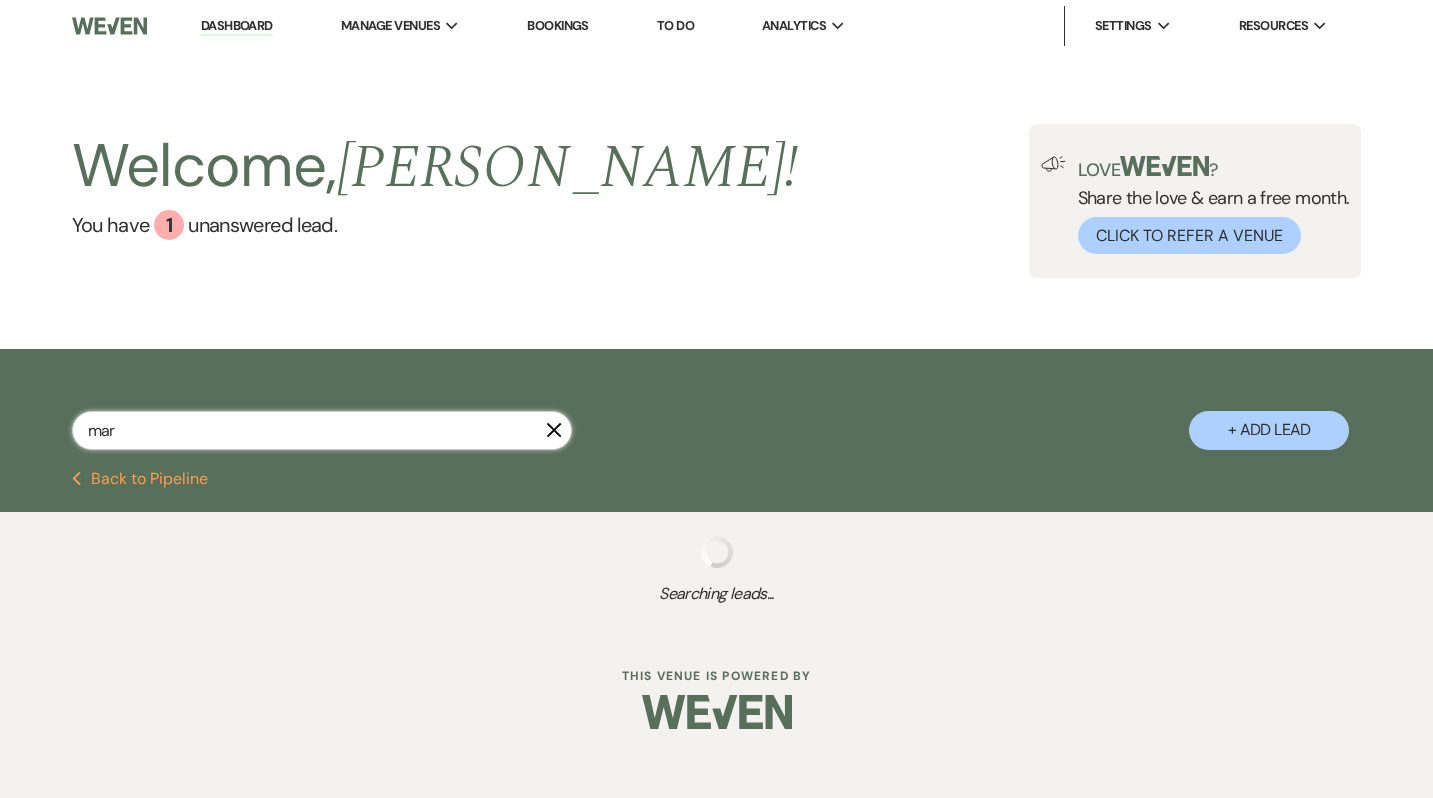 select on "8" 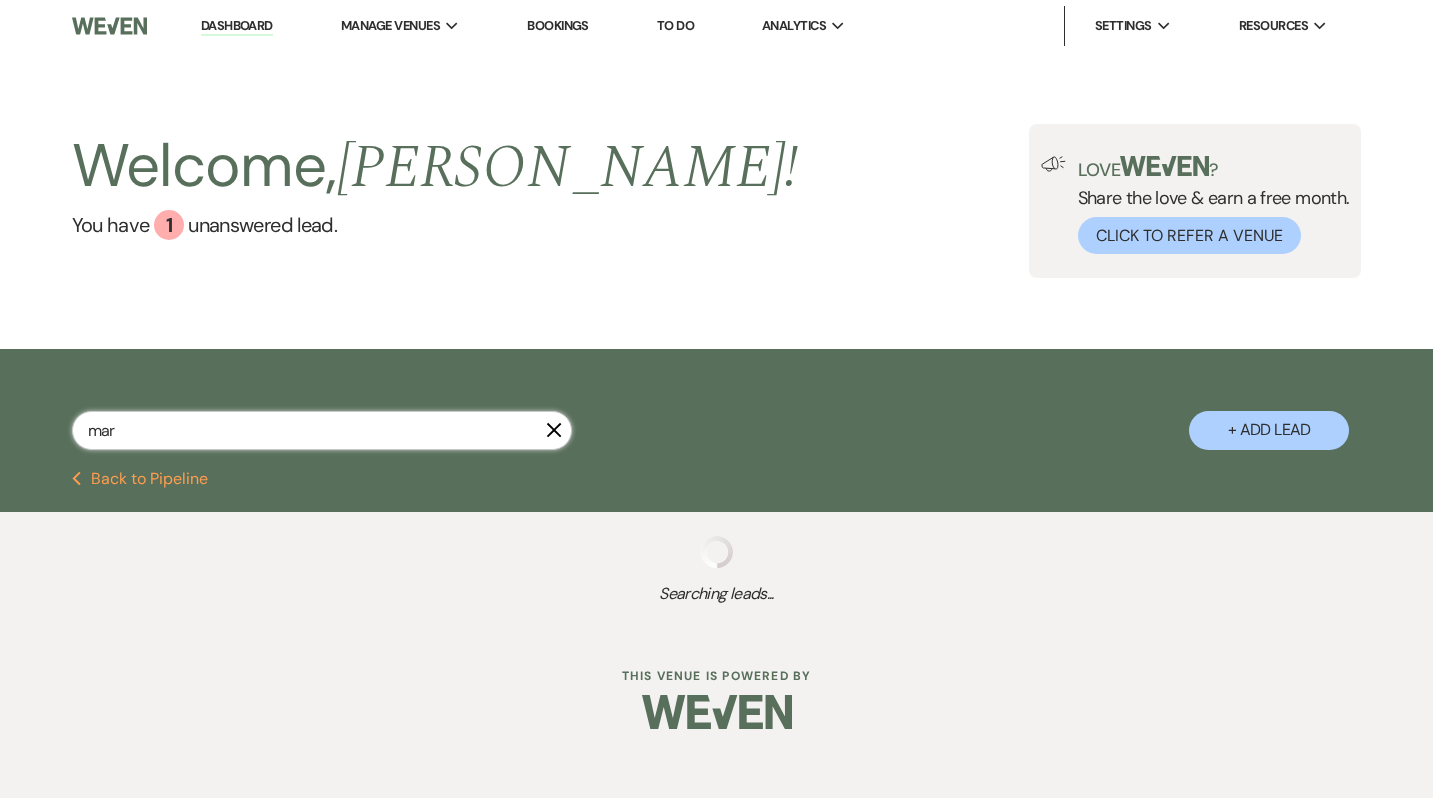 select on "5" 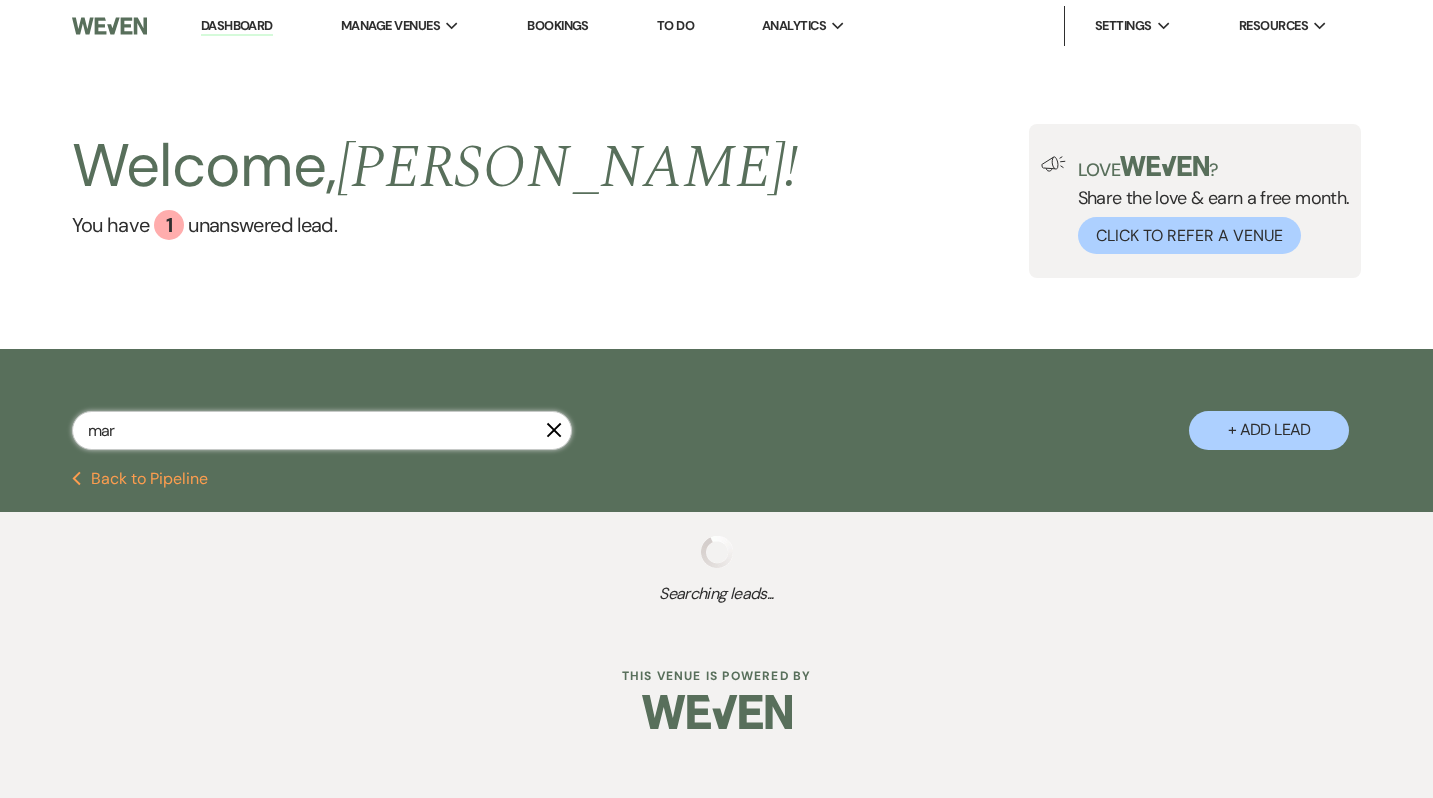select on "8" 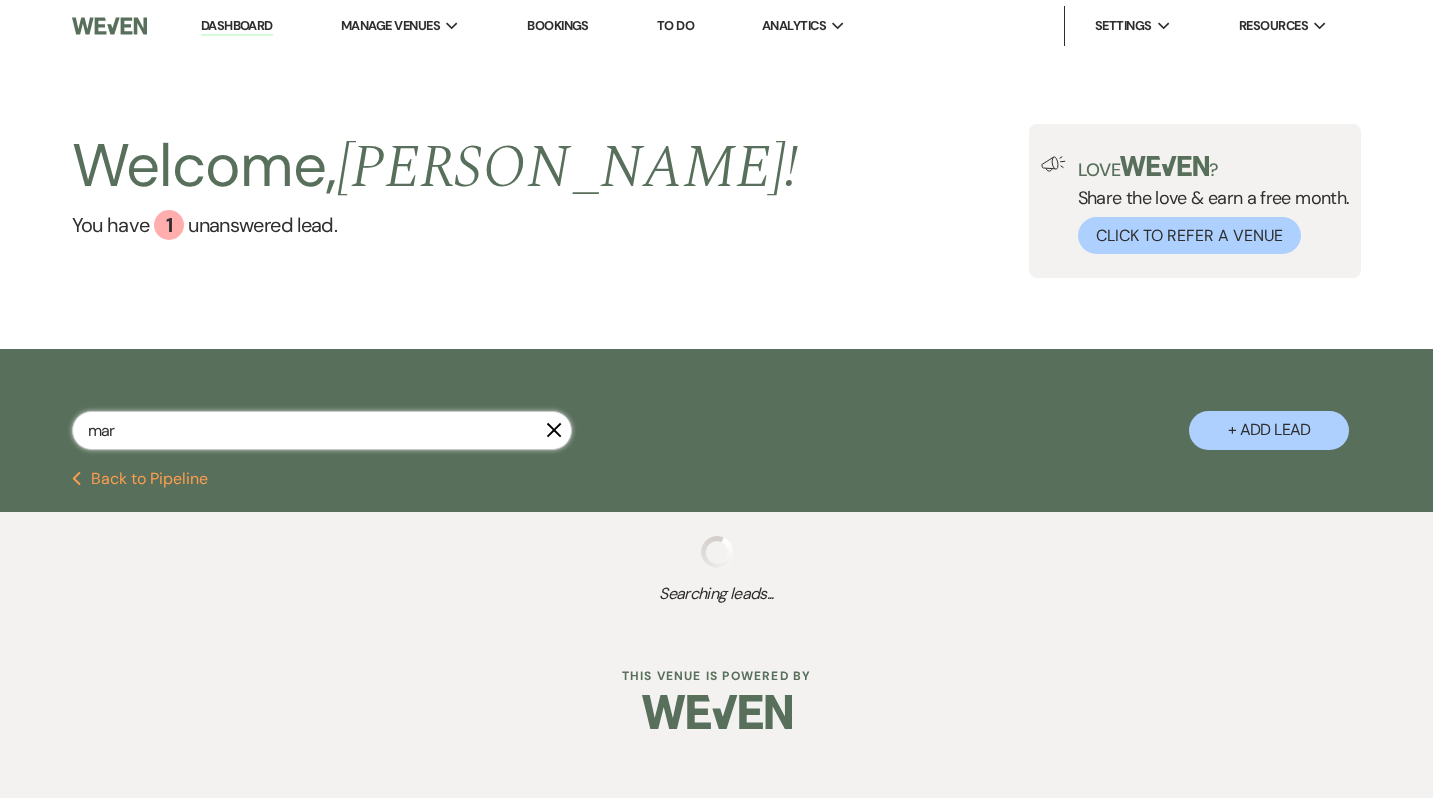 select on "5" 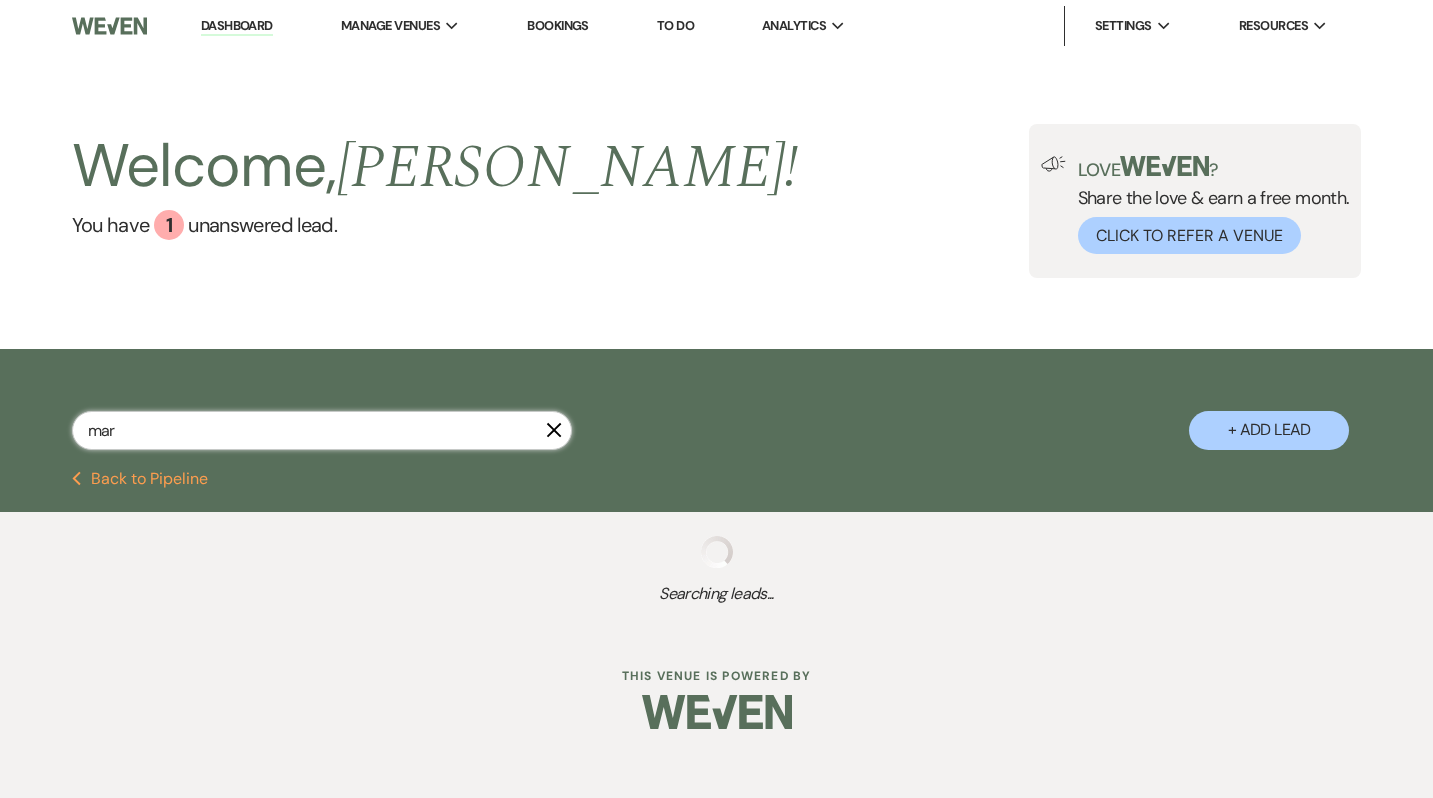select on "8" 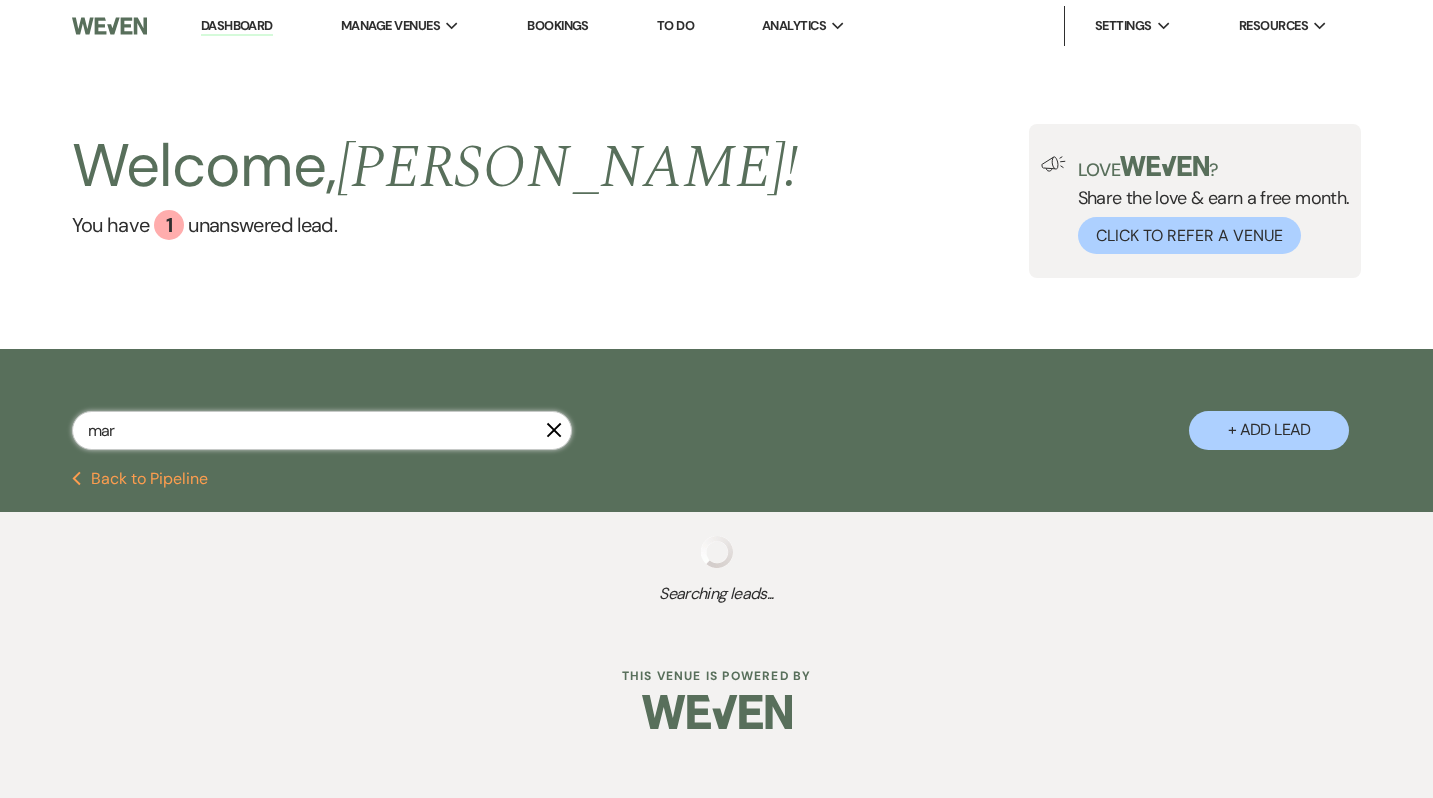 select on "5" 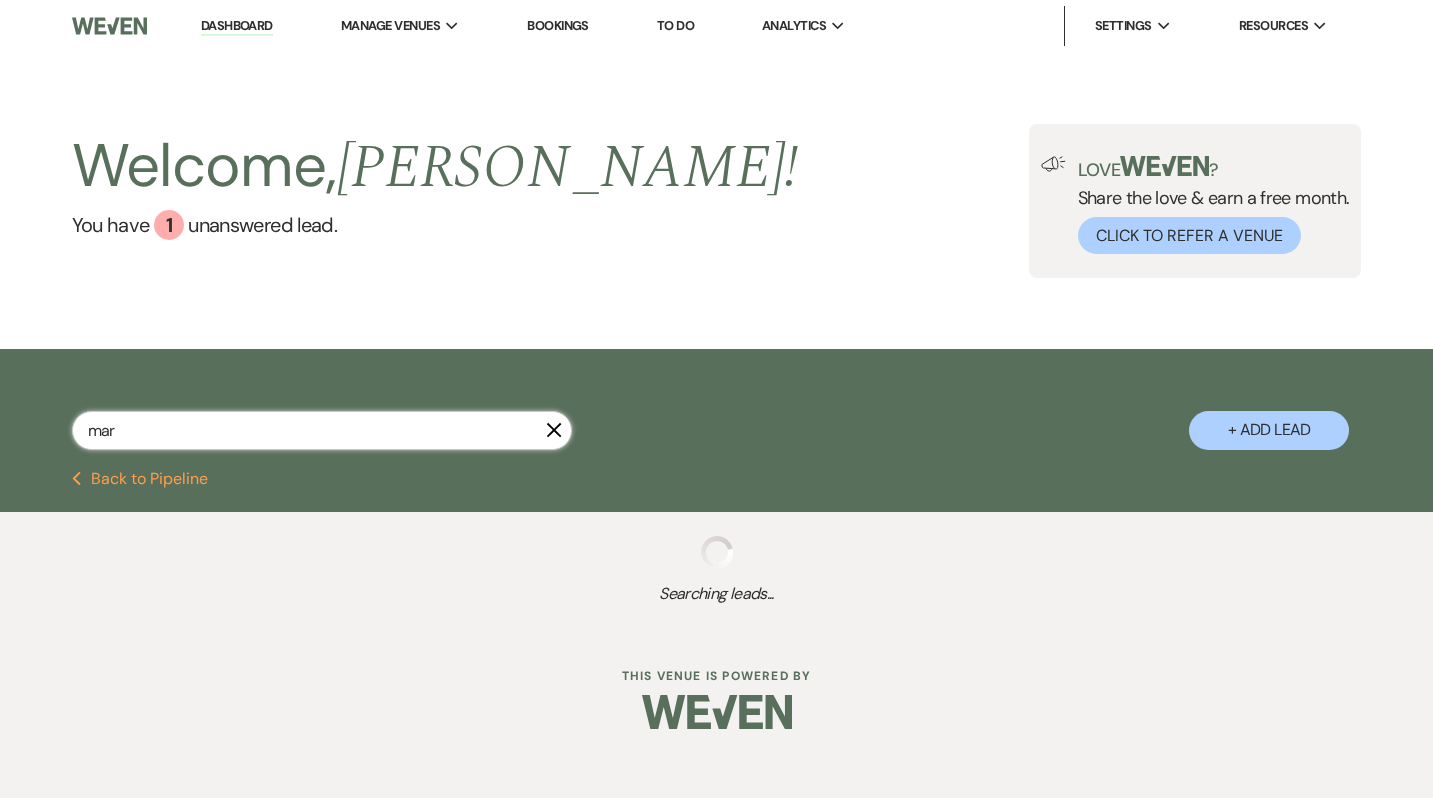 select on "8" 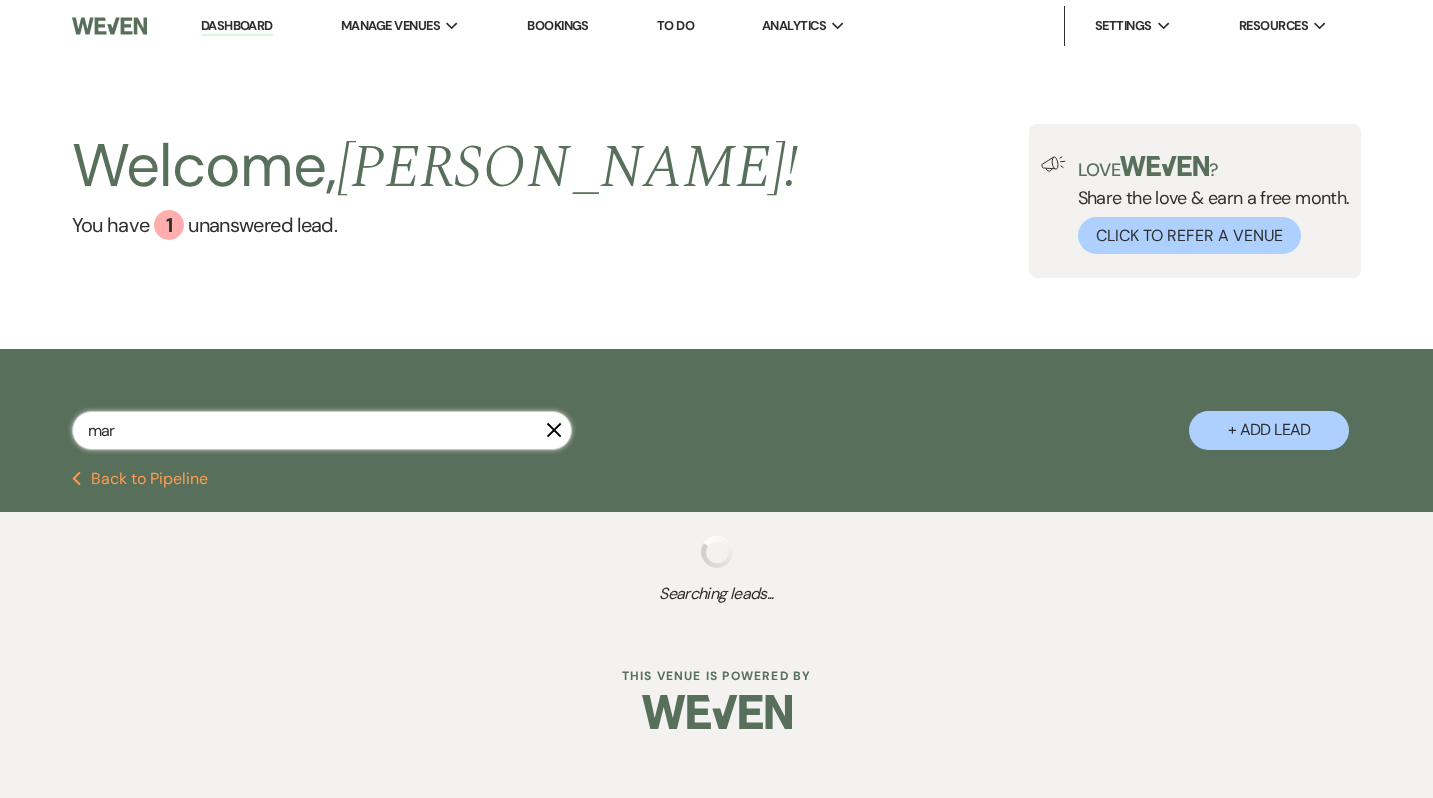 select on "5" 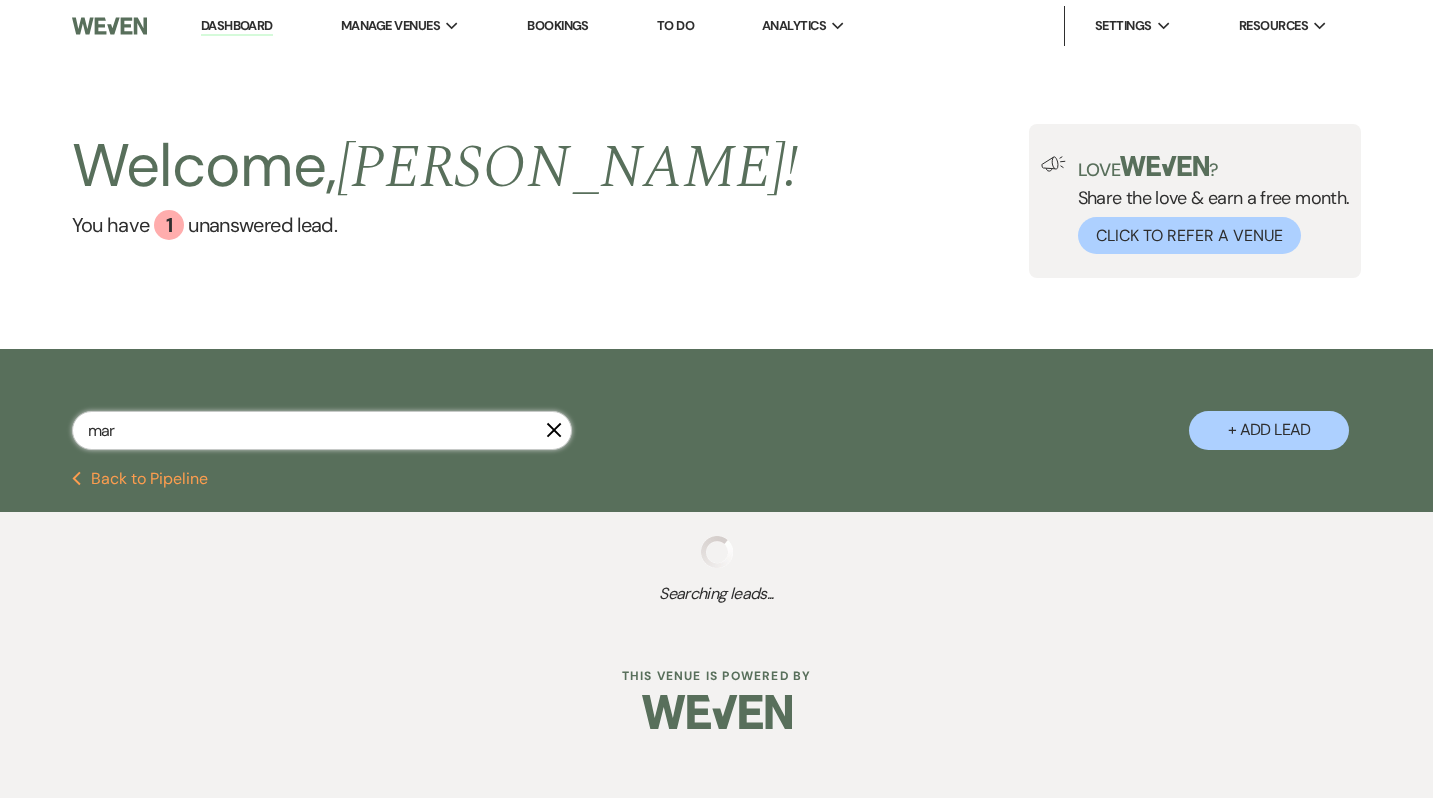 type 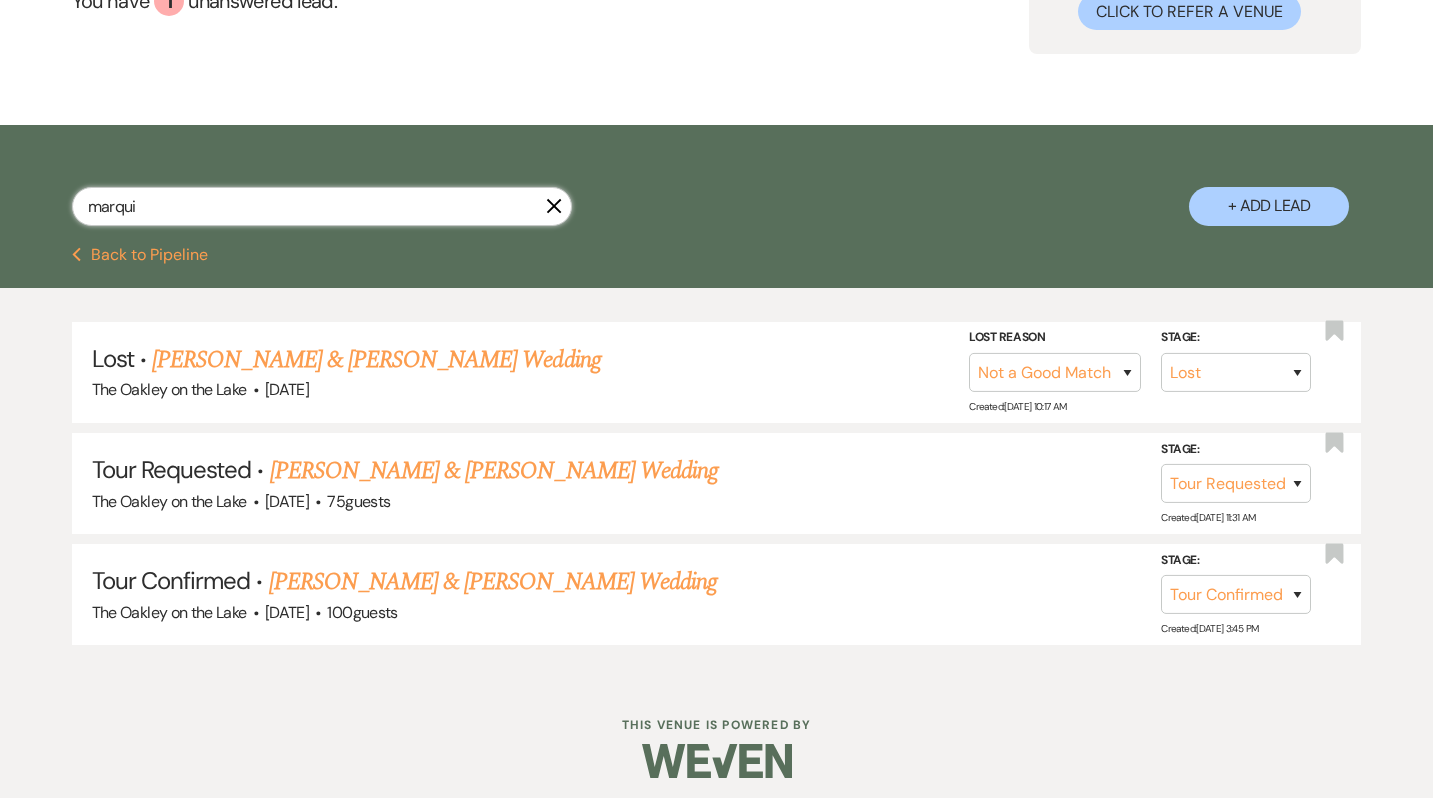 scroll, scrollTop: 228, scrollLeft: 0, axis: vertical 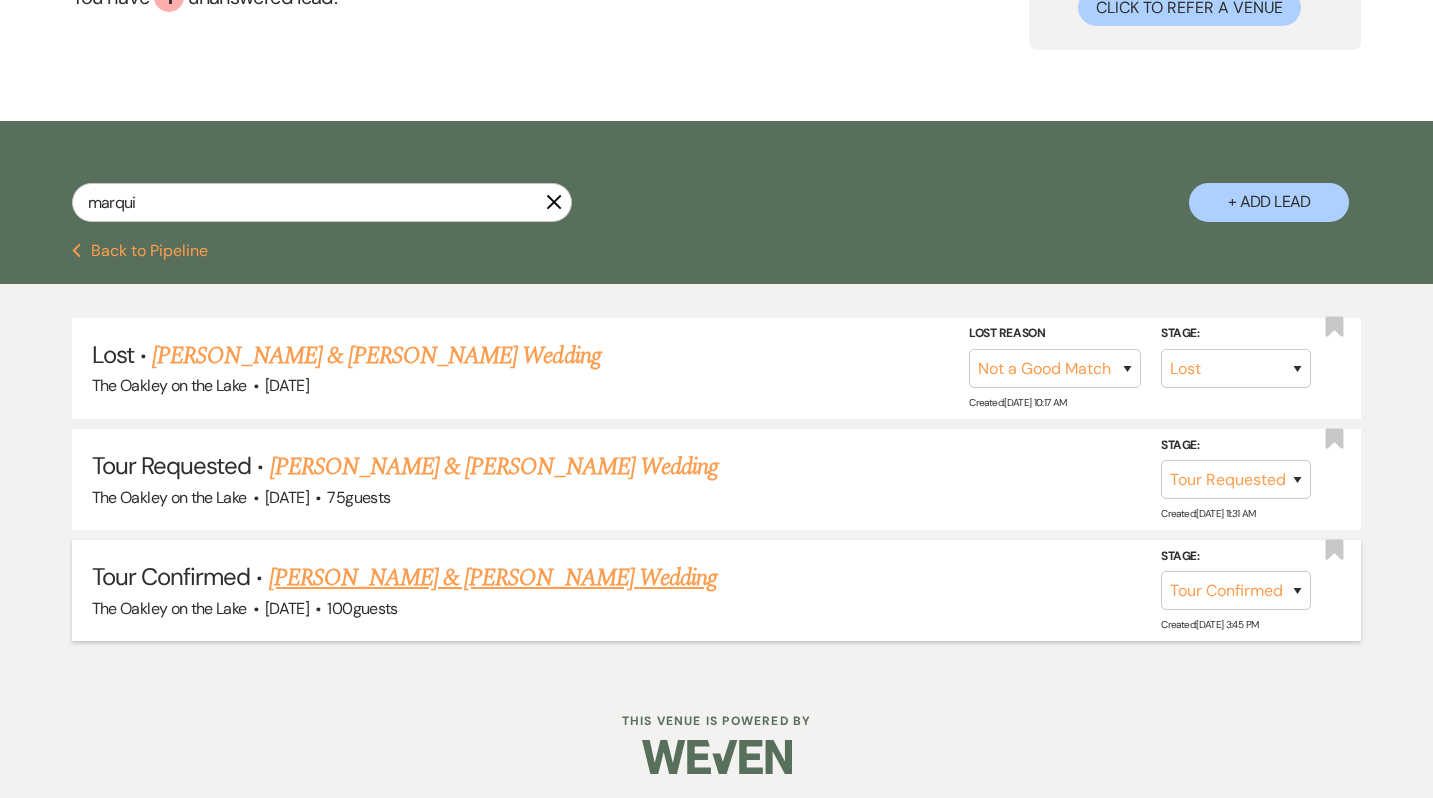 click on "[PERSON_NAME] & [PERSON_NAME] Wedding" at bounding box center [493, 578] 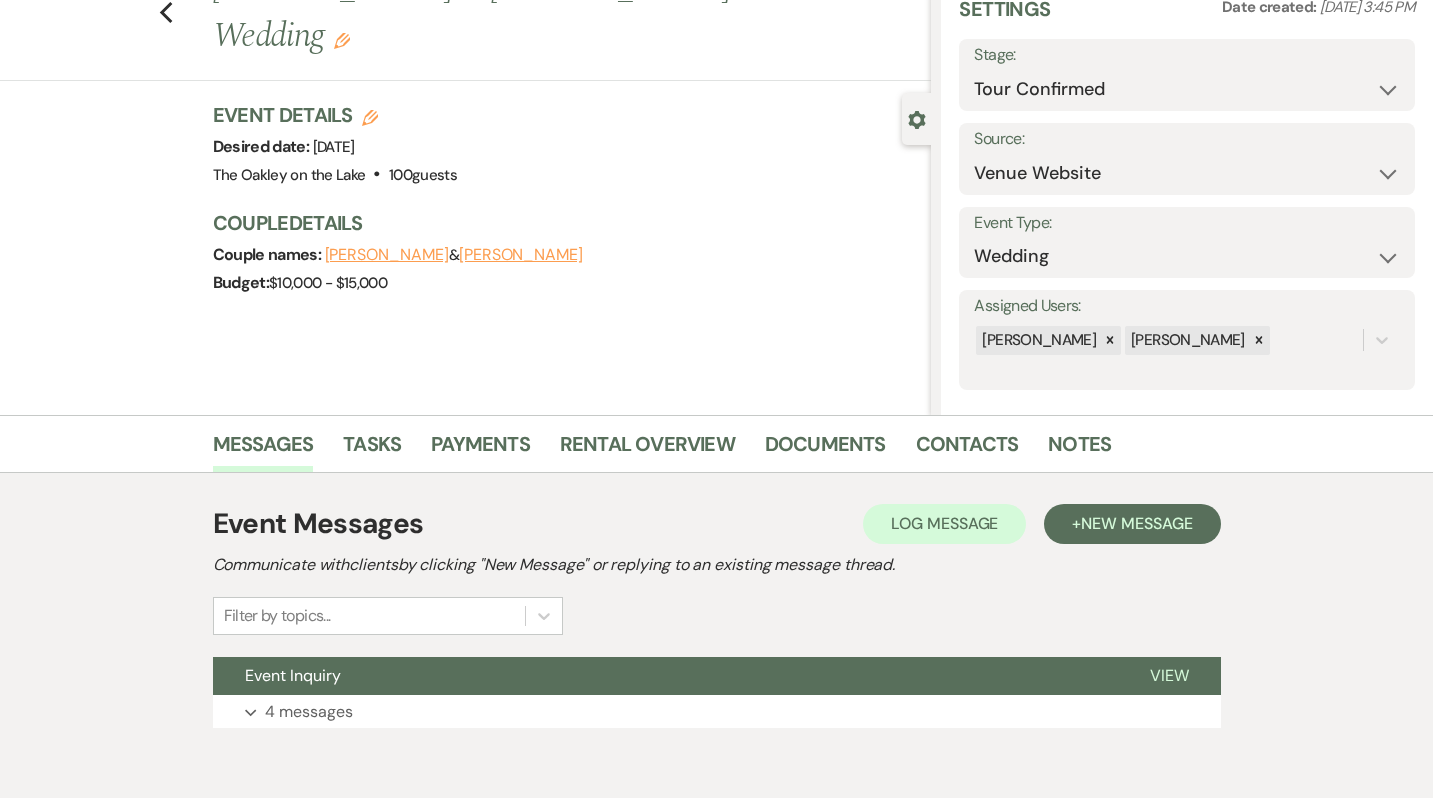 scroll, scrollTop: 176, scrollLeft: 0, axis: vertical 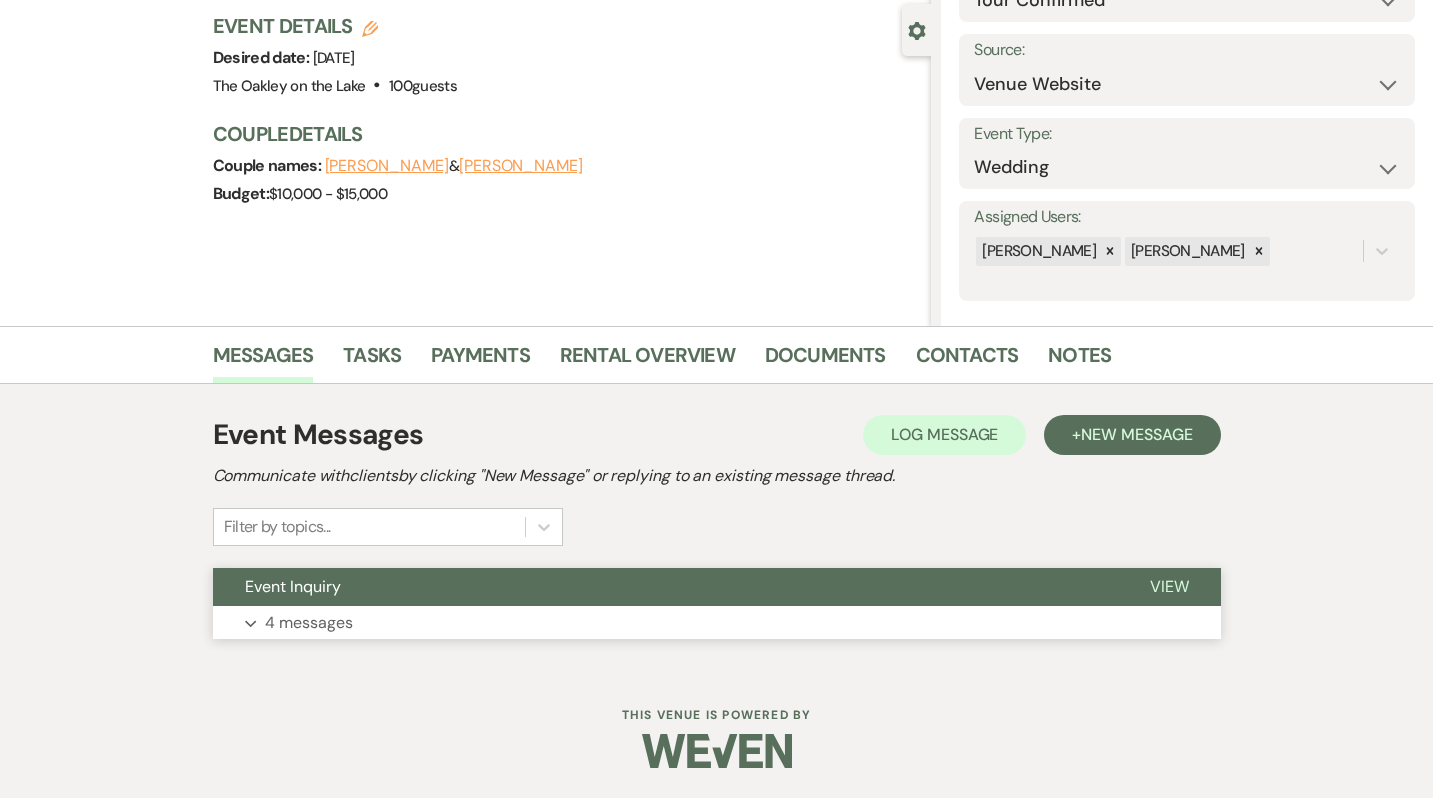 click on "Event Inquiry" at bounding box center (665, 587) 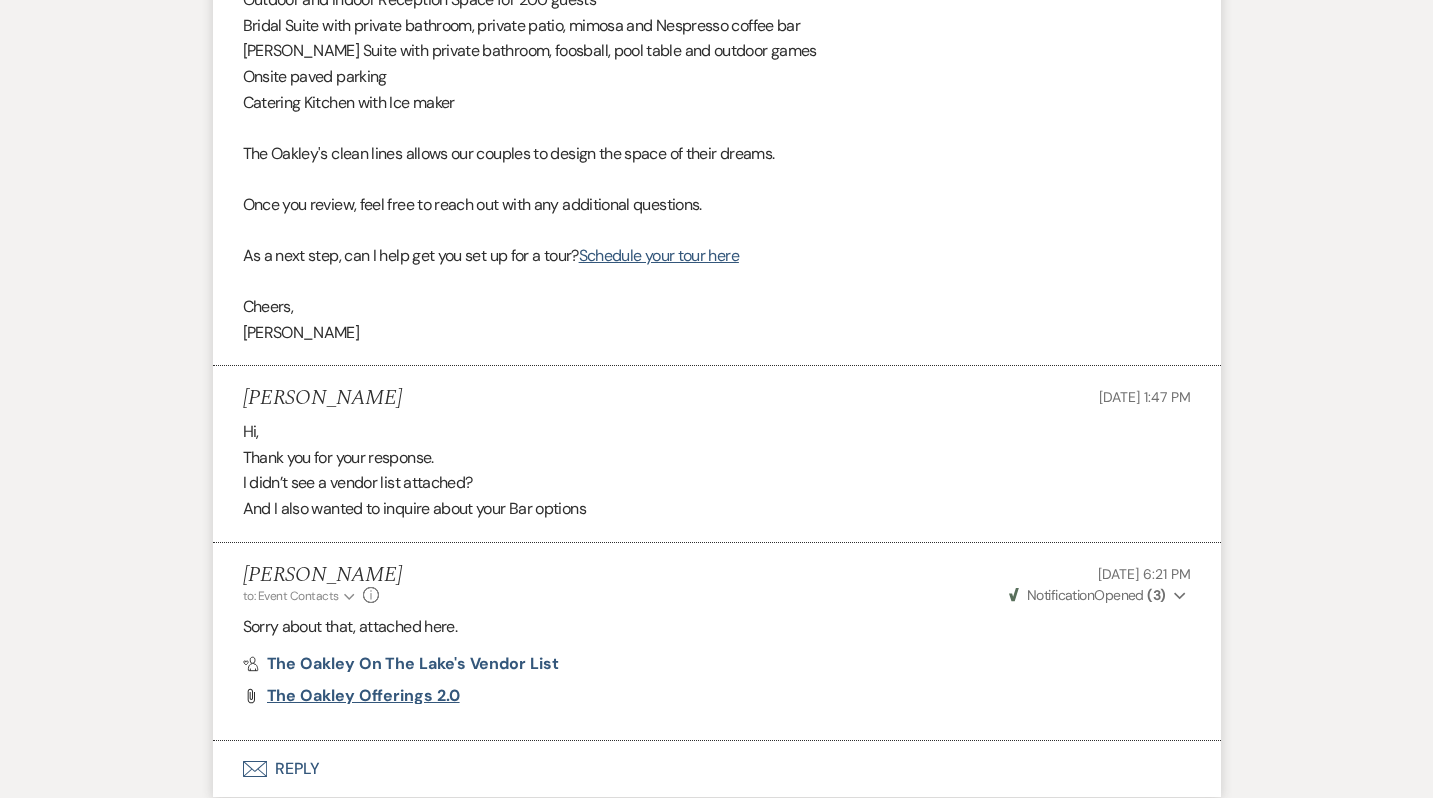 scroll, scrollTop: 1606, scrollLeft: 0, axis: vertical 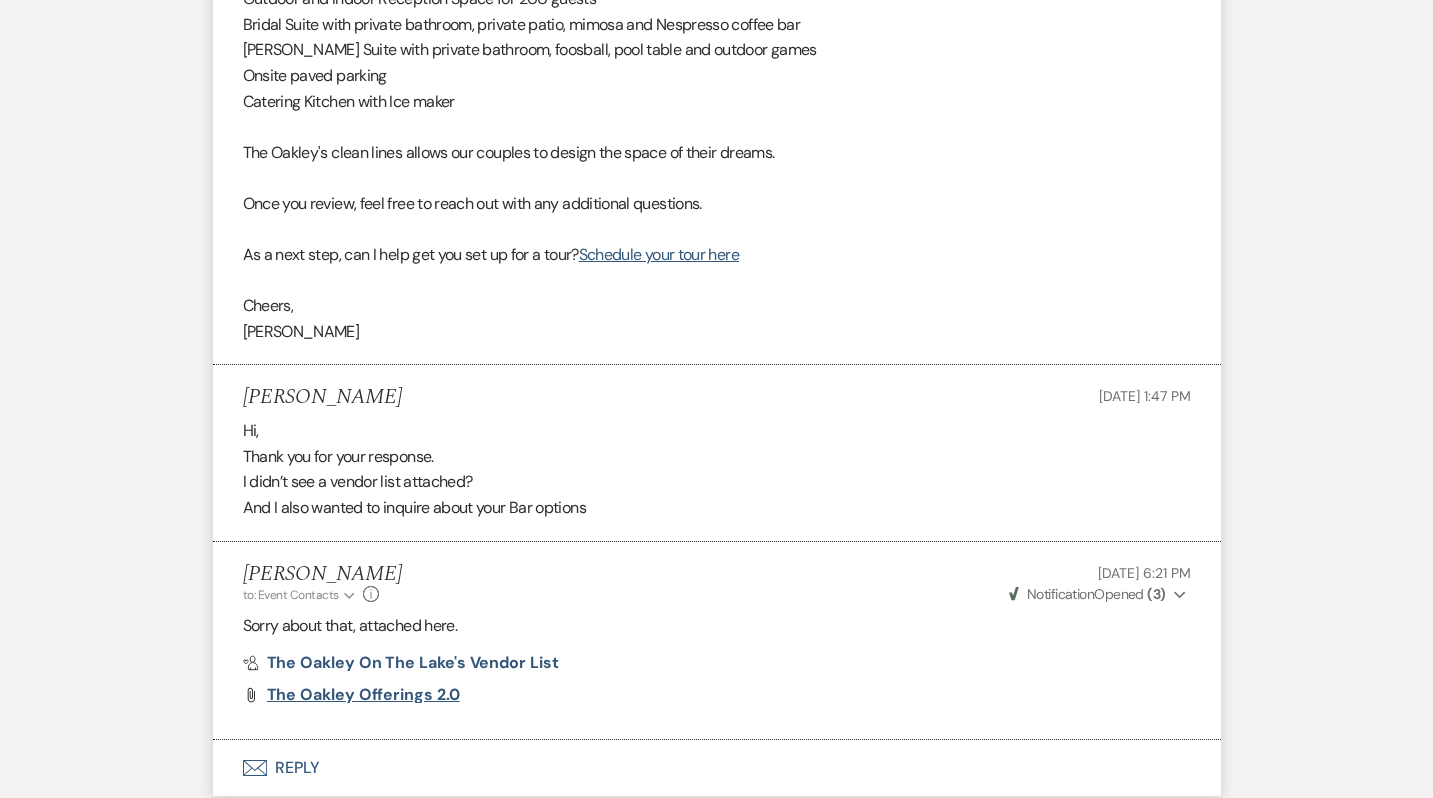 click on "The Oakley Offerings 2.0" at bounding box center (363, 694) 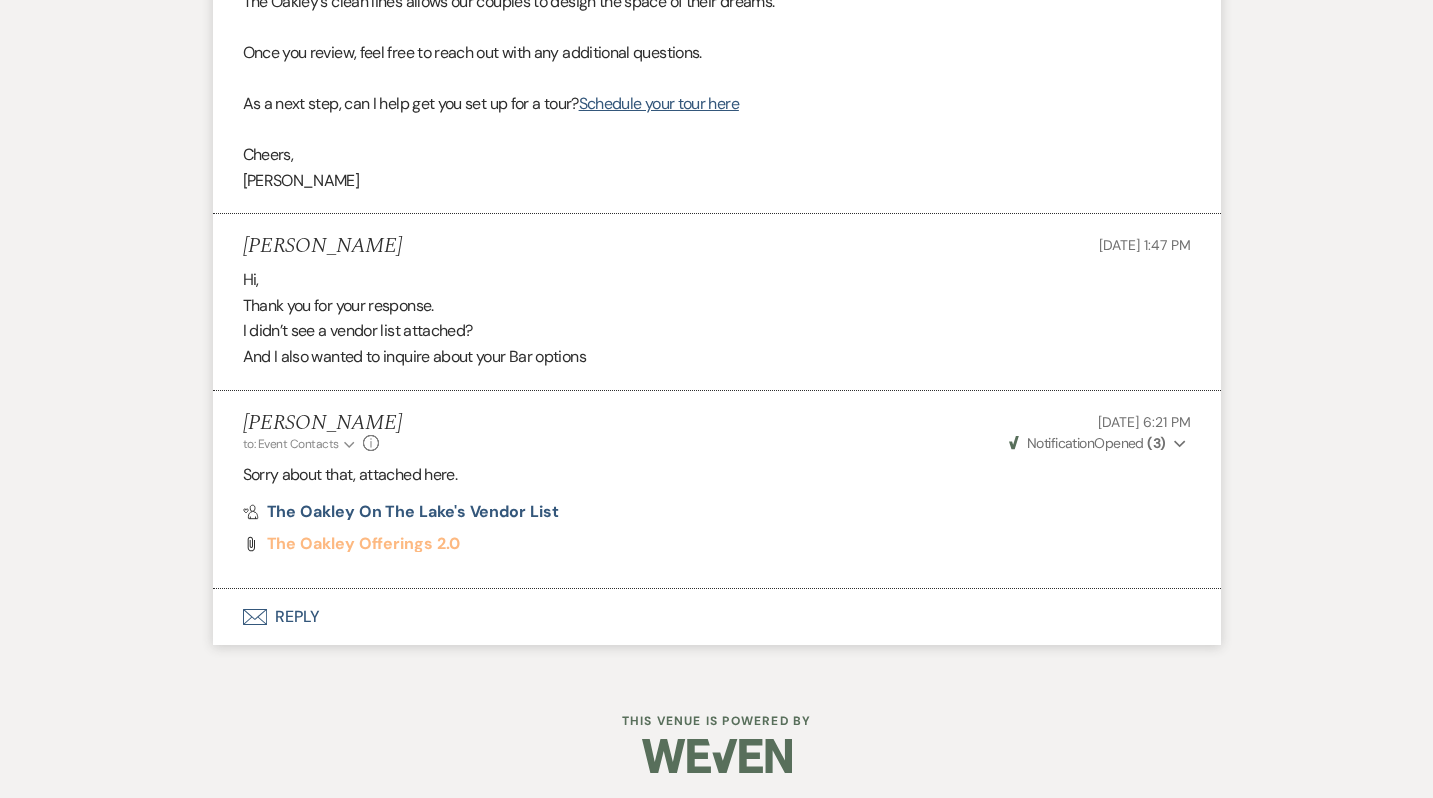 scroll, scrollTop: 1756, scrollLeft: 0, axis: vertical 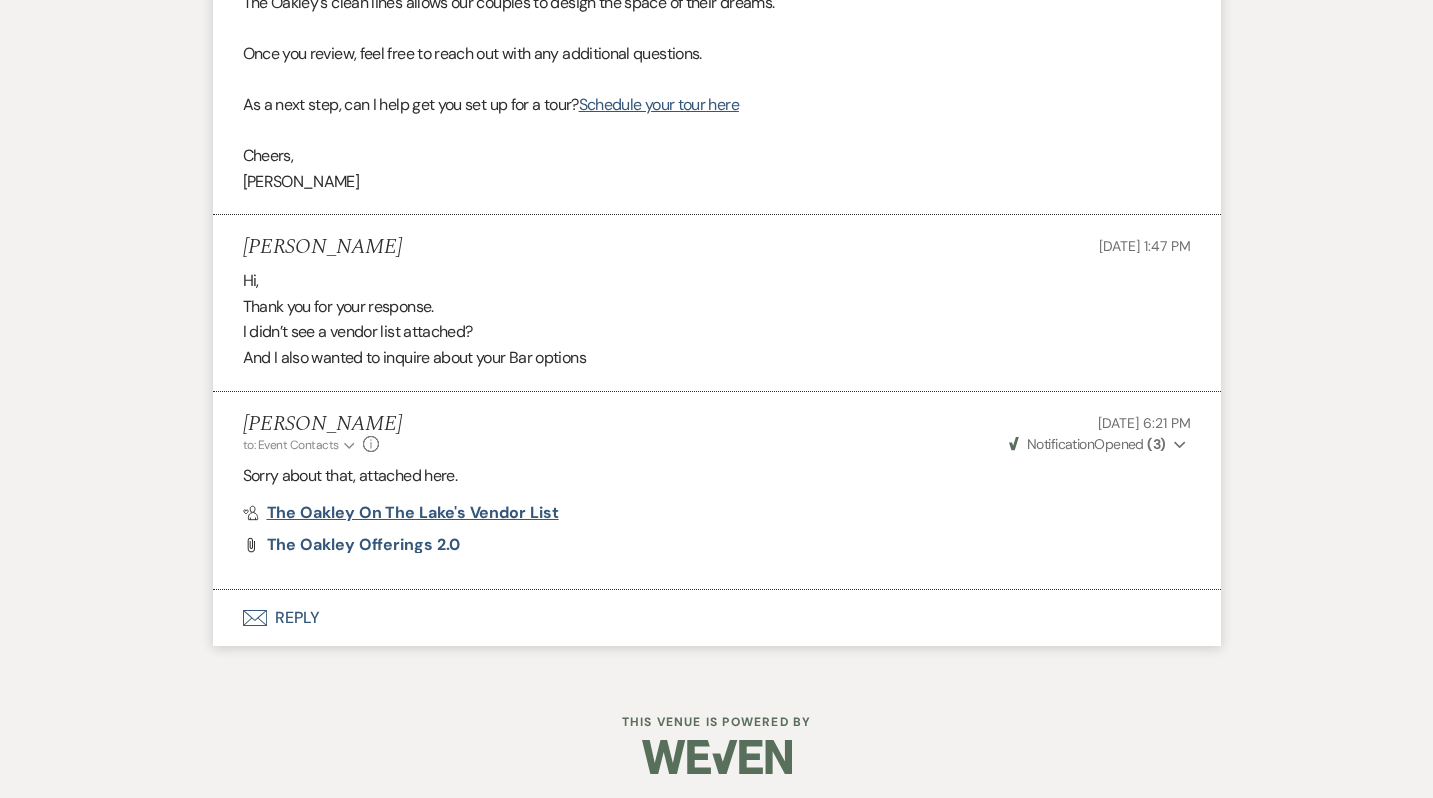 click on "The Oakley on the Lake's Vendor List" at bounding box center [413, 512] 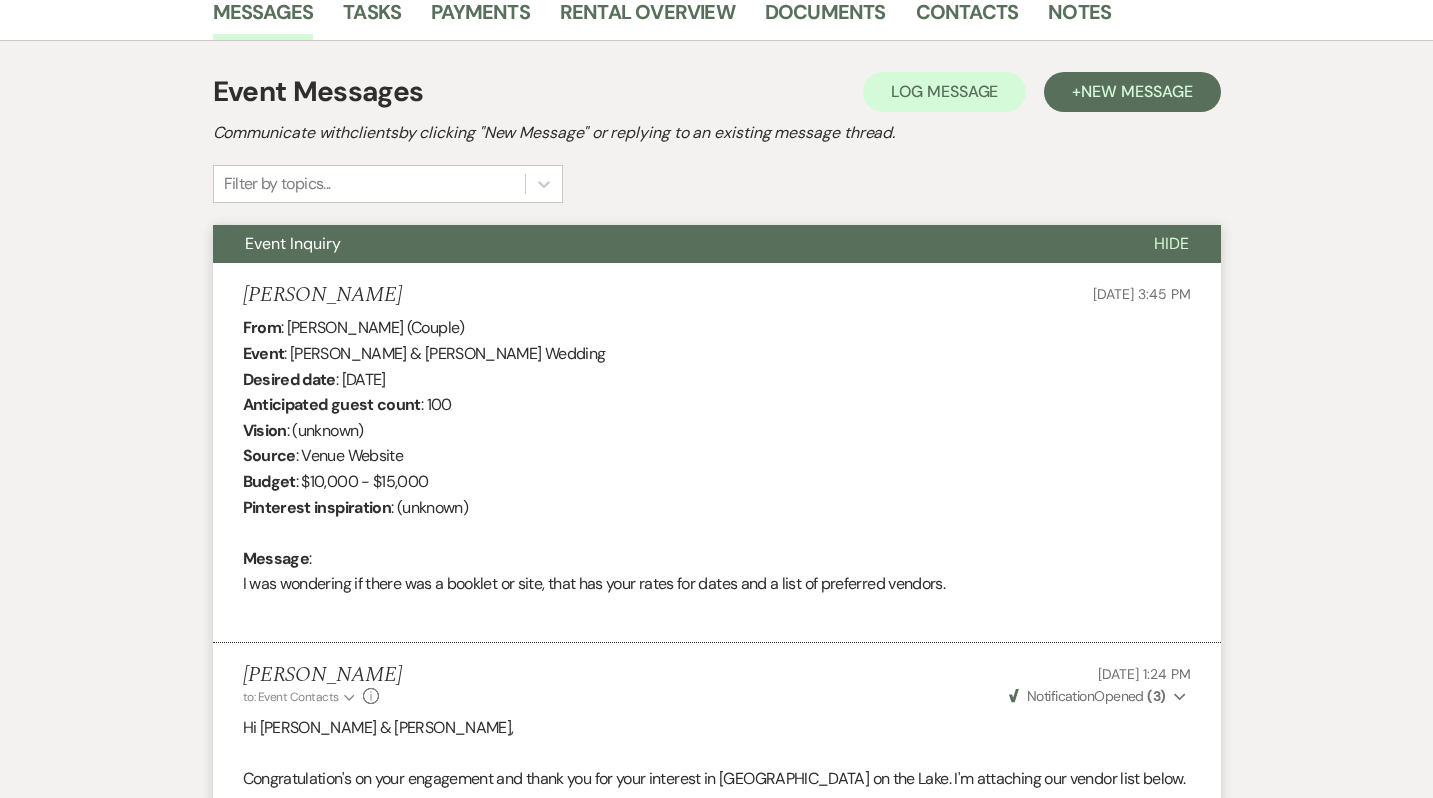 scroll, scrollTop: 518, scrollLeft: 0, axis: vertical 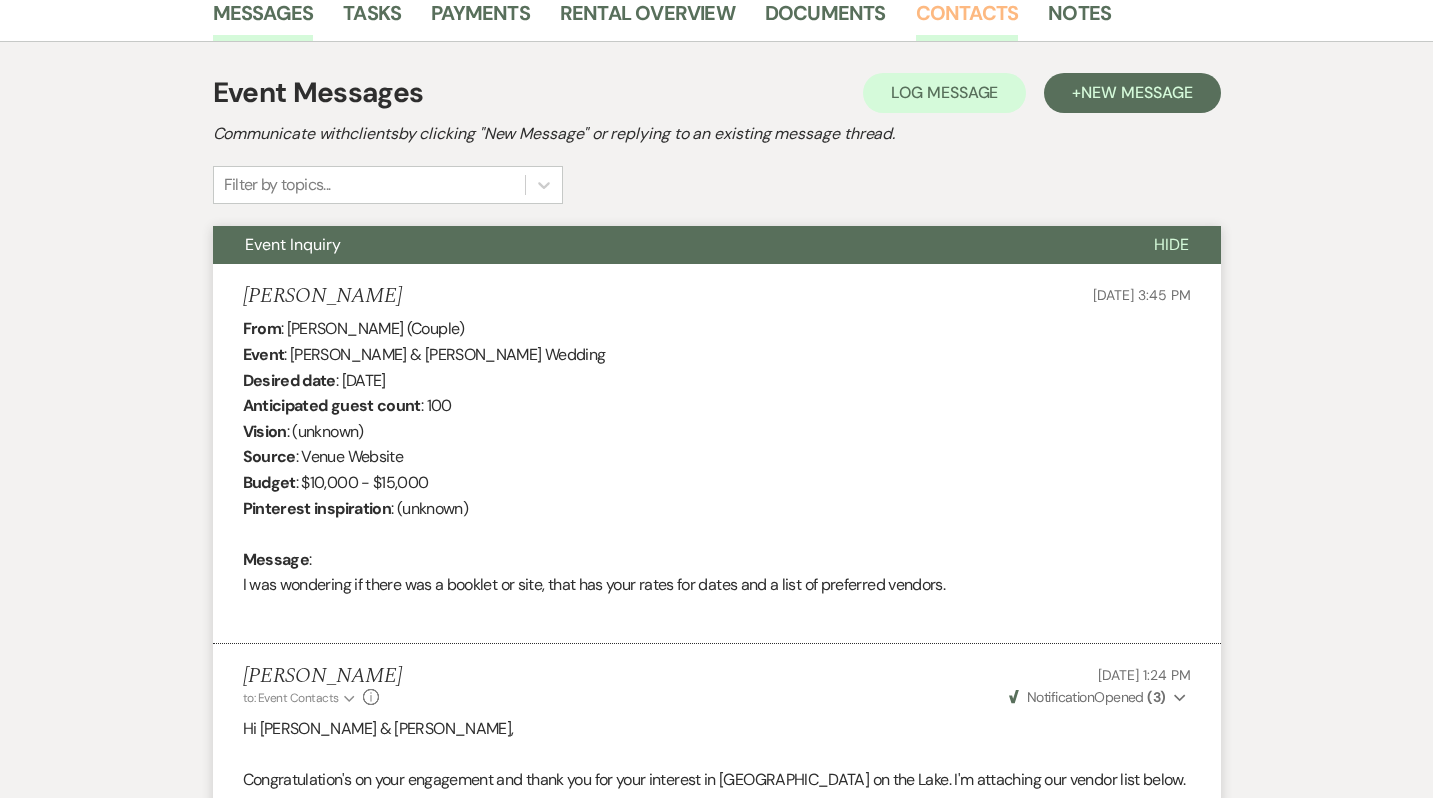 click on "Contacts" at bounding box center [967, 19] 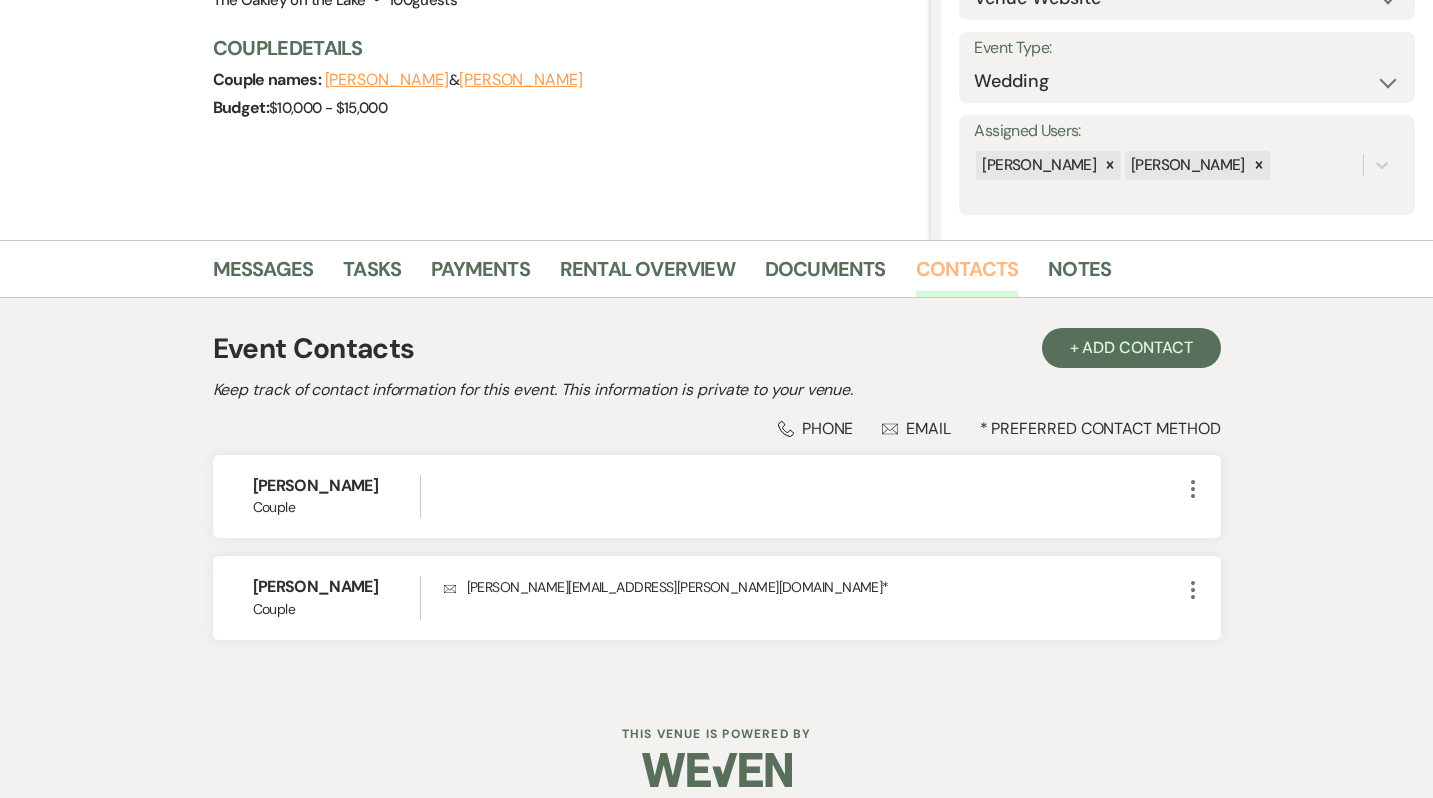 scroll, scrollTop: 0, scrollLeft: 0, axis: both 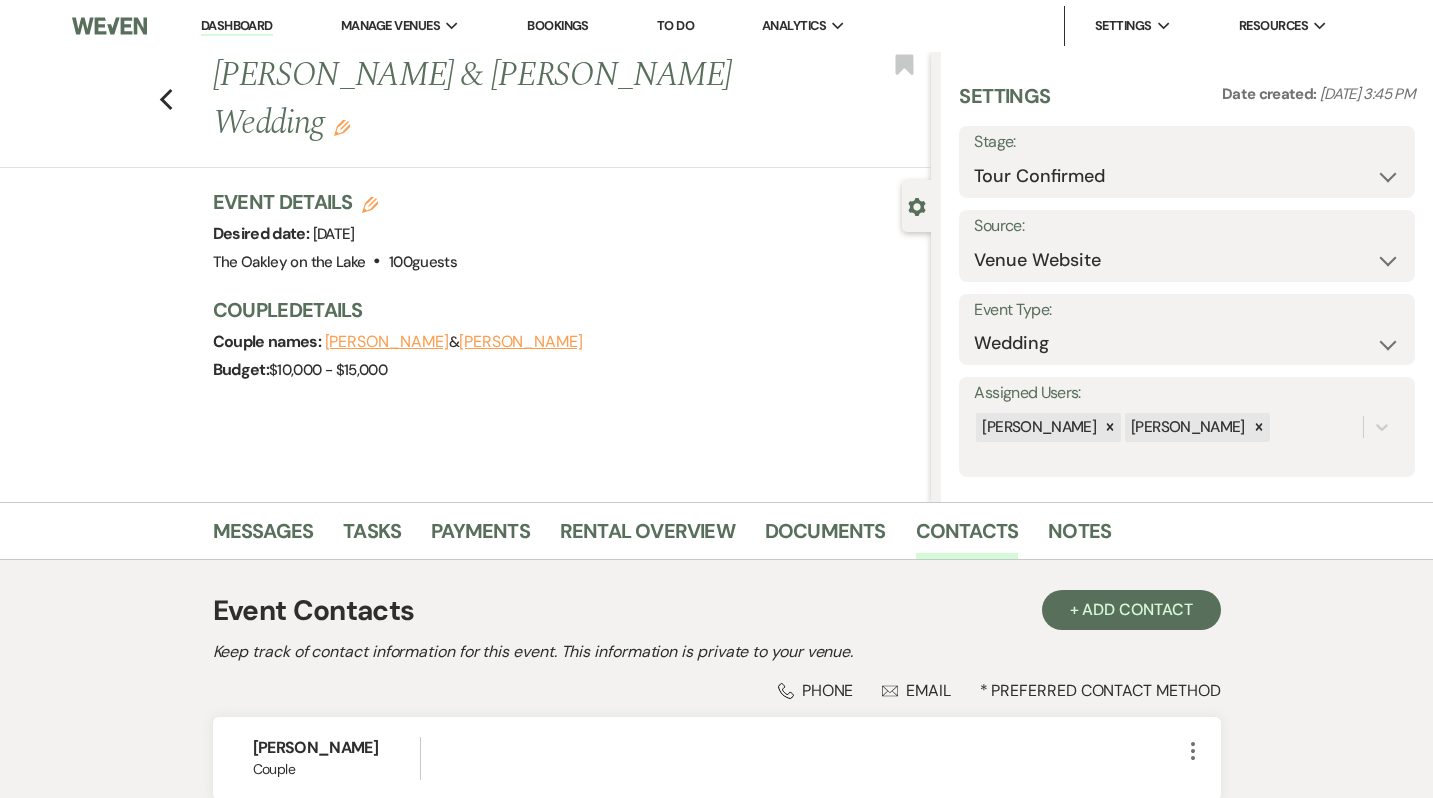 click on "Dashboard" at bounding box center (237, 26) 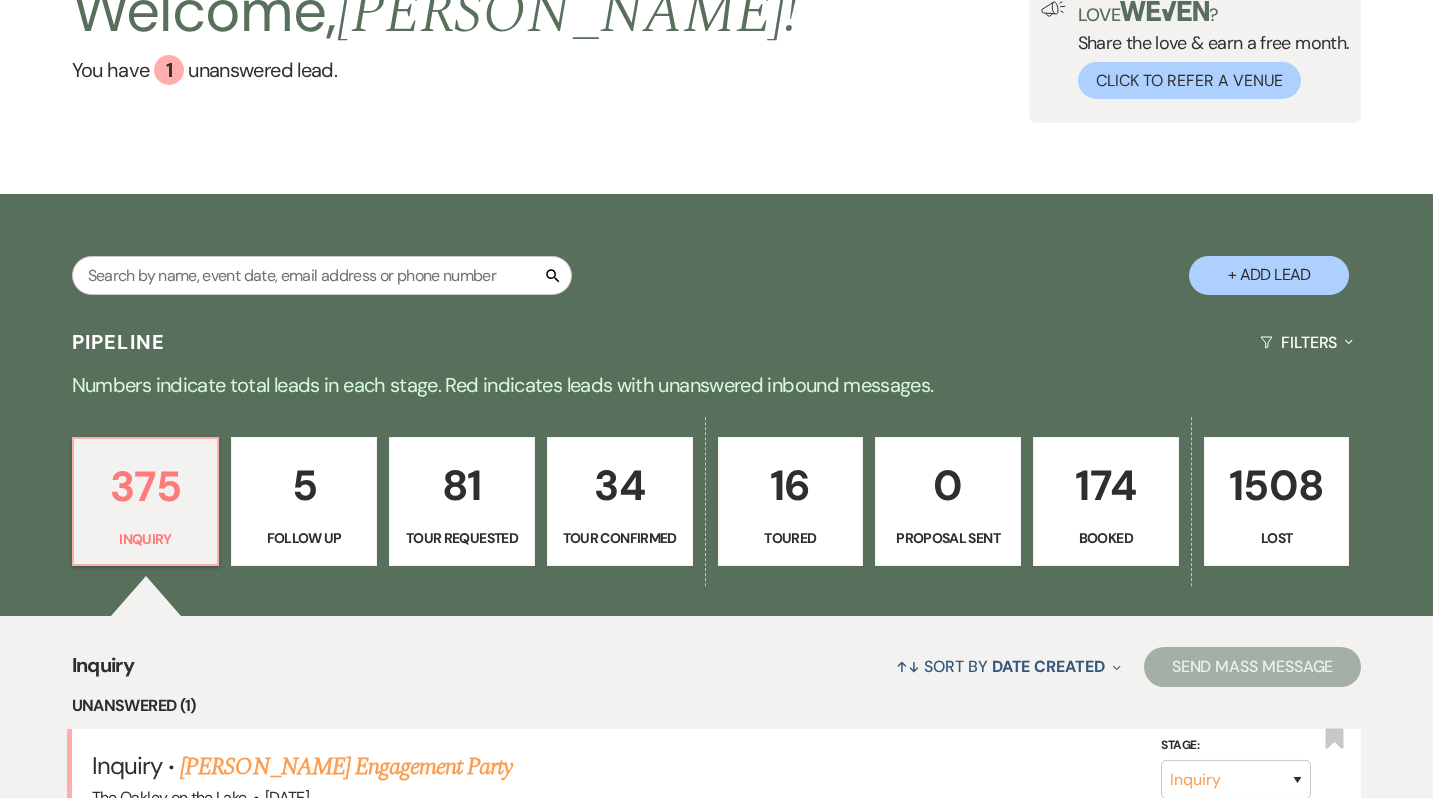 scroll, scrollTop: 157, scrollLeft: 0, axis: vertical 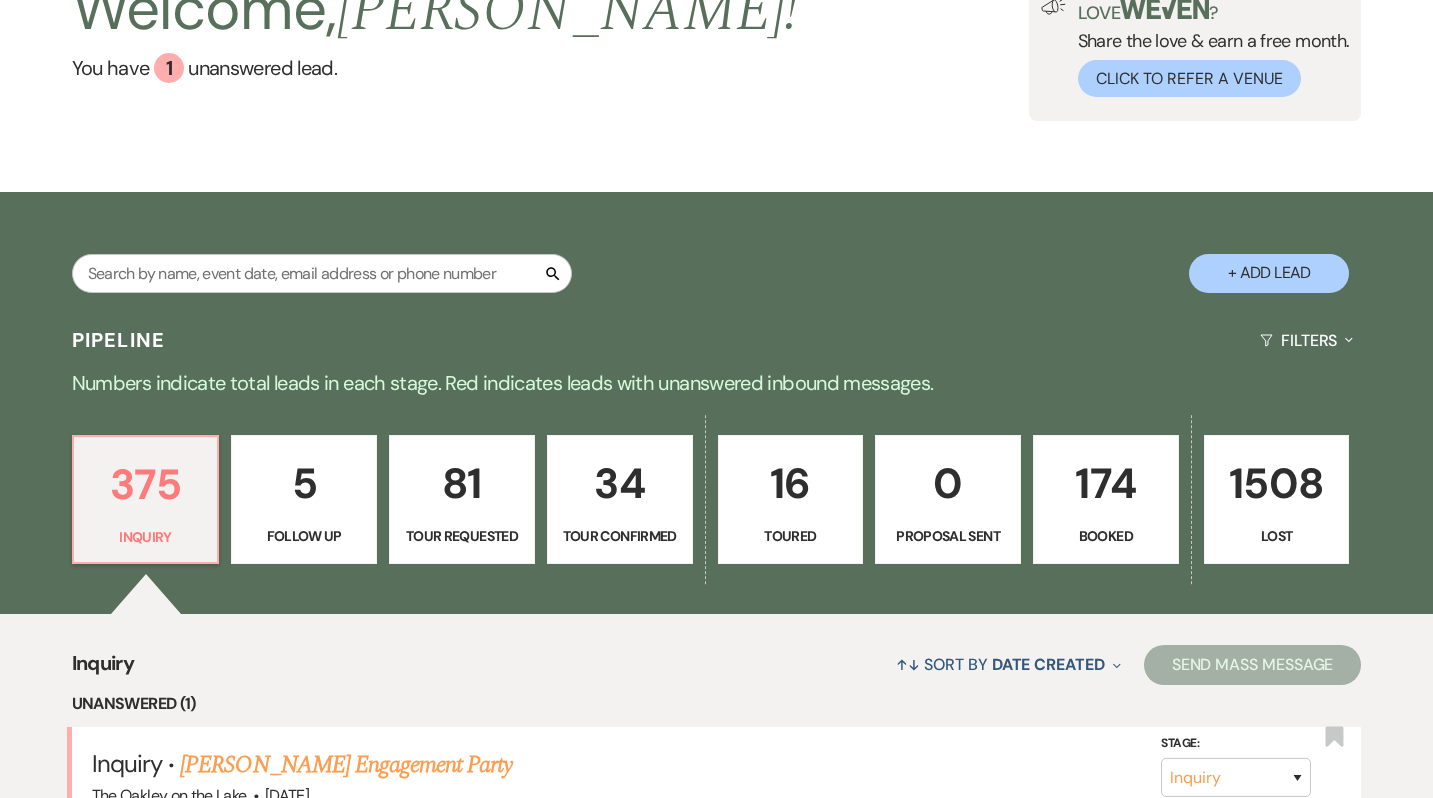 click on "16" at bounding box center [791, 483] 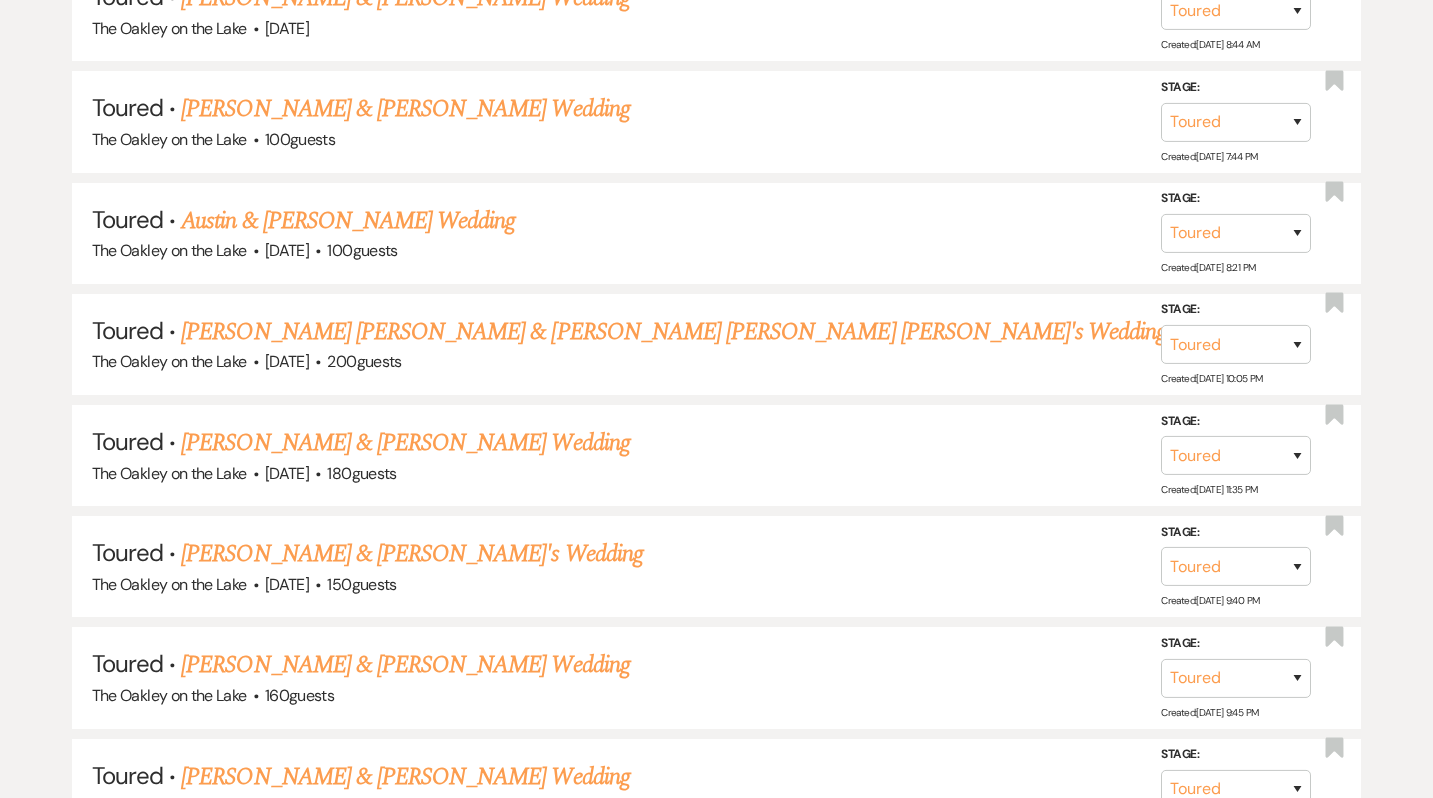scroll, scrollTop: 158, scrollLeft: 0, axis: vertical 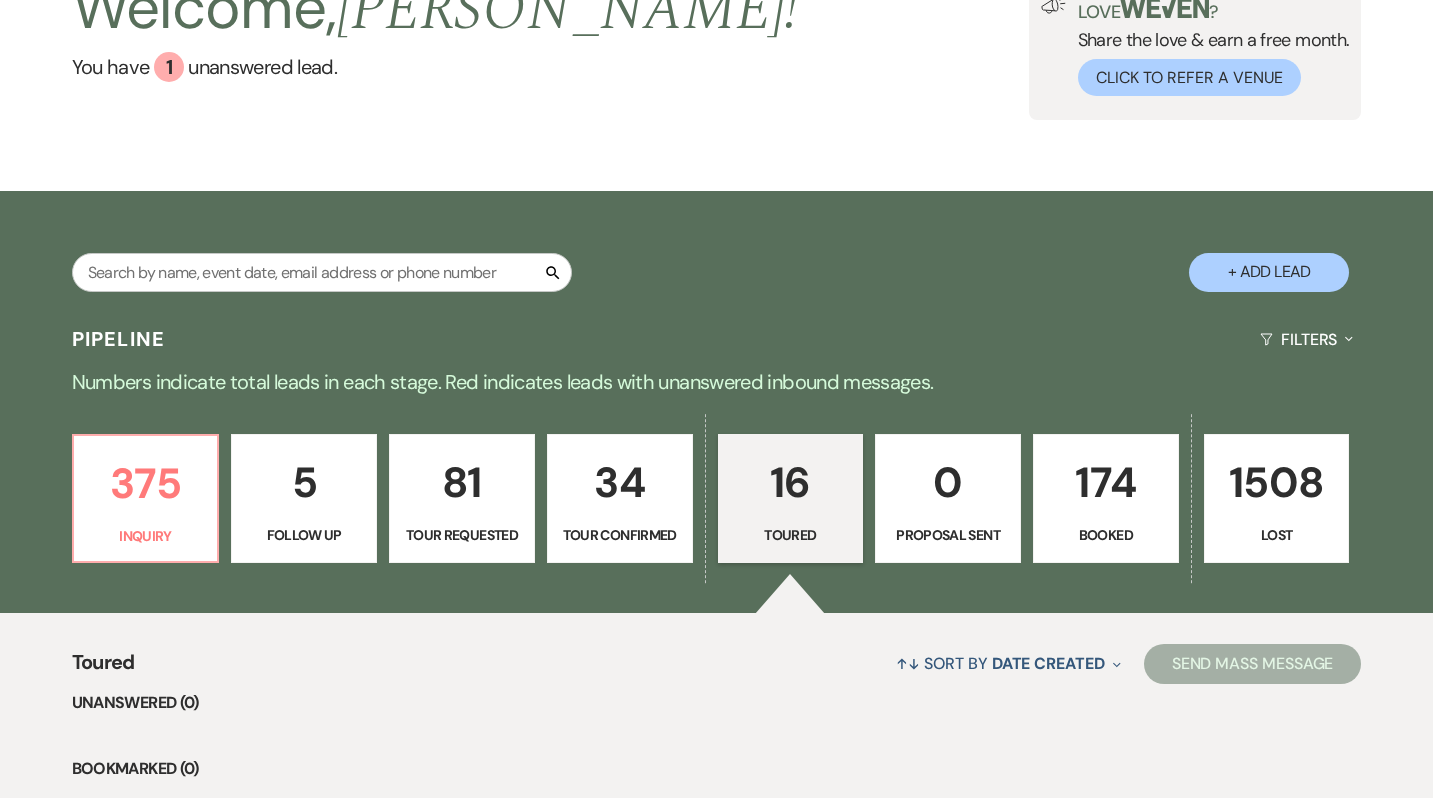 click on "5" at bounding box center [304, 482] 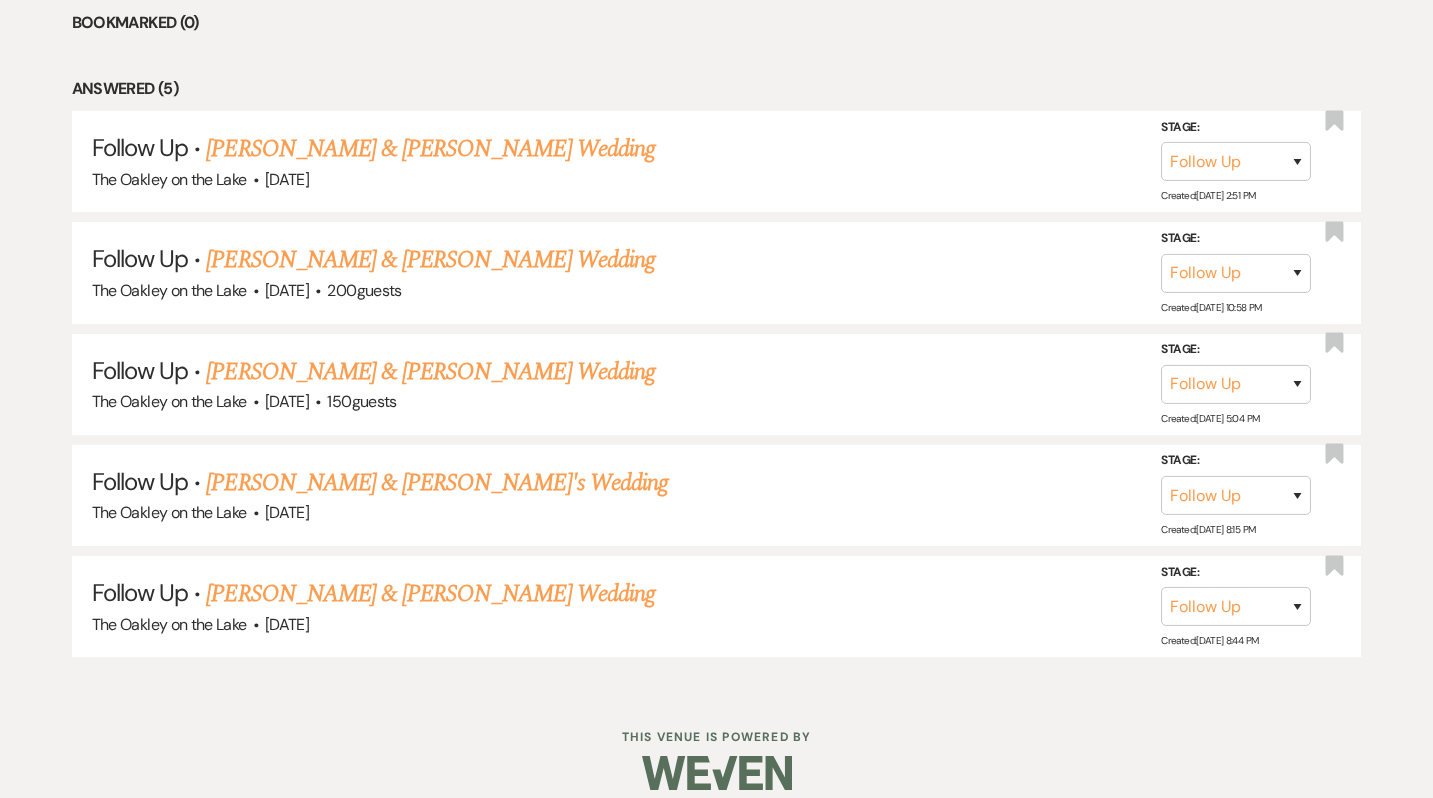 scroll, scrollTop: 906, scrollLeft: 0, axis: vertical 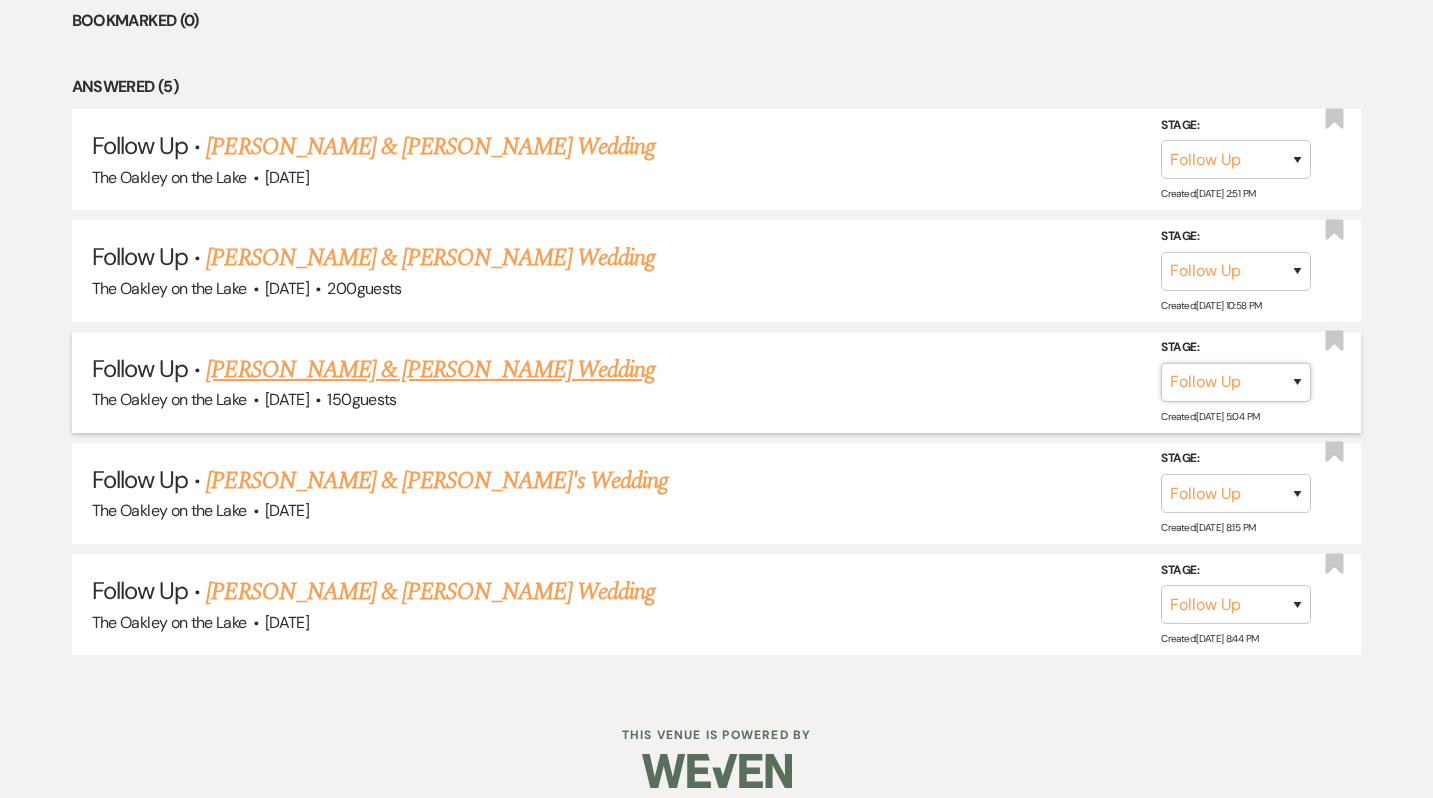 click on "Inquiry Follow Up Tour Requested Tour Confirmed Toured Proposal Sent Booked Lost" at bounding box center [1236, 382] 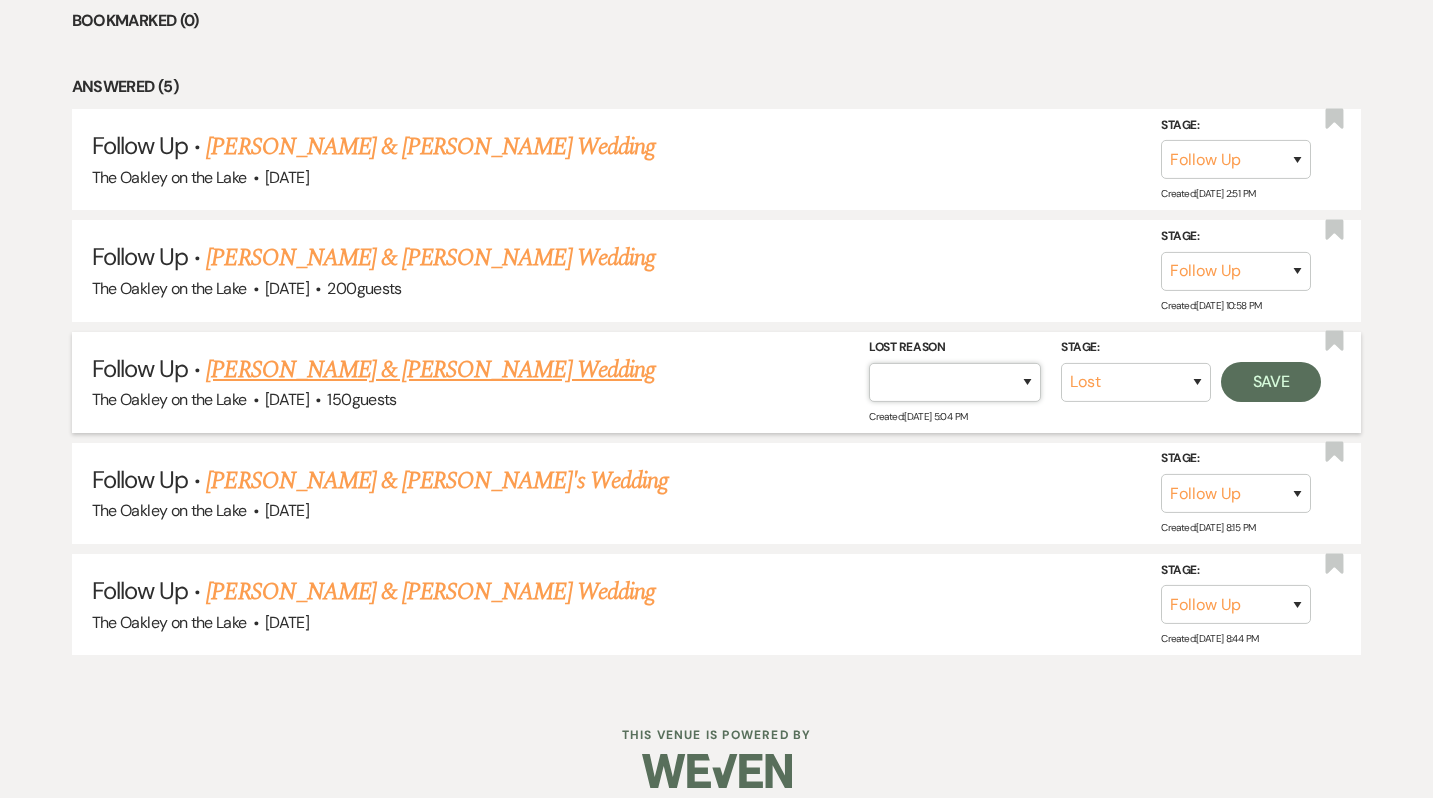 click on "Booked Elsewhere Budget Date Unavailable No Response Not a Good Match Capacity Cancelled Duplicate (hidden) Spam (hidden) Other (hidden) Other" at bounding box center [955, 382] 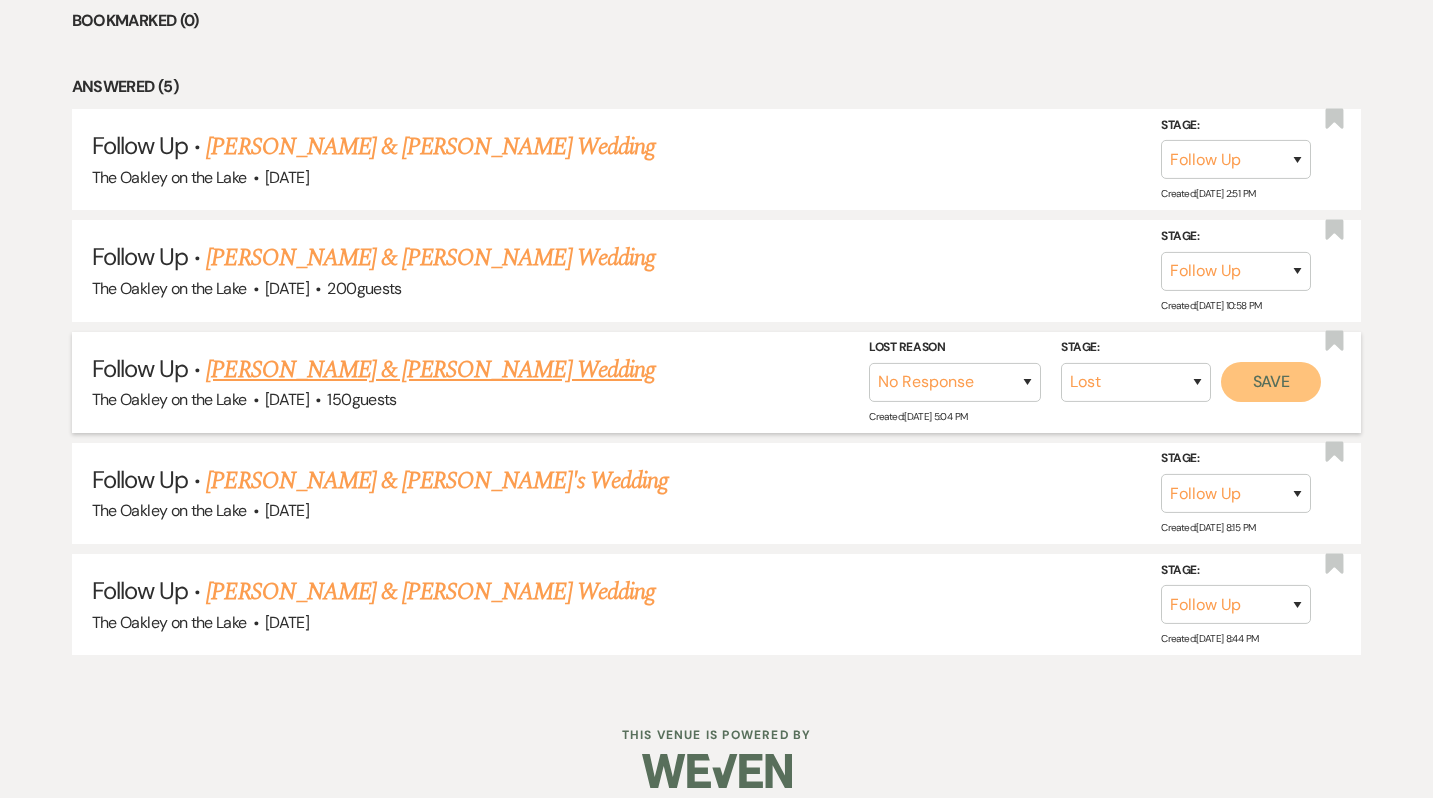 click on "Save" at bounding box center [1271, 382] 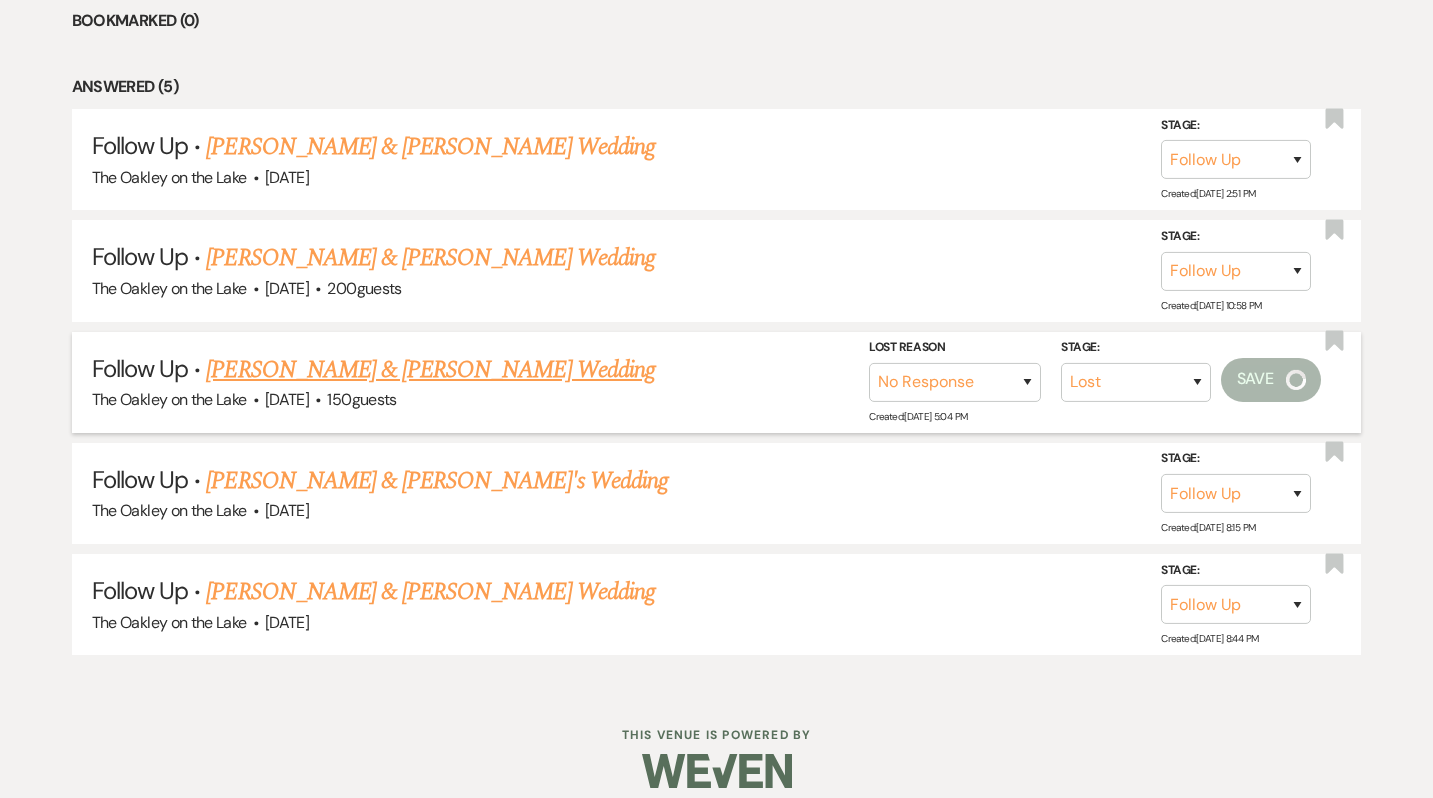 scroll, scrollTop: 811, scrollLeft: 0, axis: vertical 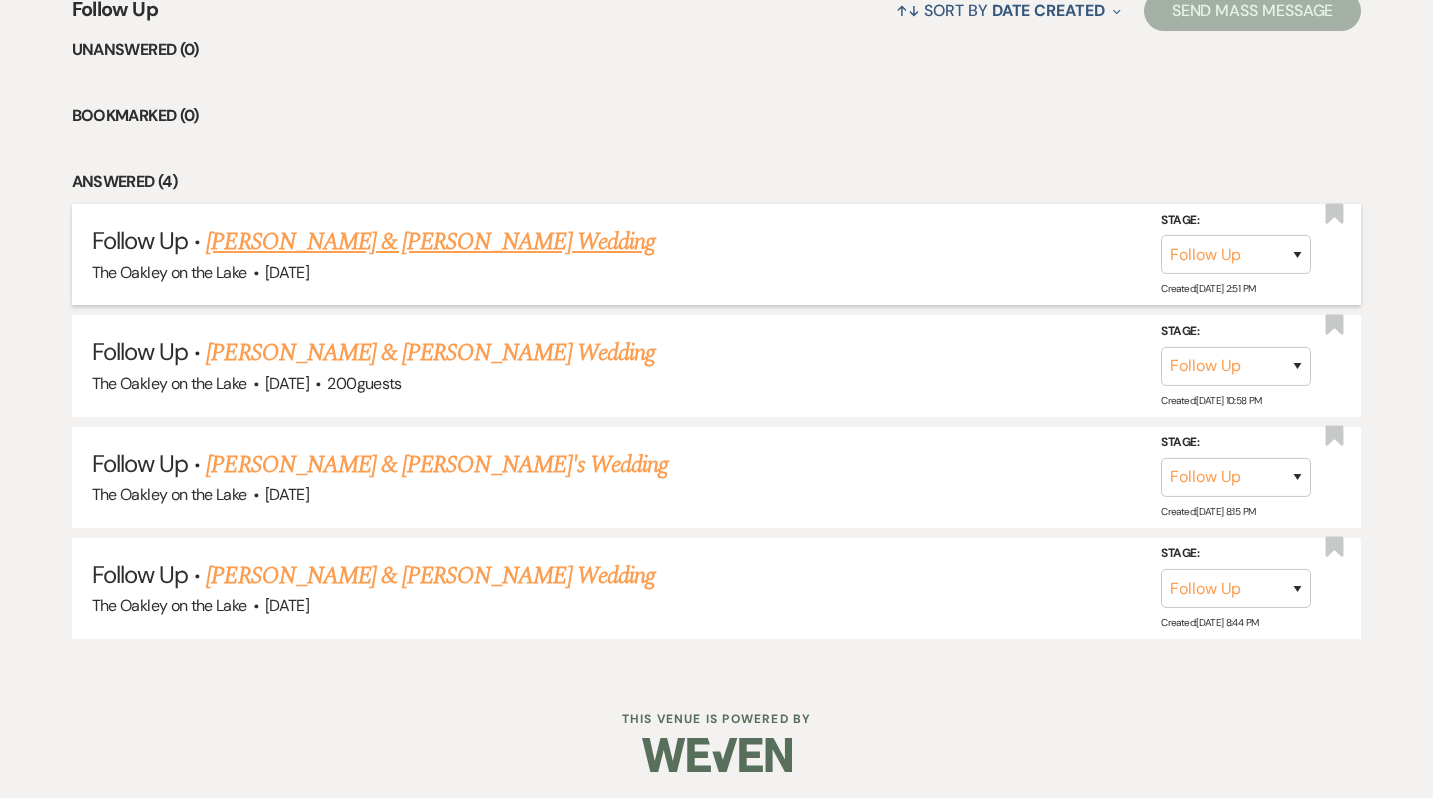 click on "[PERSON_NAME] & [PERSON_NAME] Wedding" at bounding box center (430, 242) 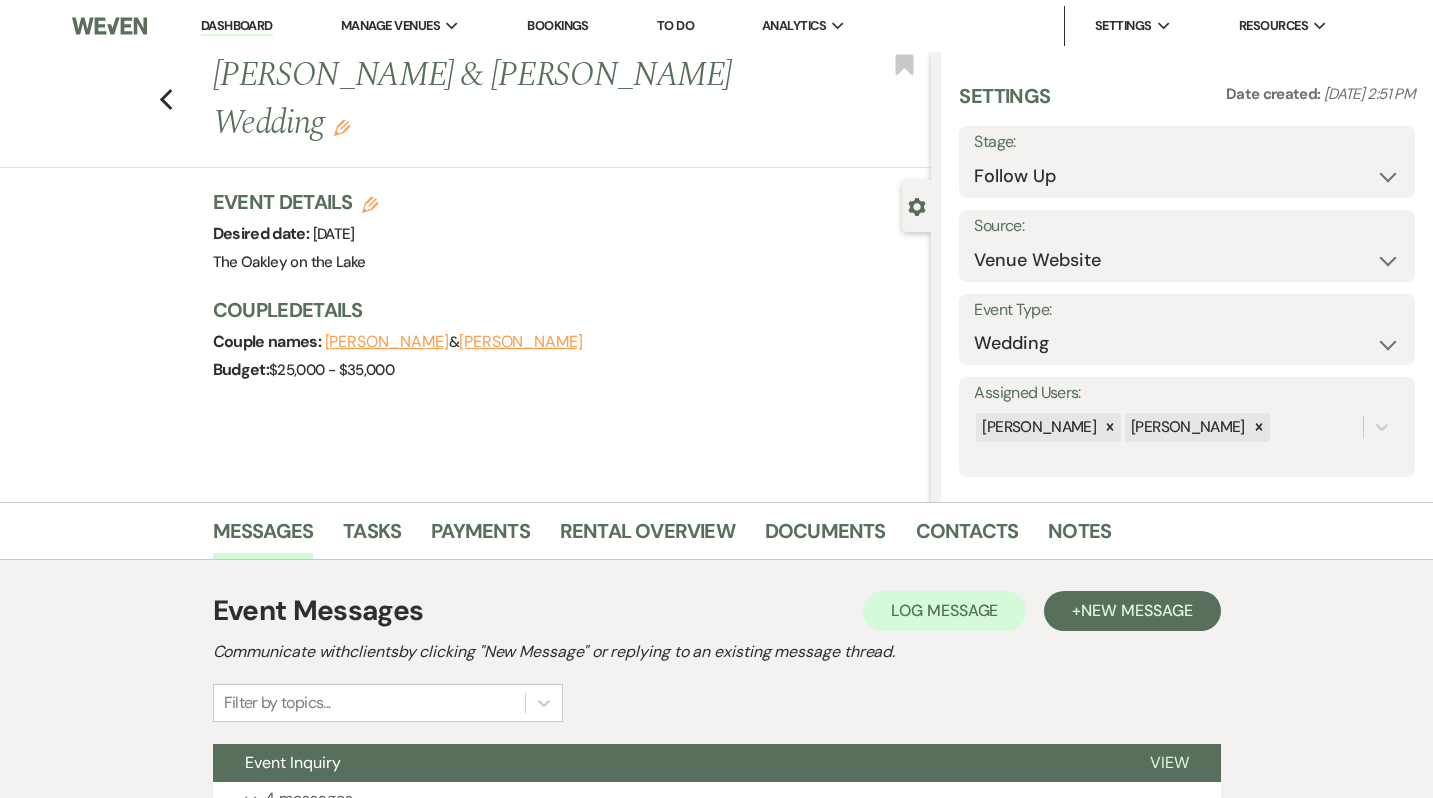 scroll, scrollTop: 176, scrollLeft: 0, axis: vertical 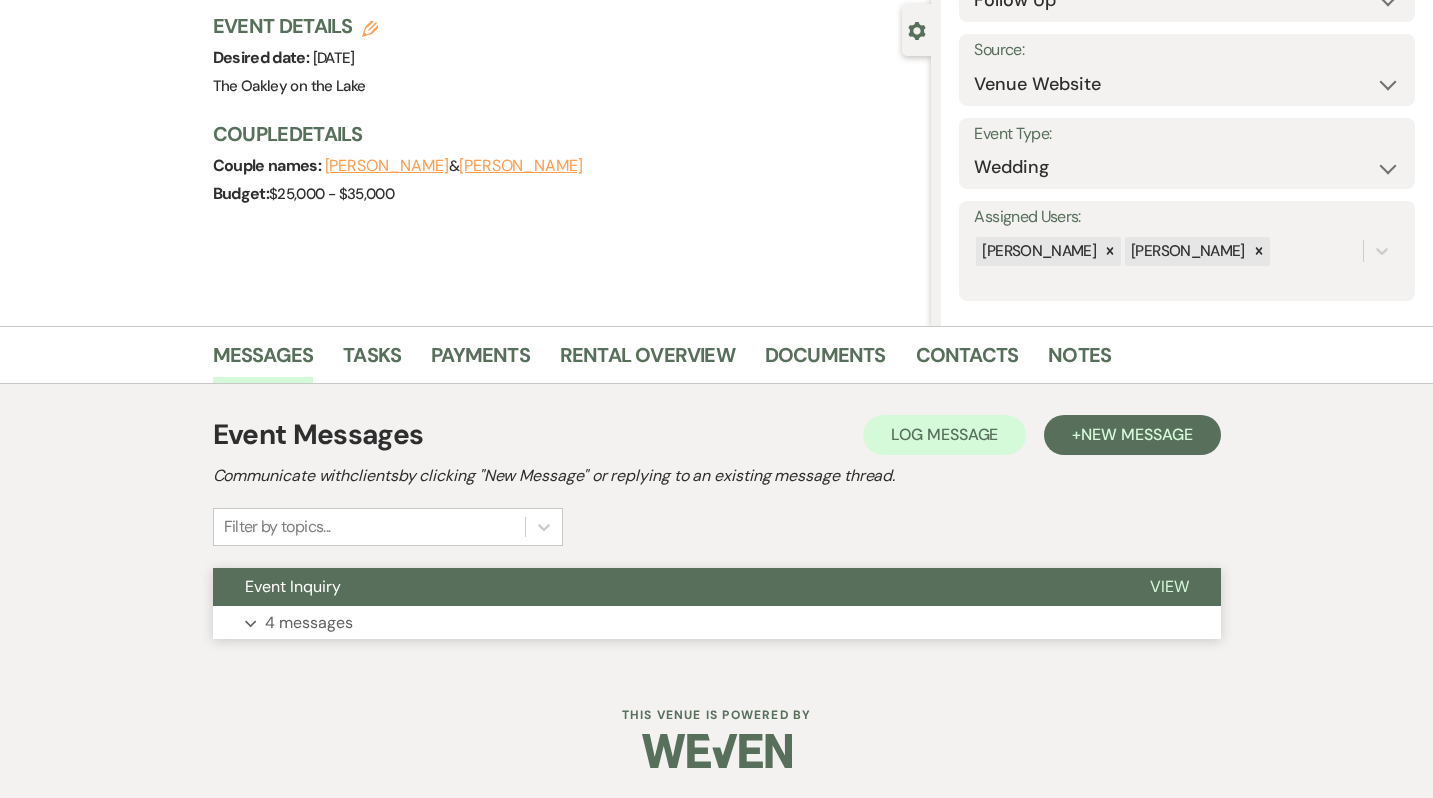 click on "Event Inquiry" at bounding box center [293, 586] 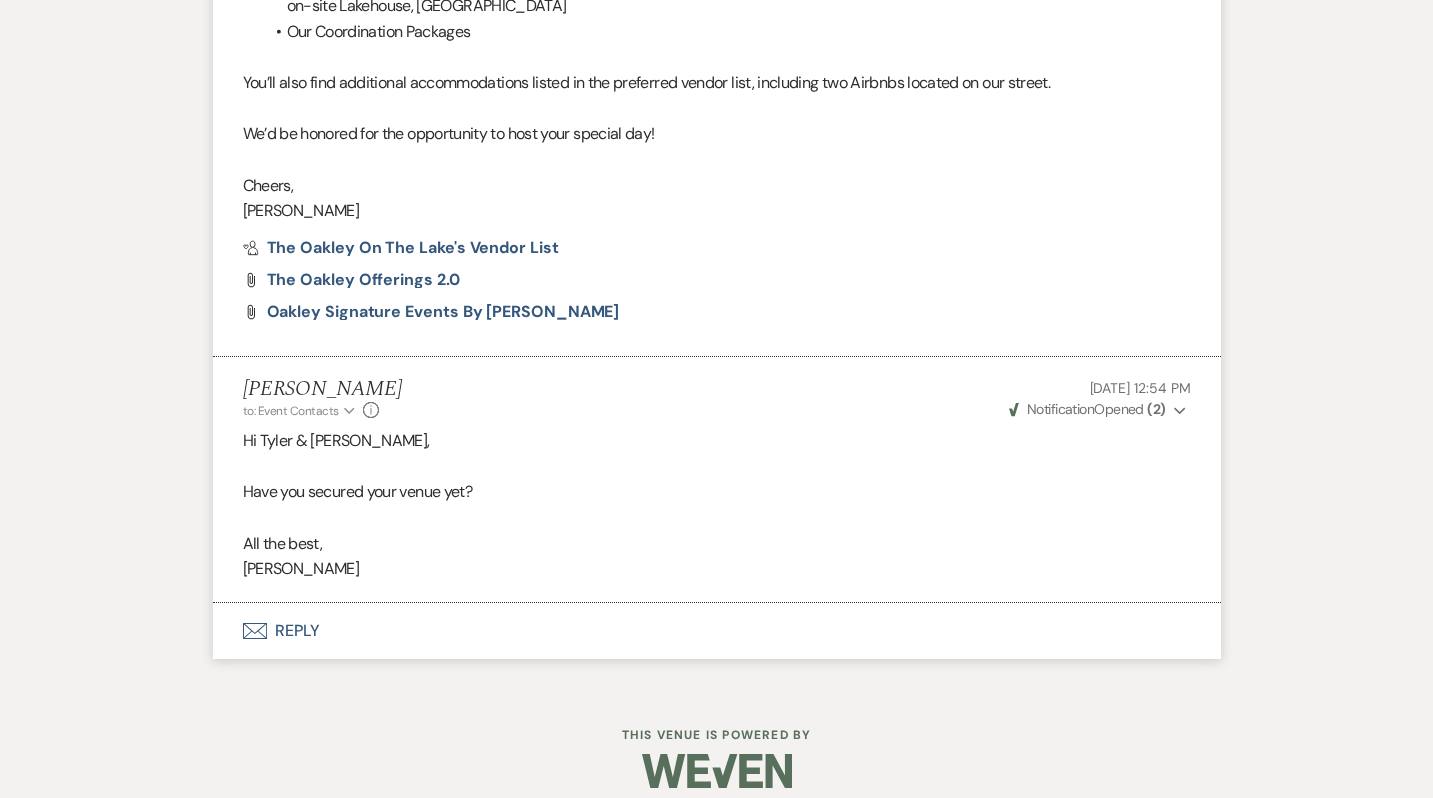 scroll, scrollTop: 2350, scrollLeft: 0, axis: vertical 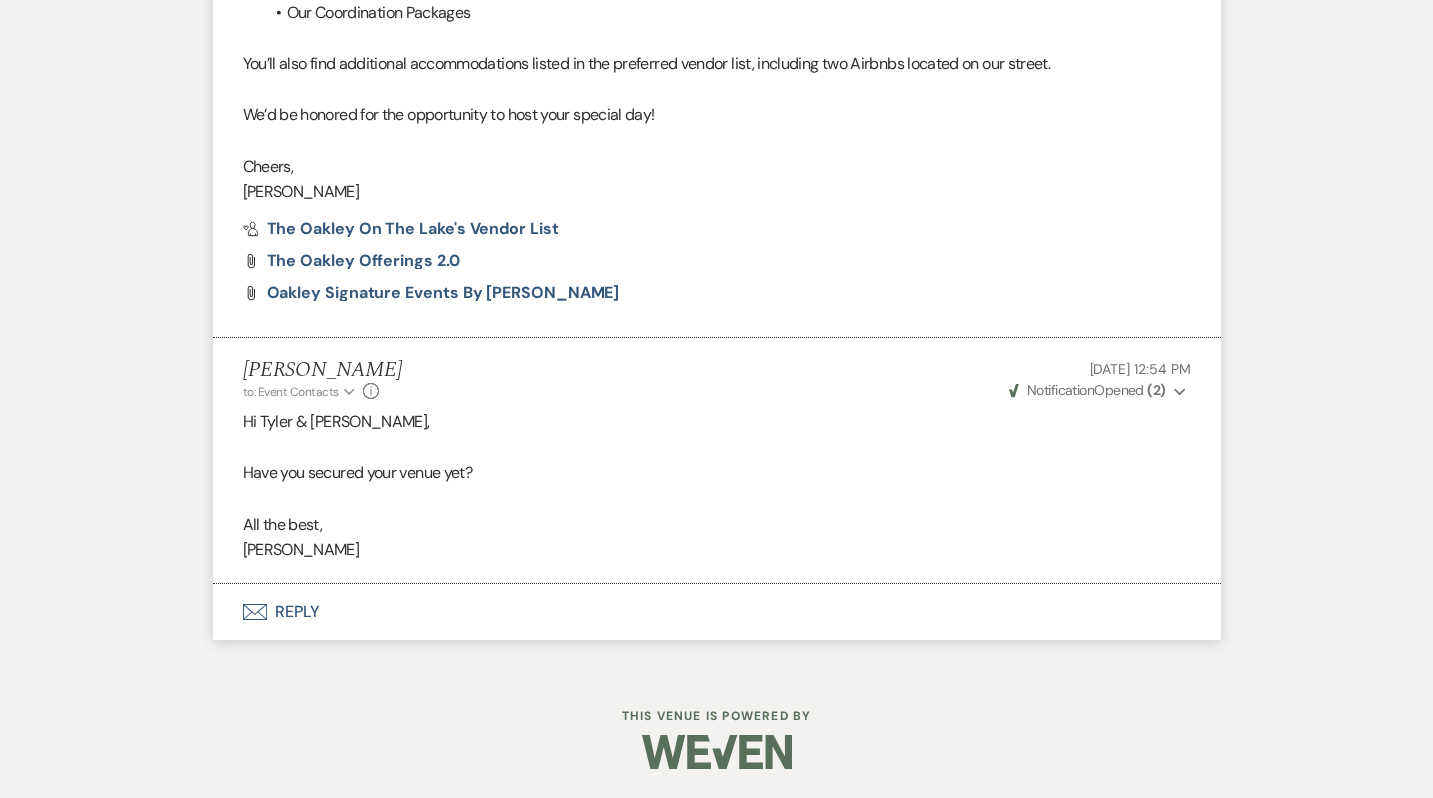 click on "Expand" 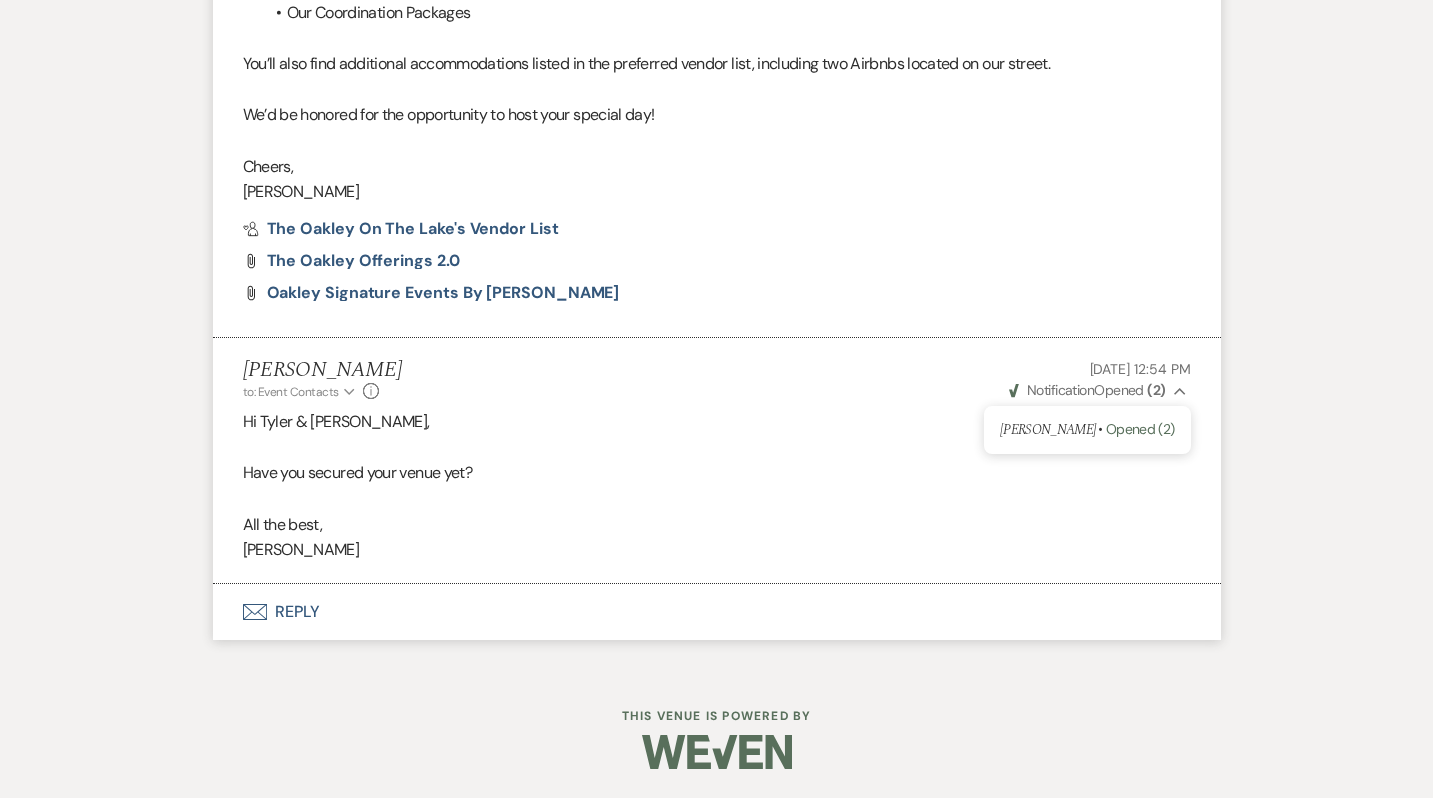 click on "Collapse" 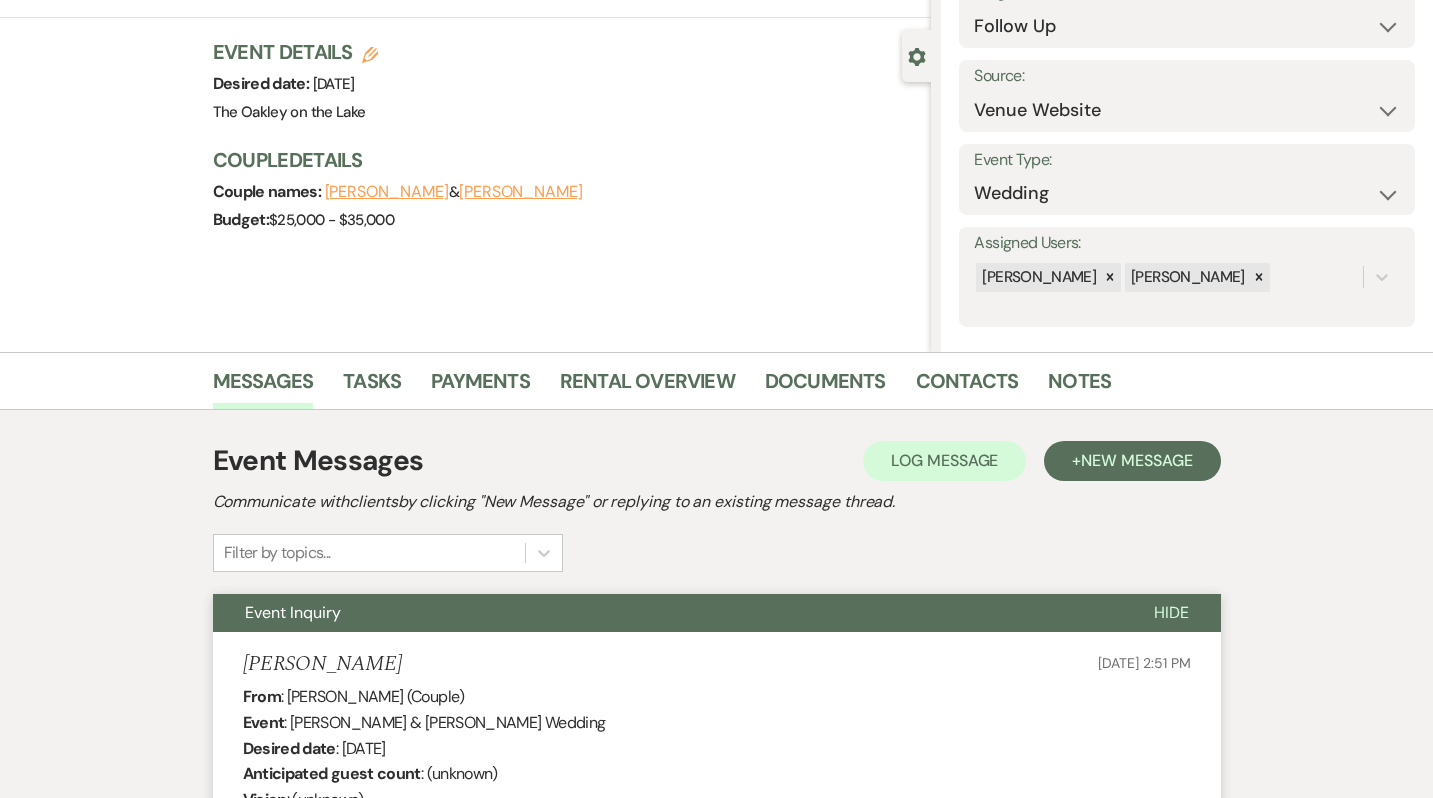 scroll, scrollTop: 0, scrollLeft: 0, axis: both 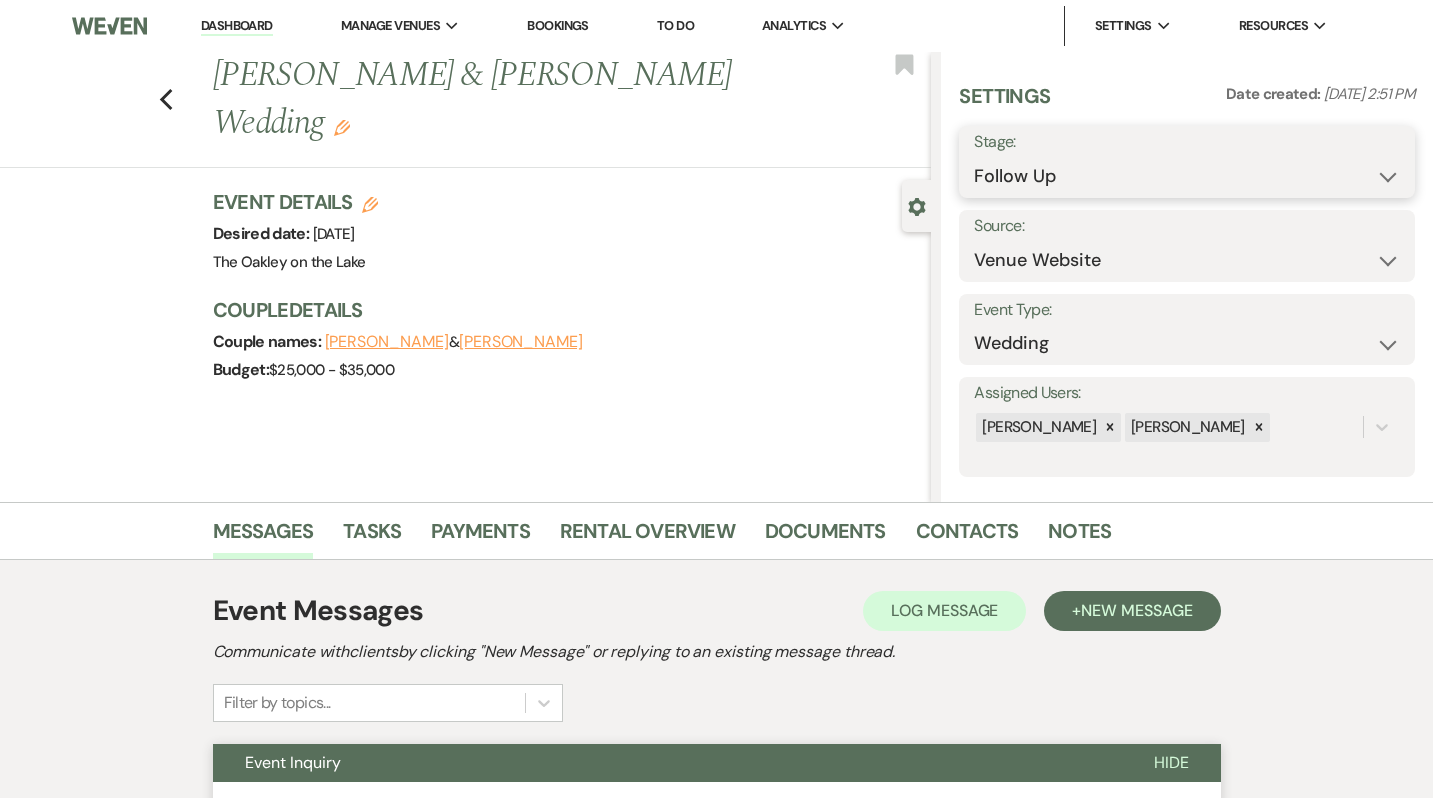 click on "Inquiry Follow Up Tour Requested Tour Confirmed Toured Proposal Sent Booked Lost" at bounding box center [1187, 176] 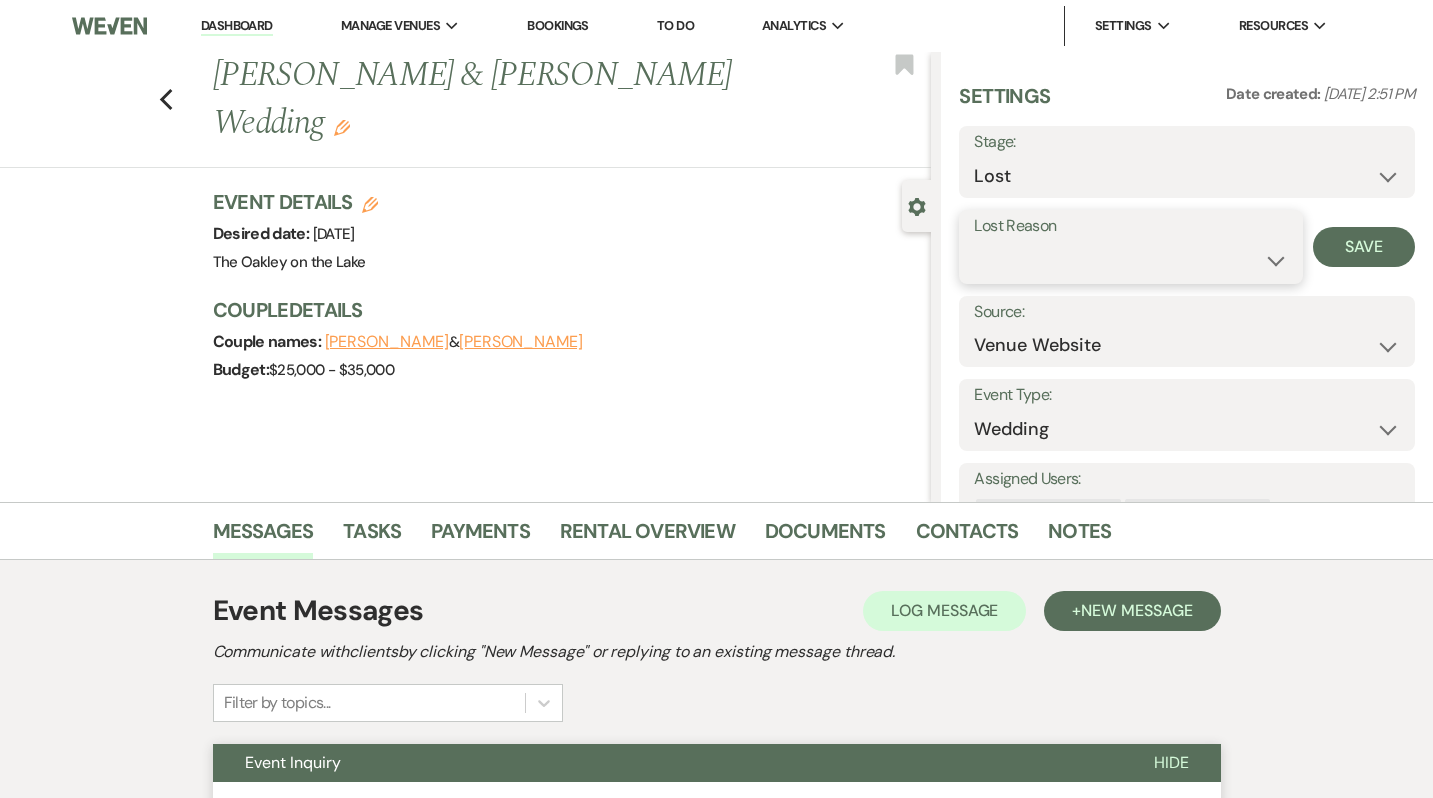 click on "Booked Elsewhere Budget Date Unavailable No Response Not a Good Match Capacity Cancelled Duplicate (hidden) Spam (hidden) Other (hidden) Other" at bounding box center [1131, 260] 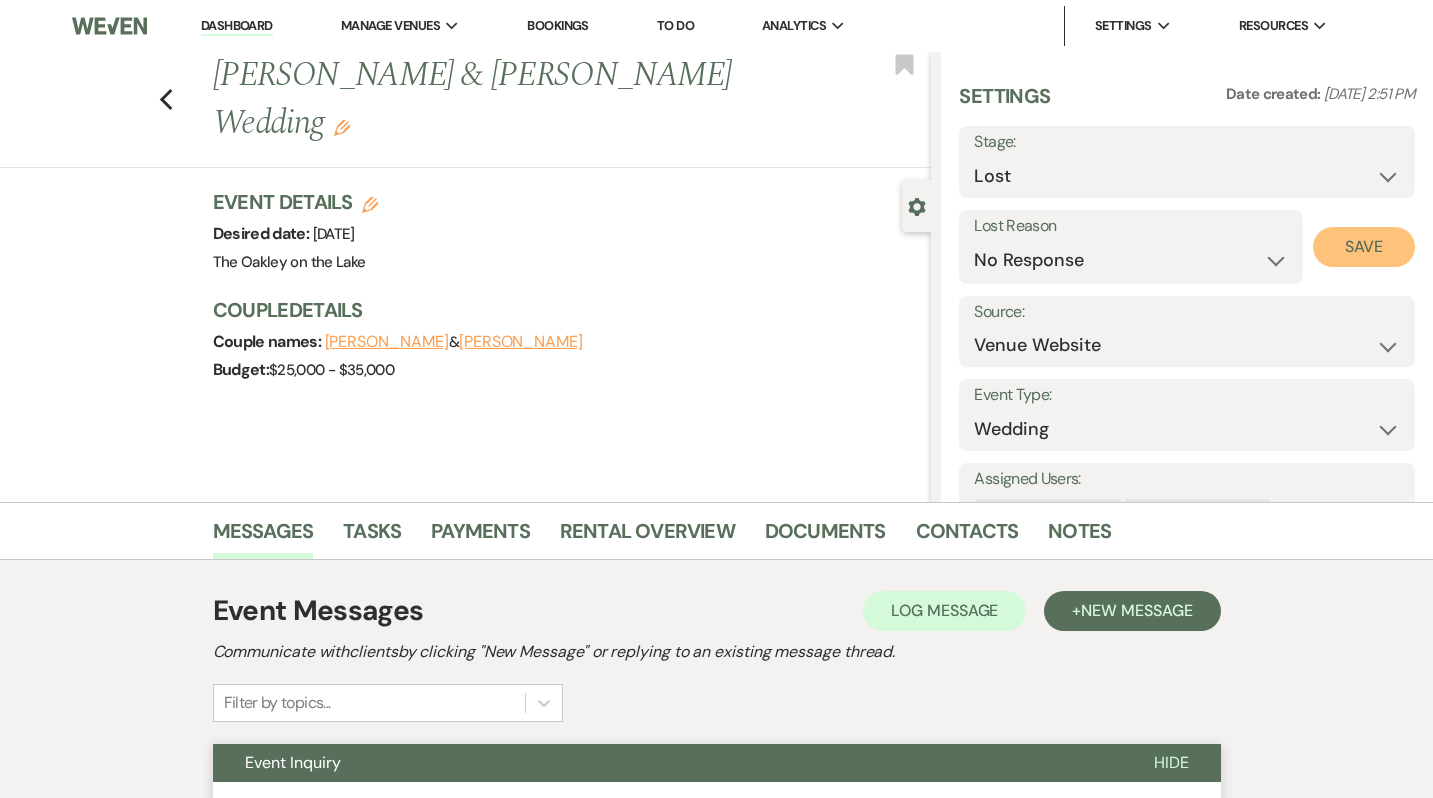 click on "Save" at bounding box center [1364, 247] 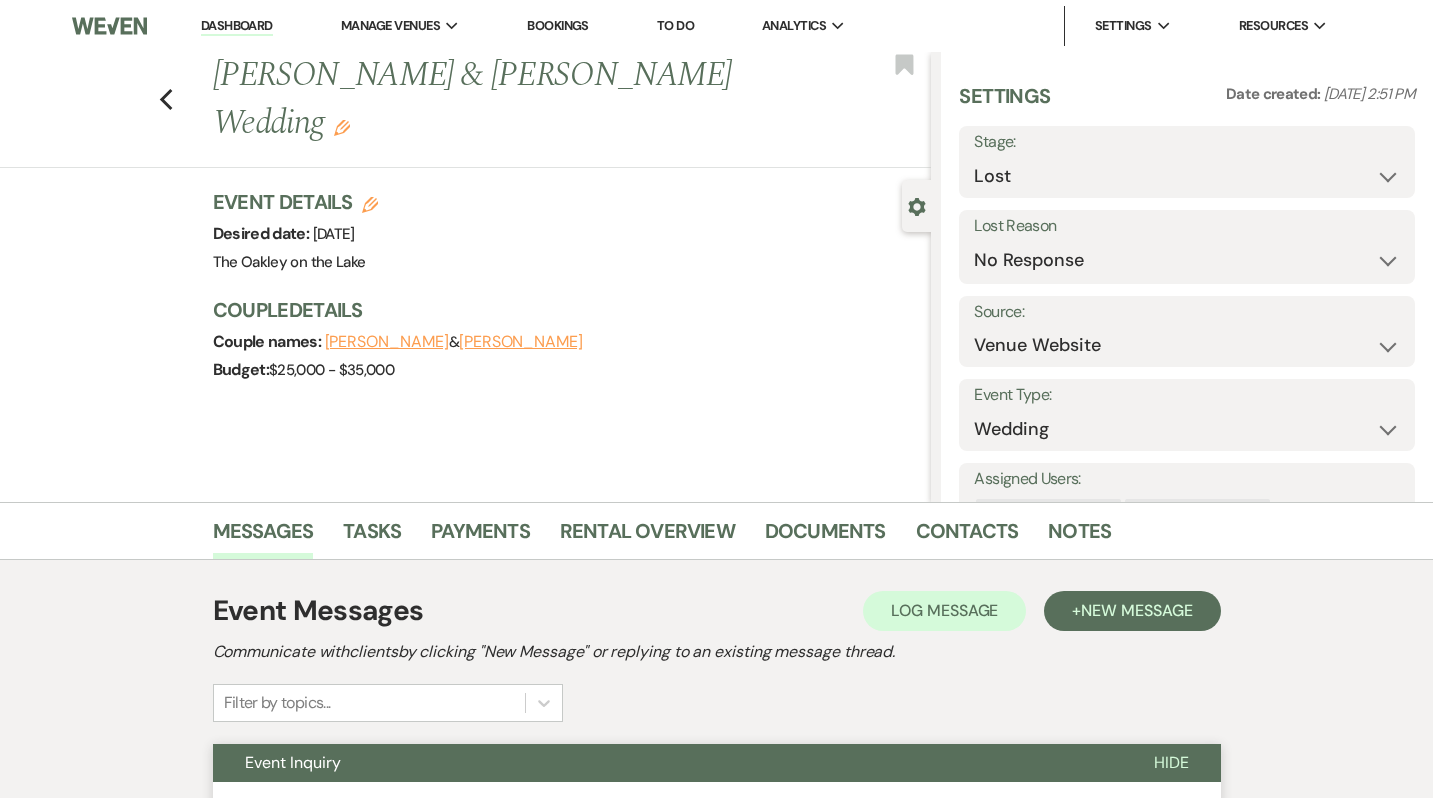 click on "Dashboard" at bounding box center [237, 26] 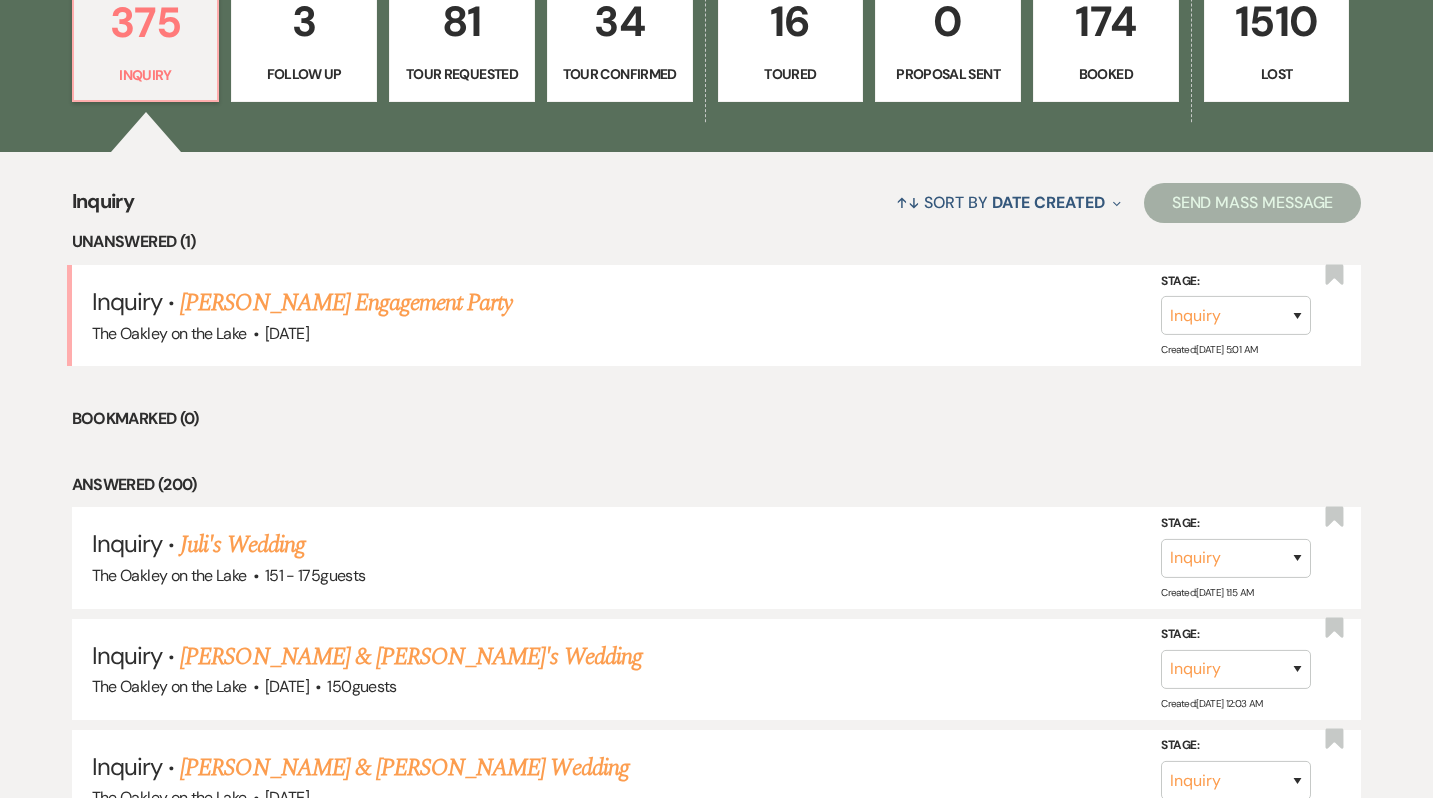 scroll, scrollTop: 452, scrollLeft: 0, axis: vertical 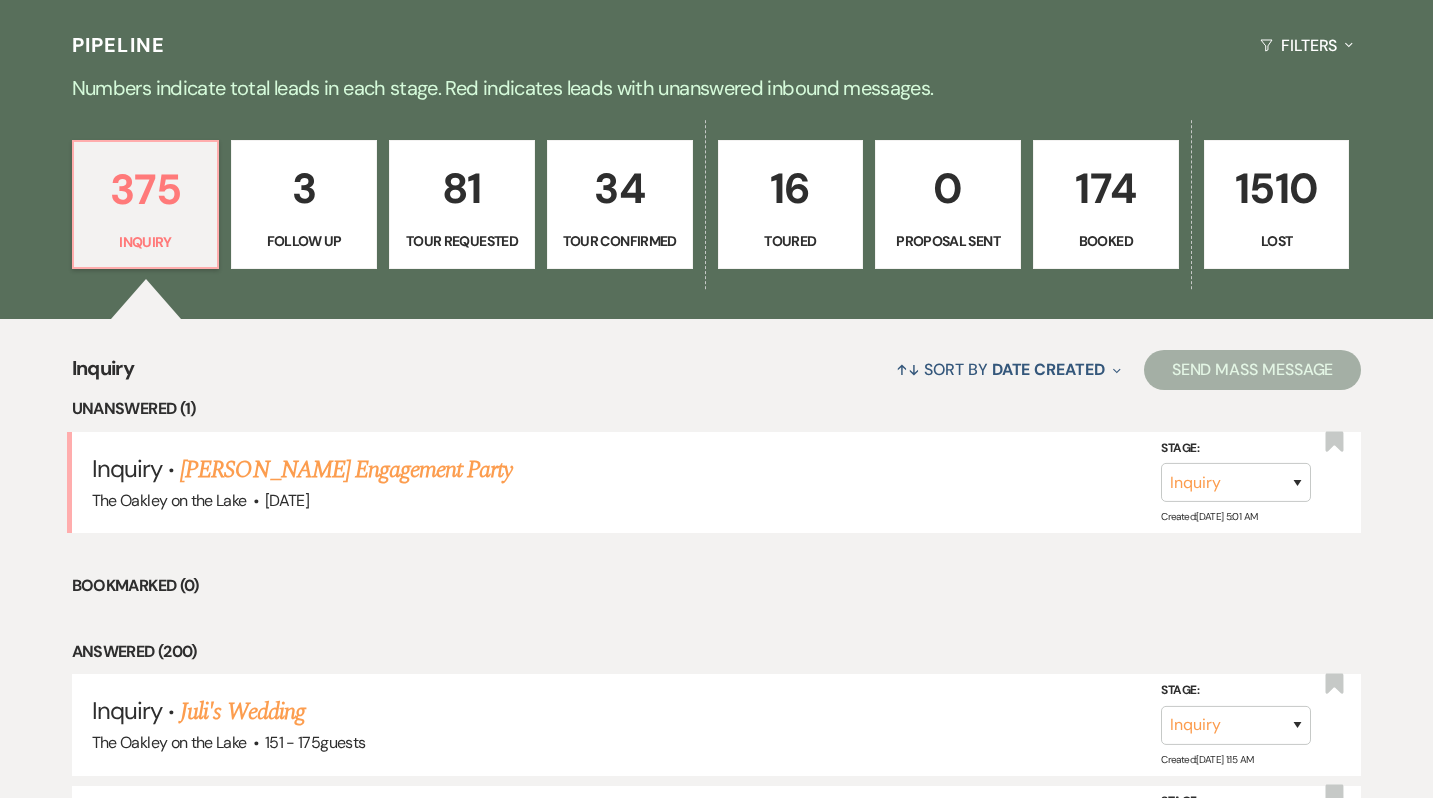 click on "Follow Up" at bounding box center (304, 241) 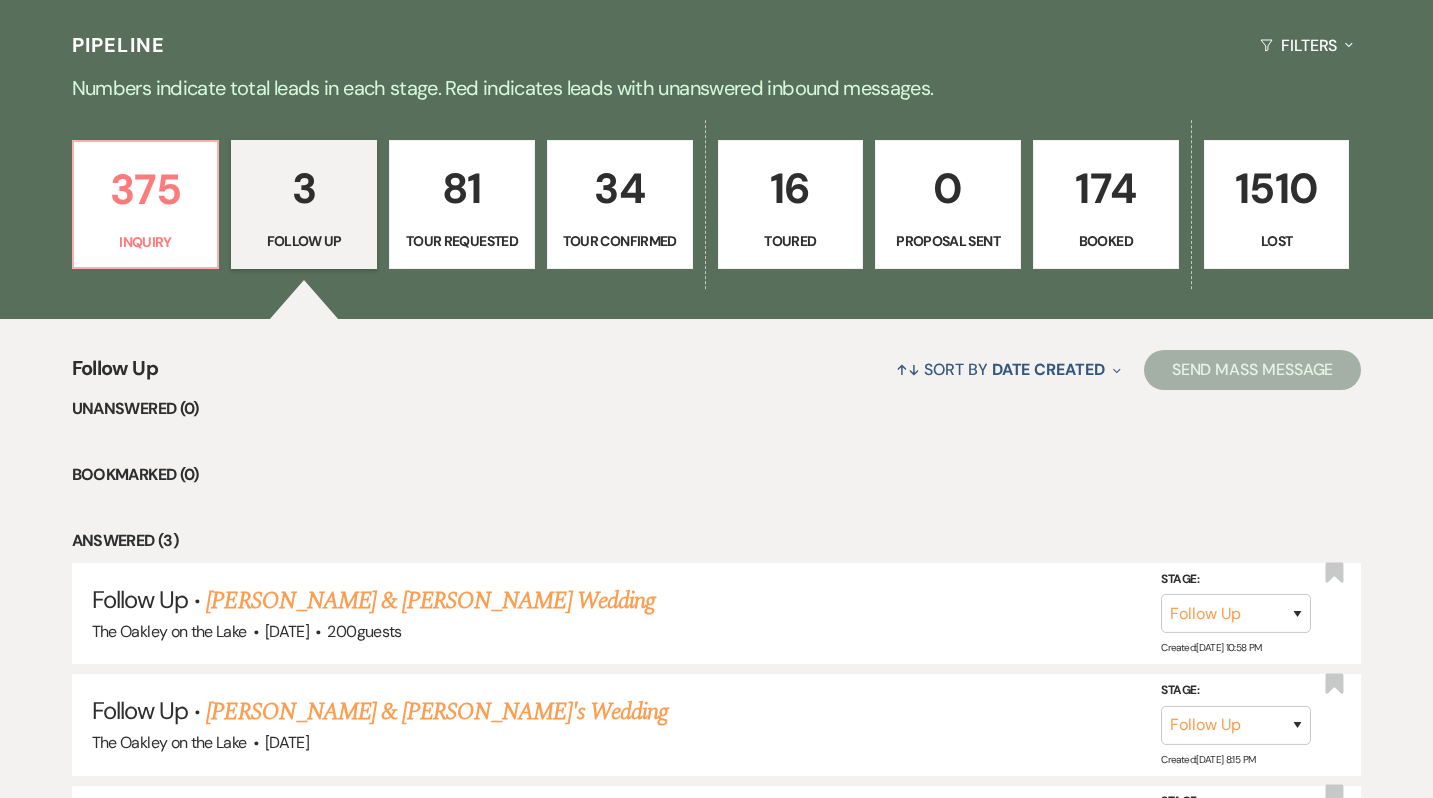 scroll, scrollTop: 701, scrollLeft: 0, axis: vertical 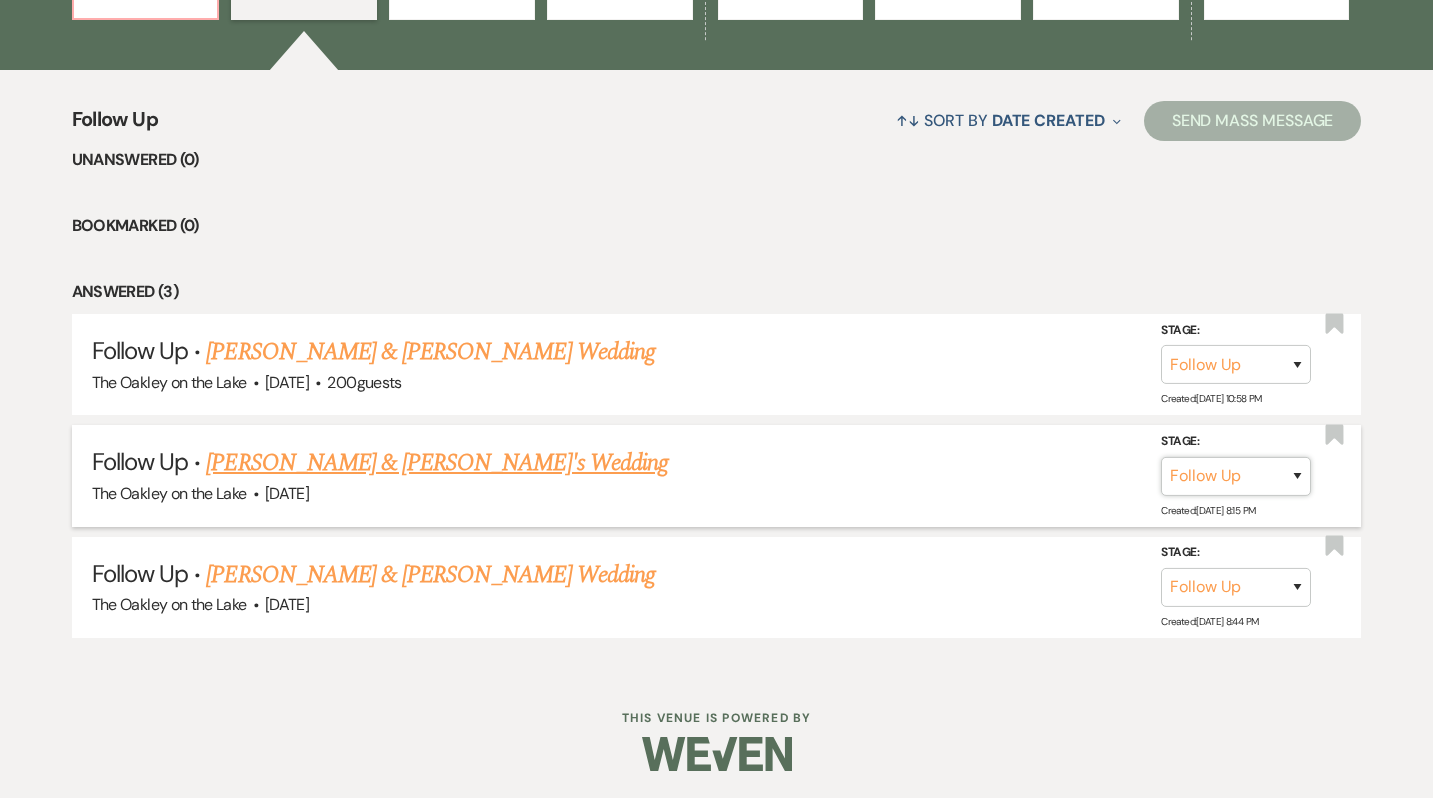 click on "Inquiry Follow Up Tour Requested Tour Confirmed Toured Proposal Sent Booked Lost" at bounding box center (1236, 476) 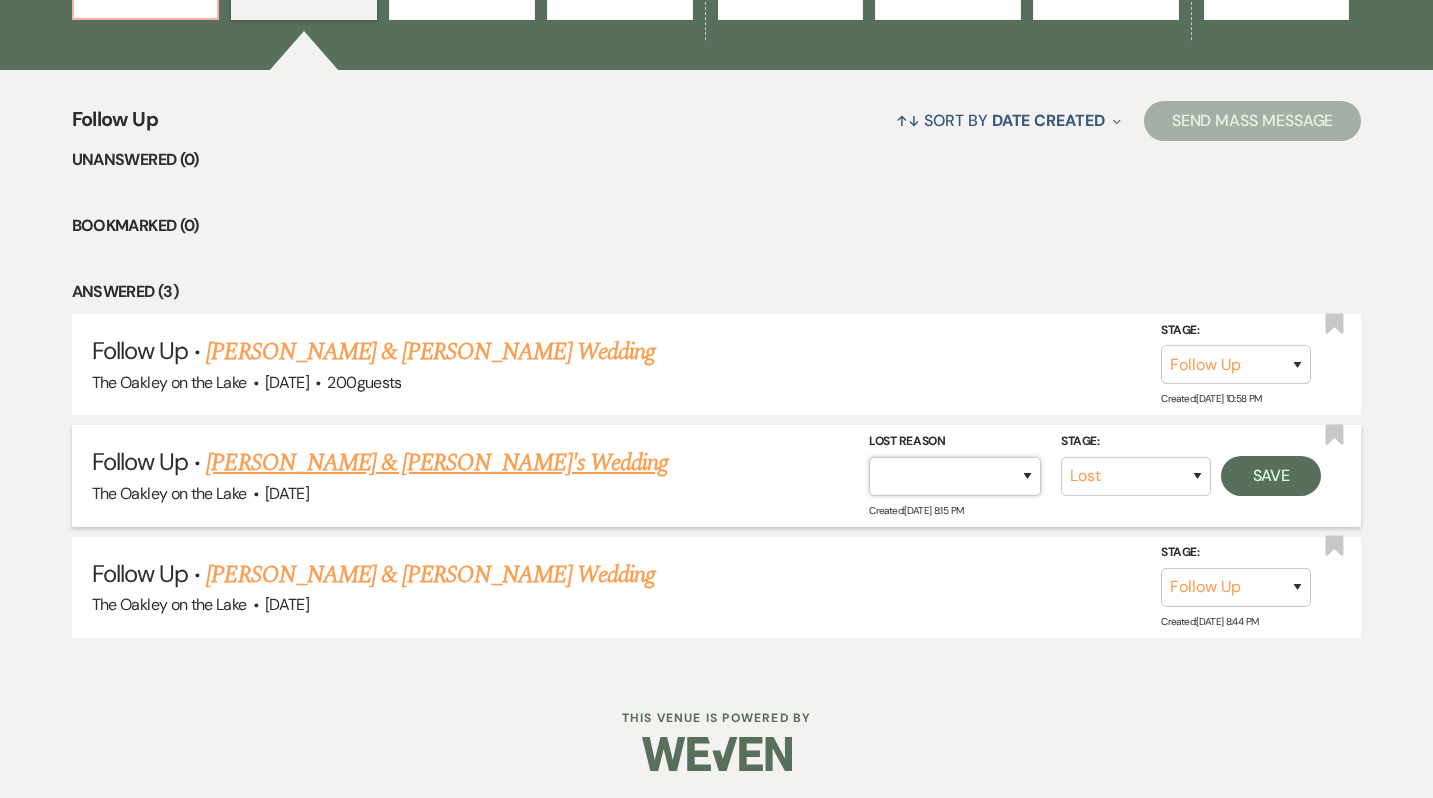 click on "Booked Elsewhere Budget Date Unavailable No Response Not a Good Match Capacity Cancelled Duplicate (hidden) Spam (hidden) Other (hidden) Other" at bounding box center (955, 476) 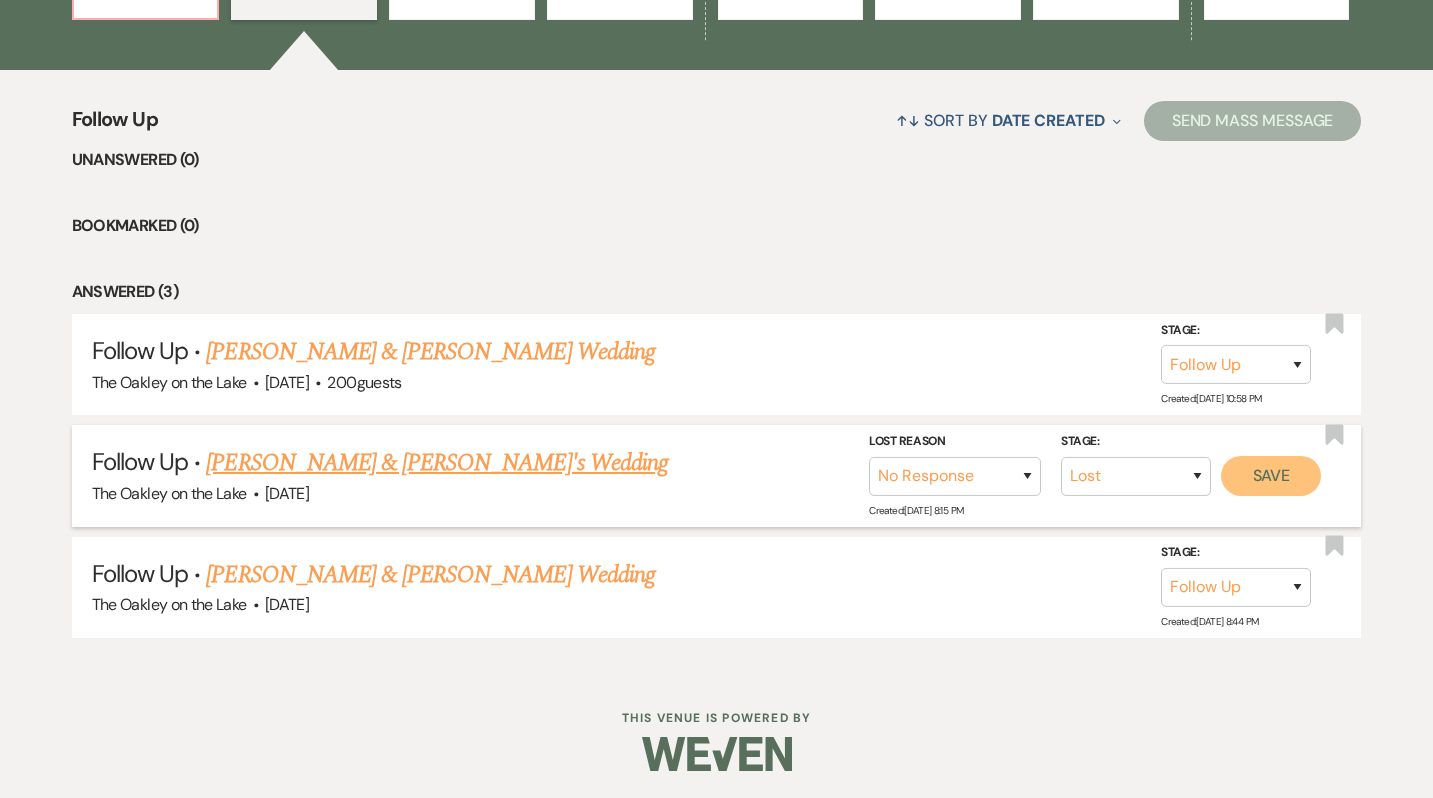 click on "Save" at bounding box center (1271, 476) 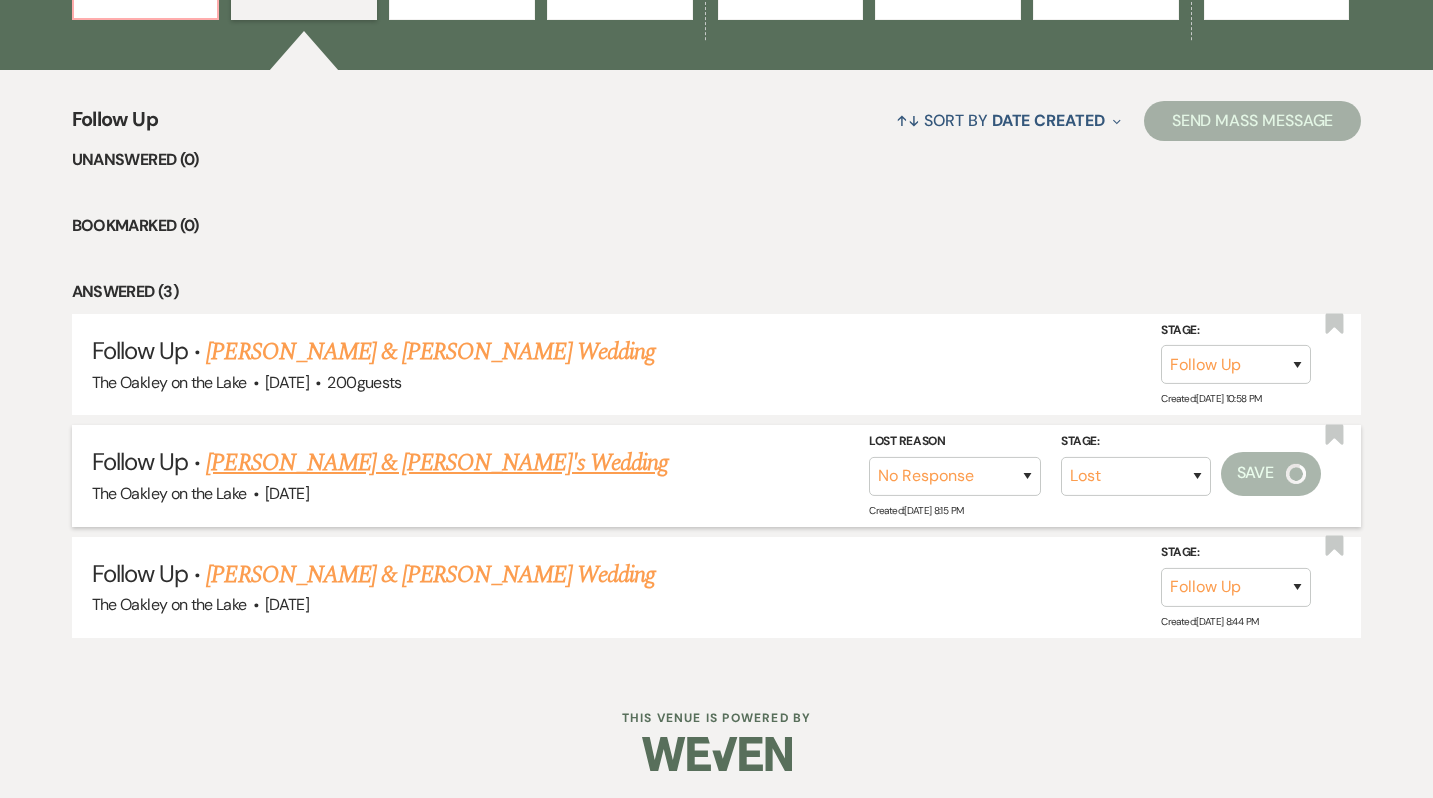 scroll, scrollTop: 591, scrollLeft: 0, axis: vertical 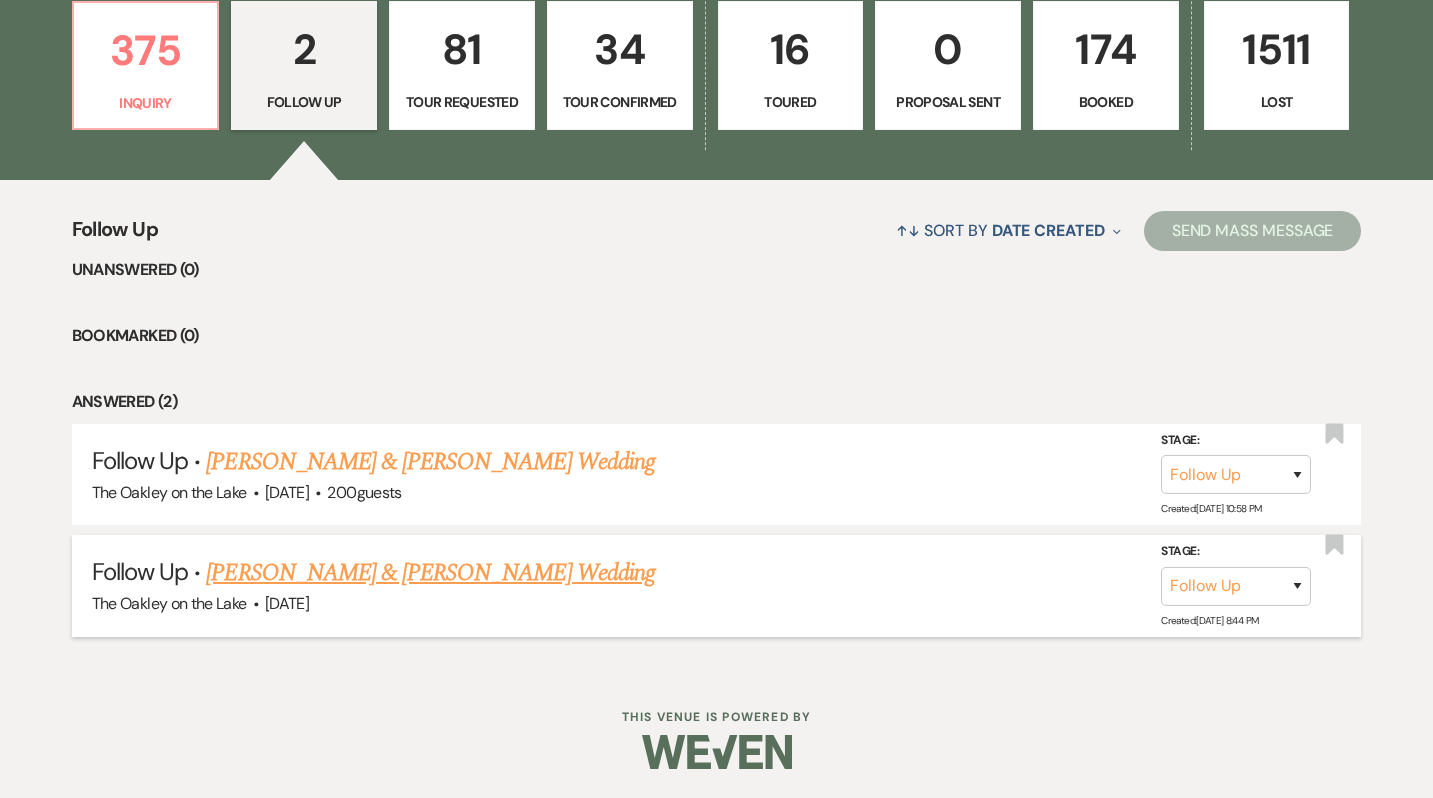 click on "[PERSON_NAME] & [PERSON_NAME] Wedding" at bounding box center [430, 573] 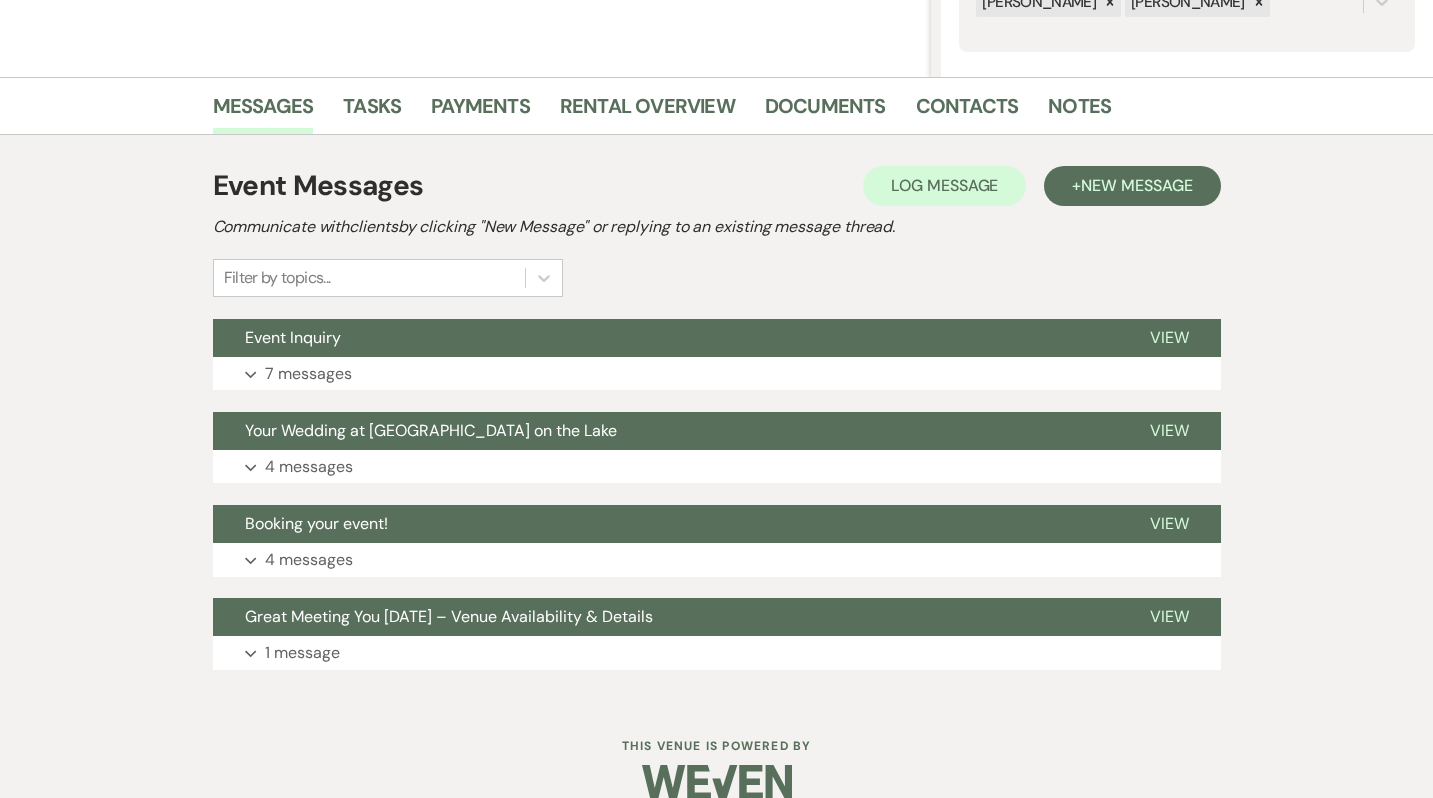 scroll, scrollTop: 430, scrollLeft: 0, axis: vertical 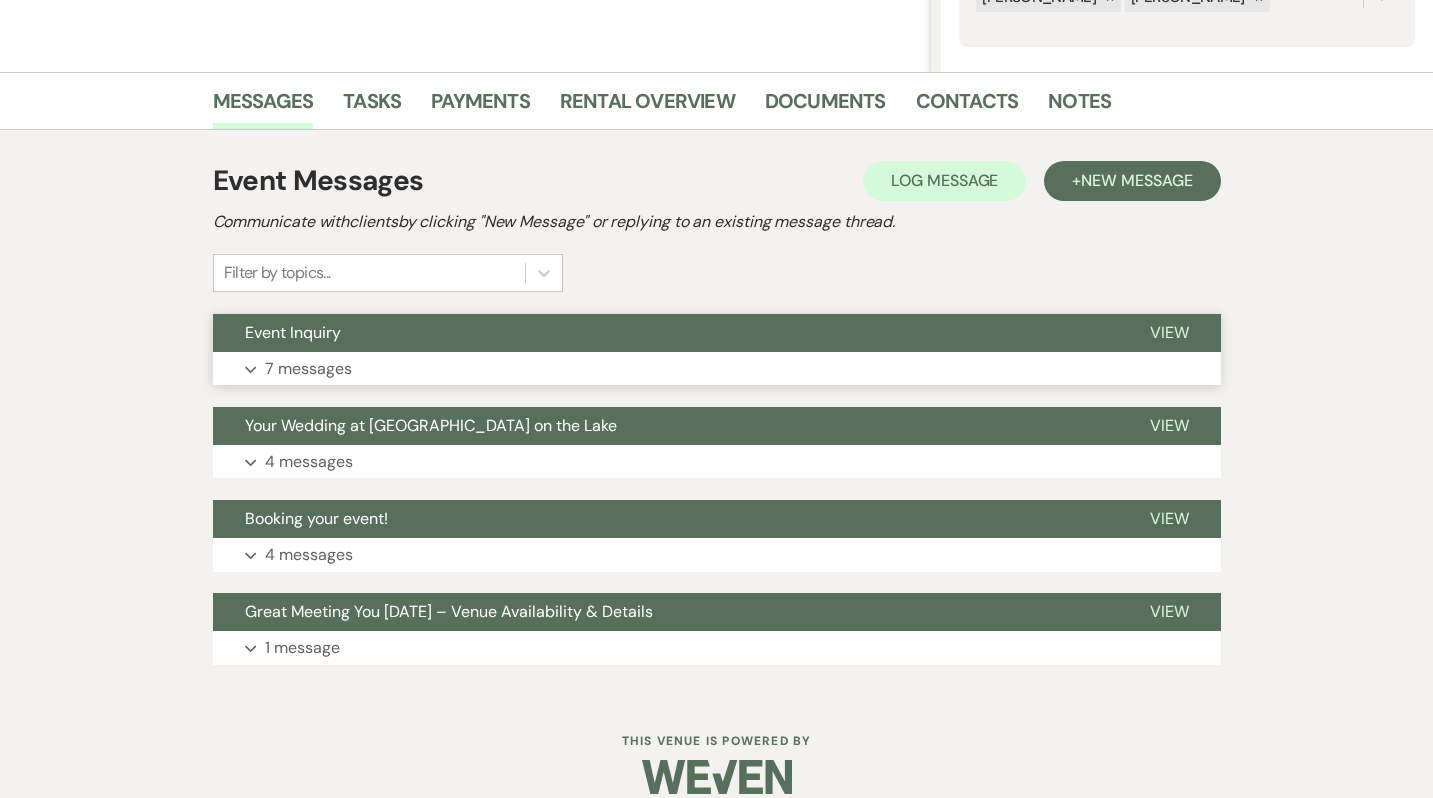 click on "Expand 7 messages" at bounding box center (717, 369) 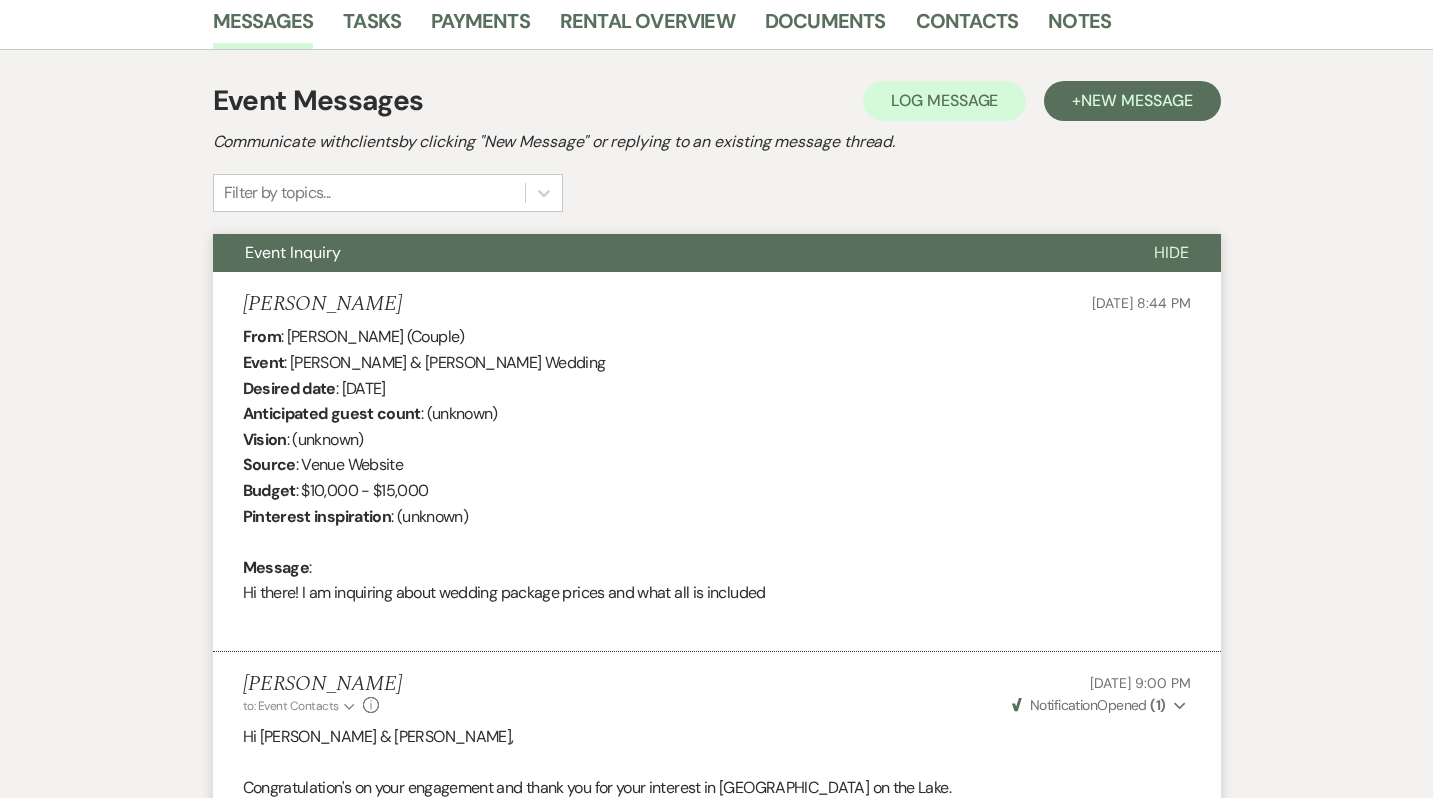 scroll, scrollTop: 0, scrollLeft: 0, axis: both 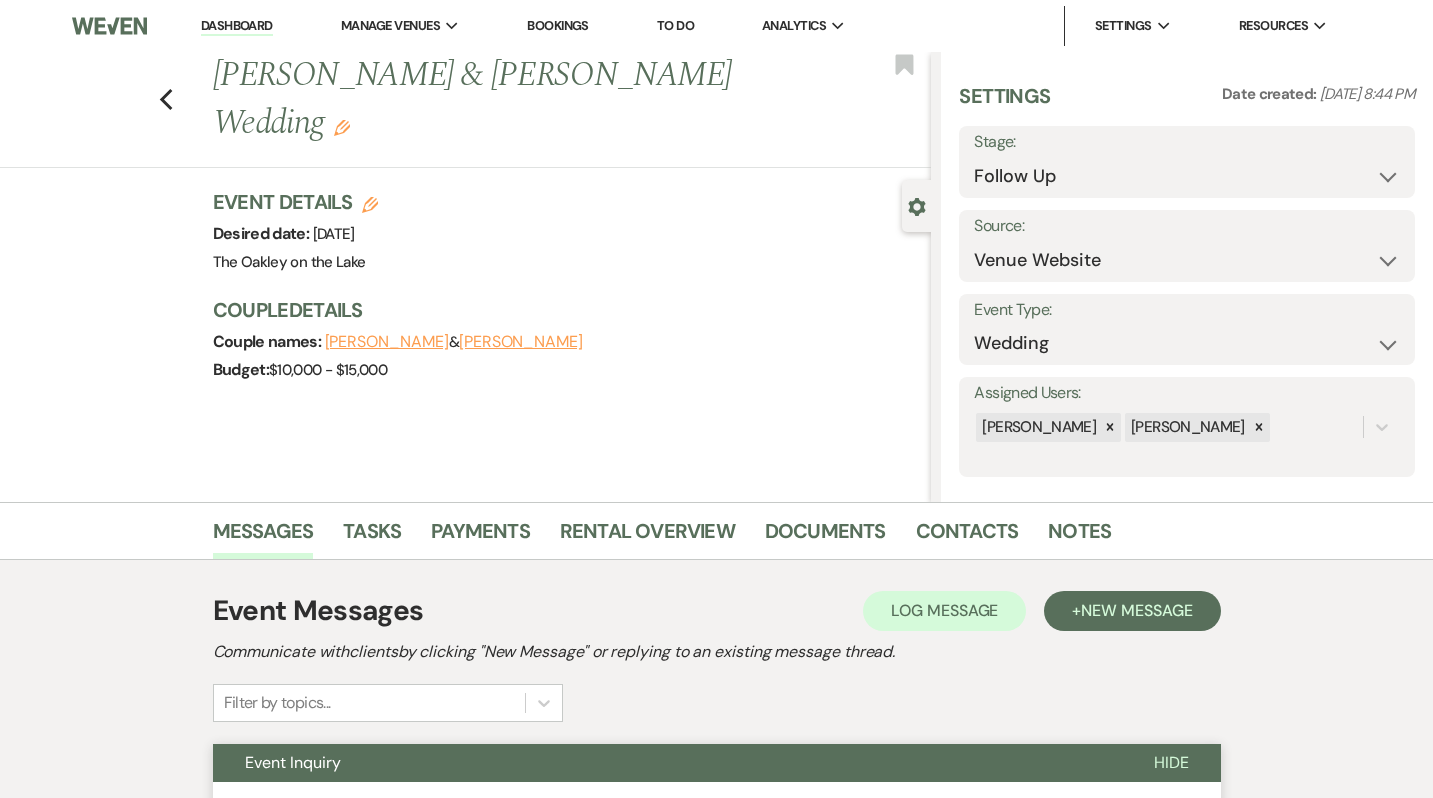 click on "Dashboard" at bounding box center (237, 26) 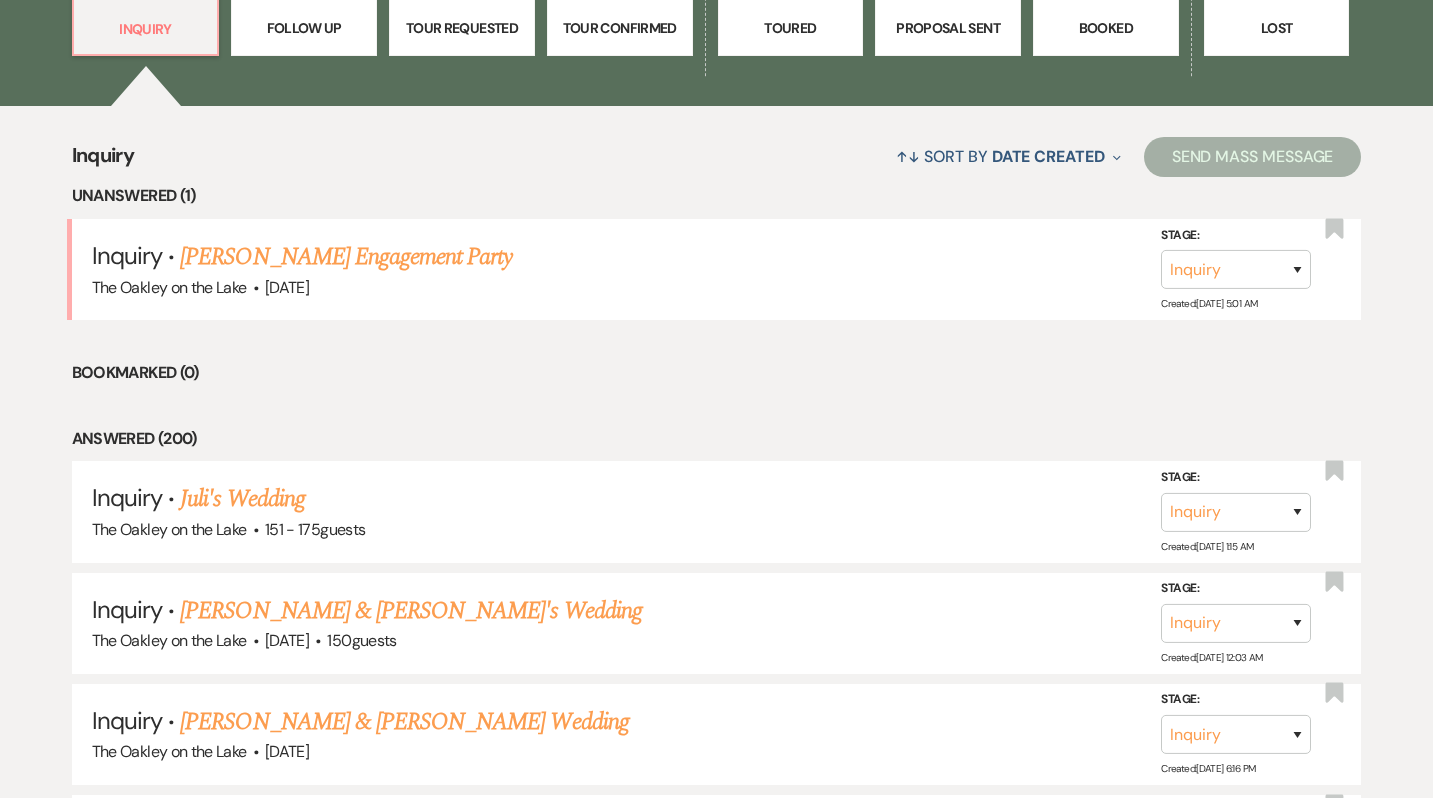 scroll, scrollTop: 669, scrollLeft: 0, axis: vertical 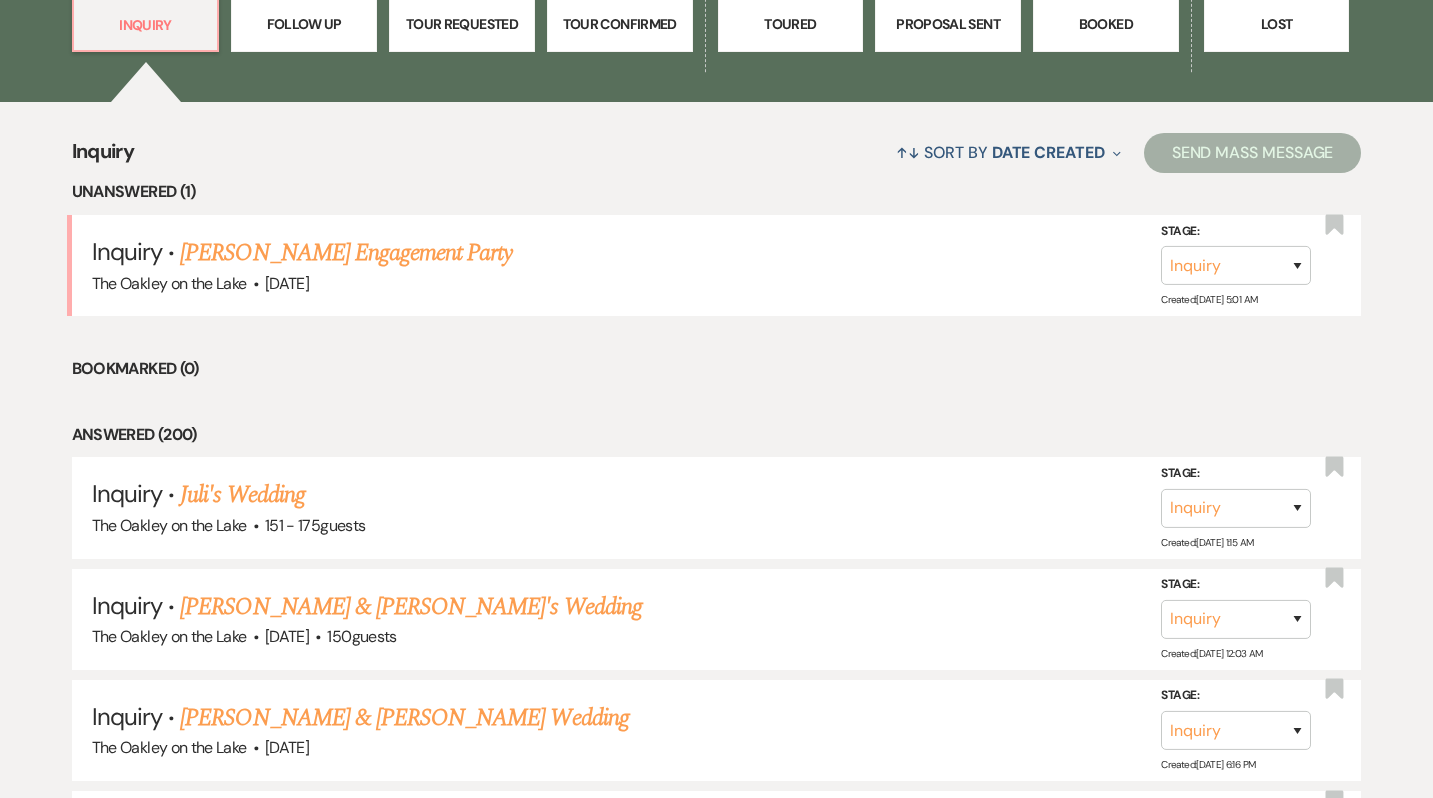 click on "Juli's Wedding" at bounding box center [242, 495] 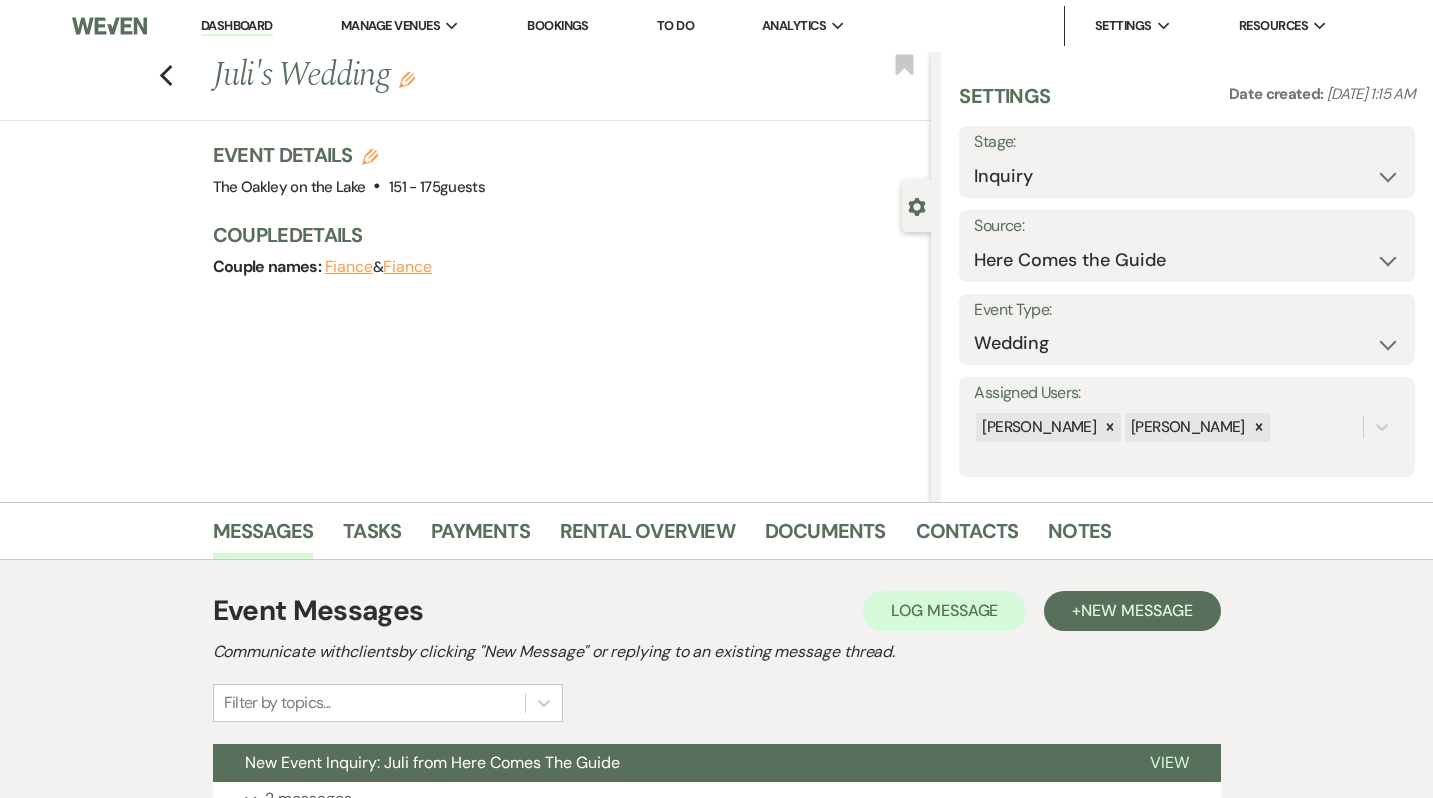 scroll, scrollTop: 176, scrollLeft: 0, axis: vertical 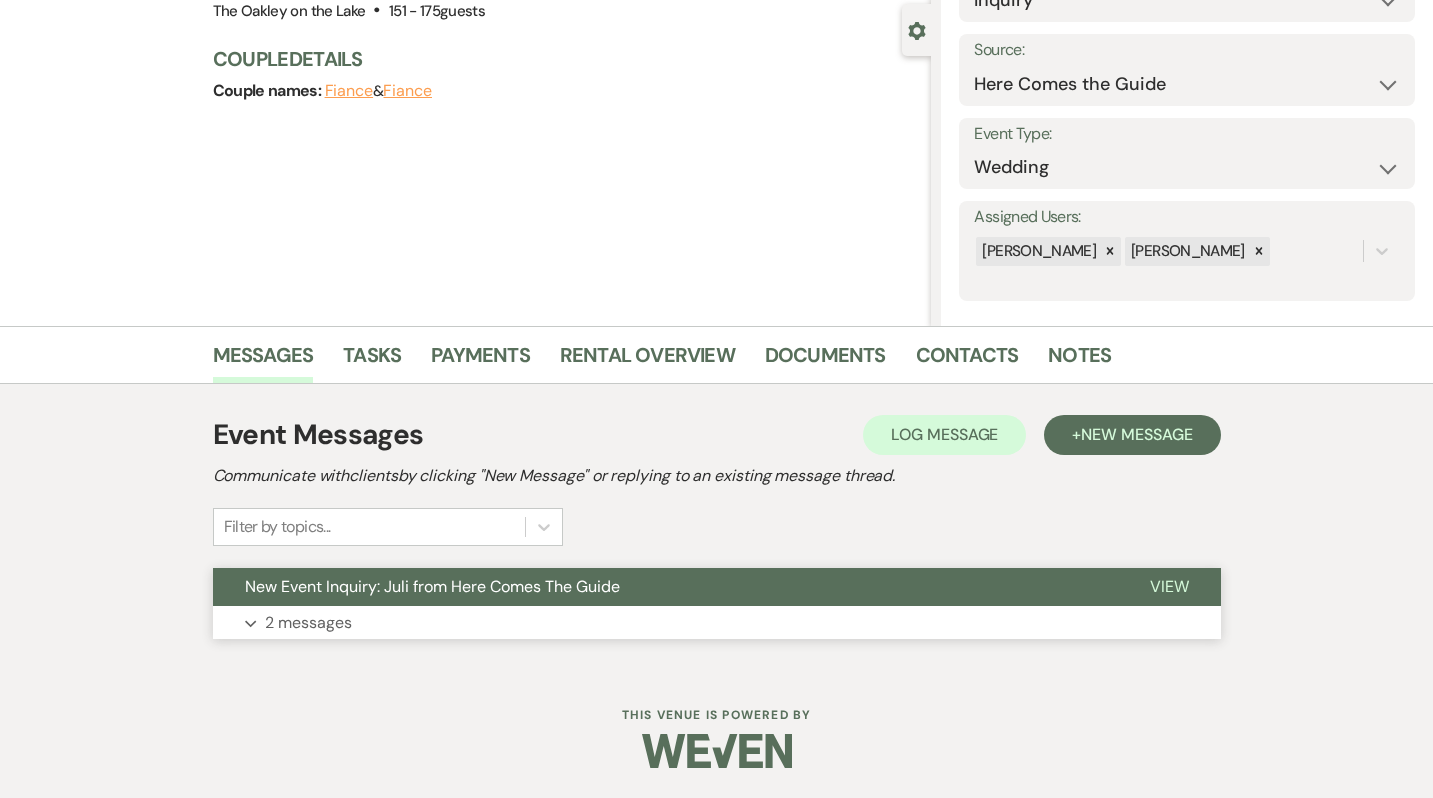 click on "New Event Inquiry: Juli from Here Comes The Guide" at bounding box center [432, 586] 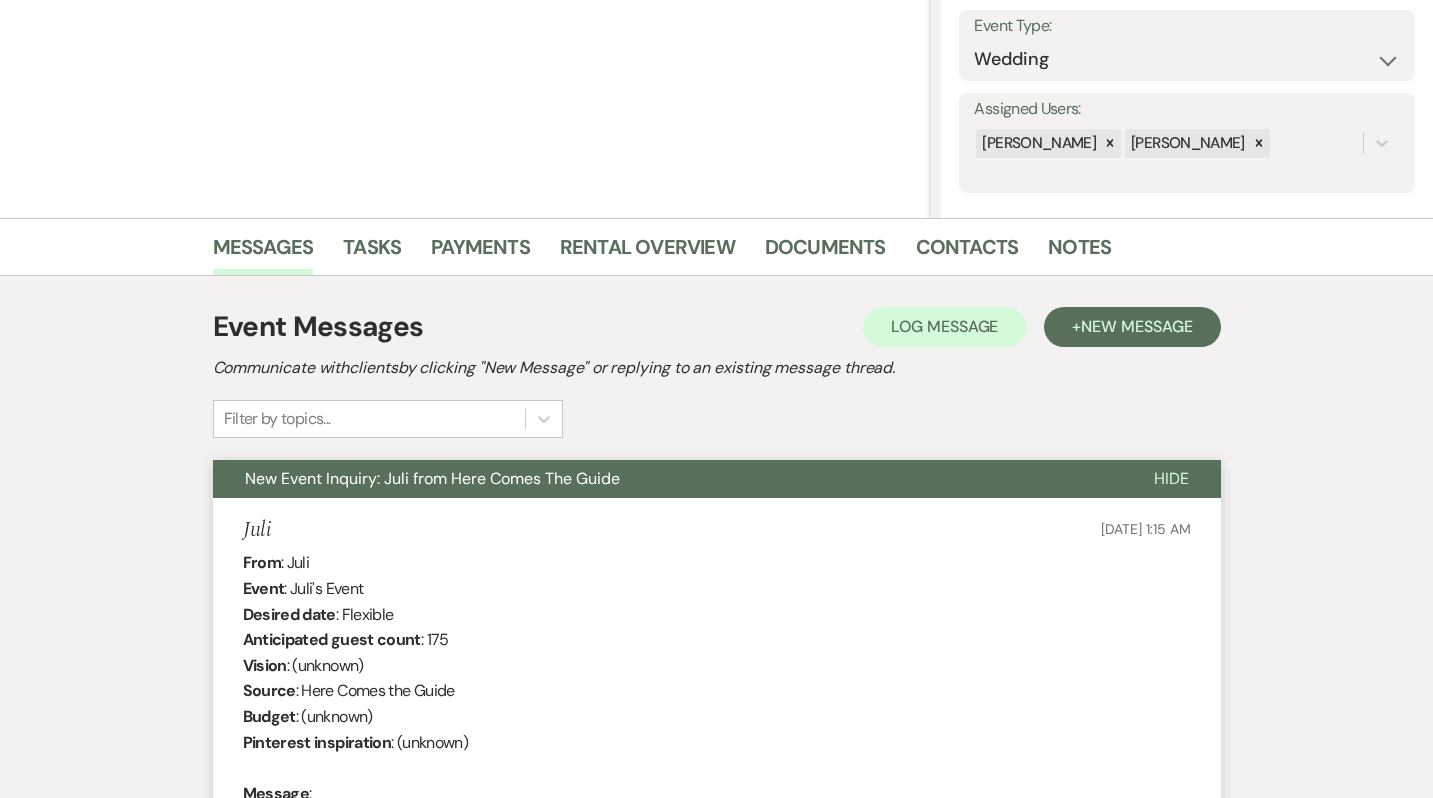 scroll, scrollTop: 0, scrollLeft: 0, axis: both 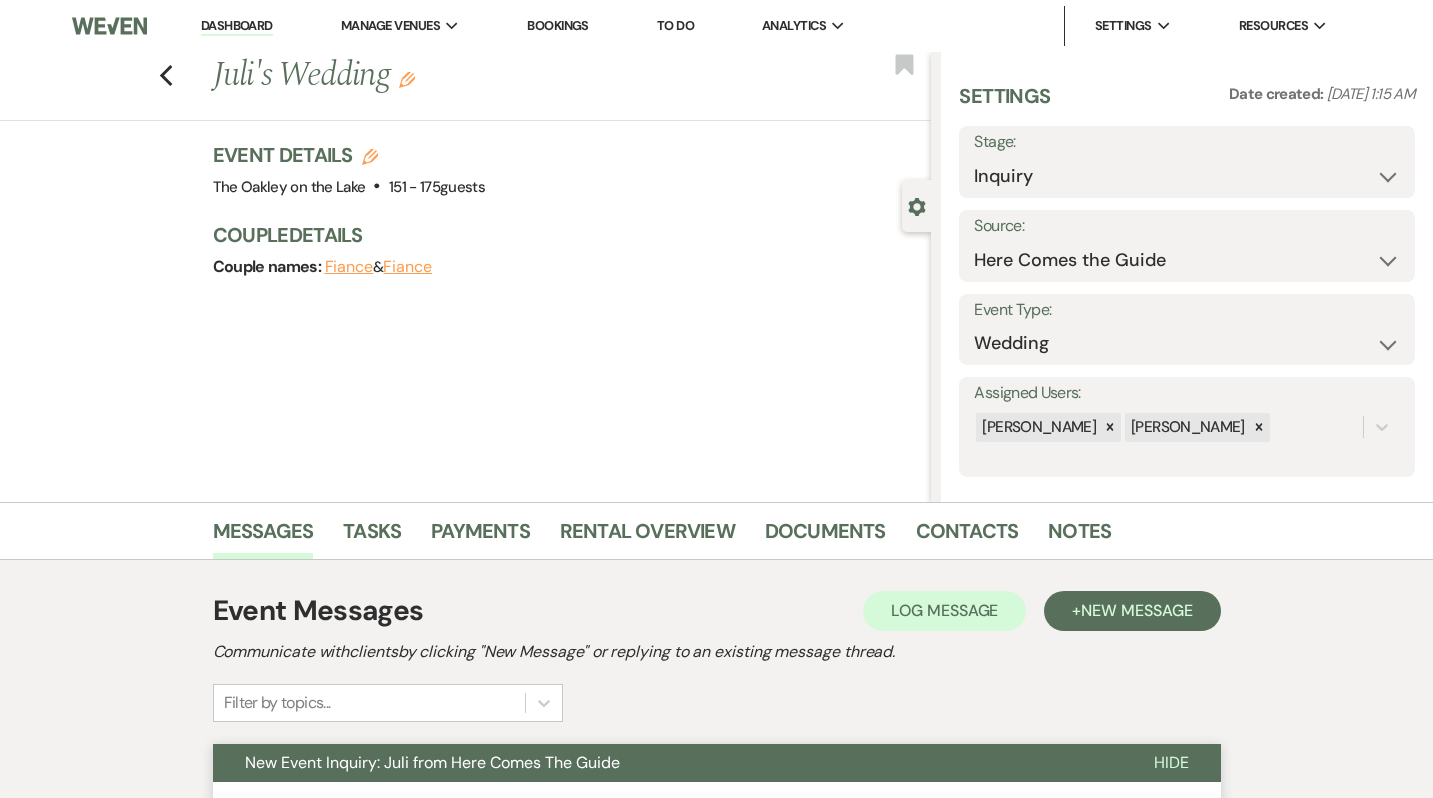 click on "Dashboard" at bounding box center (237, 26) 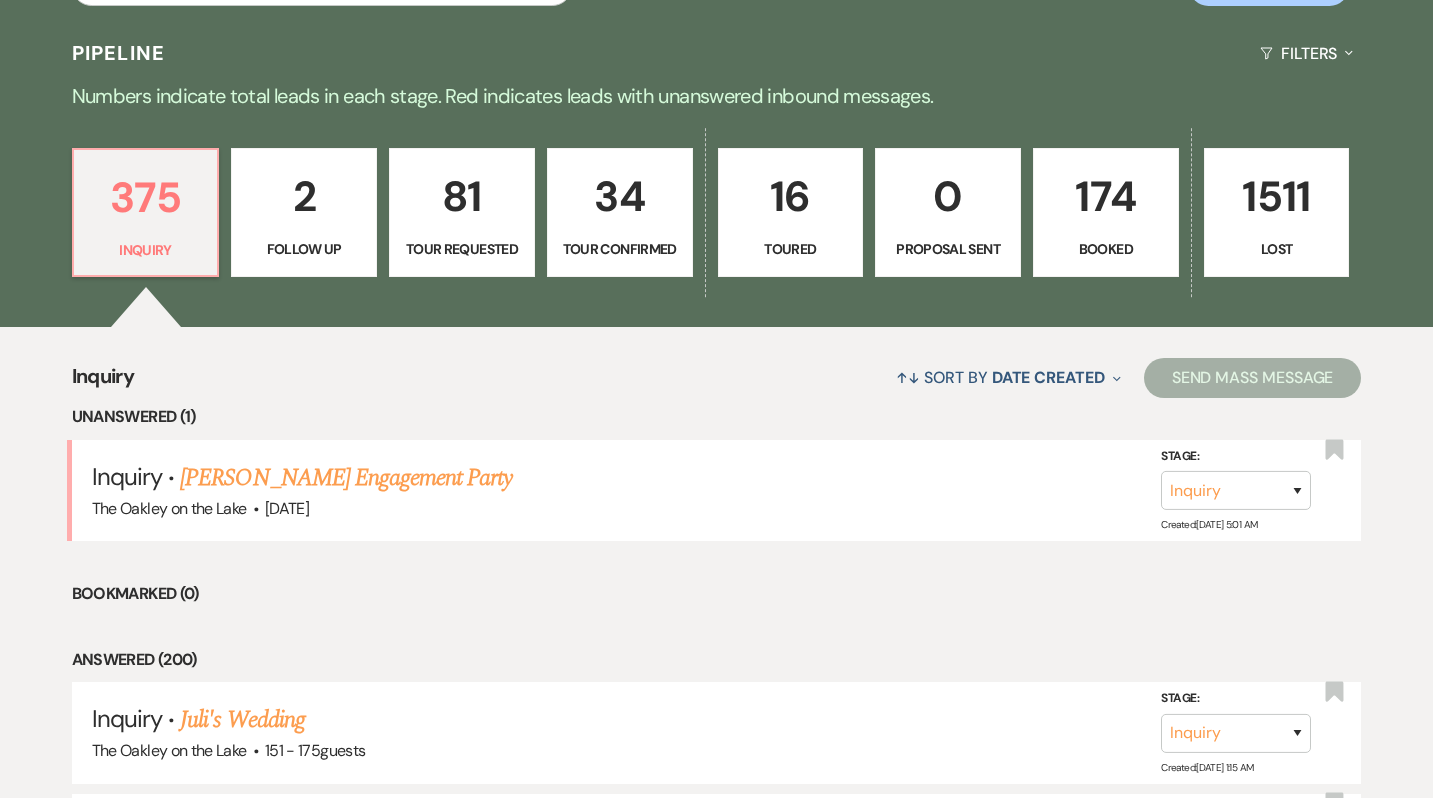 scroll, scrollTop: 436, scrollLeft: 0, axis: vertical 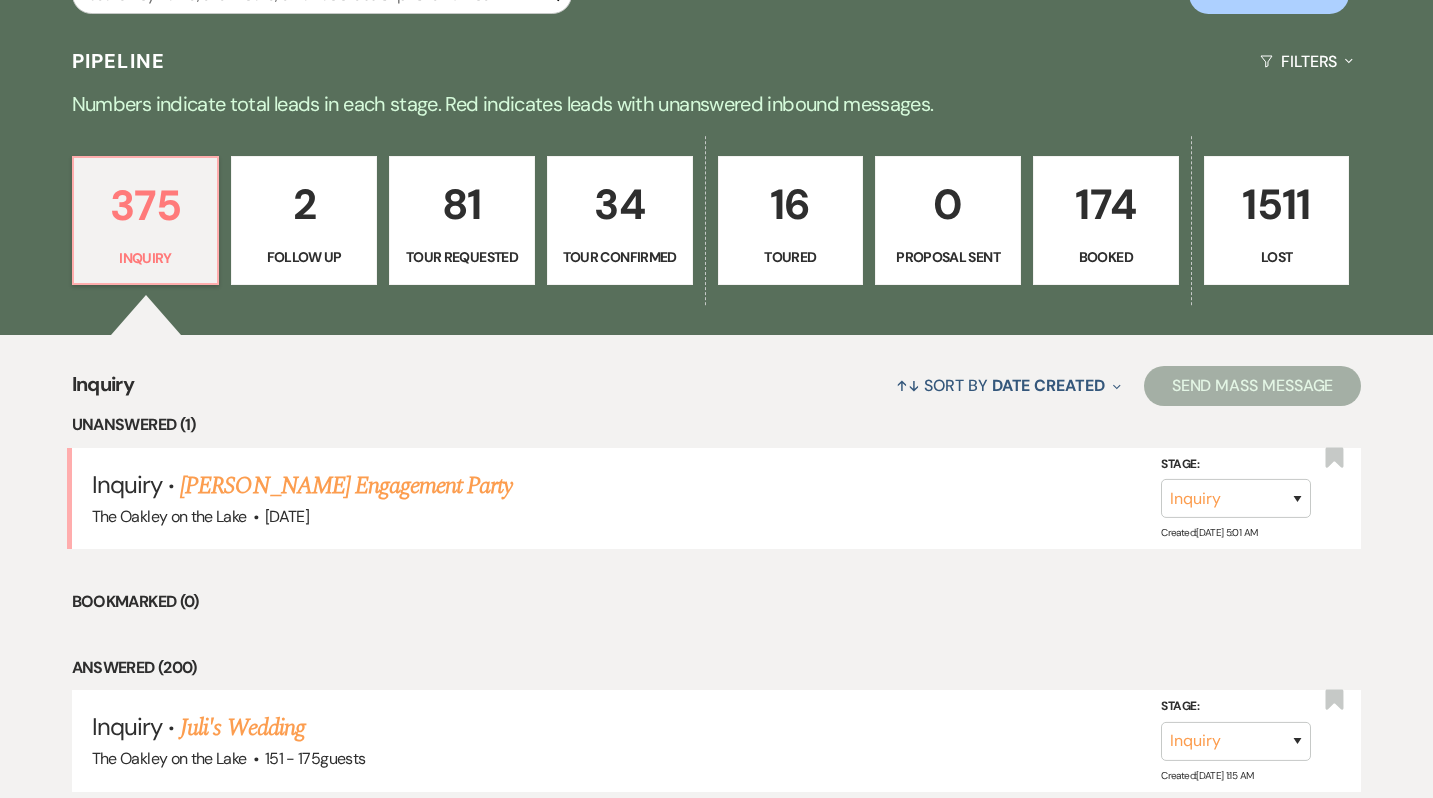 click on "34" at bounding box center [620, 204] 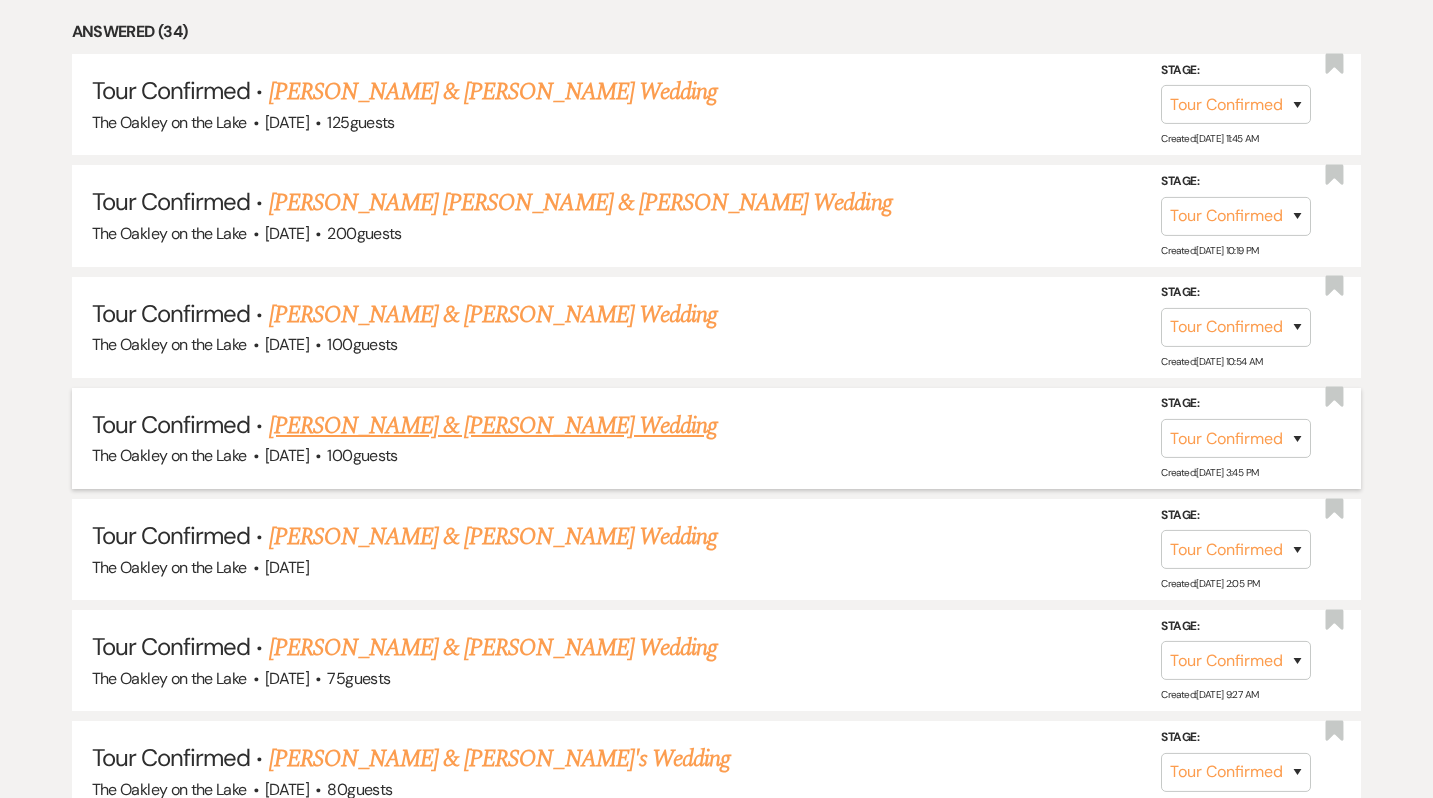 scroll, scrollTop: 966, scrollLeft: 0, axis: vertical 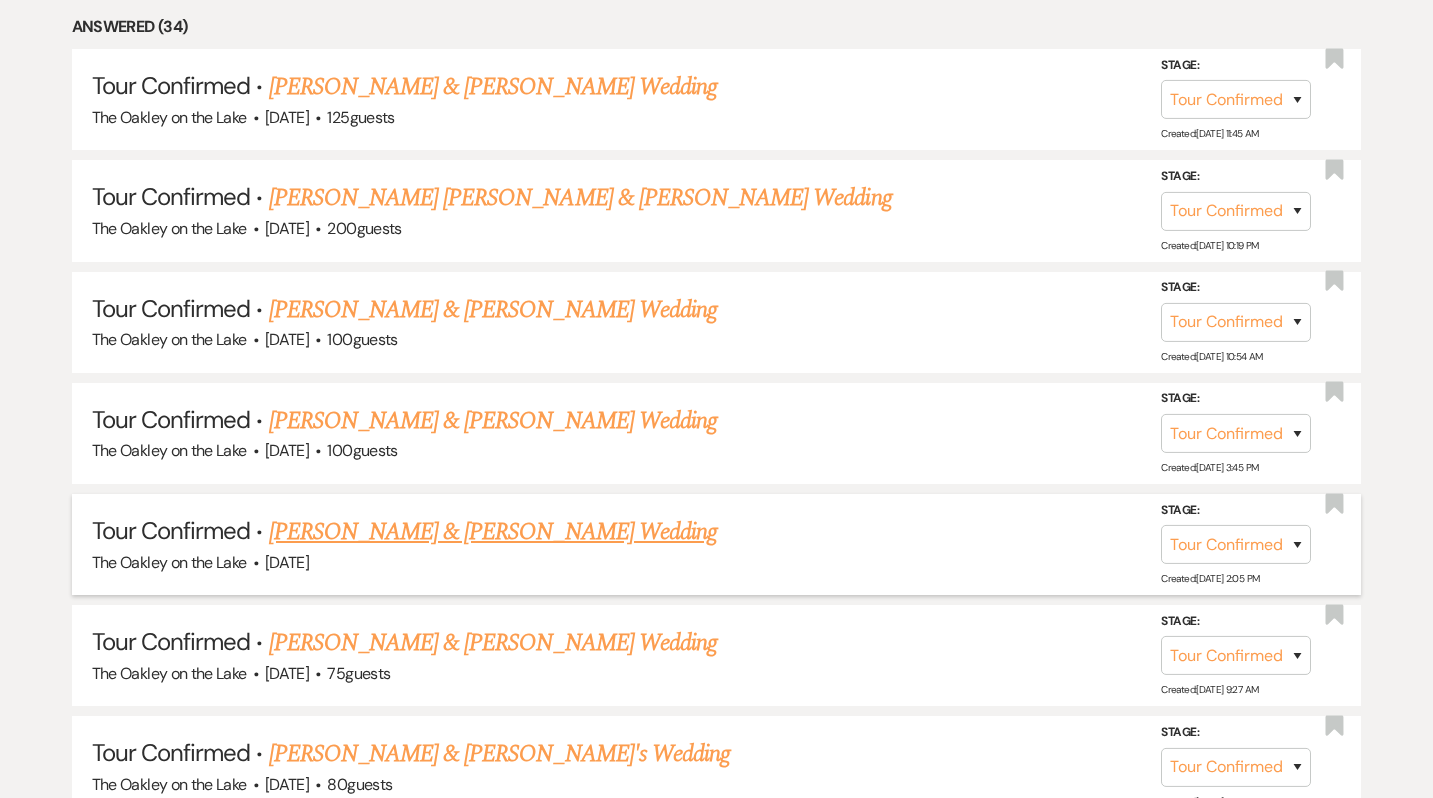 click on "[PERSON_NAME] & [PERSON_NAME] Wedding" at bounding box center (493, 532) 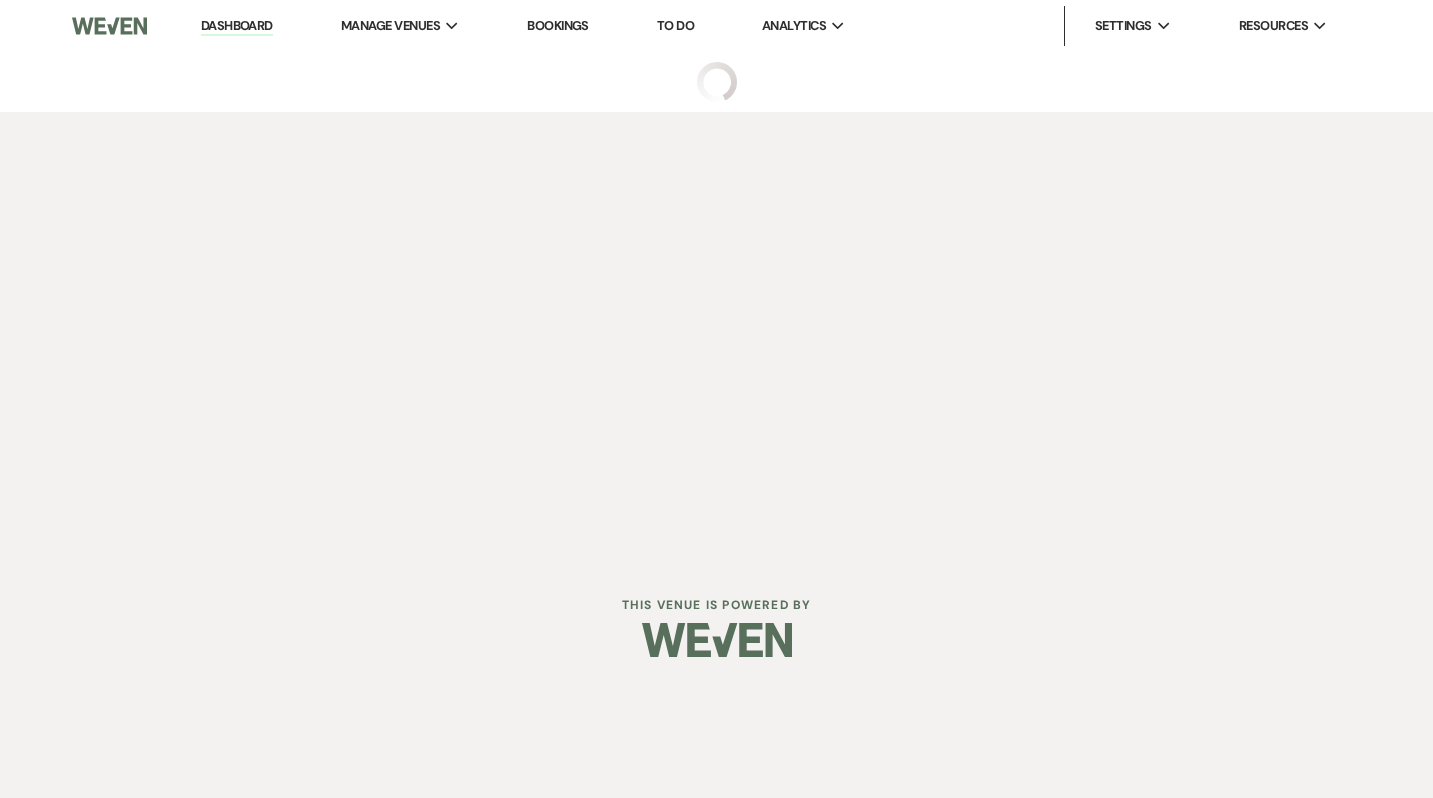 scroll, scrollTop: 0, scrollLeft: 0, axis: both 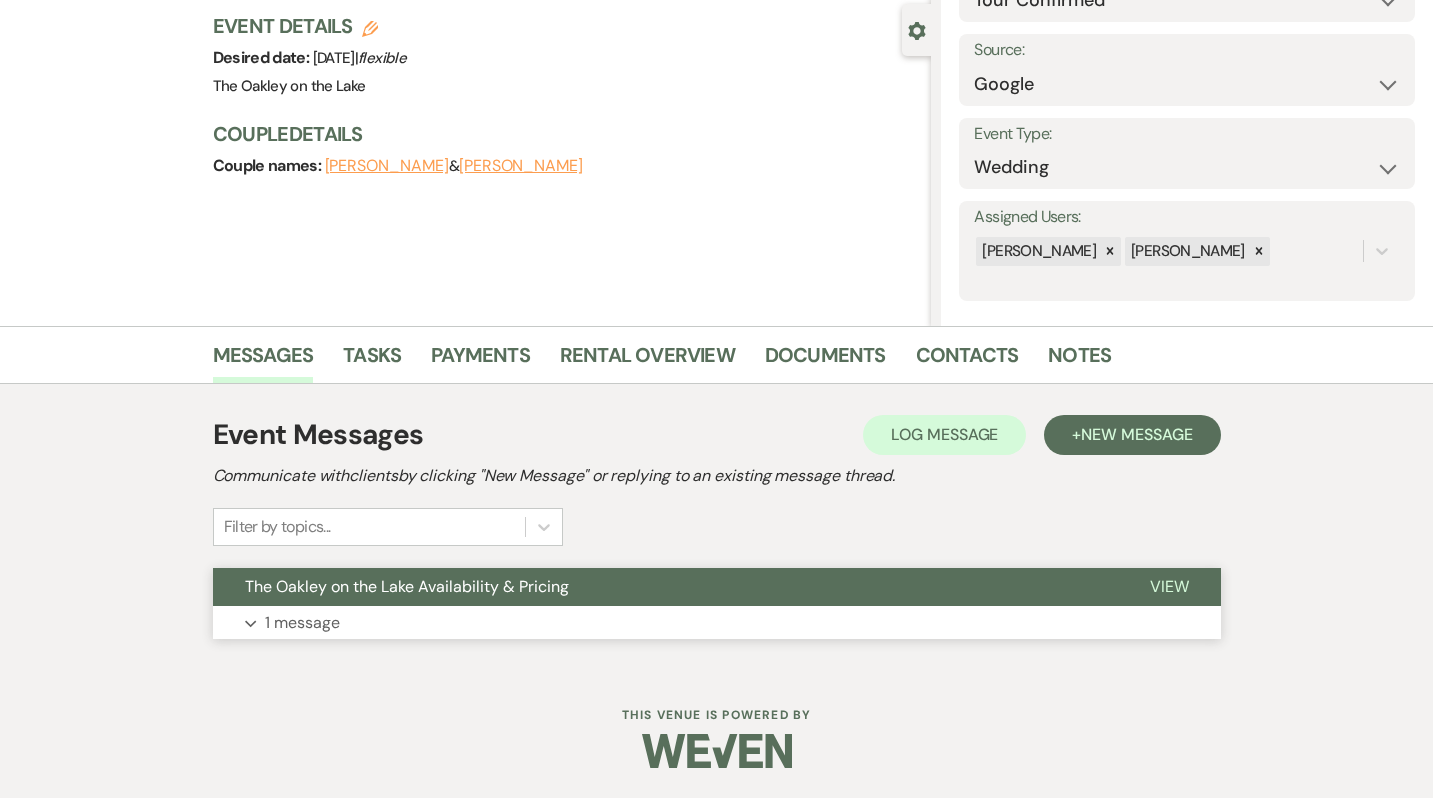 click on "Expand 1 message" at bounding box center (717, 623) 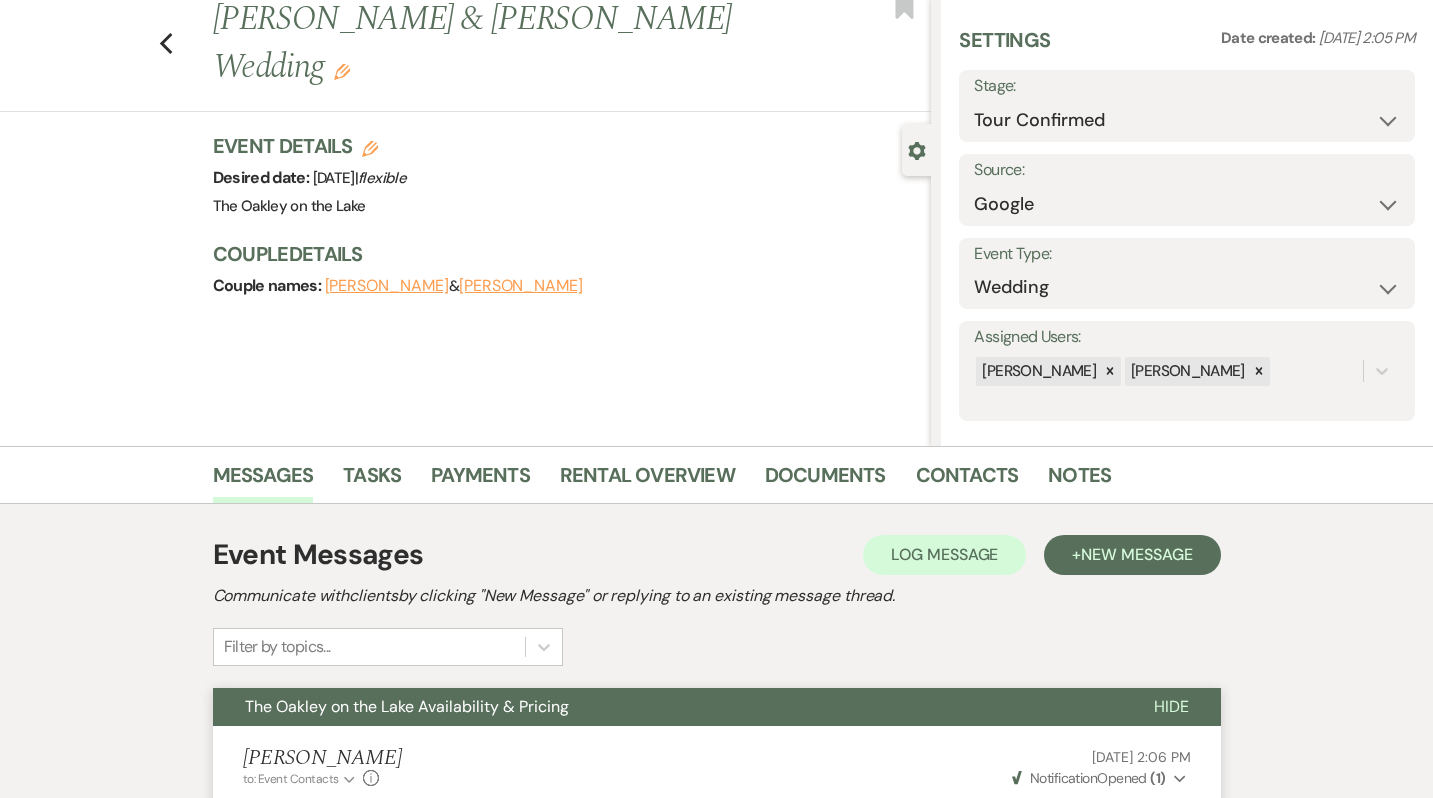 scroll, scrollTop: 0, scrollLeft: 0, axis: both 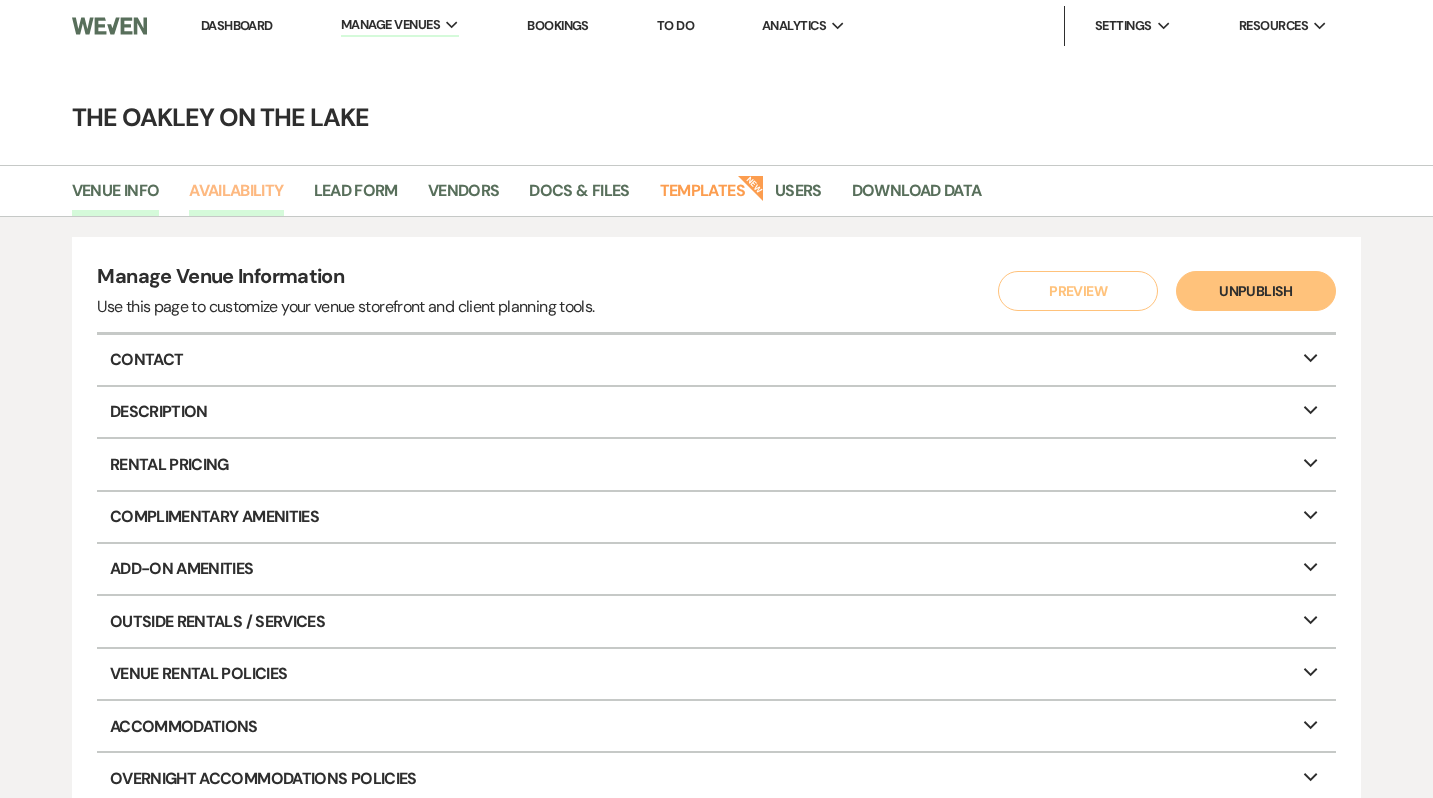 click on "Availability" at bounding box center [236, 197] 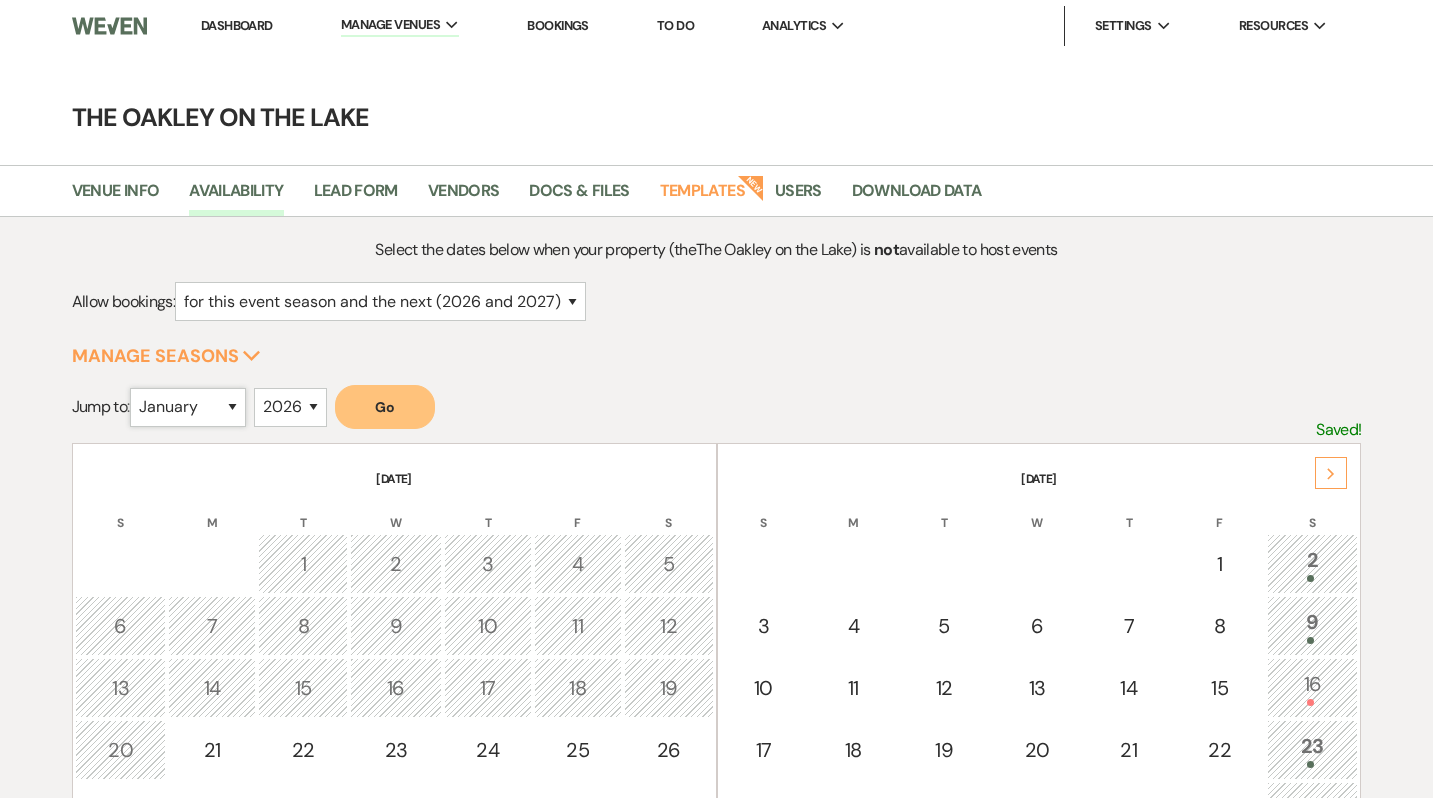 click on "January February March April May June July August September October November December" at bounding box center [188, 407] 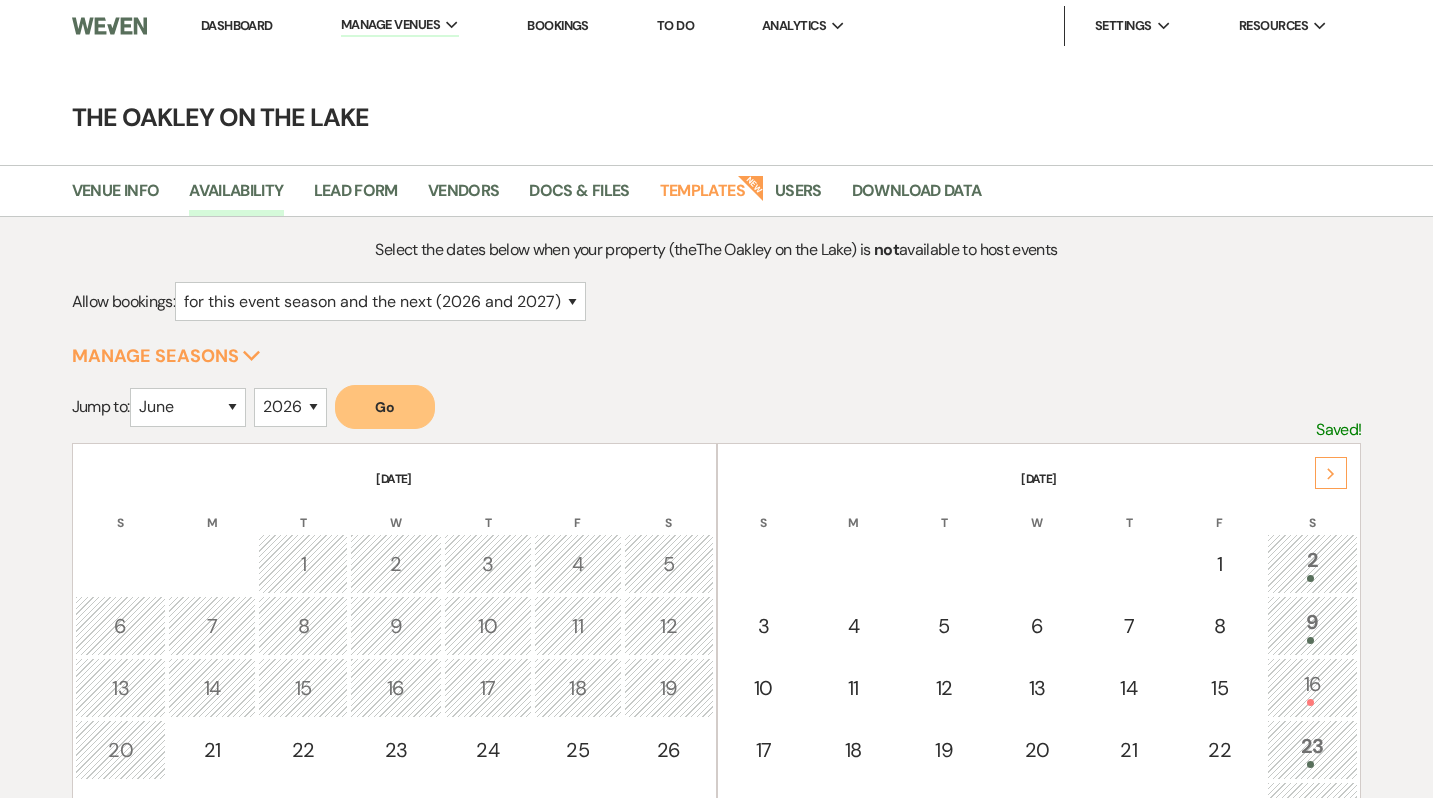 click on "Go" at bounding box center (385, 407) 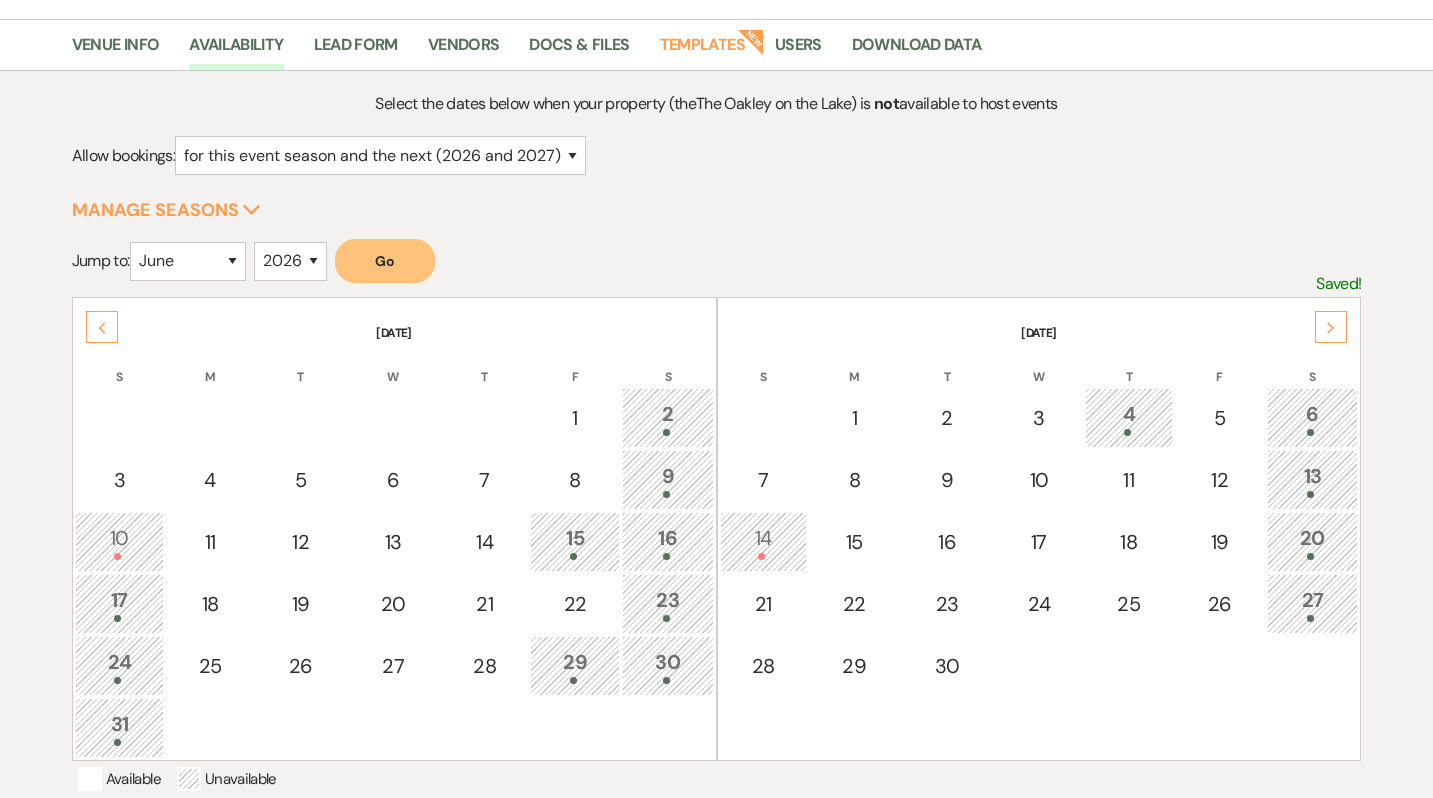scroll, scrollTop: 205, scrollLeft: 0, axis: vertical 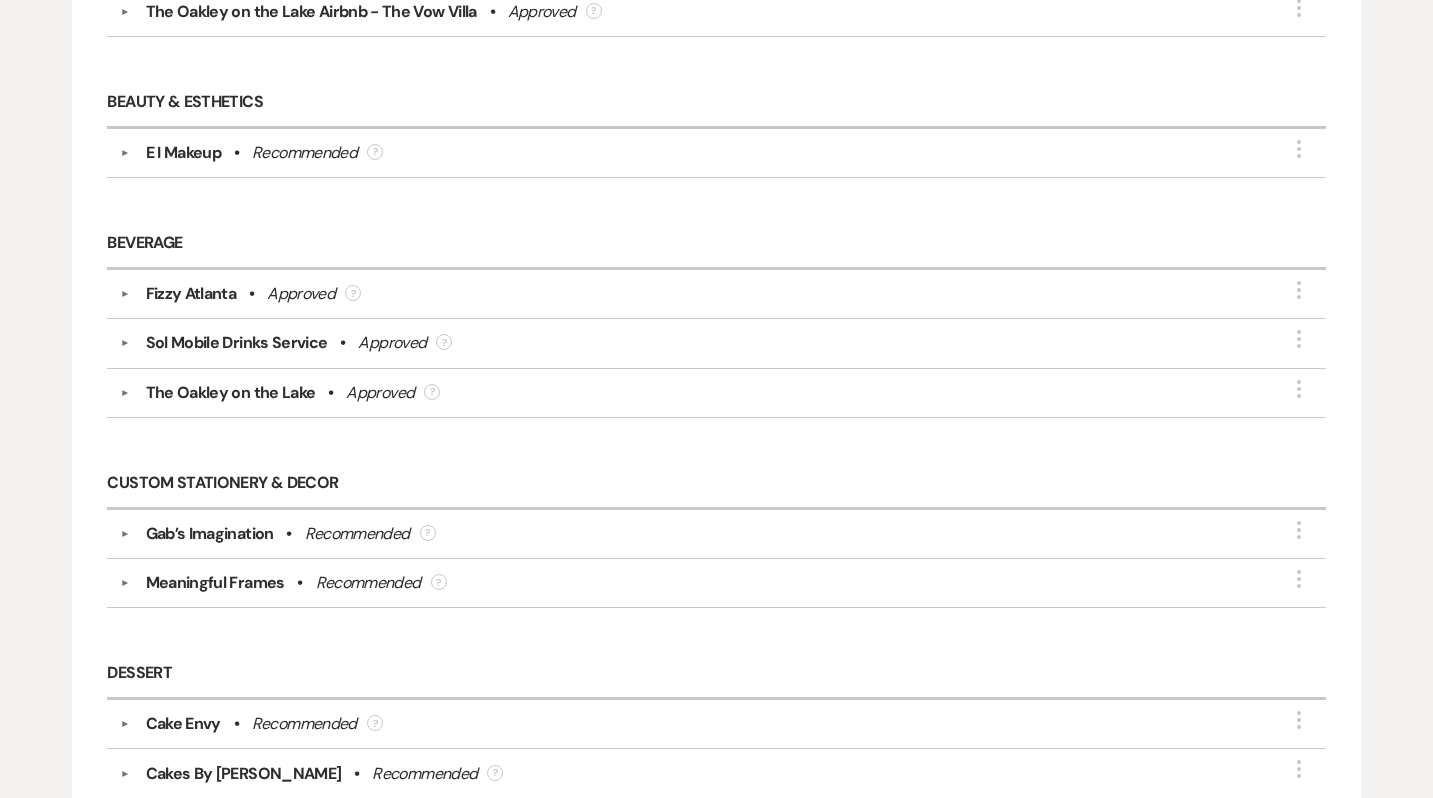 click on "▼ The Oakley on the Lake • Approved ? More" at bounding box center [716, 393] 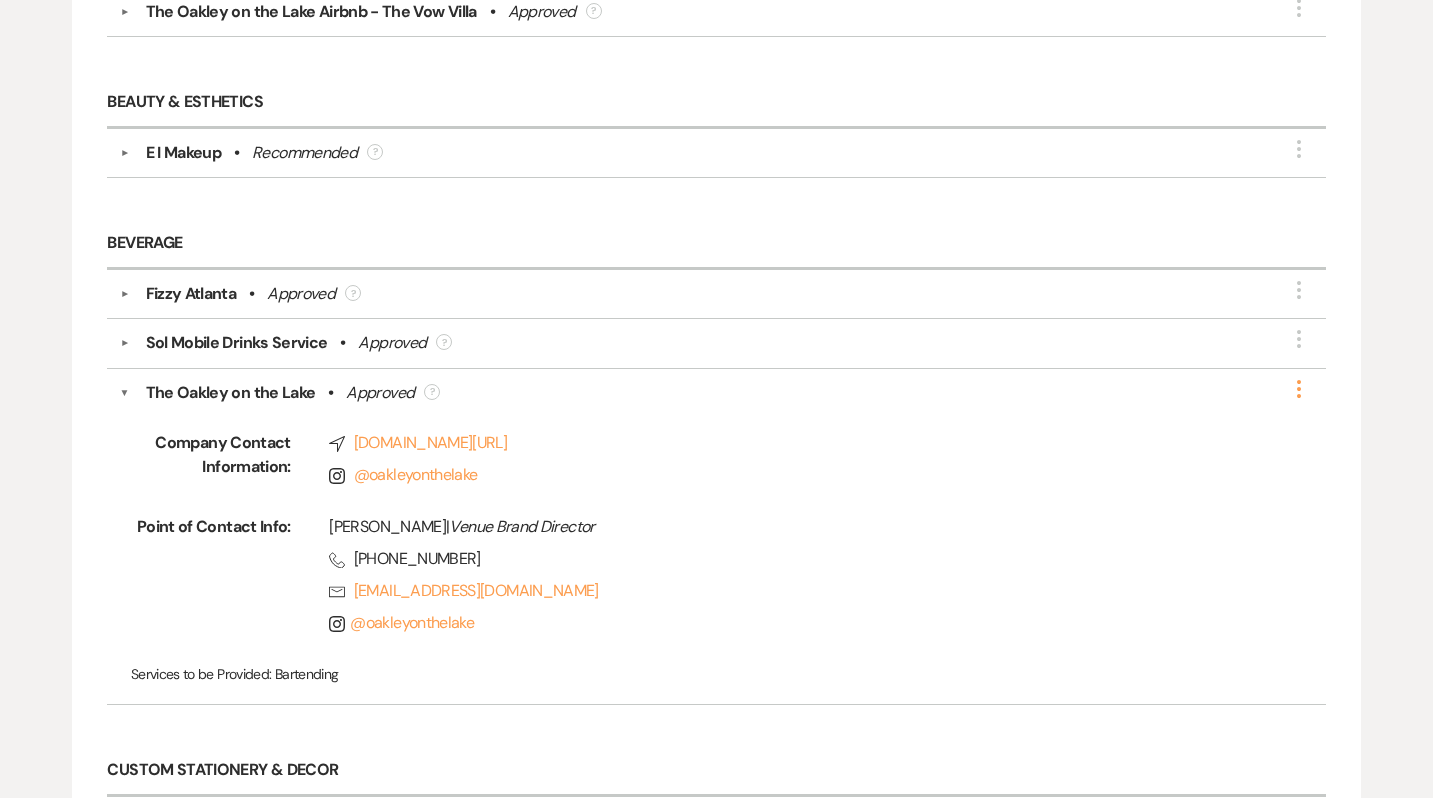 click on "More" 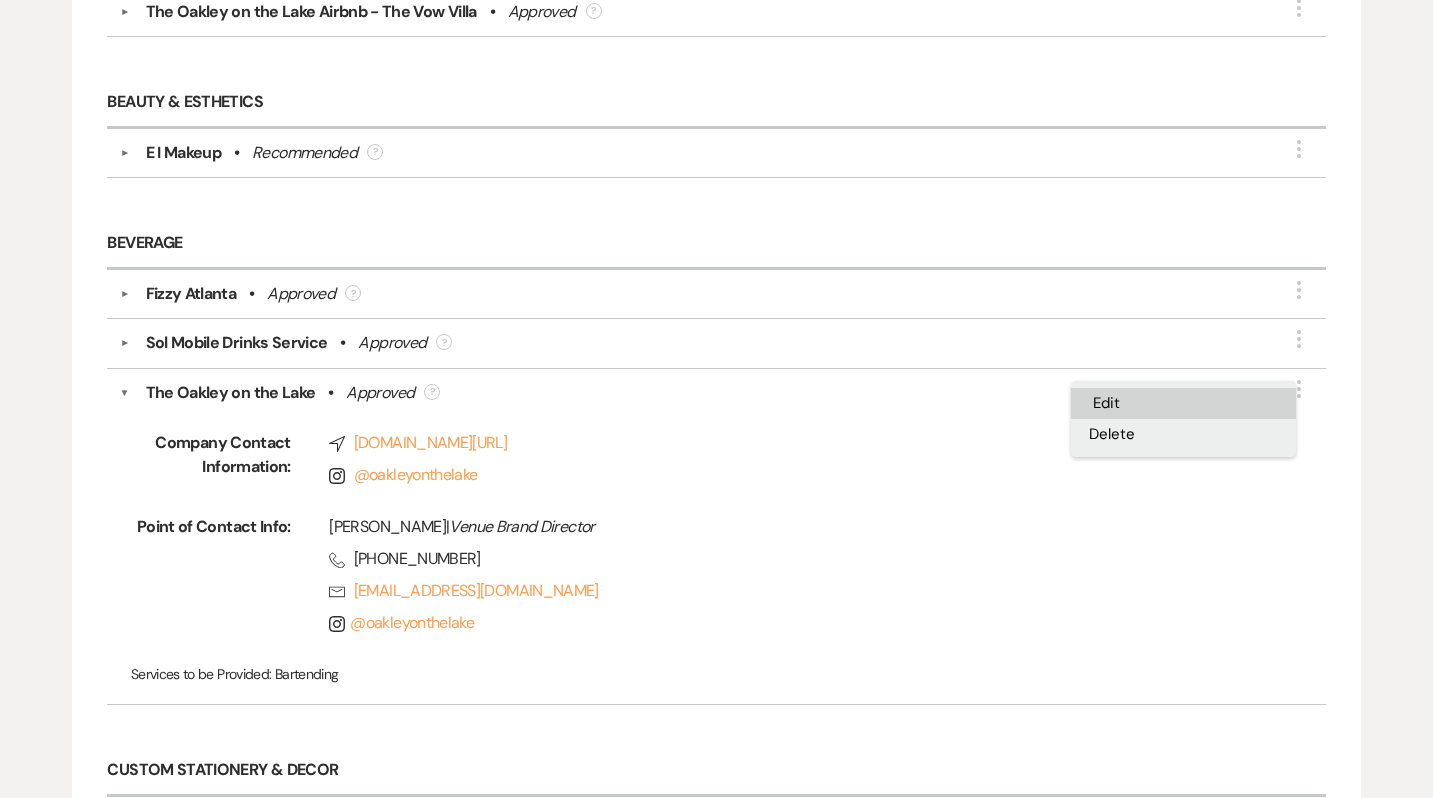 click on "Edit" at bounding box center (1183, 403) 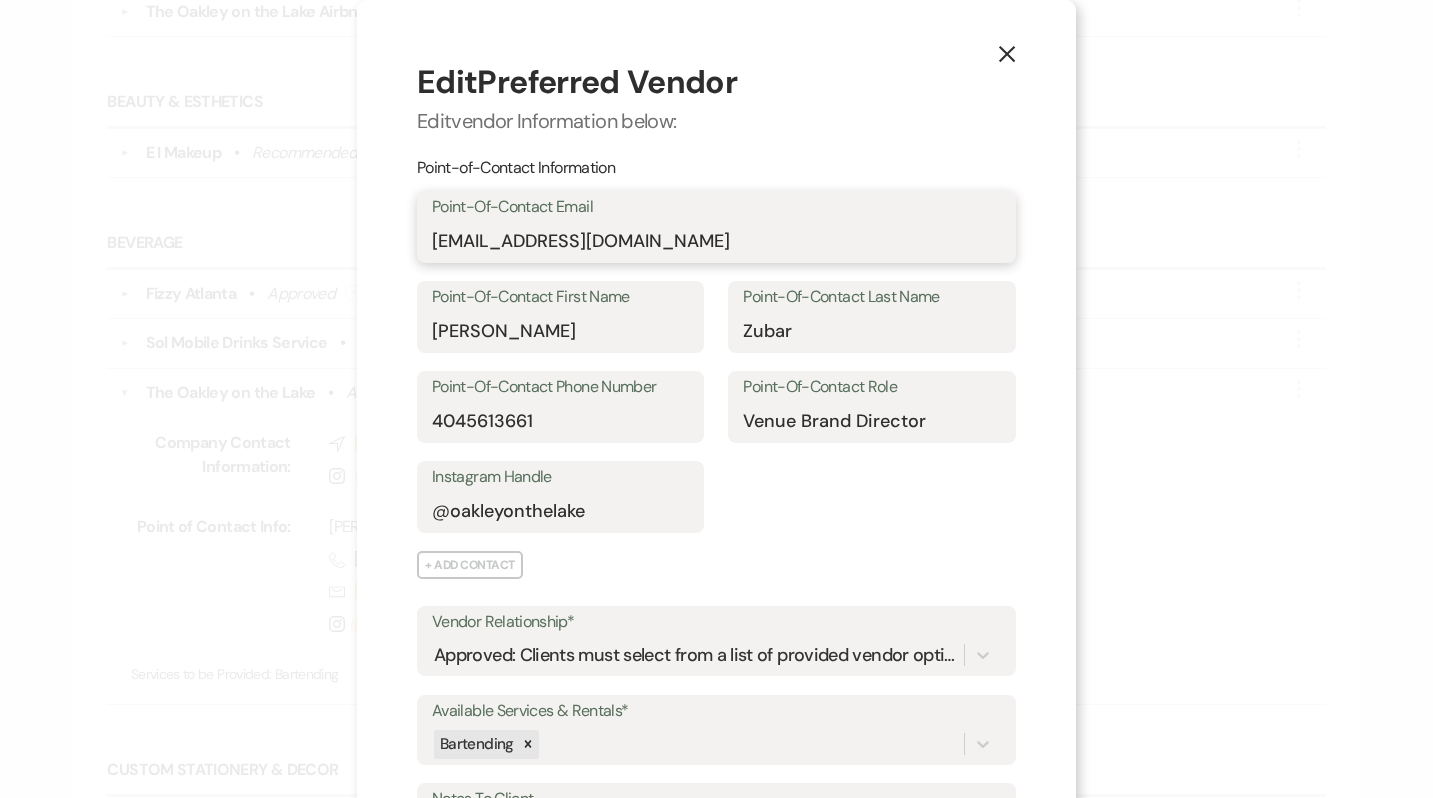 drag, startPoint x: 456, startPoint y: 239, endPoint x: 363, endPoint y: 237, distance: 93.0215 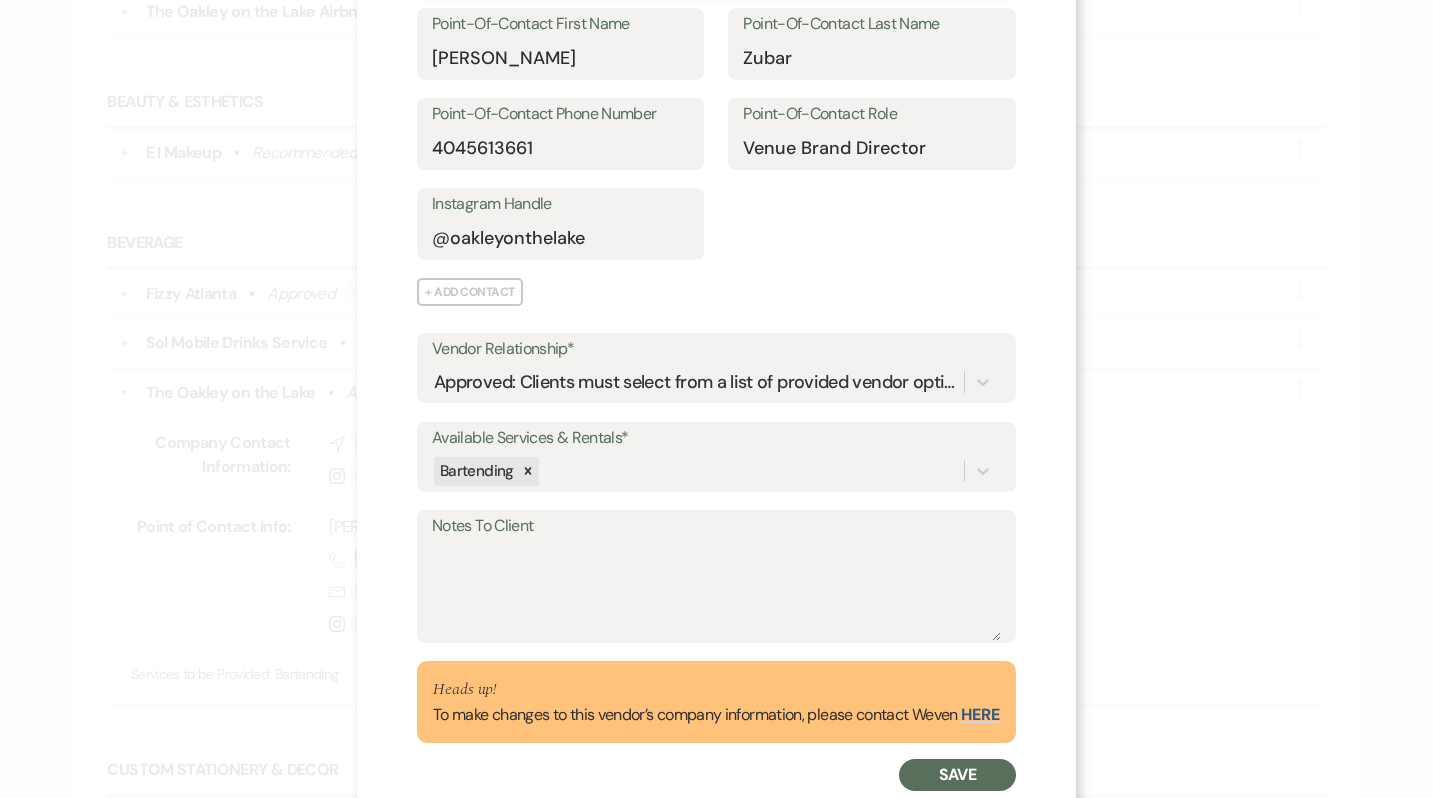 scroll, scrollTop: 320, scrollLeft: 0, axis: vertical 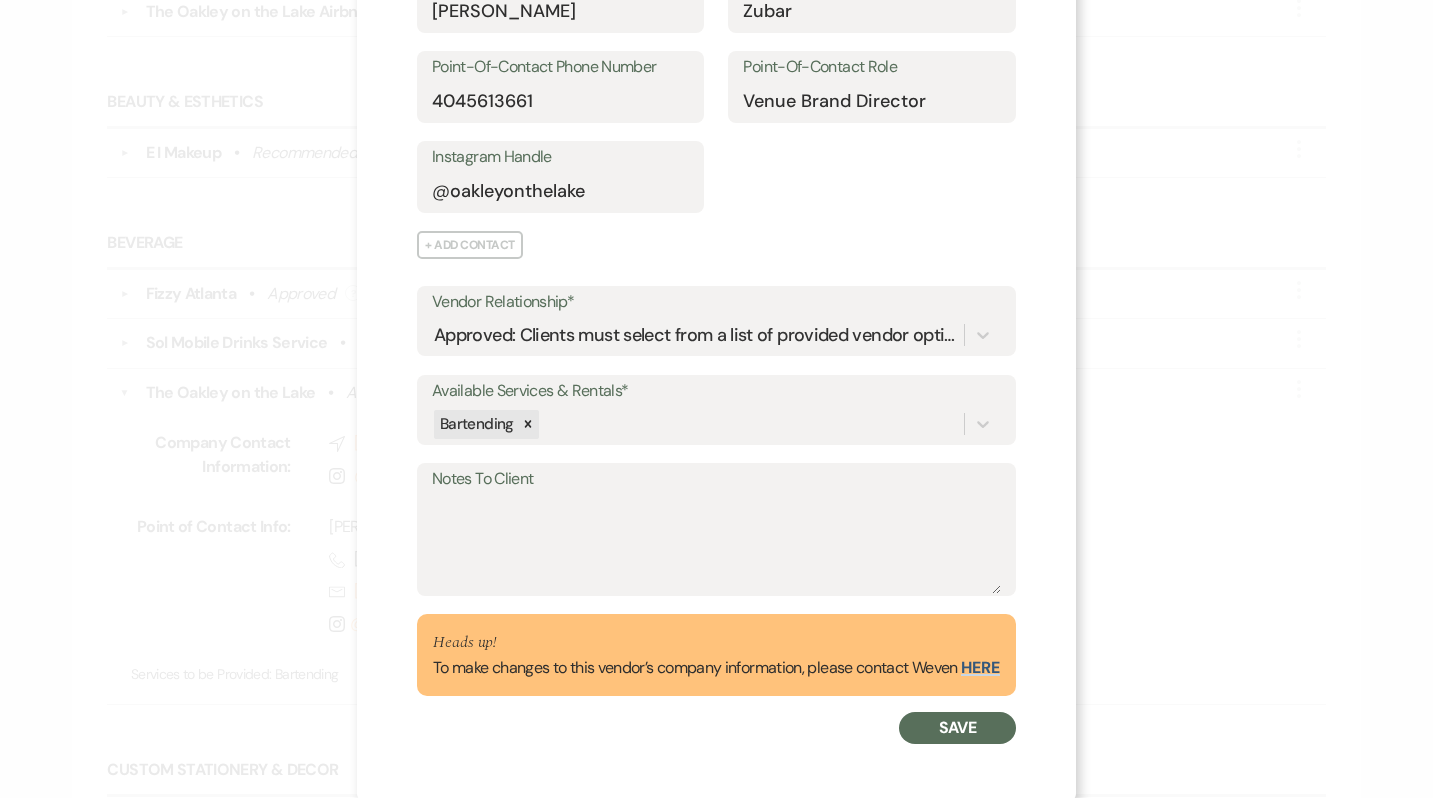 type on "ontherocks@theoakleyvenue.com" 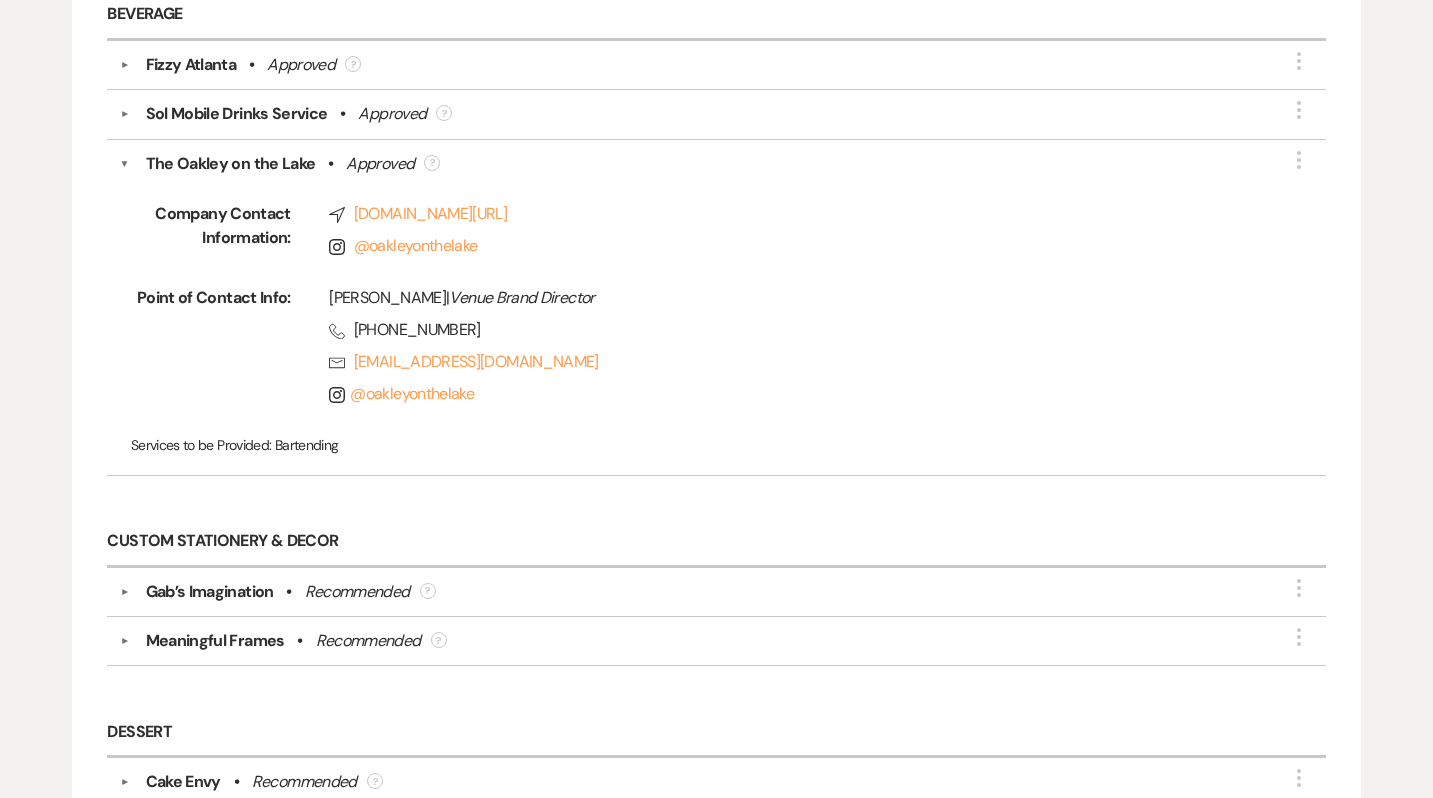 scroll, scrollTop: 881, scrollLeft: 0, axis: vertical 